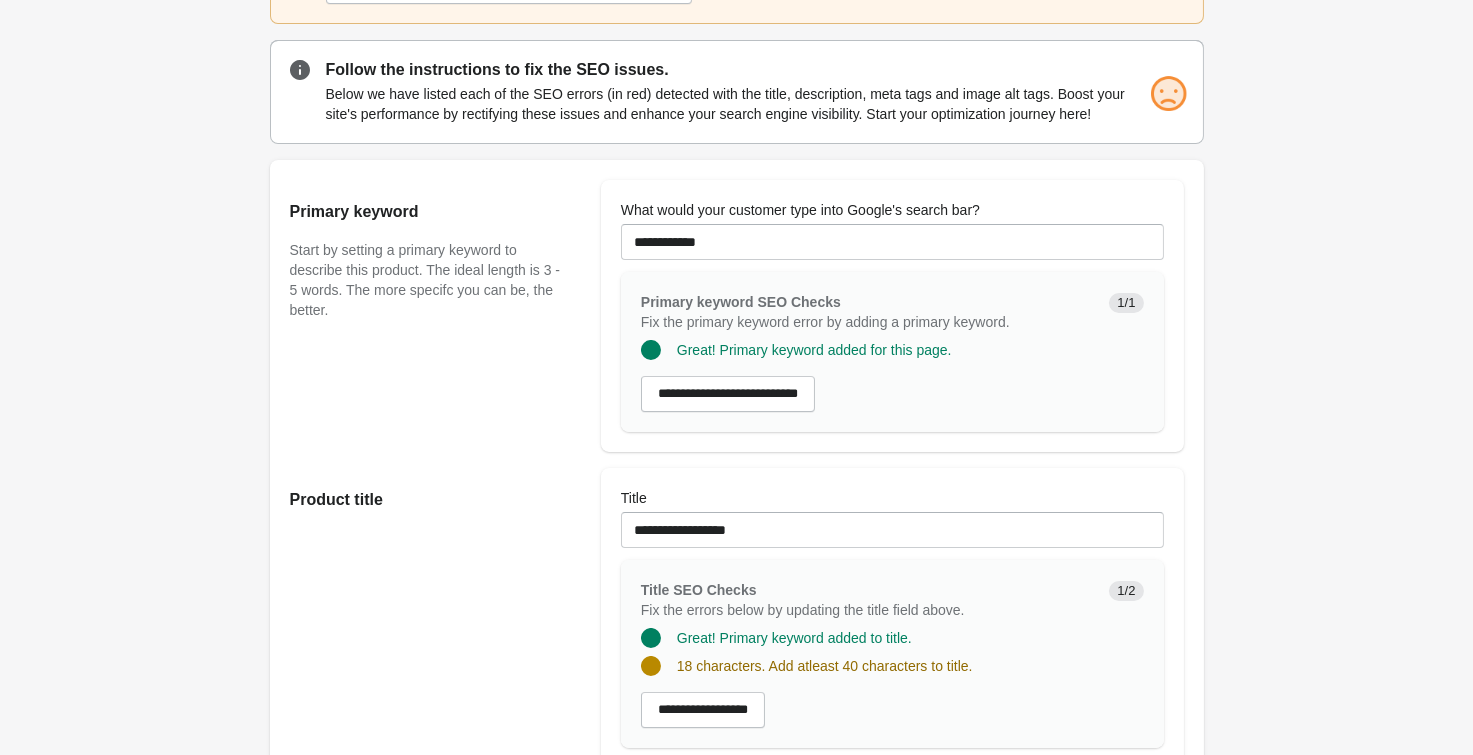 scroll, scrollTop: 0, scrollLeft: 0, axis: both 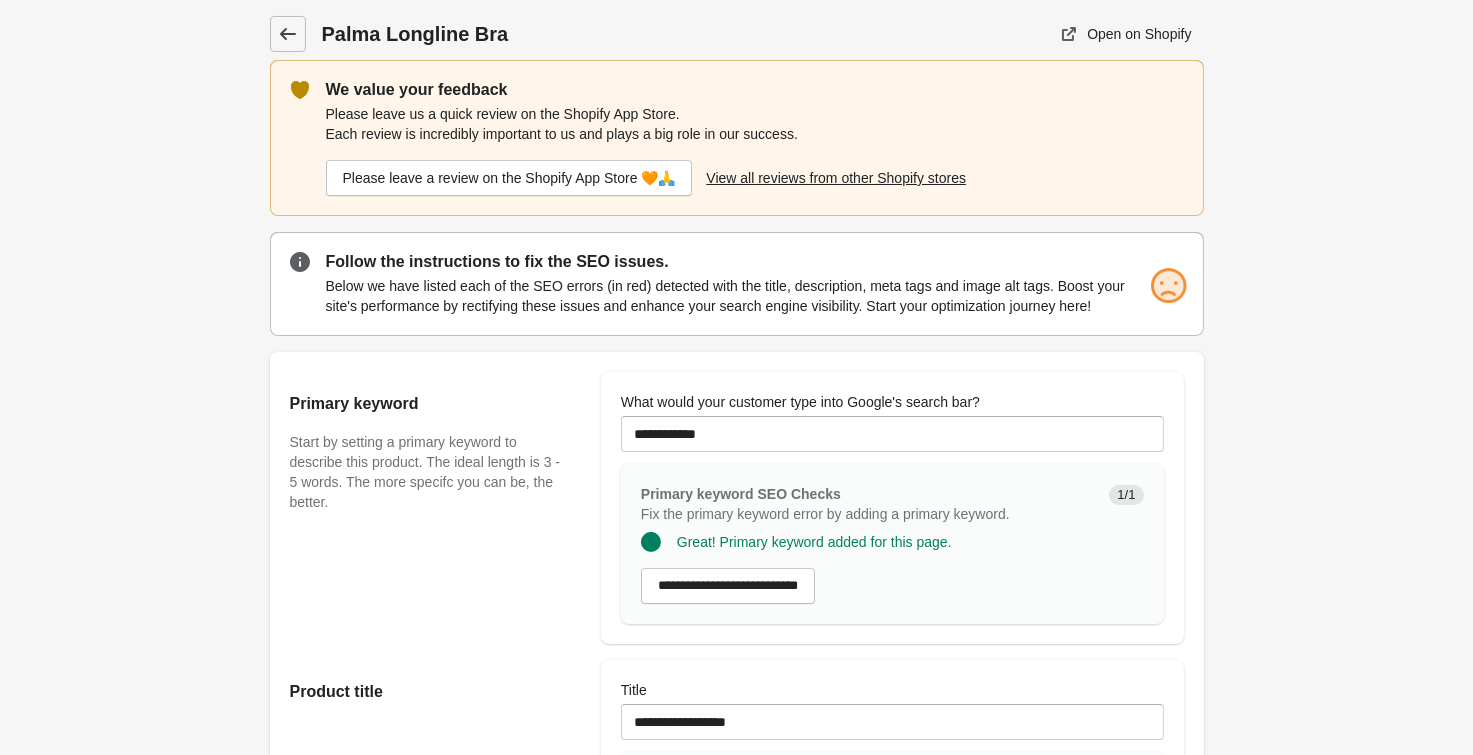 click 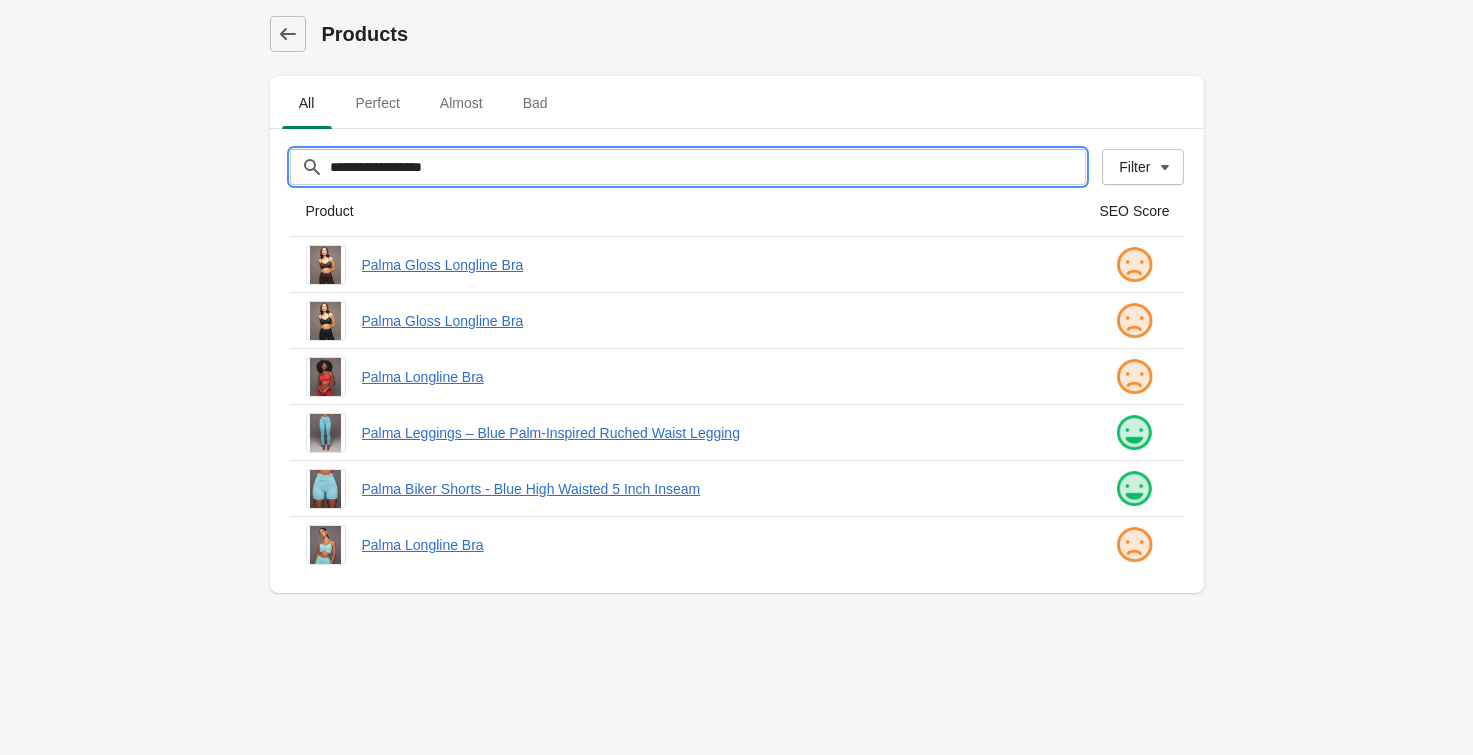 drag, startPoint x: 454, startPoint y: 176, endPoint x: 39, endPoint y: 169, distance: 415.05902 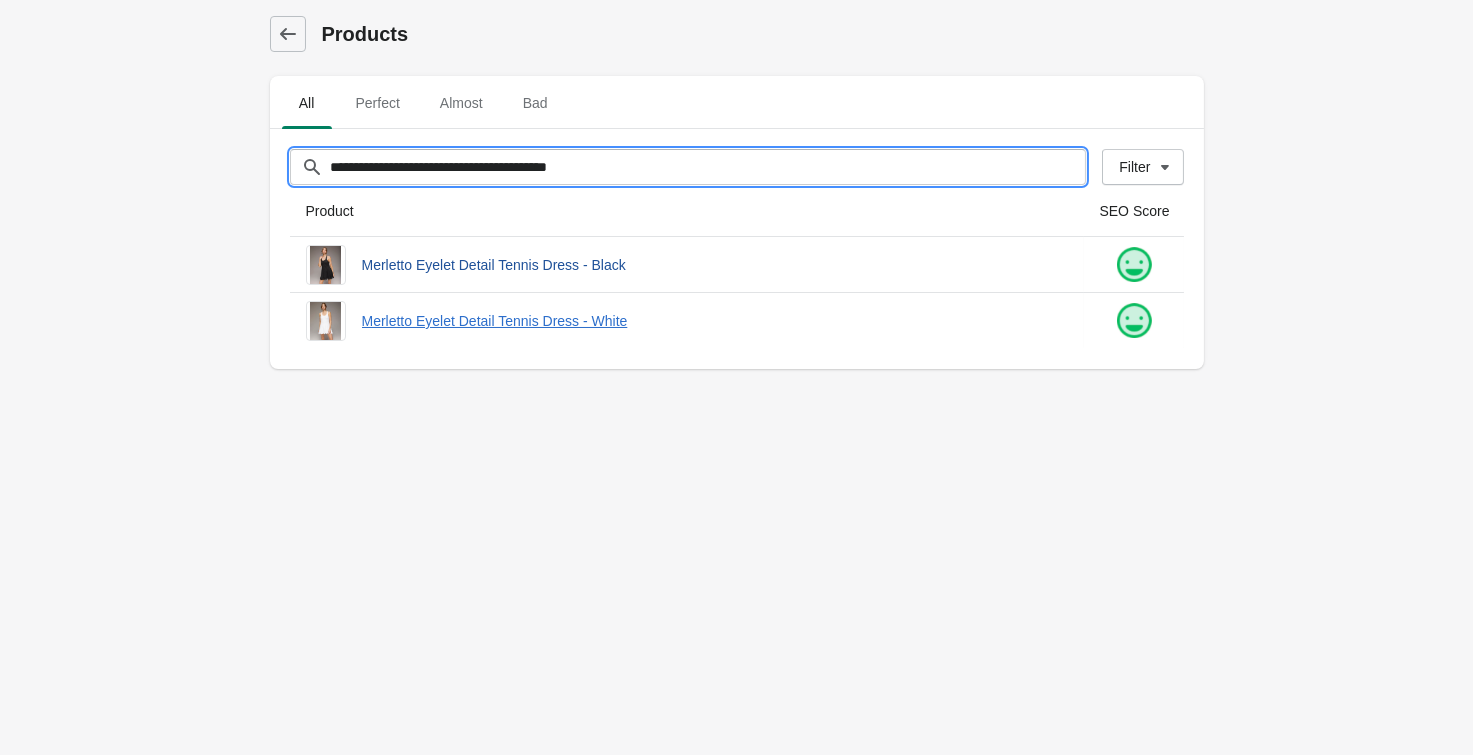 type on "**********" 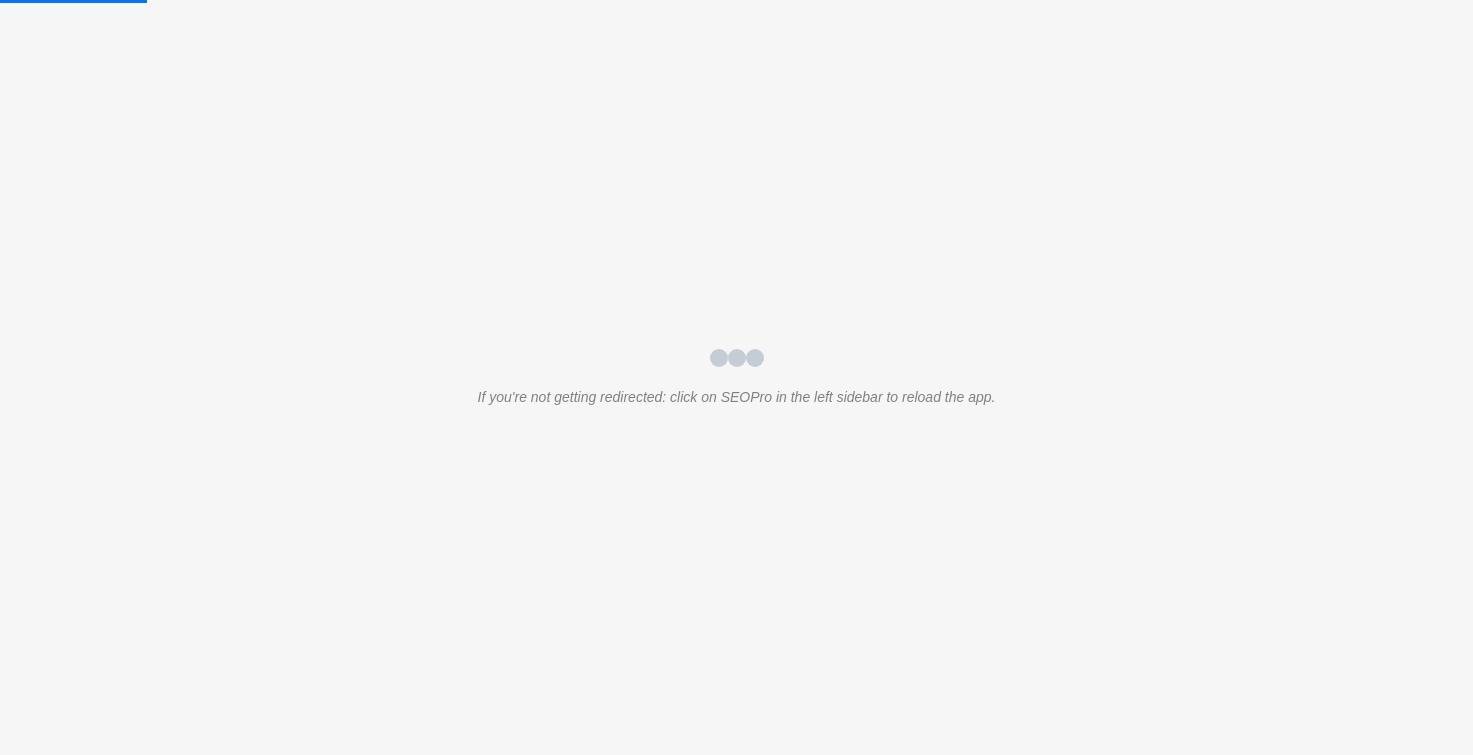 scroll, scrollTop: 0, scrollLeft: 0, axis: both 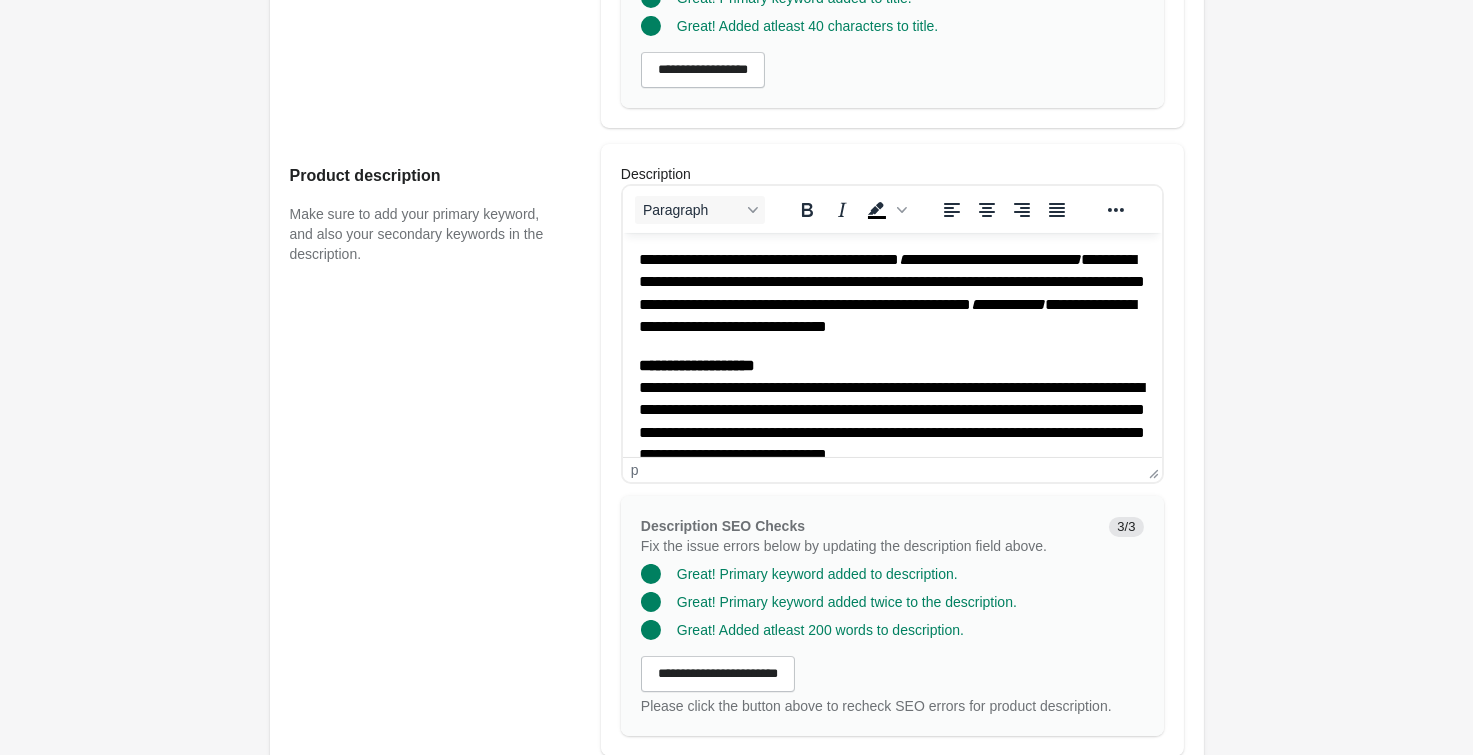 click on "**********" at bounding box center (989, 258) 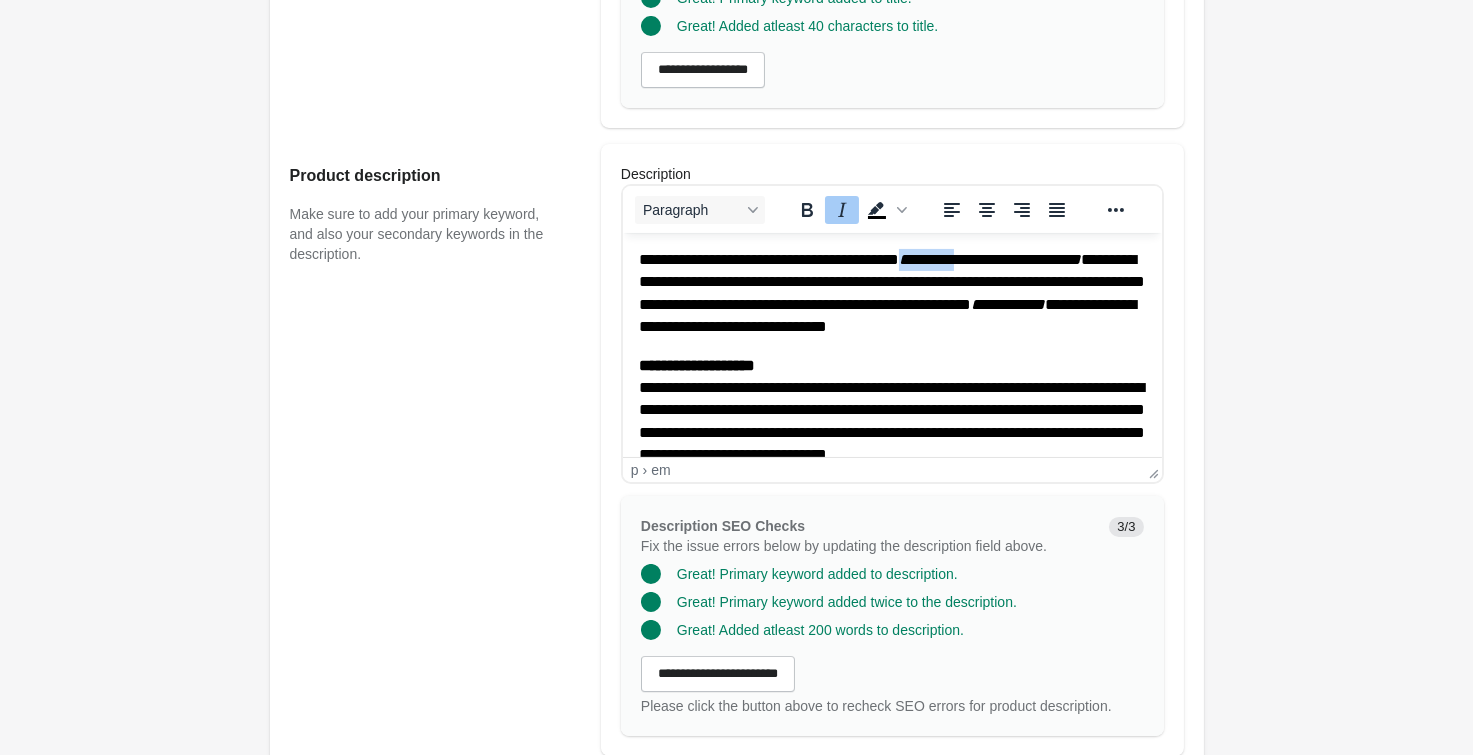 click on "**********" at bounding box center [989, 258] 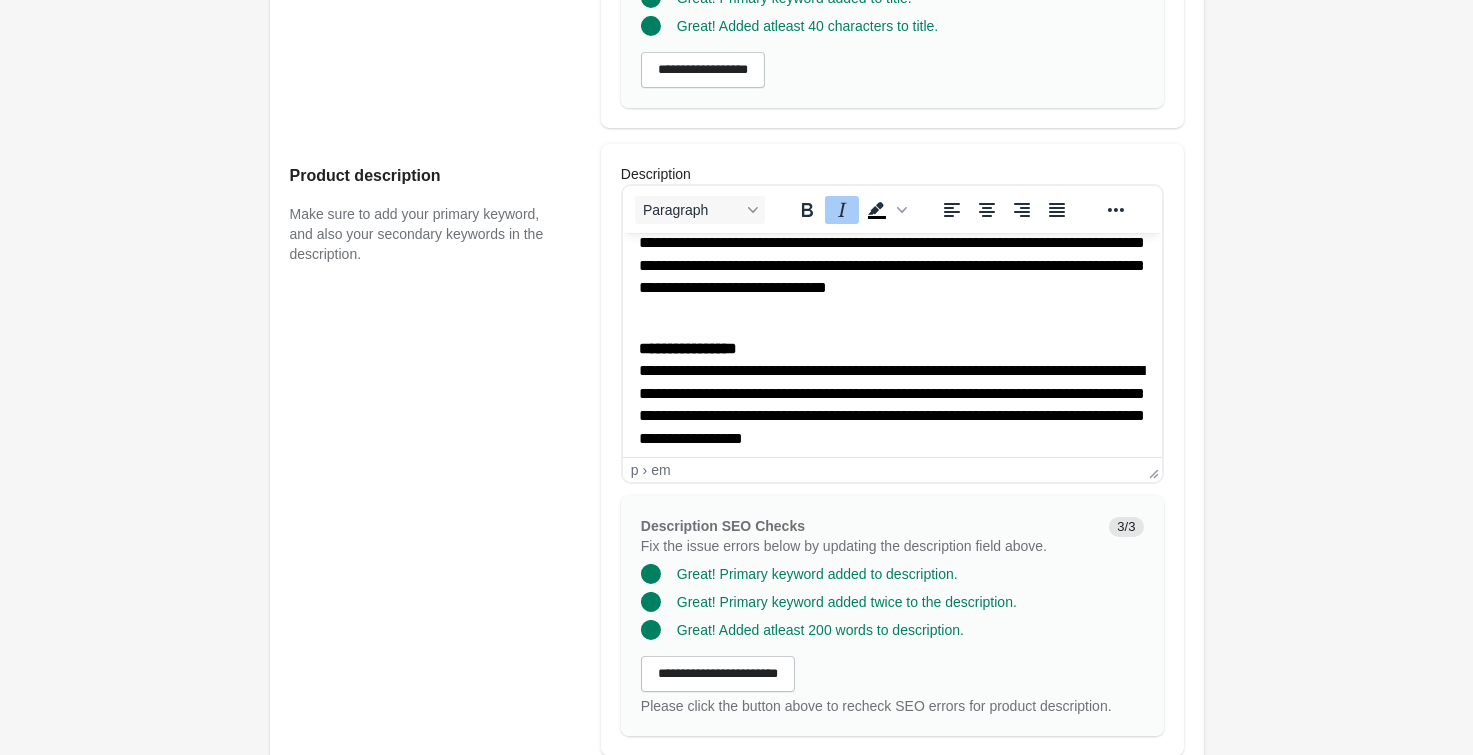 scroll, scrollTop: 220, scrollLeft: 0, axis: vertical 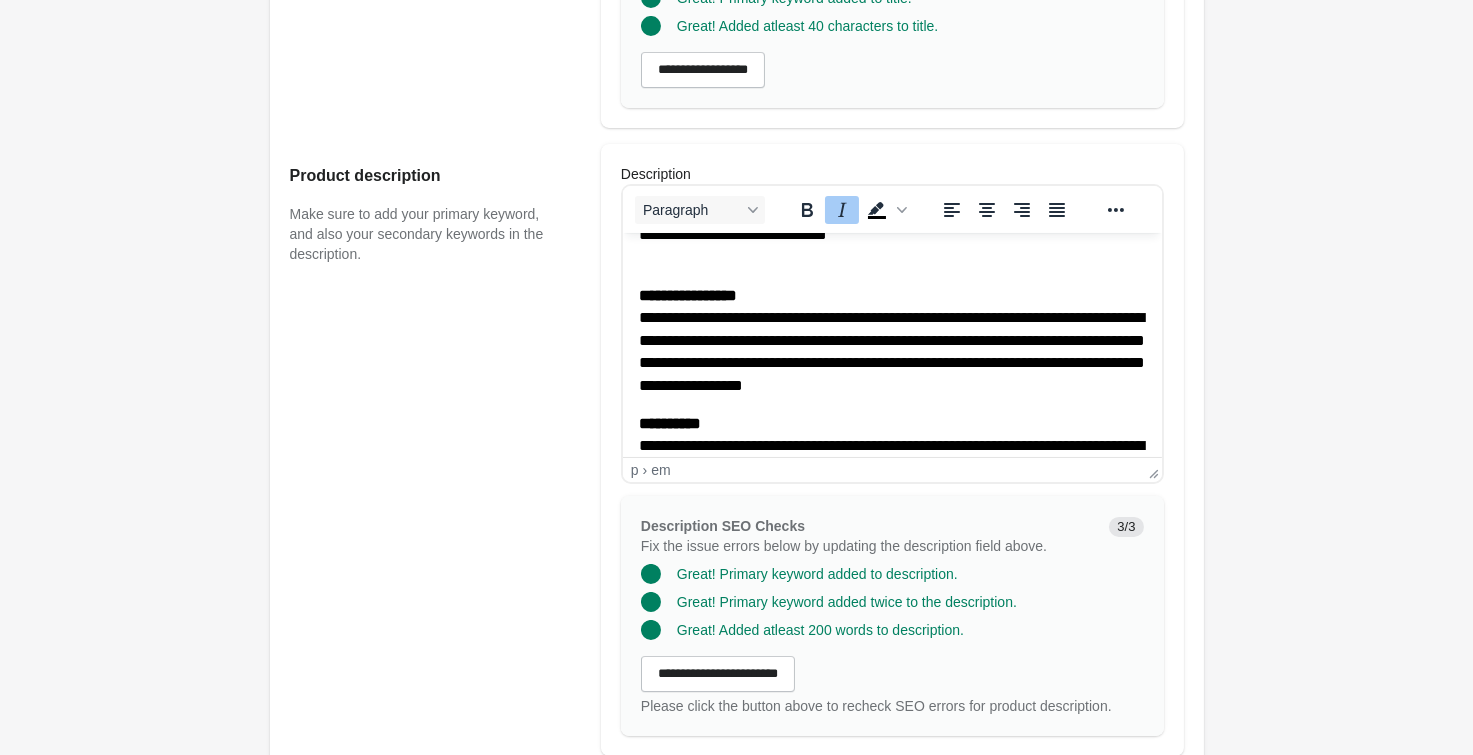 click on "**********" at bounding box center [891, 340] 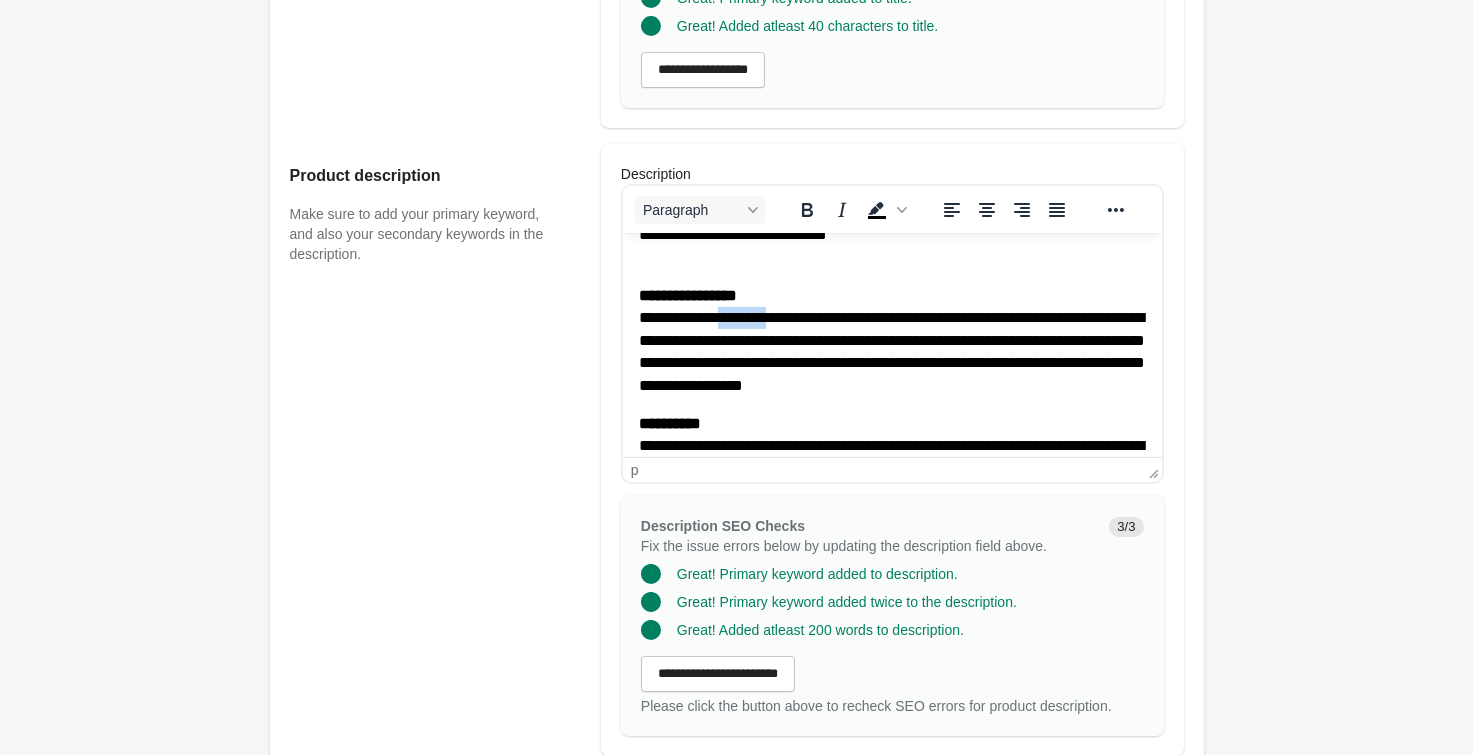 click on "**********" at bounding box center (891, 340) 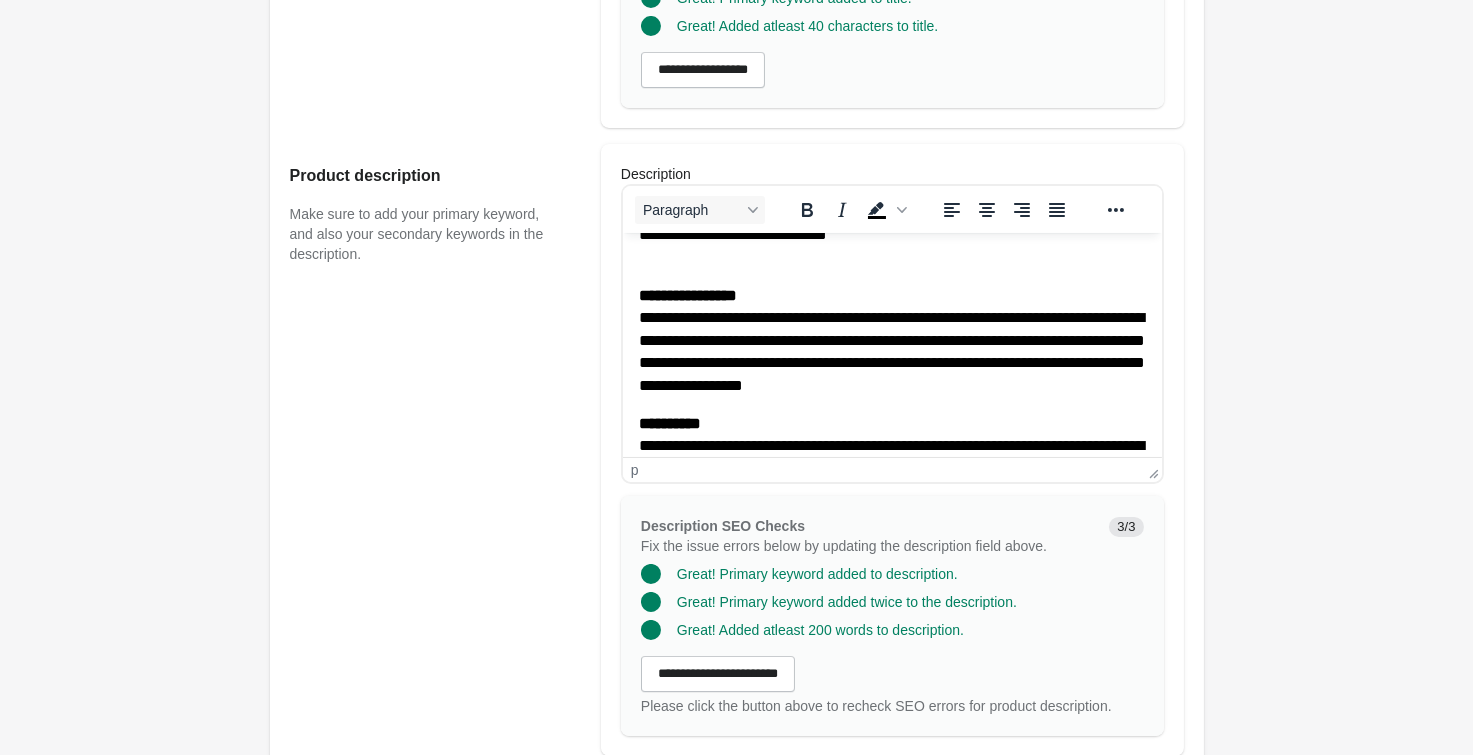 click on "**********" at bounding box center [891, 340] 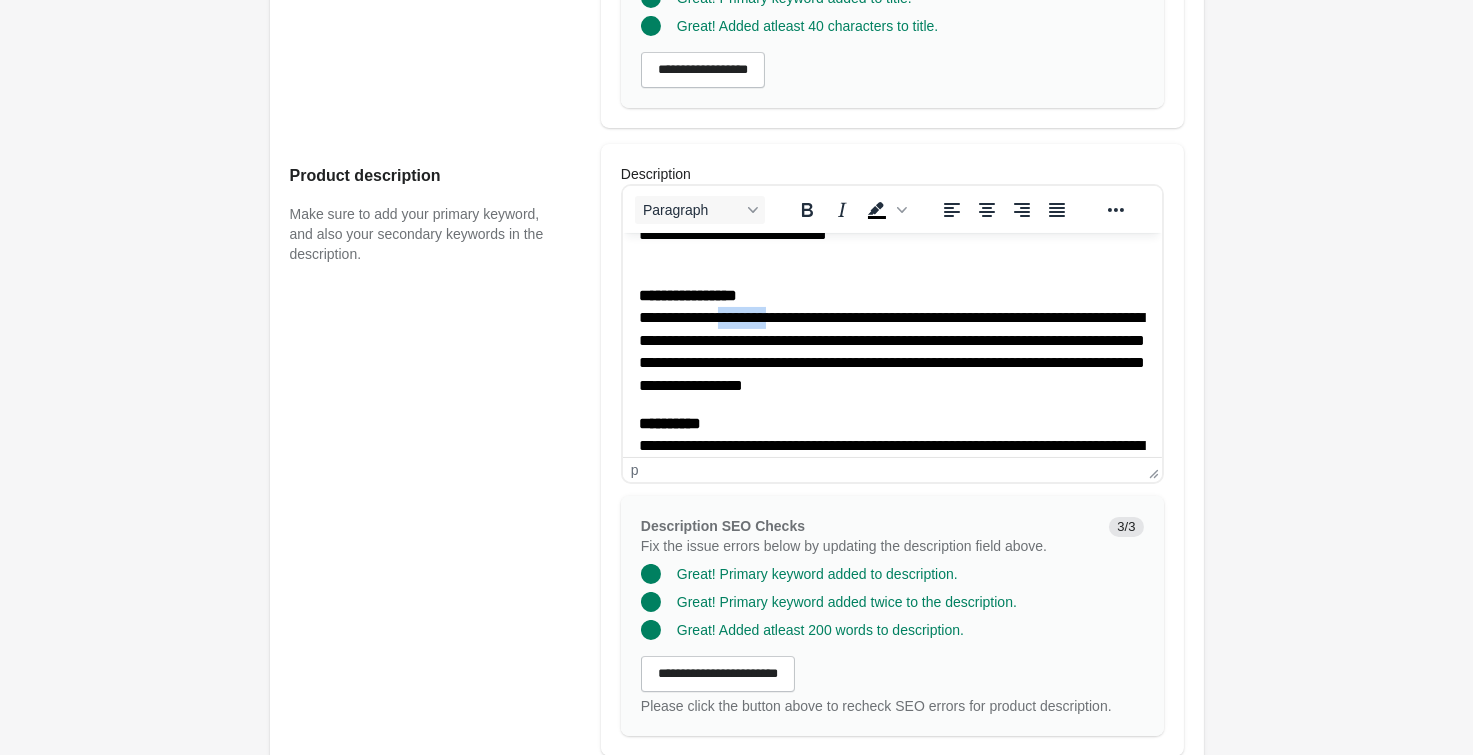 click on "**********" at bounding box center (891, 340) 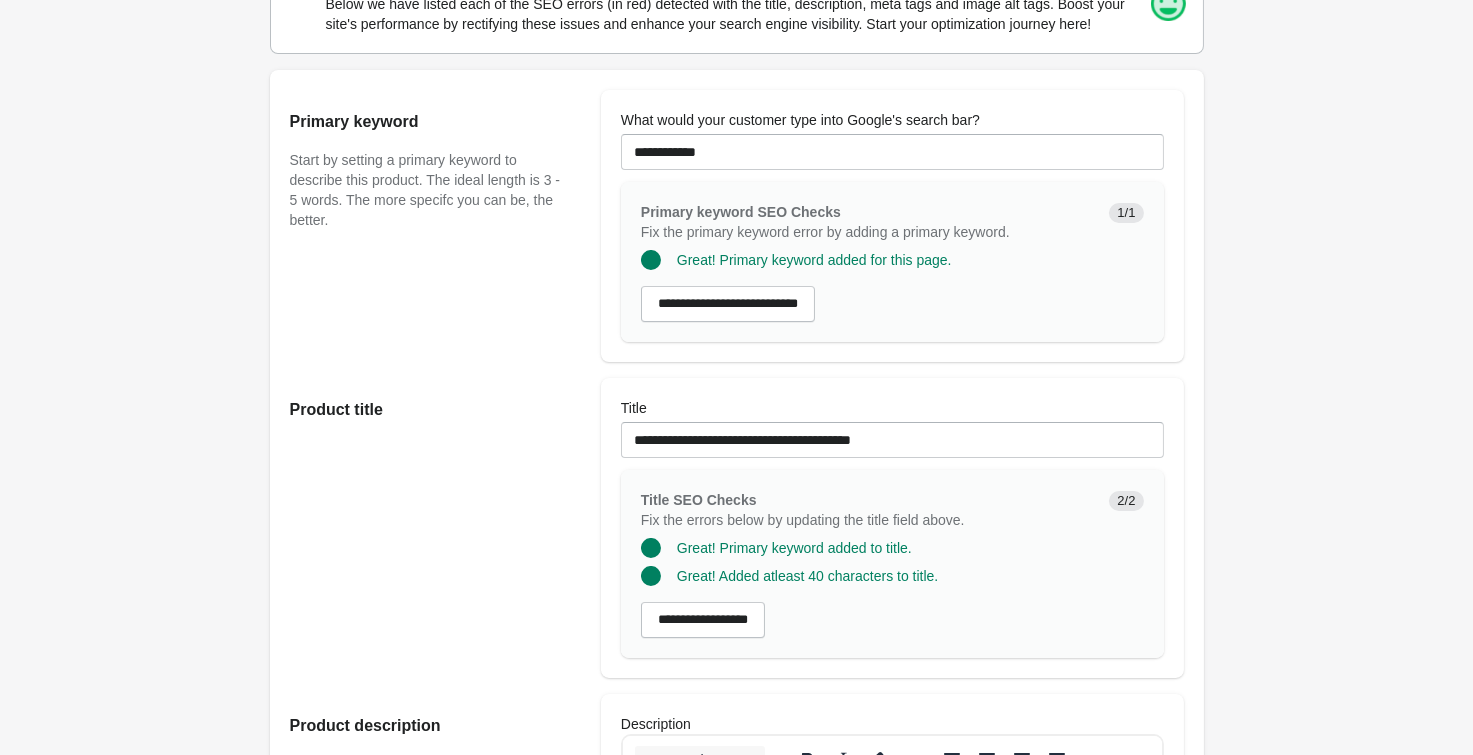 scroll, scrollTop: 110, scrollLeft: 0, axis: vertical 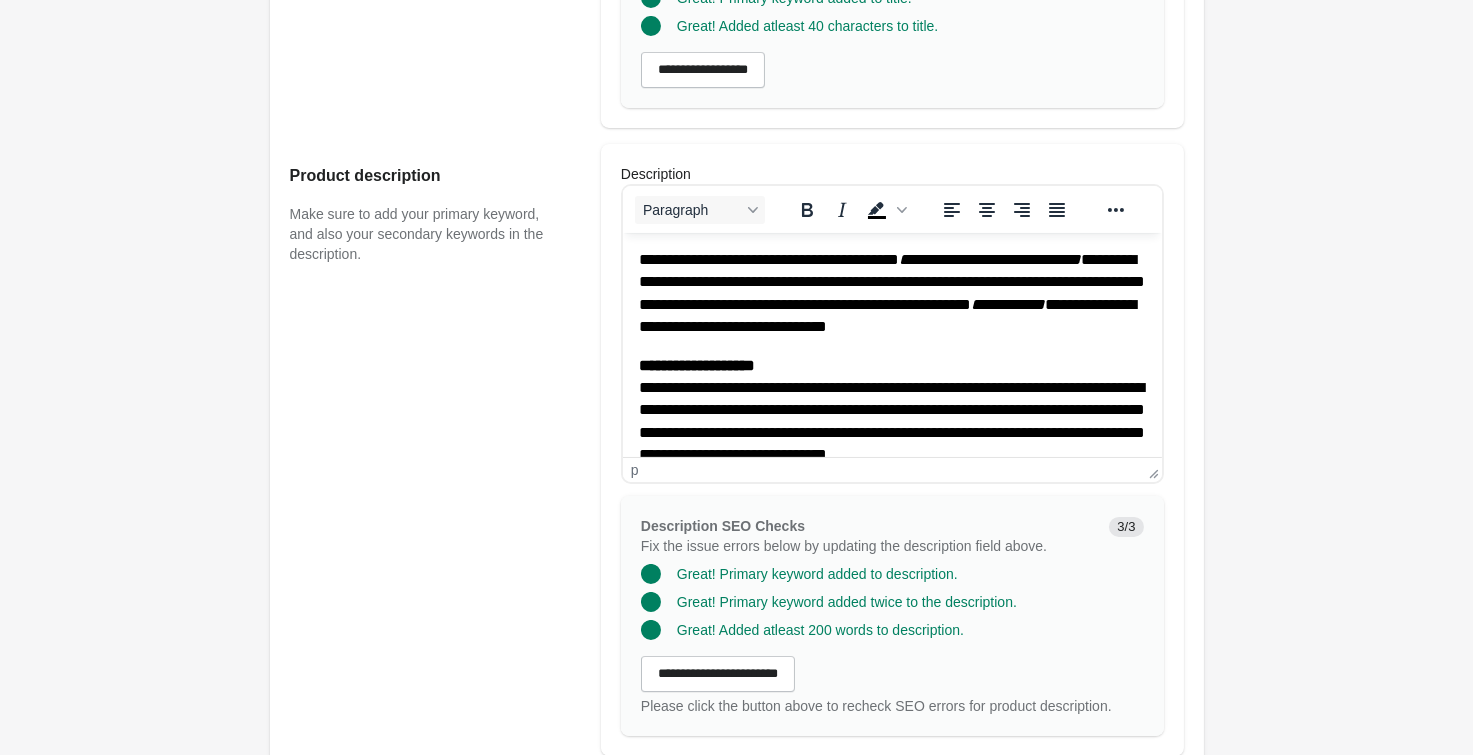 click on "**********" at bounding box center [891, 293] 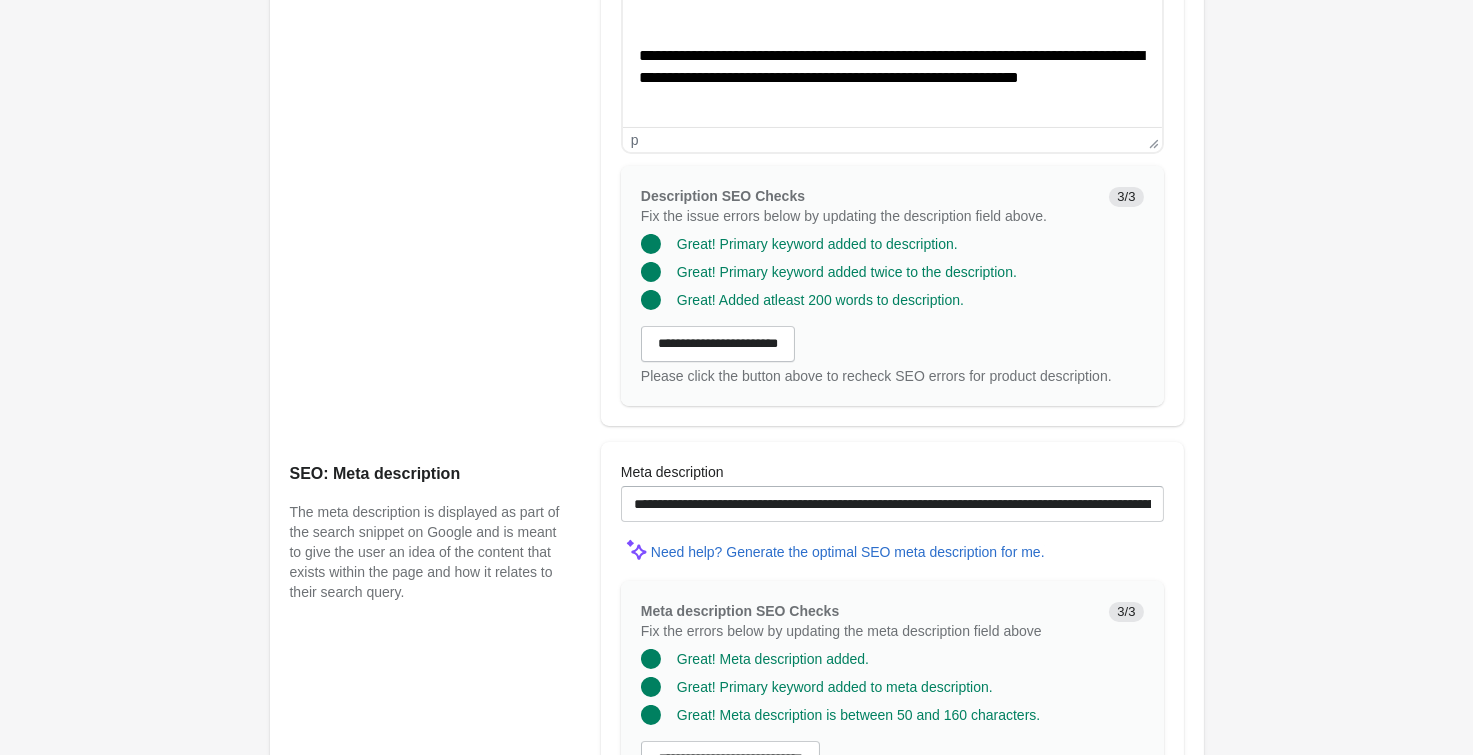 scroll, scrollTop: 1525, scrollLeft: 0, axis: vertical 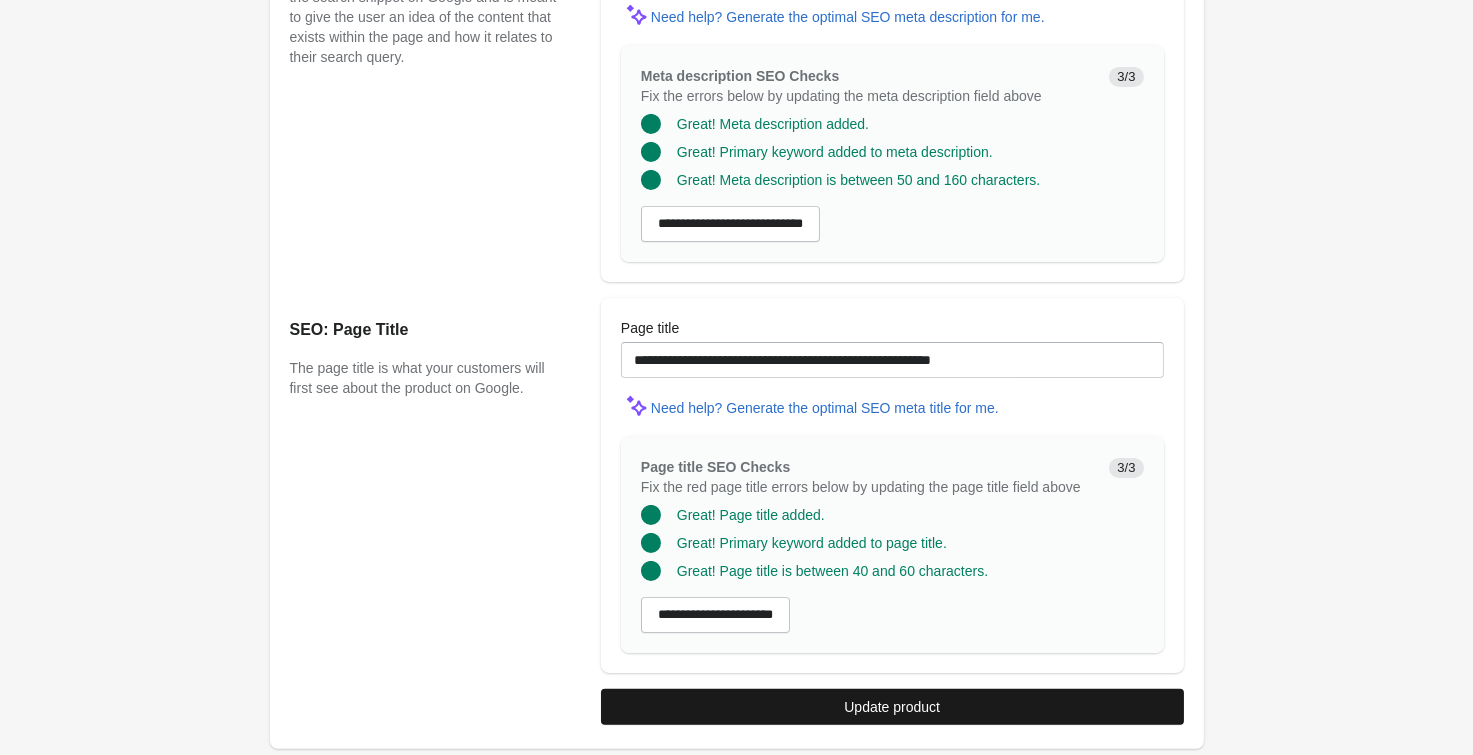 click on "Update product" at bounding box center [892, 707] 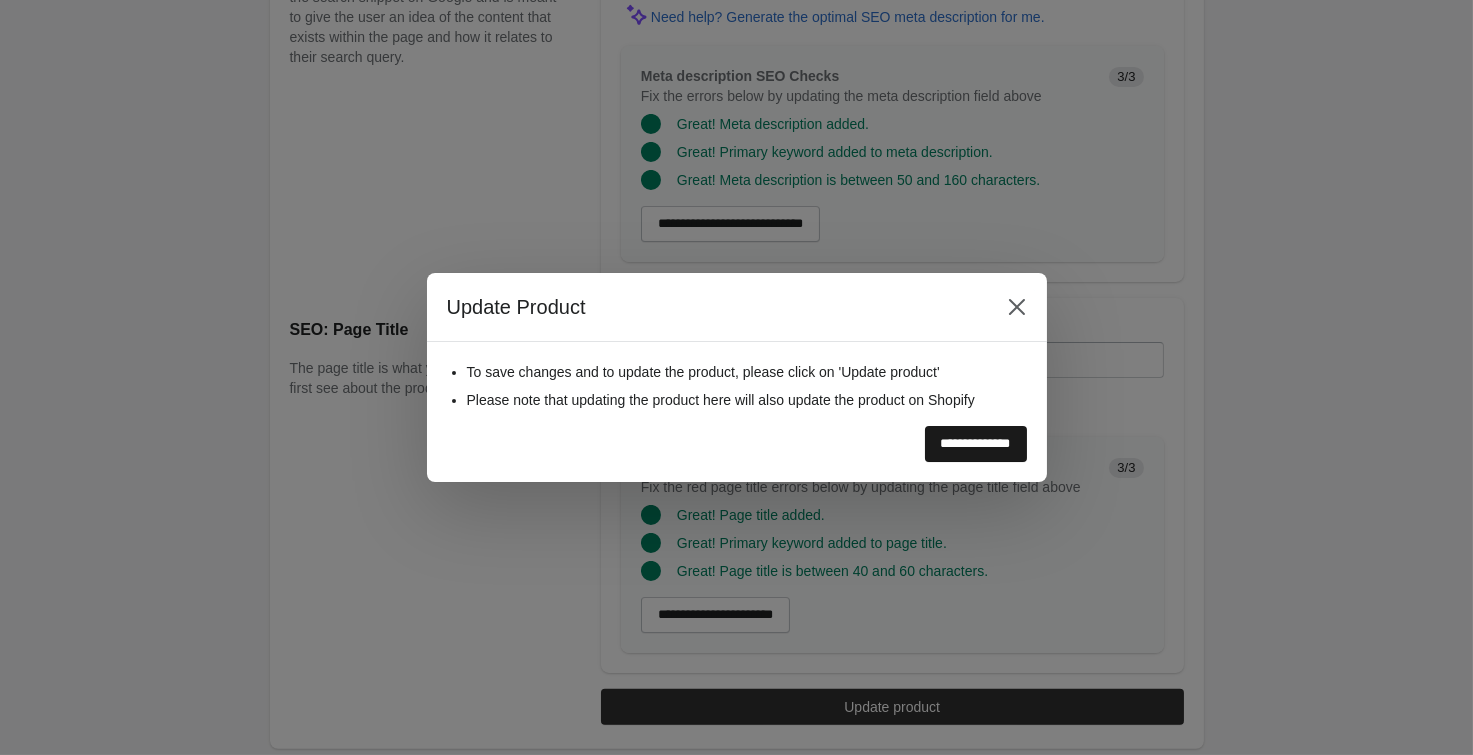 click on "**********" at bounding box center [976, 444] 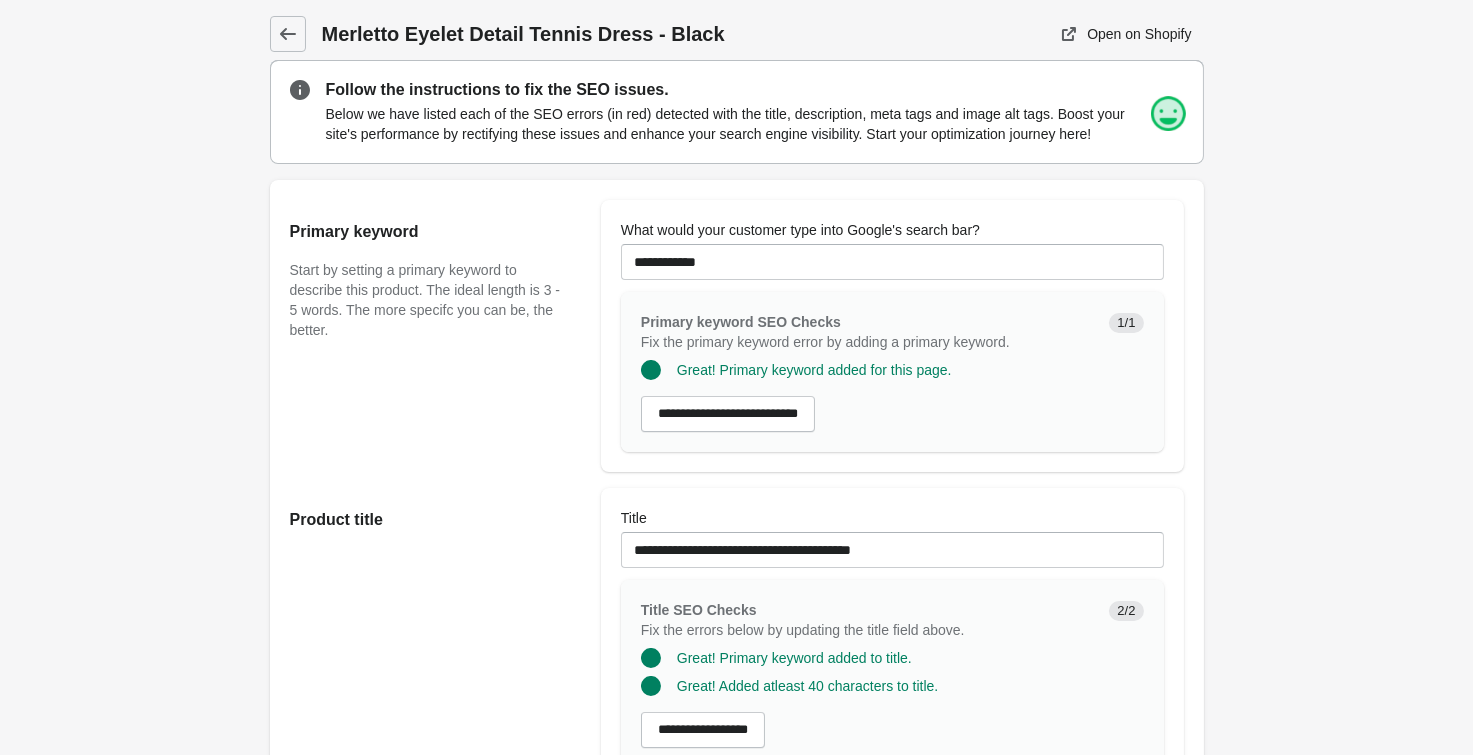 scroll, scrollTop: 0, scrollLeft: 0, axis: both 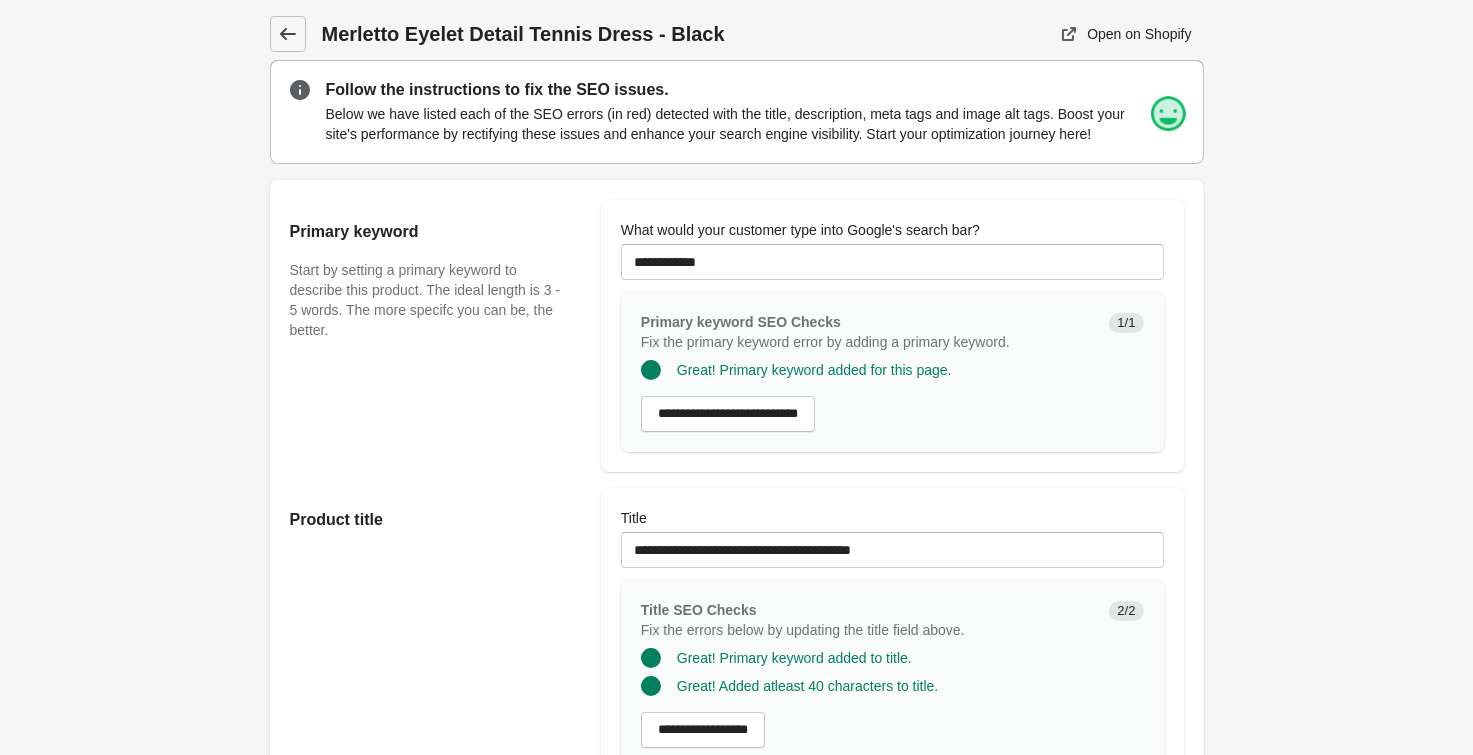 click 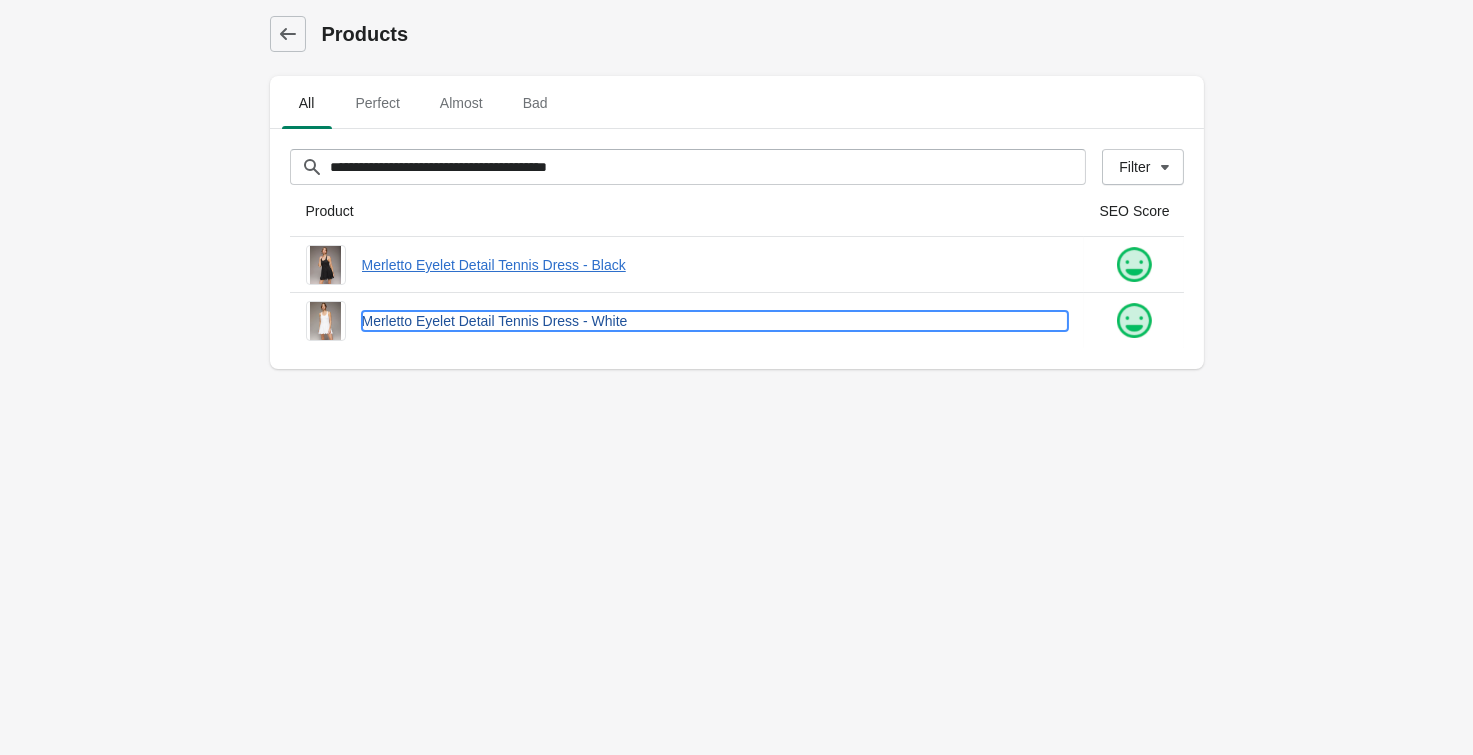 click on "Merletto Eyelet Detail Tennis Dress - White" at bounding box center [715, 321] 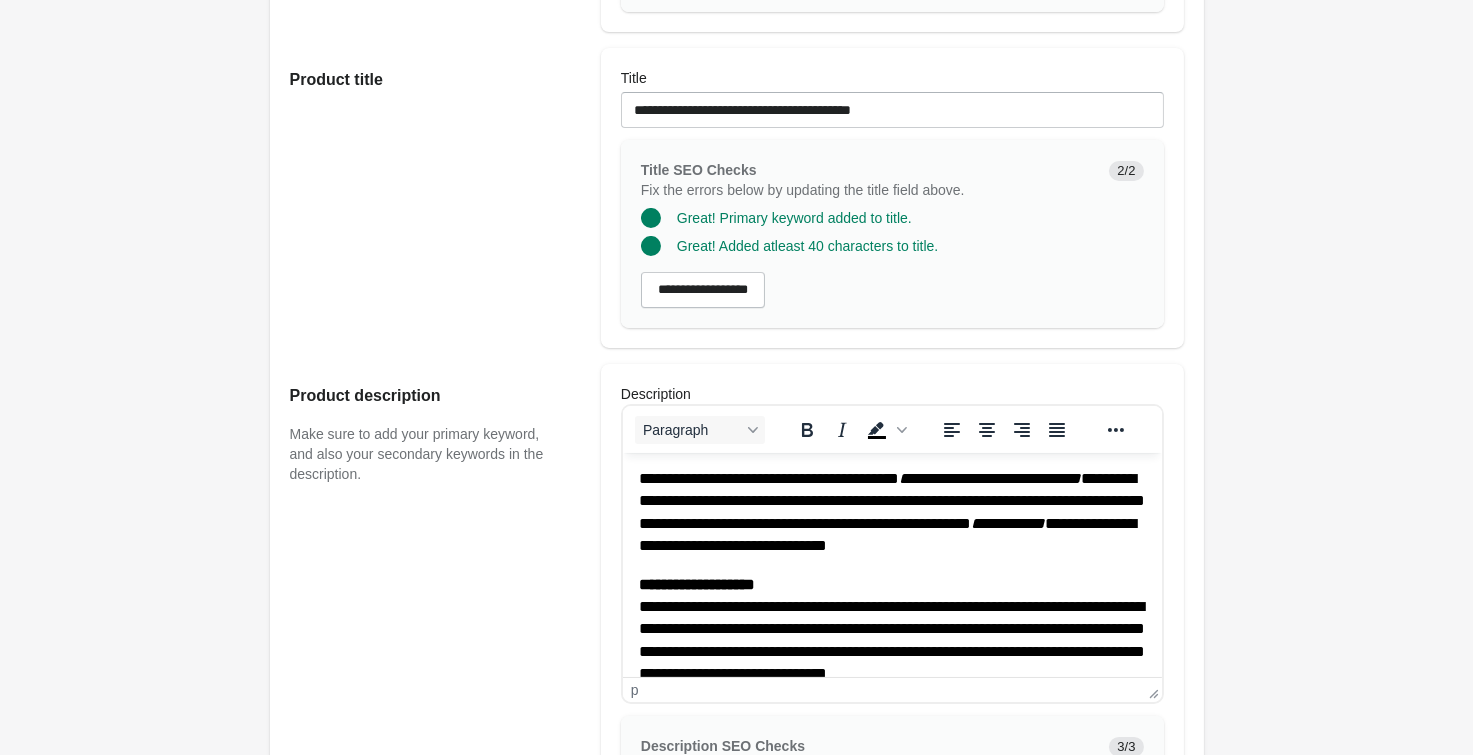 scroll, scrollTop: 330, scrollLeft: 0, axis: vertical 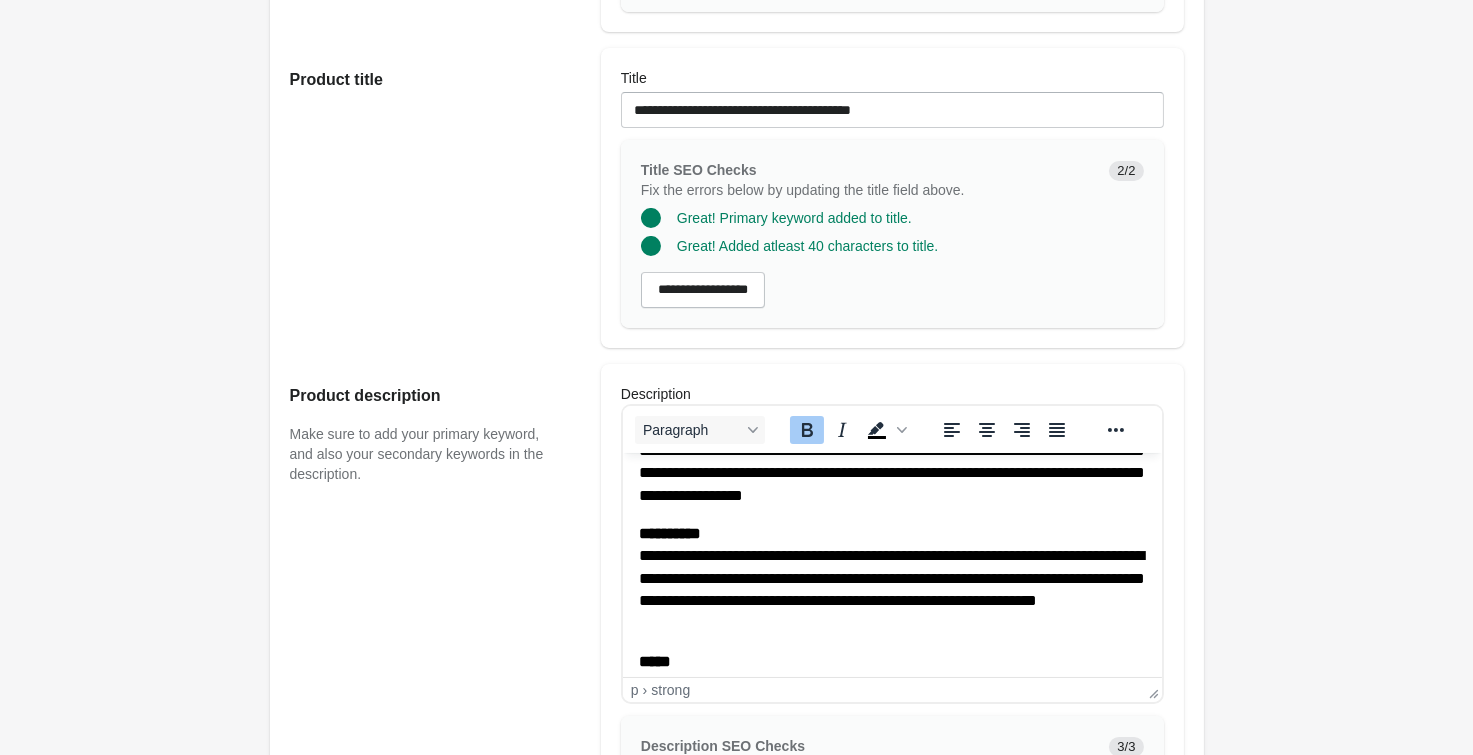 click on "**********" at bounding box center [891, 488] 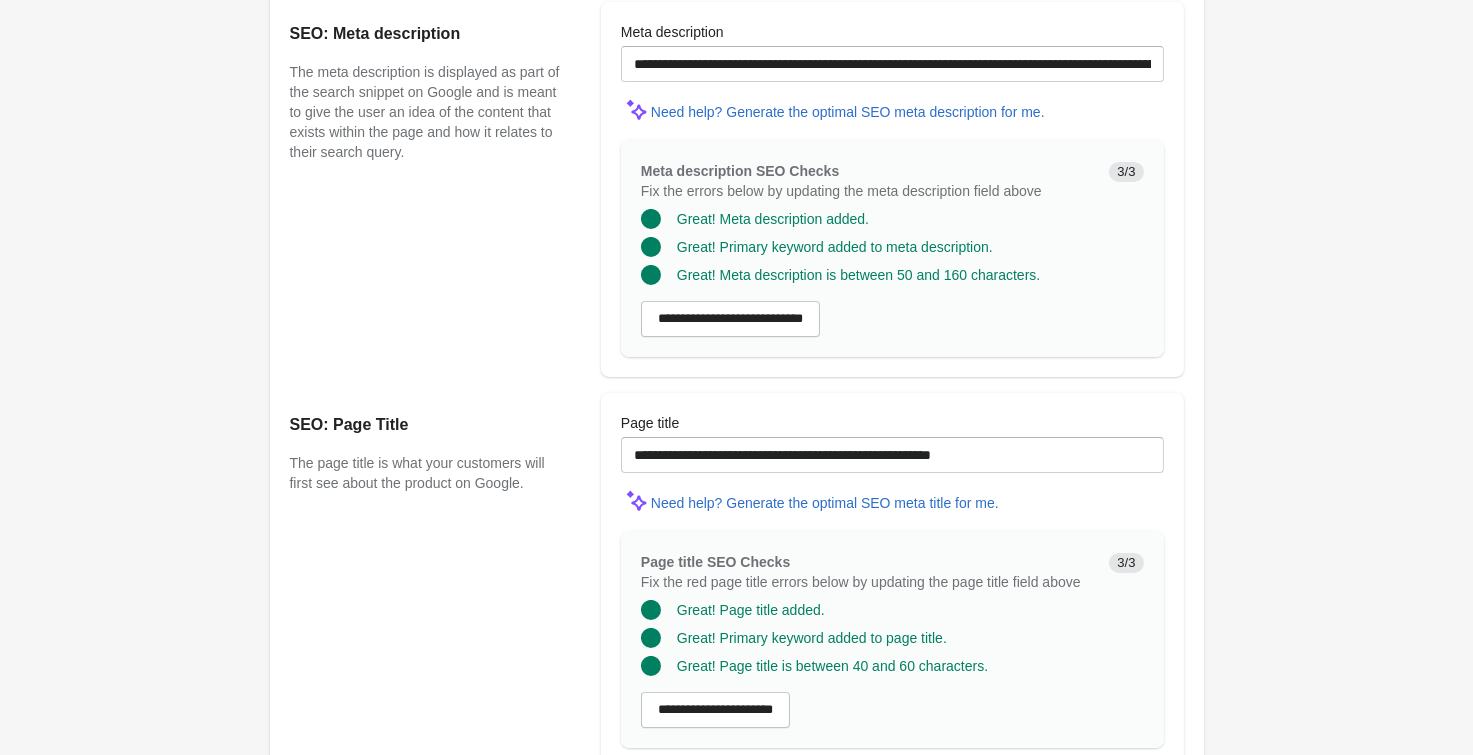 scroll, scrollTop: 1525, scrollLeft: 0, axis: vertical 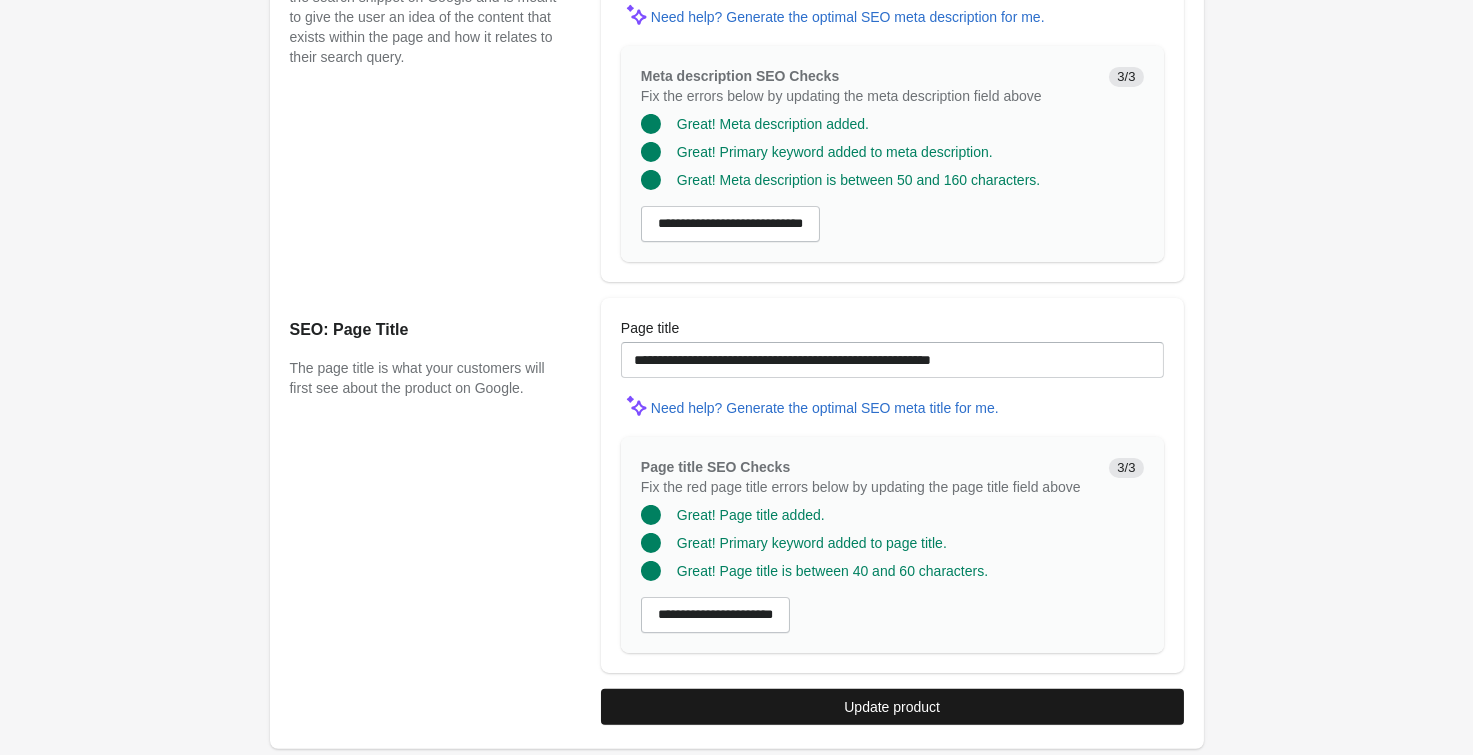 click on "Update product" at bounding box center (892, 707) 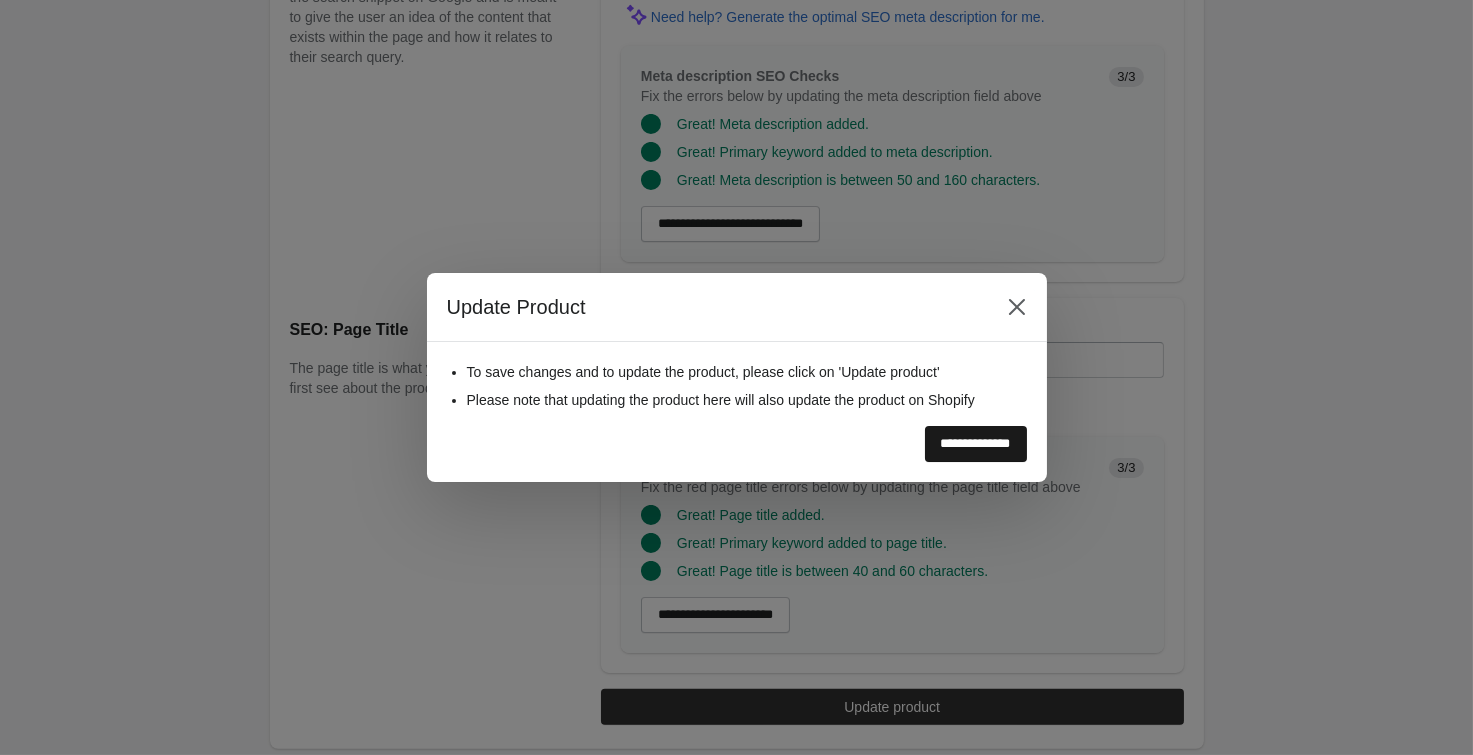 click on "**********" at bounding box center [976, 444] 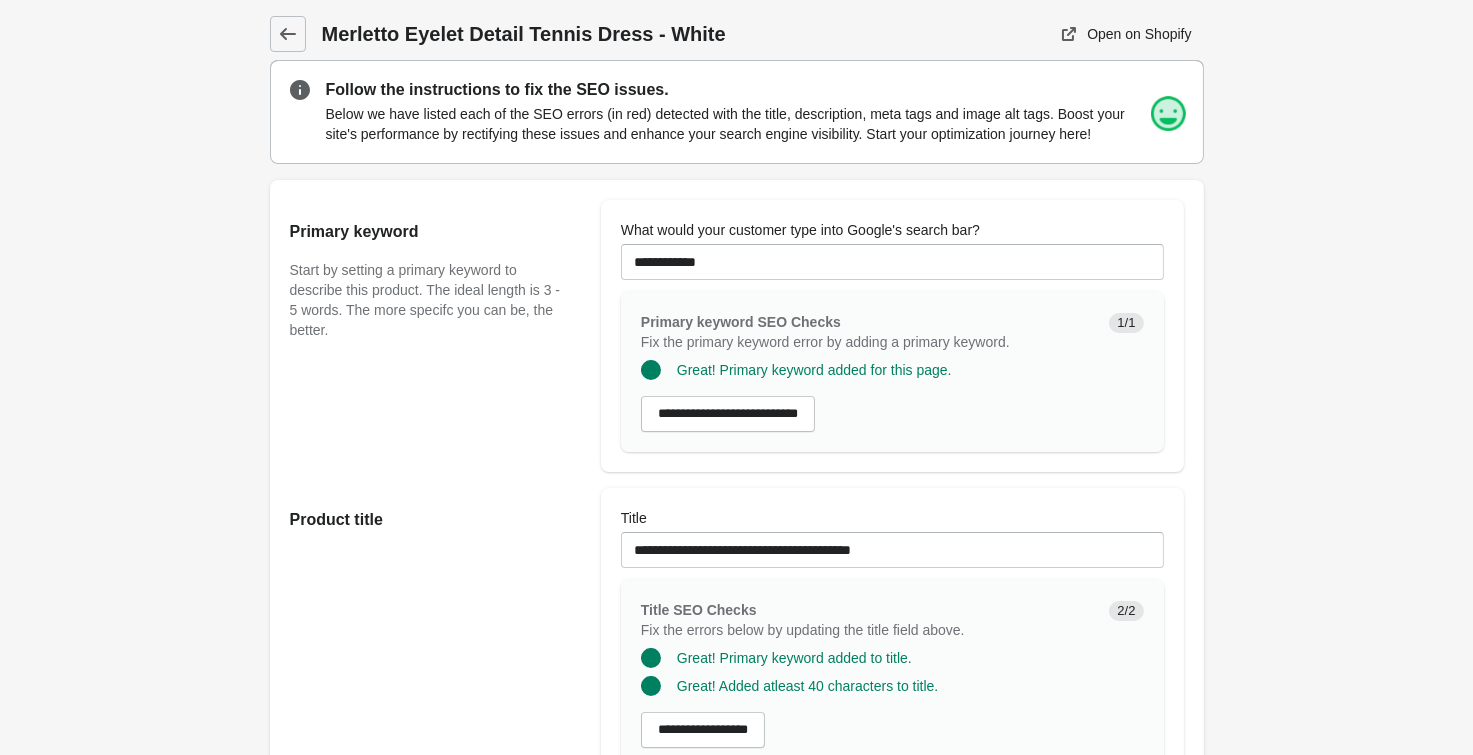 scroll, scrollTop: 0, scrollLeft: 0, axis: both 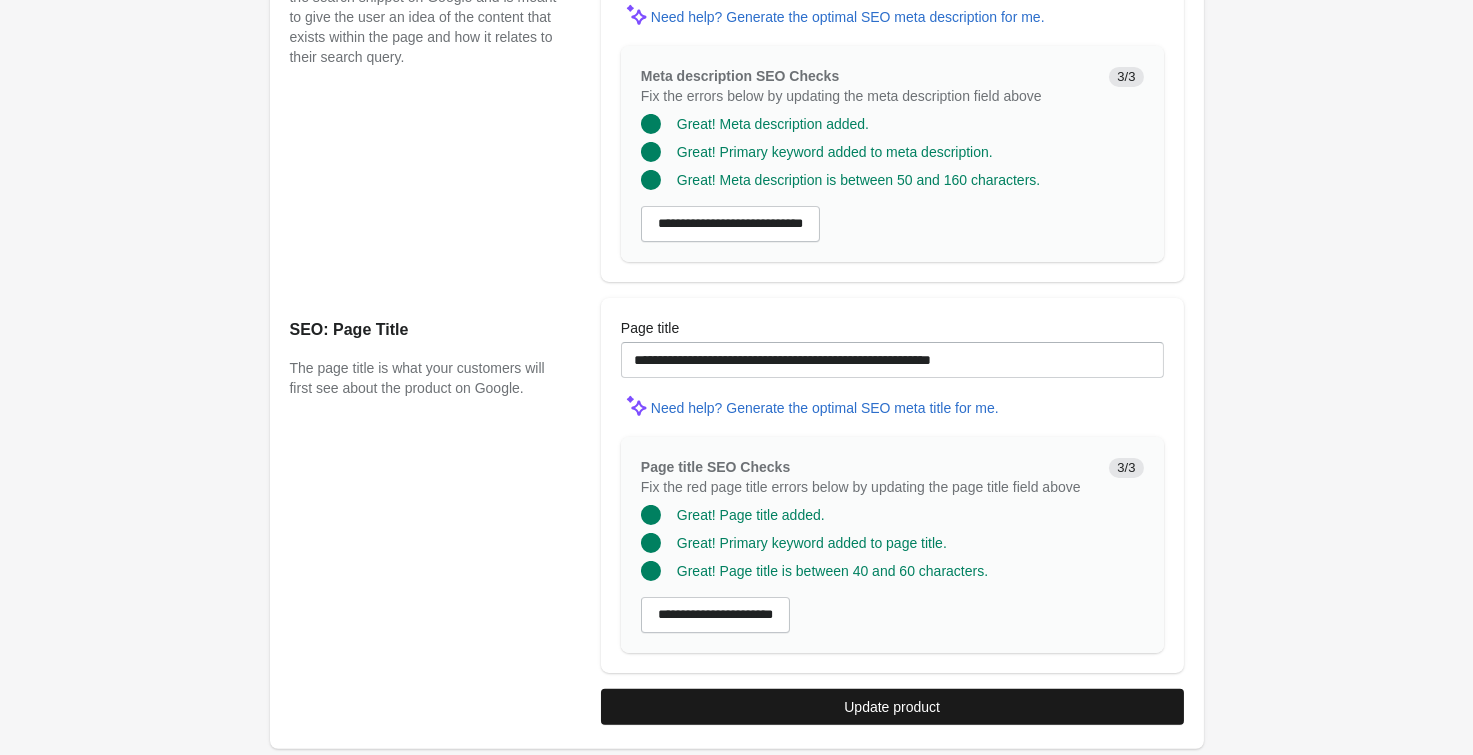 click on "Update product" at bounding box center [892, 707] 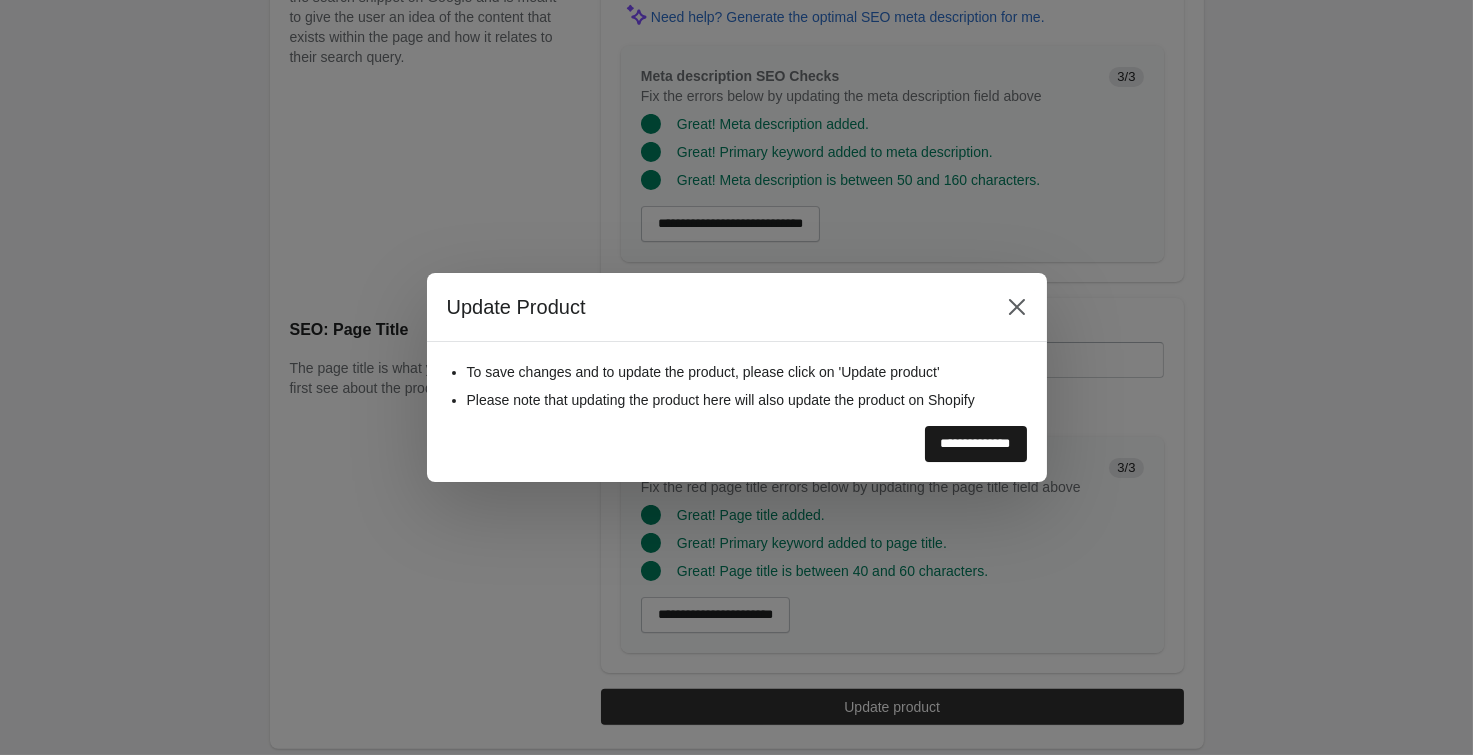 click on "**********" at bounding box center [976, 444] 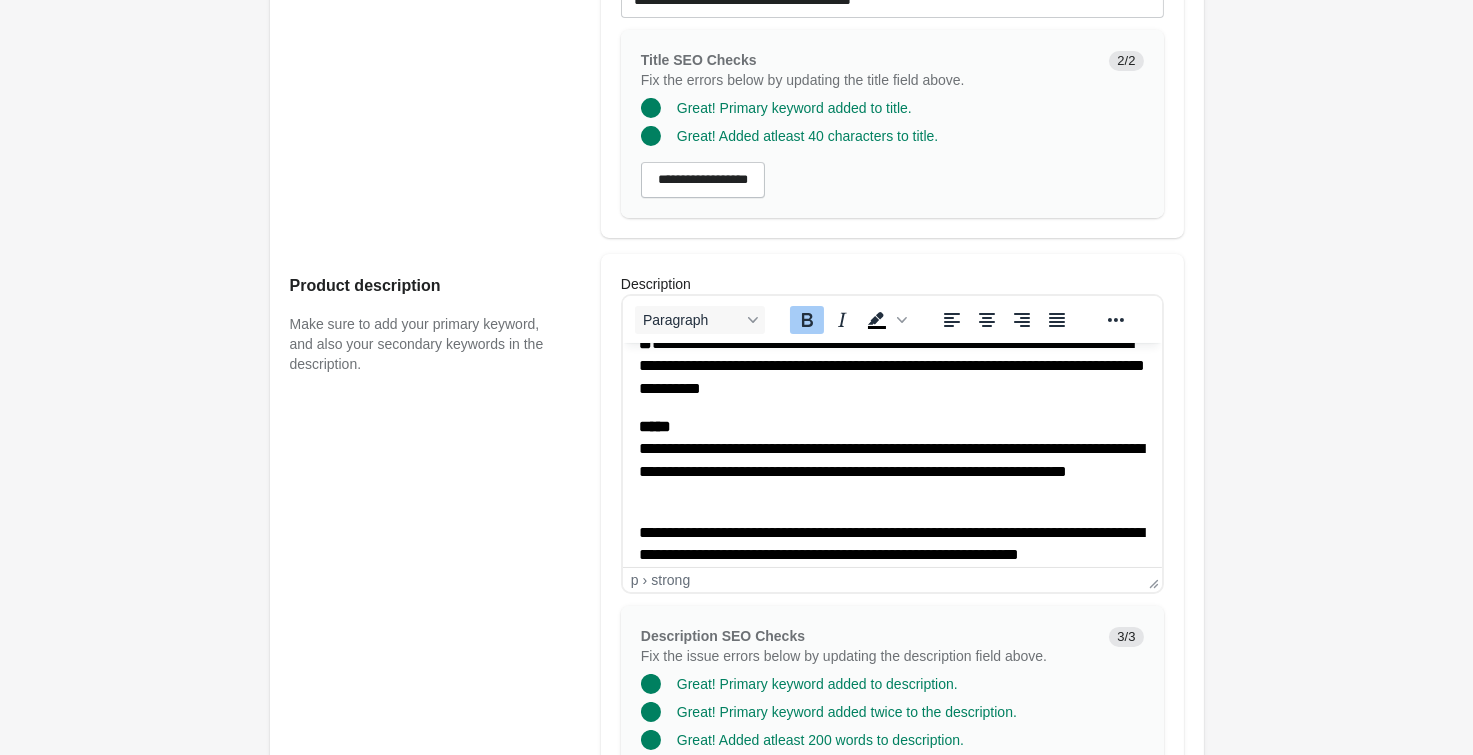 scroll, scrollTop: 492, scrollLeft: 0, axis: vertical 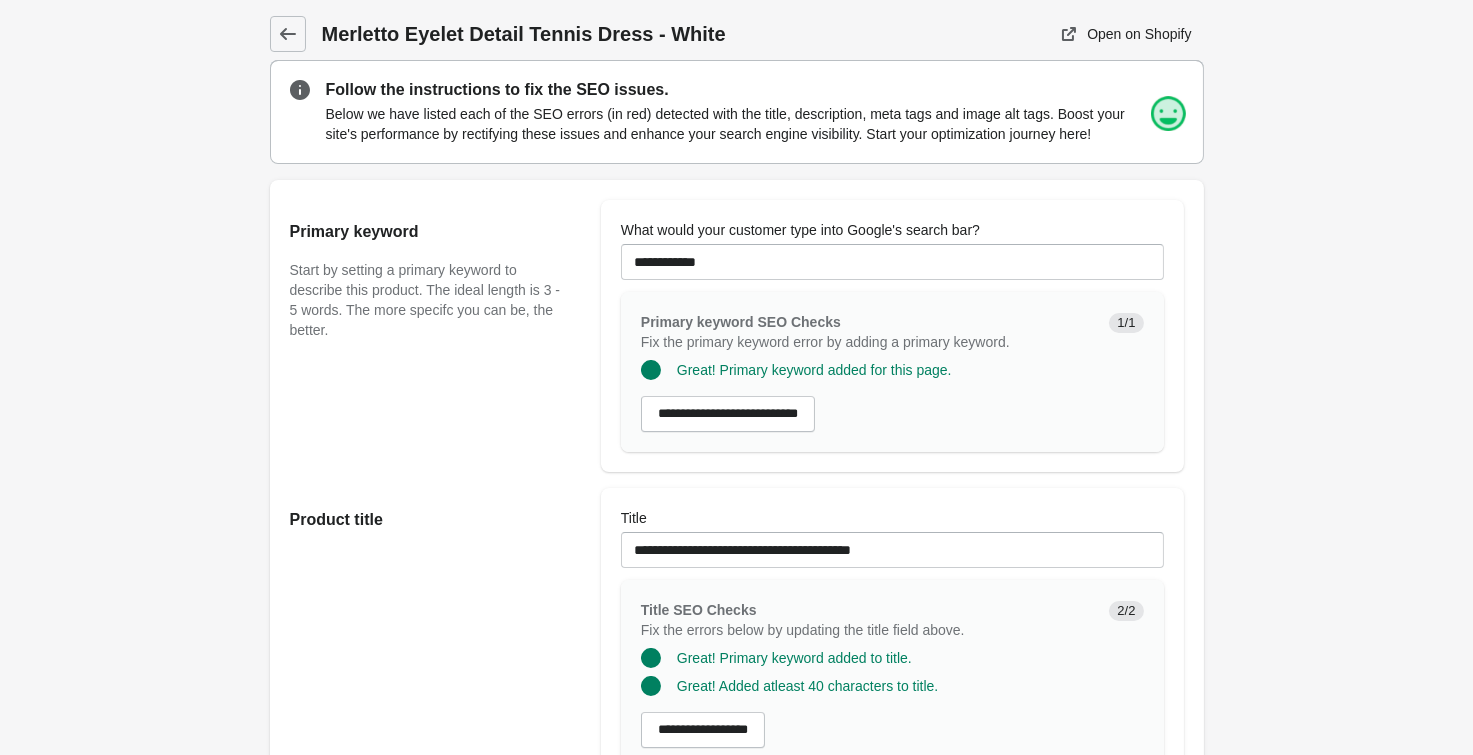 click on "Merletto Eyelet Detail Tennis Dress - White
Open on Shopify" at bounding box center (737, 1141) 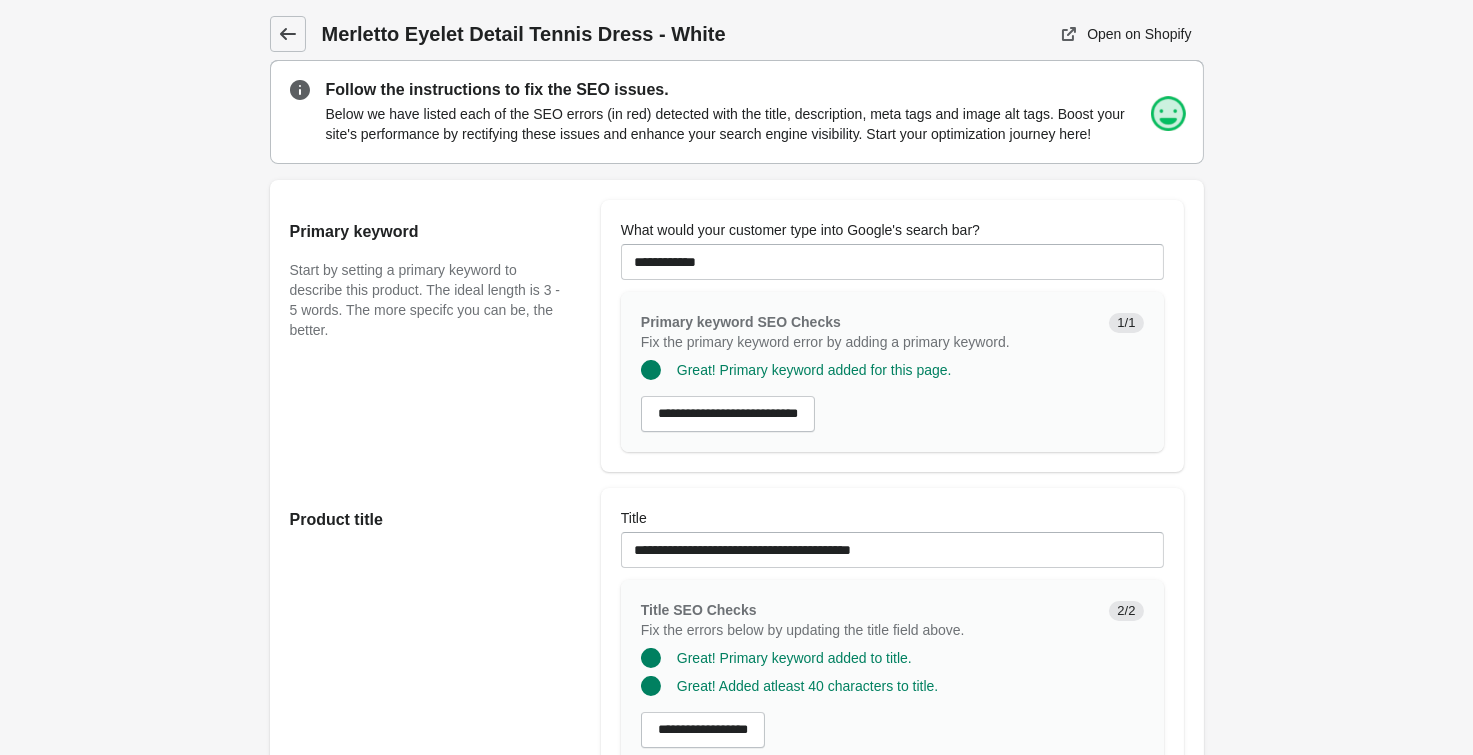 click at bounding box center (288, 34) 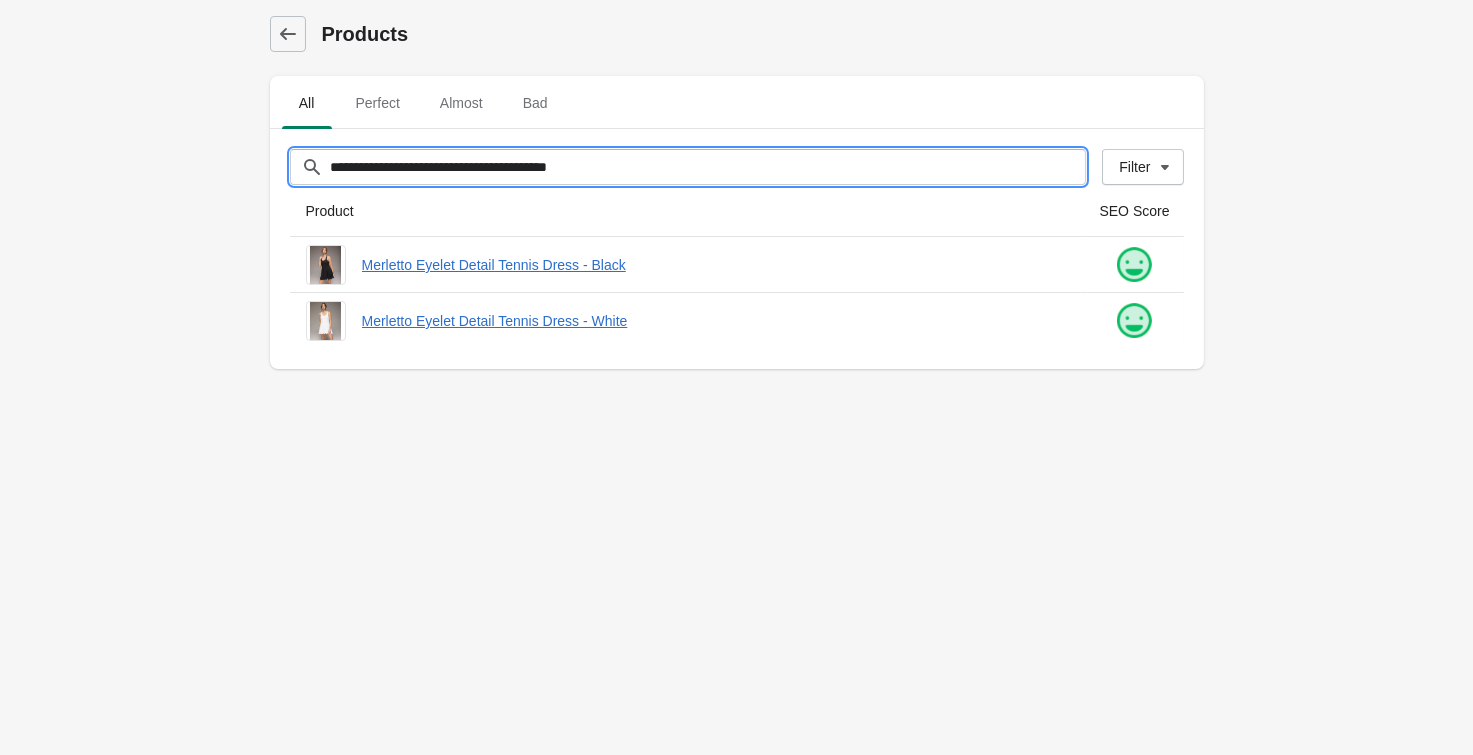 drag, startPoint x: 650, startPoint y: 182, endPoint x: 103, endPoint y: 203, distance: 547.40295 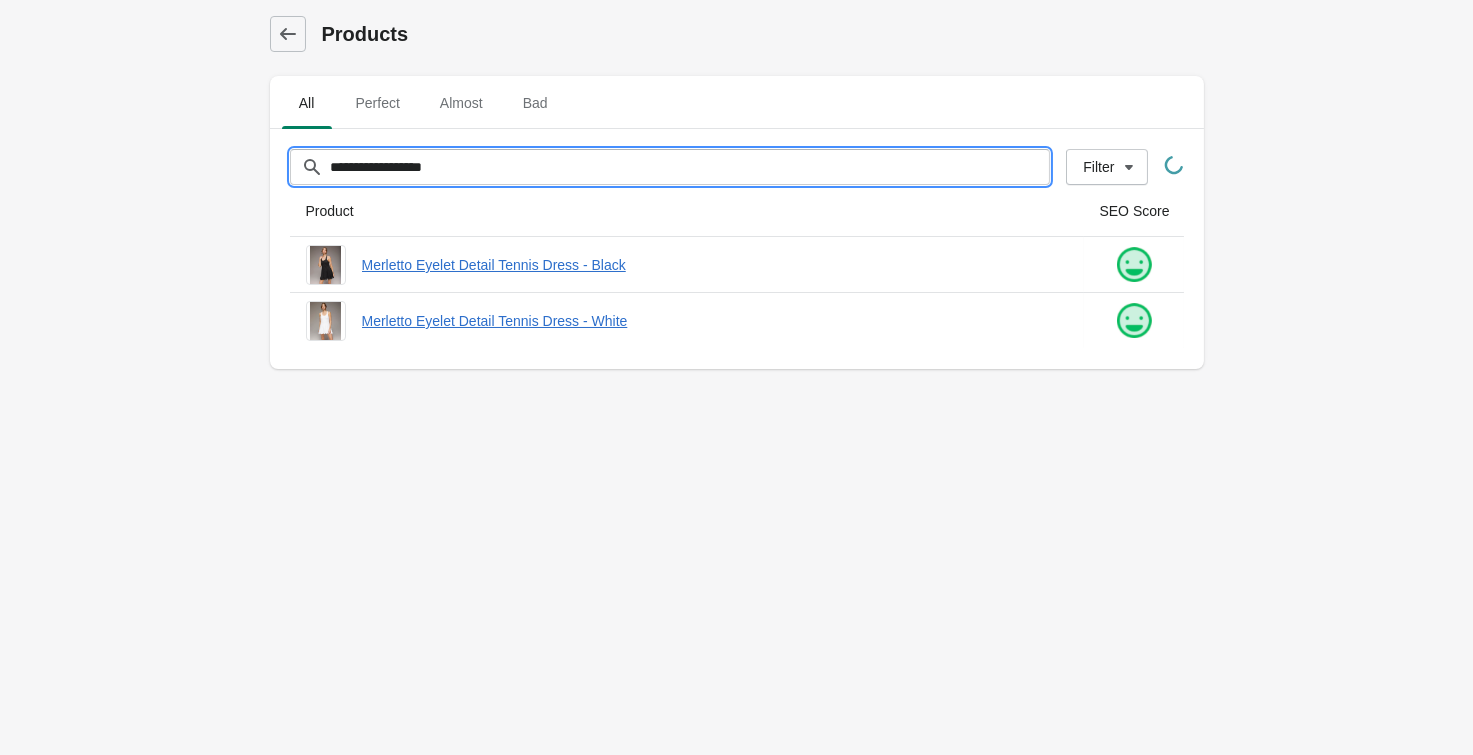 type on "**********" 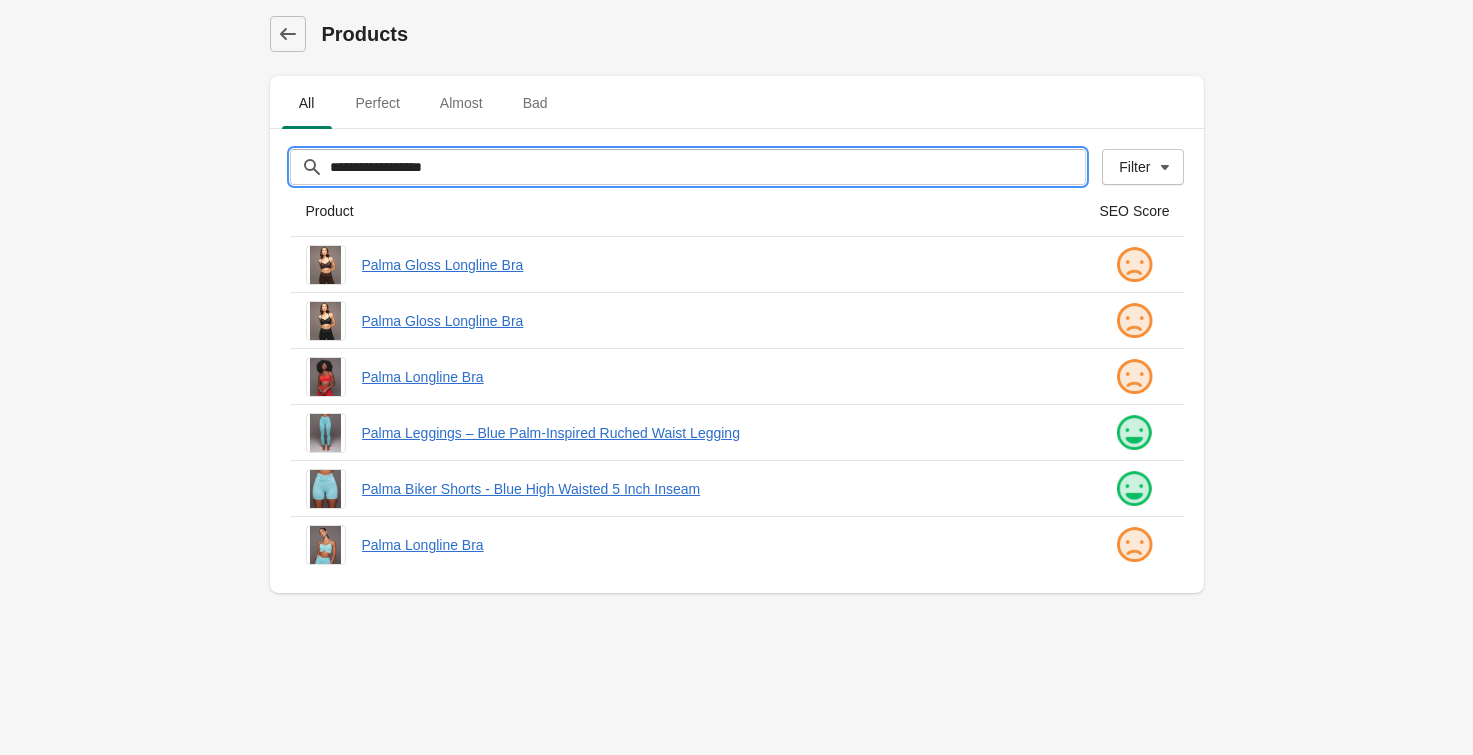 click on "**********" at bounding box center [708, 167] 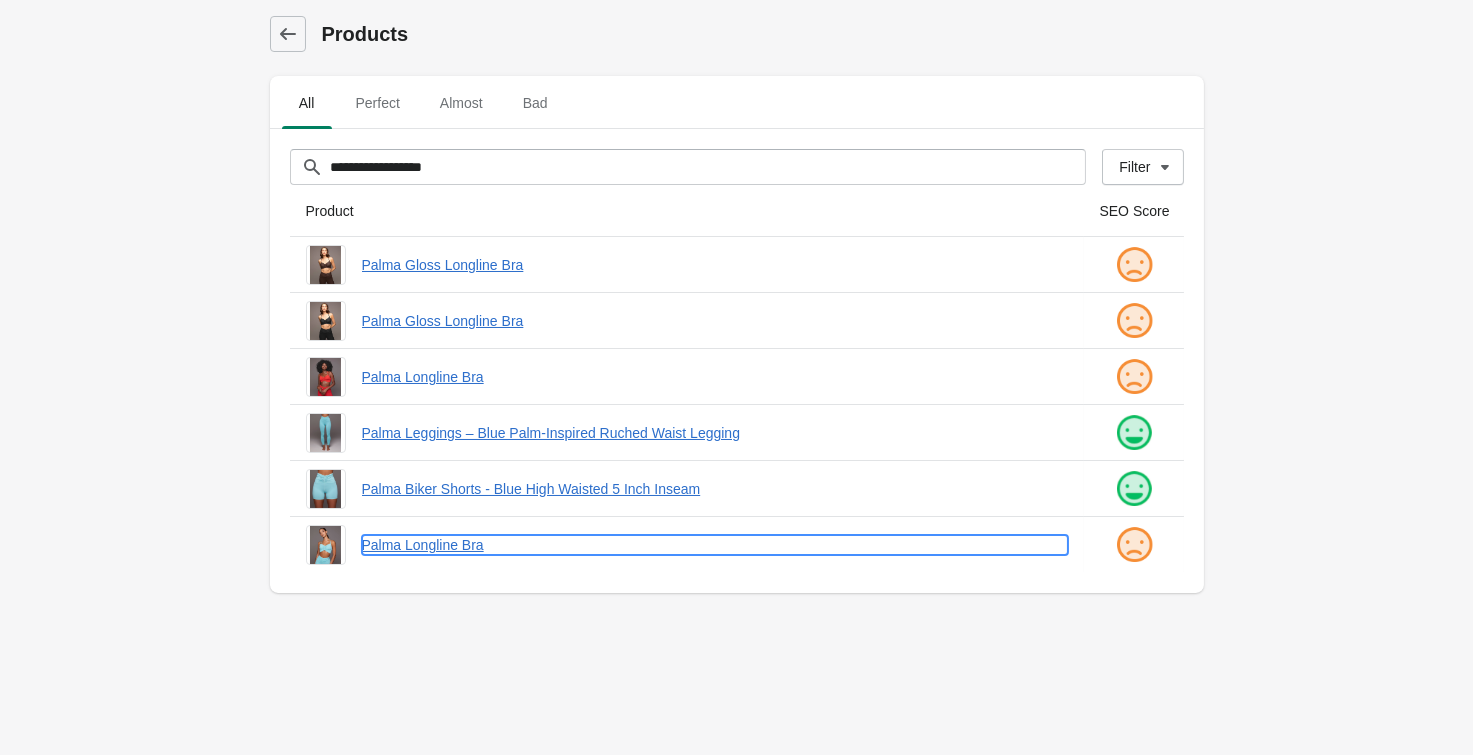 drag, startPoint x: 432, startPoint y: 547, endPoint x: 571, endPoint y: 529, distance: 140.16063 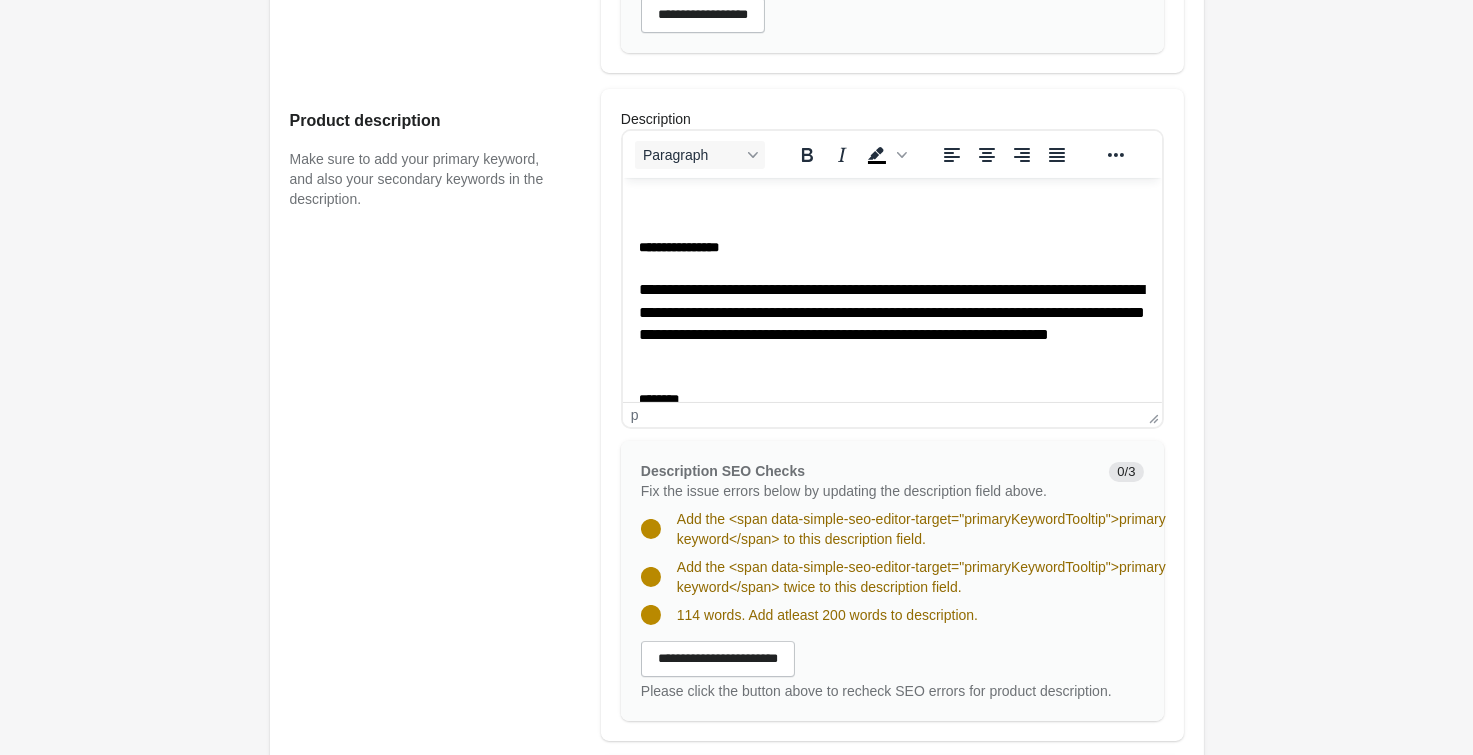 scroll, scrollTop: 770, scrollLeft: 0, axis: vertical 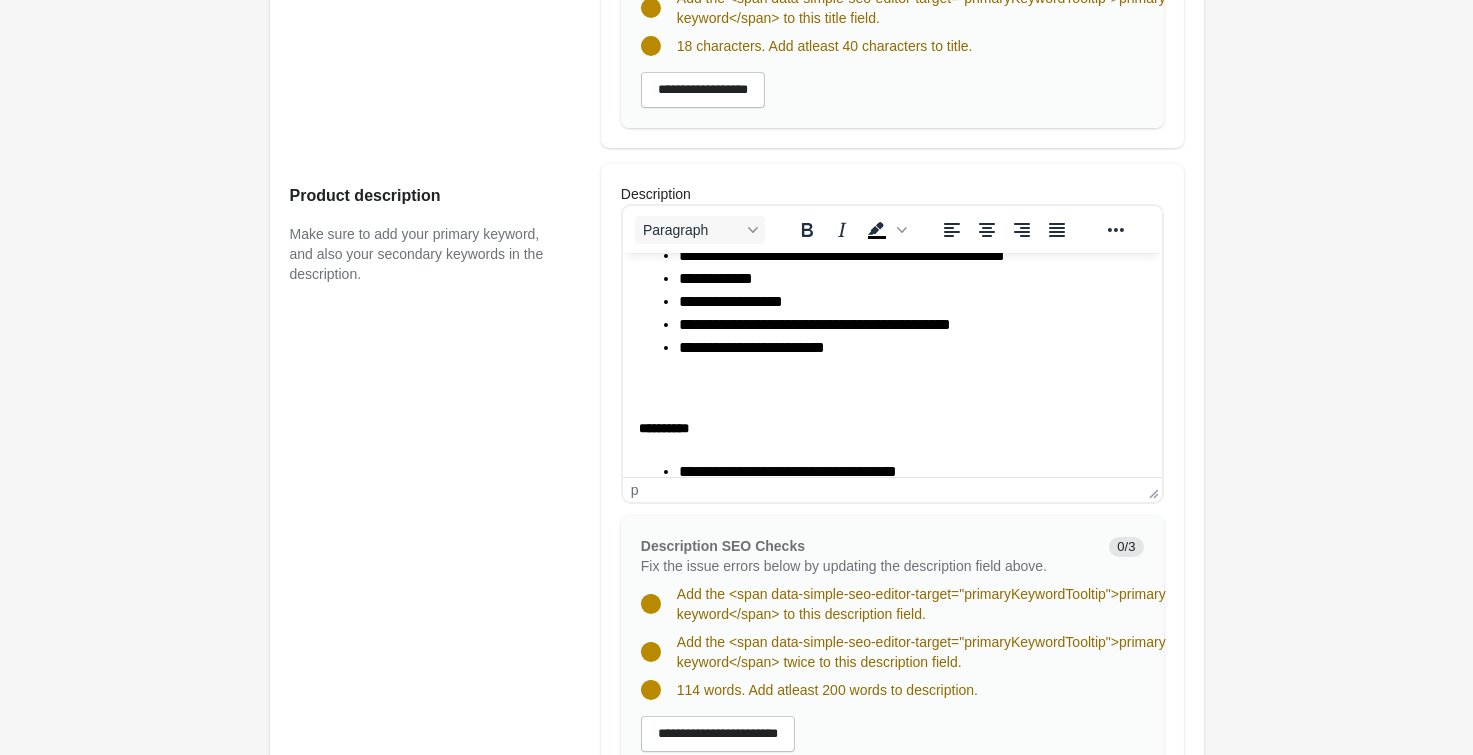 click on "**********" at bounding box center [891, 341] 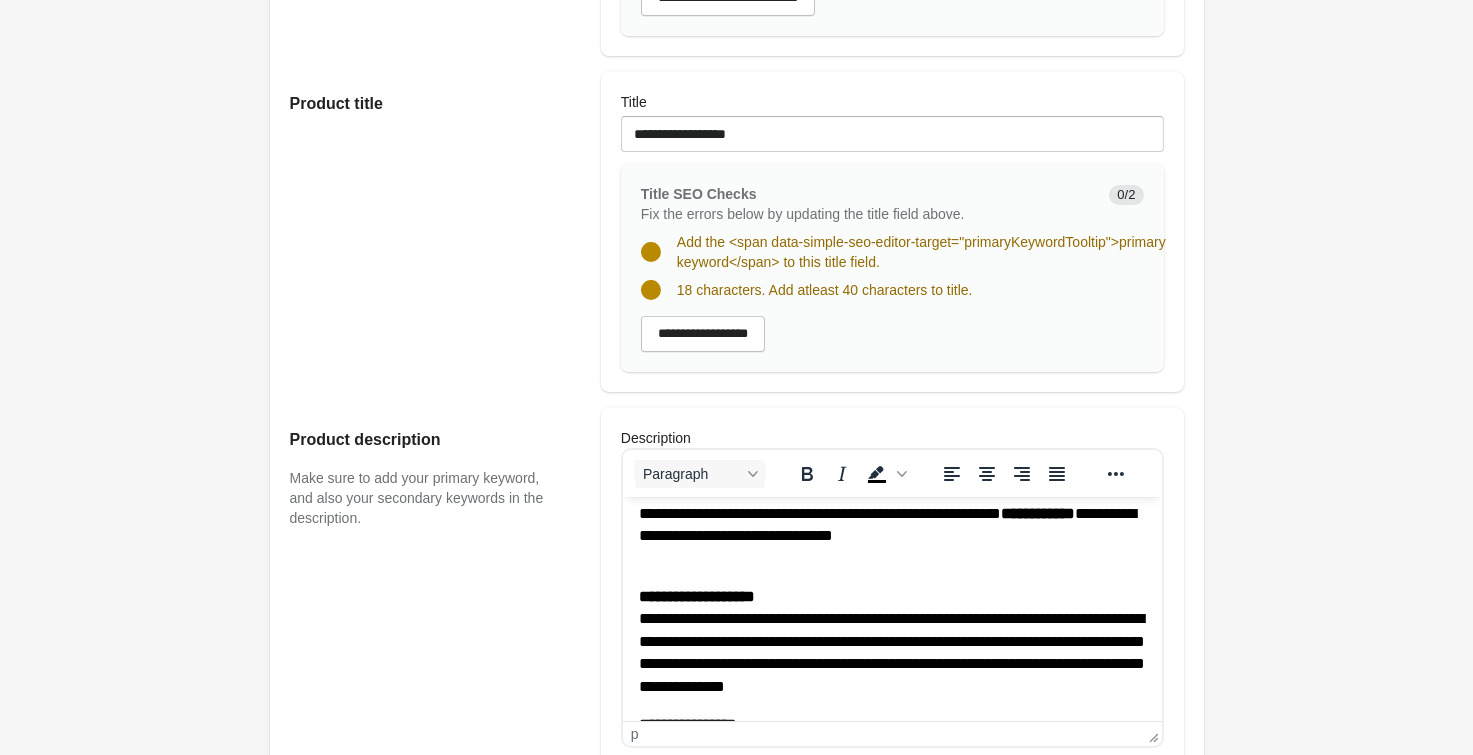 scroll, scrollTop: 220, scrollLeft: 0, axis: vertical 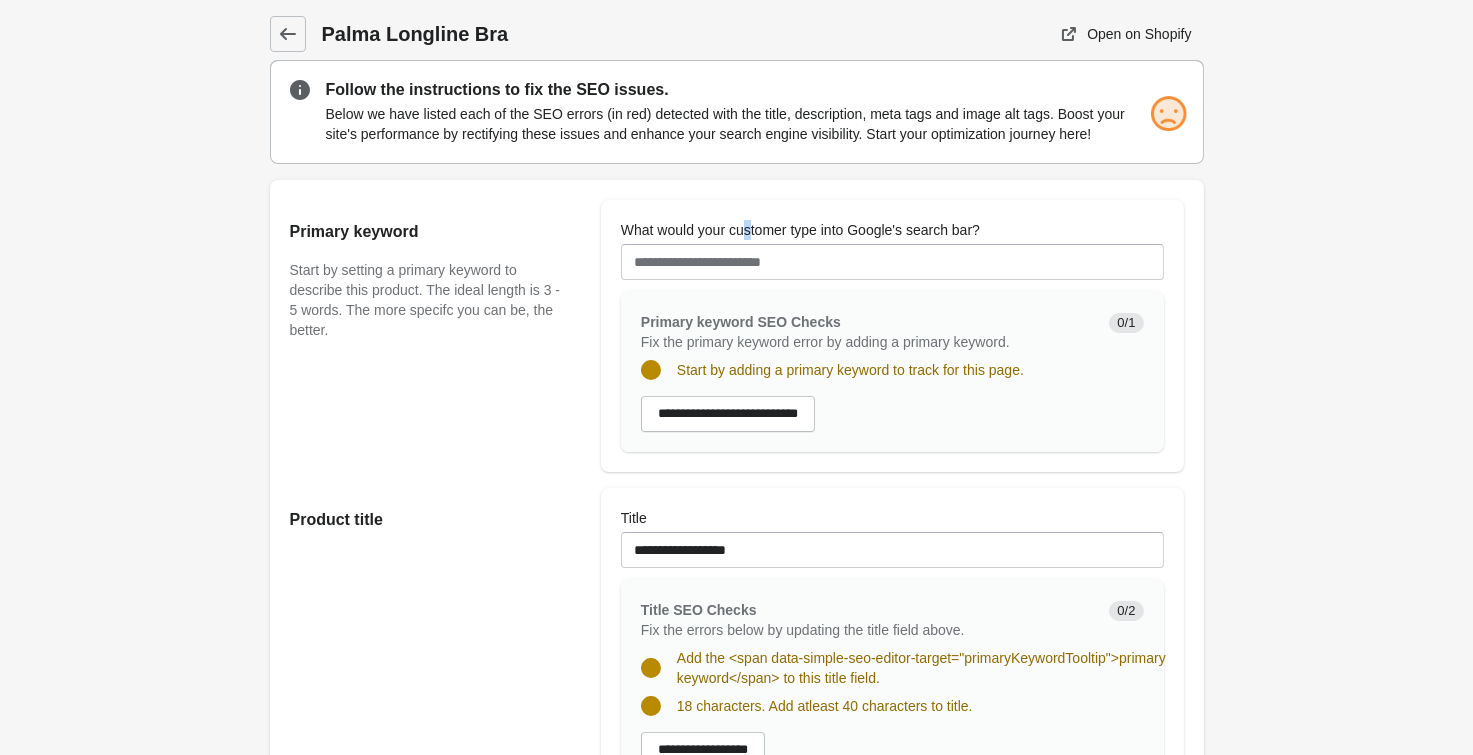 click on "What would your customer type into Google's search bar?" at bounding box center [800, 230] 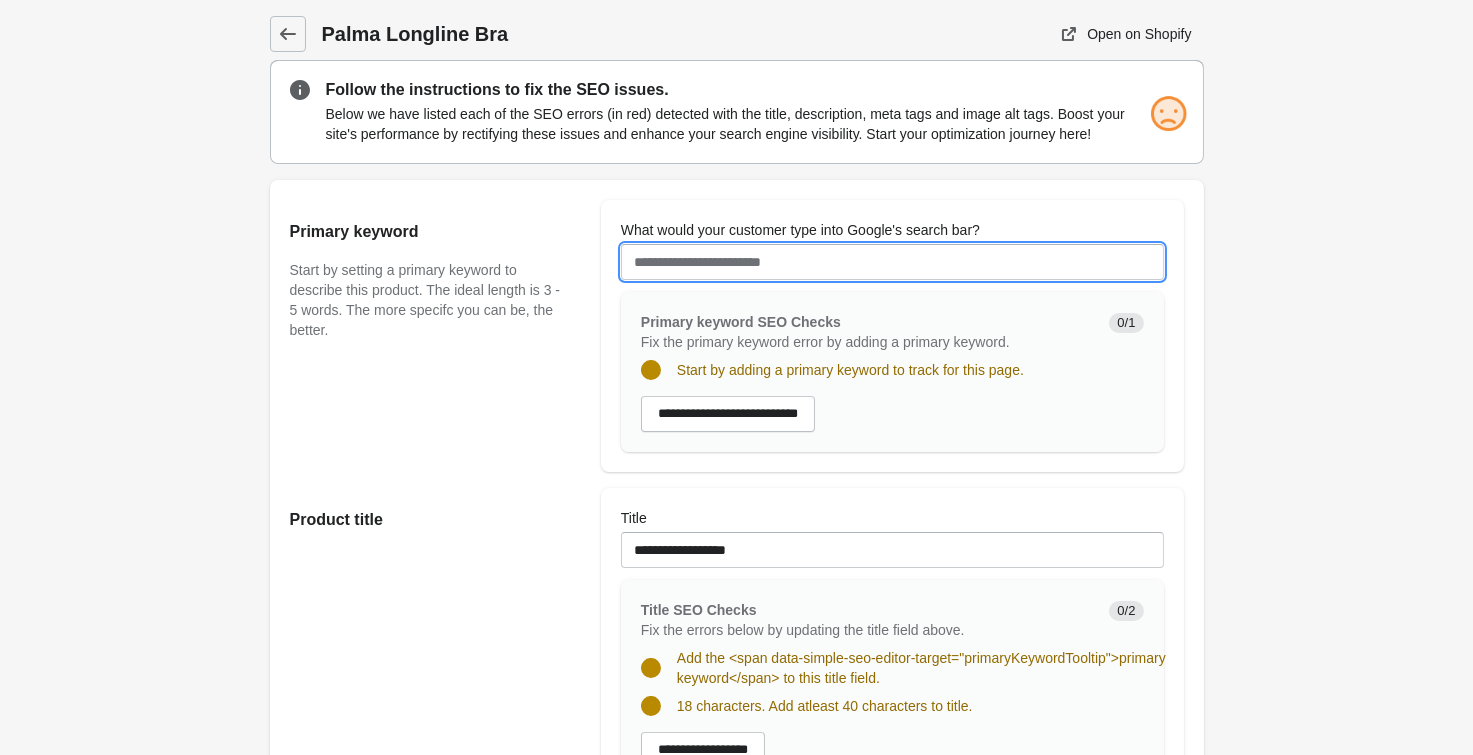 click on "What would your customer type into Google's search bar?" at bounding box center [892, 262] 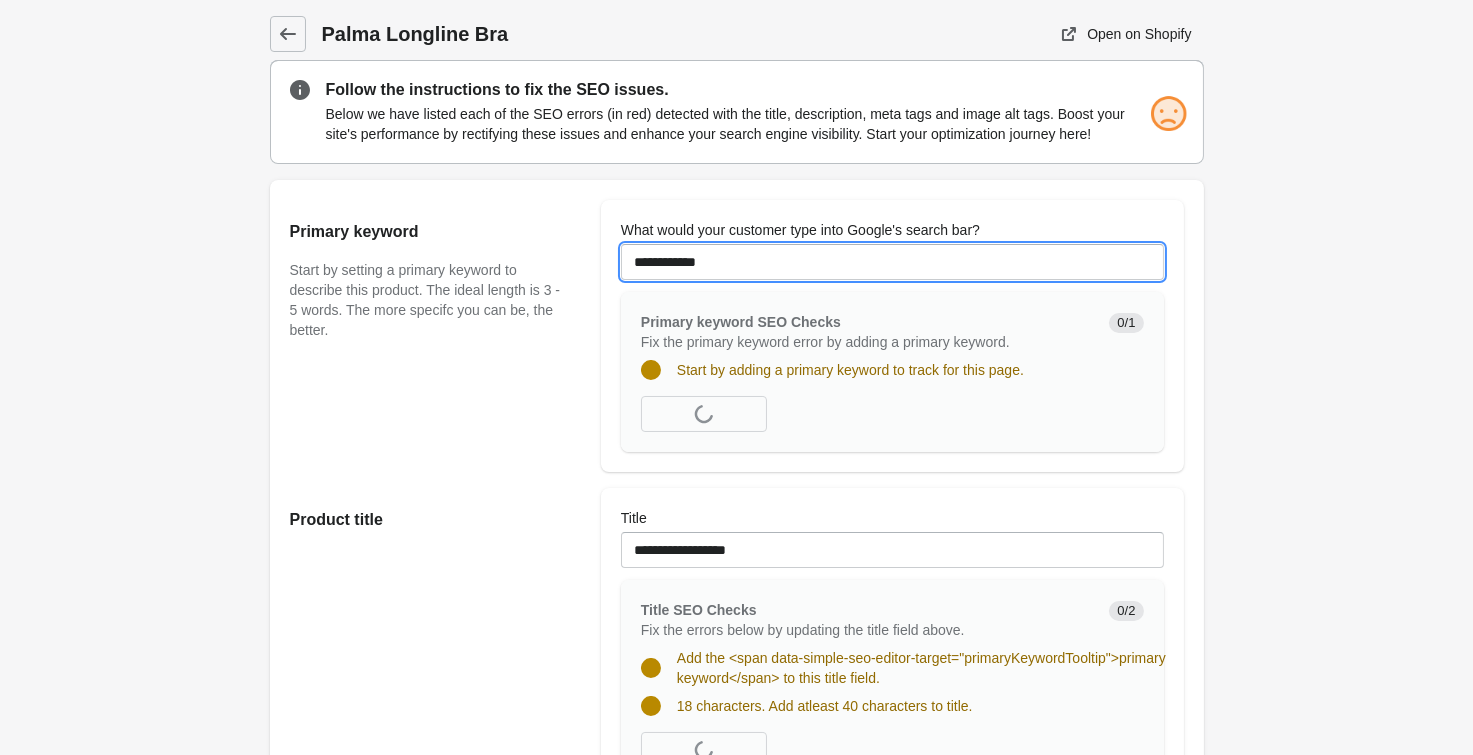 type on "**********" 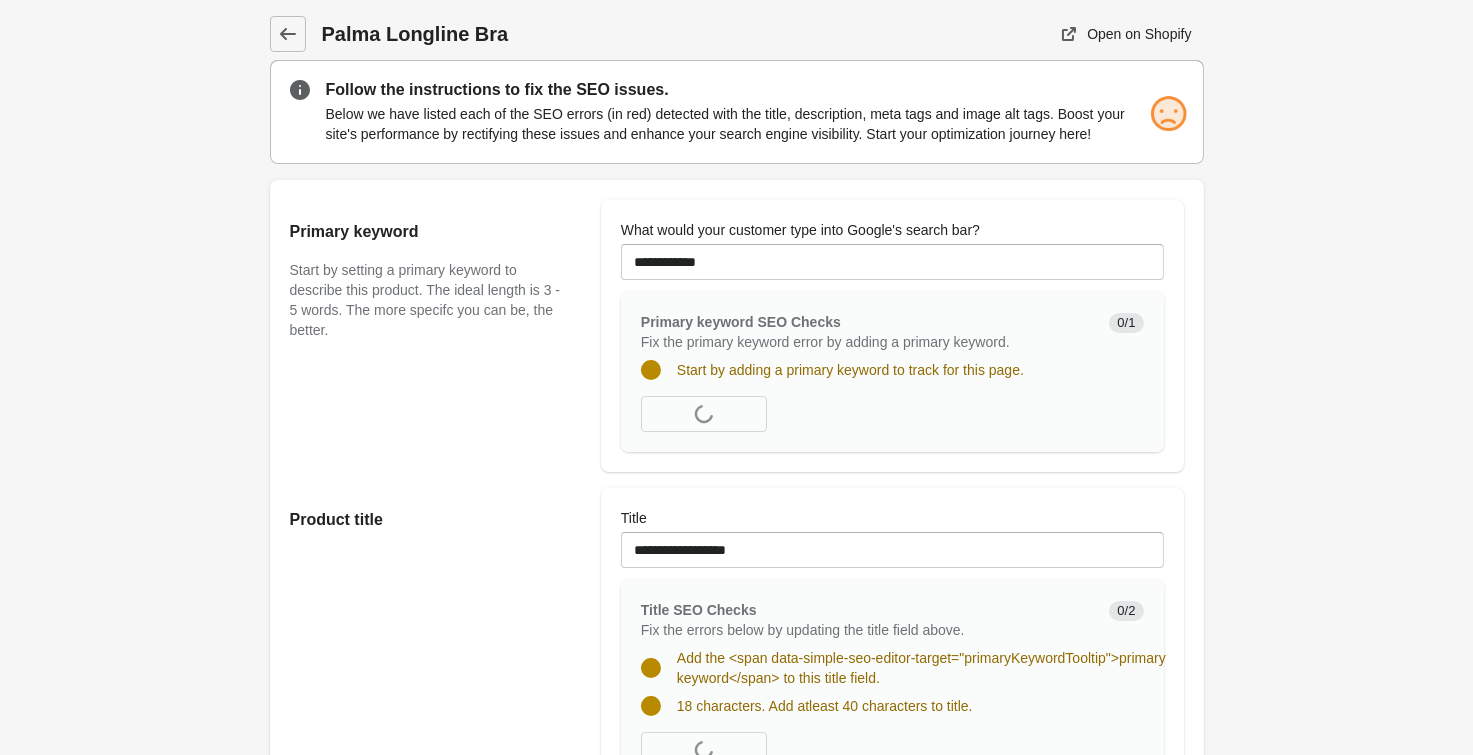click on "Palma Longline Bra
Open on Shopify
Open on Shopify" at bounding box center (736, 1191) 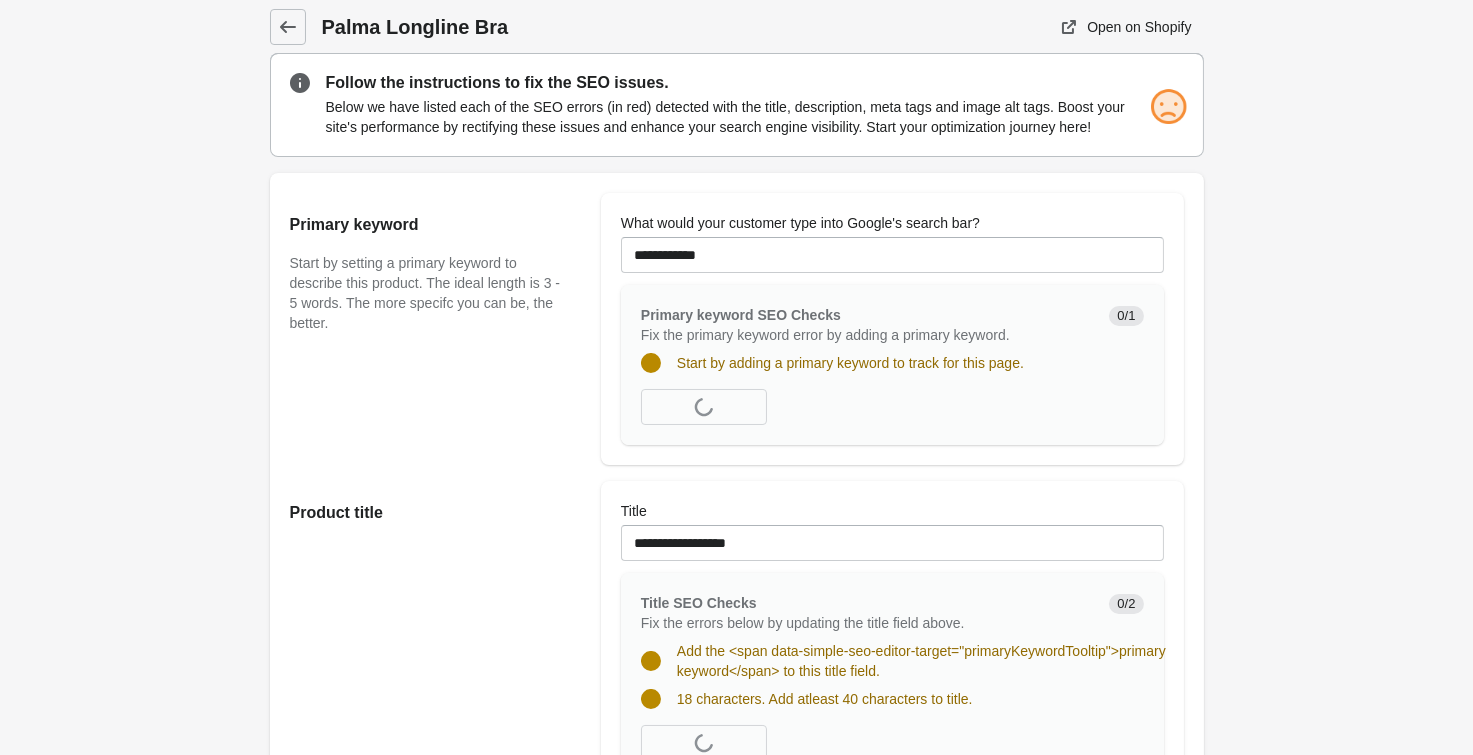 scroll, scrollTop: 440, scrollLeft: 0, axis: vertical 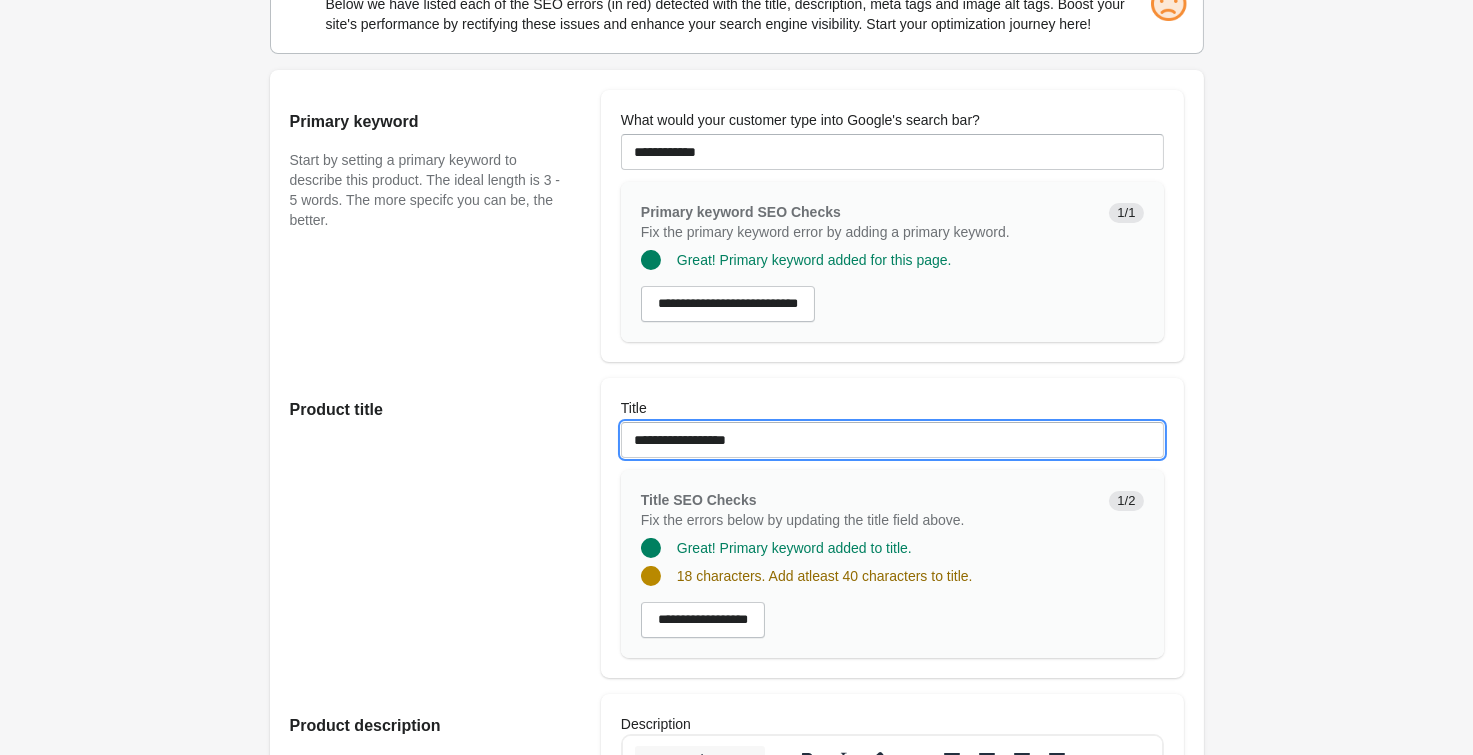 drag, startPoint x: 773, startPoint y: 438, endPoint x: 378, endPoint y: 413, distance: 395.79034 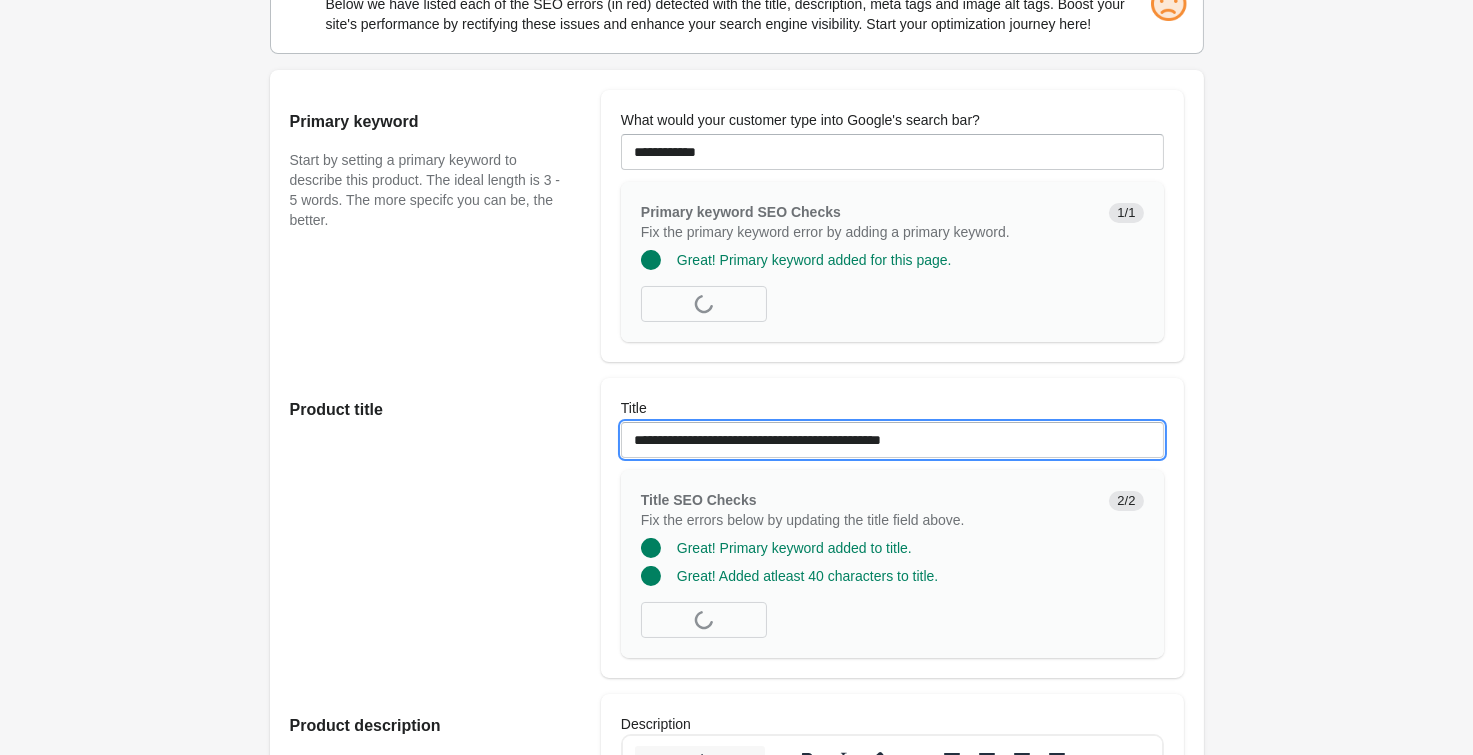 paste on "**********" 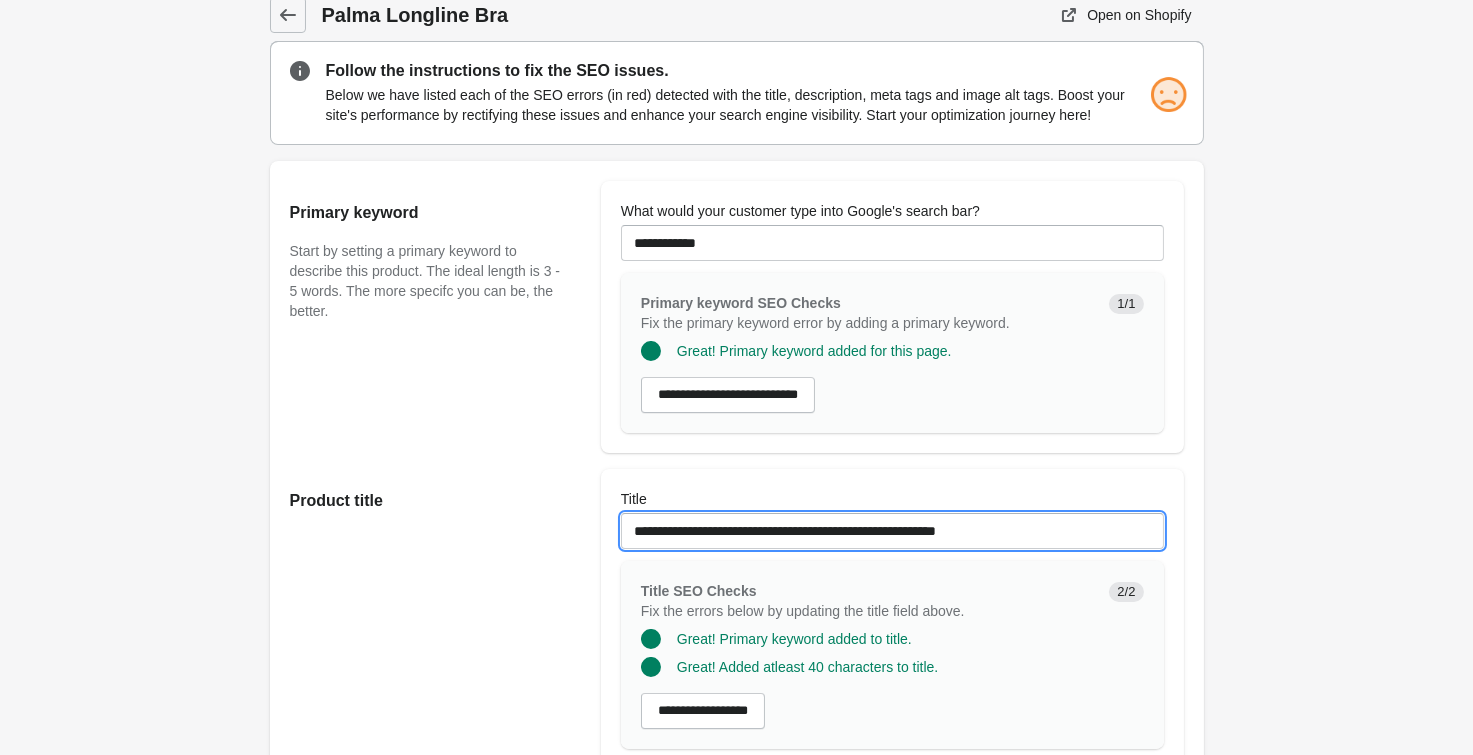 scroll, scrollTop: 0, scrollLeft: 0, axis: both 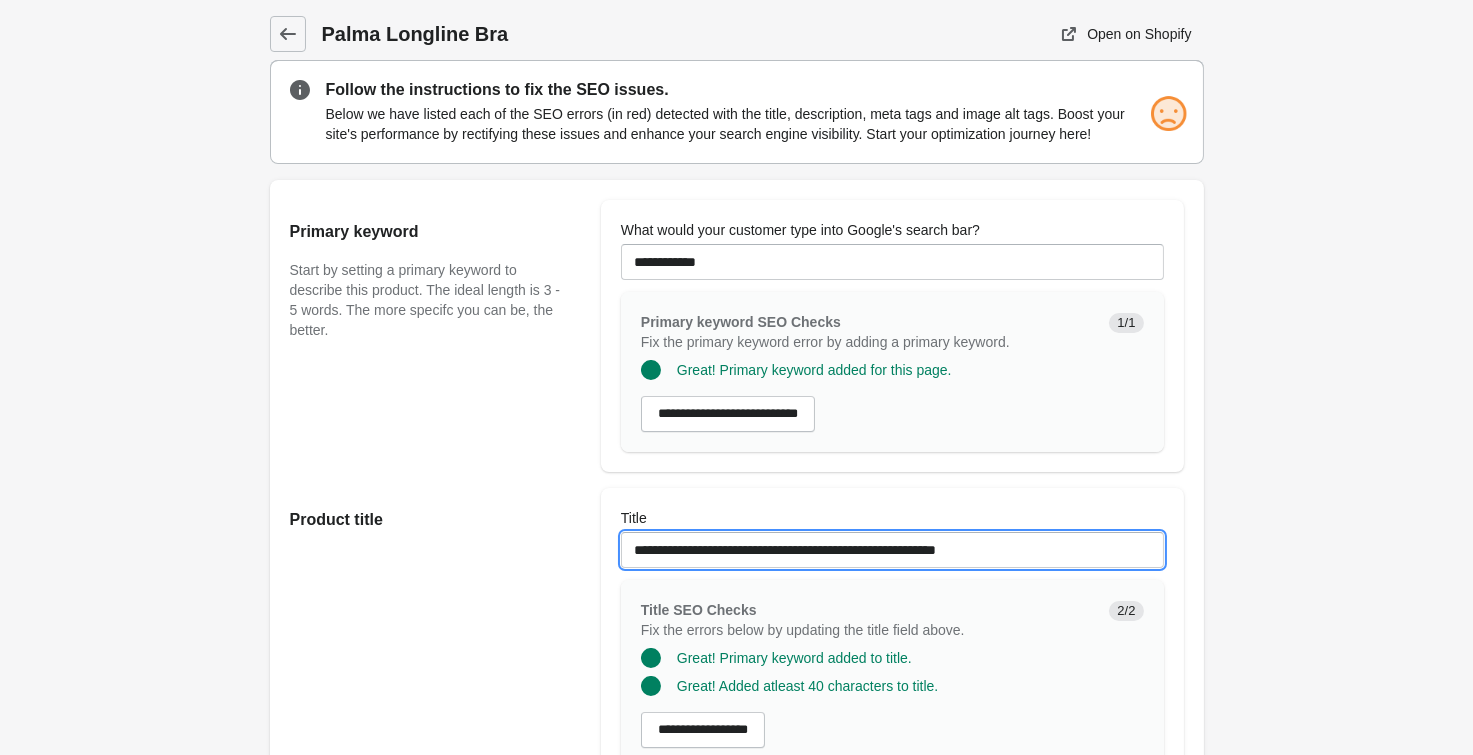 click on "**********" at bounding box center (892, 550) 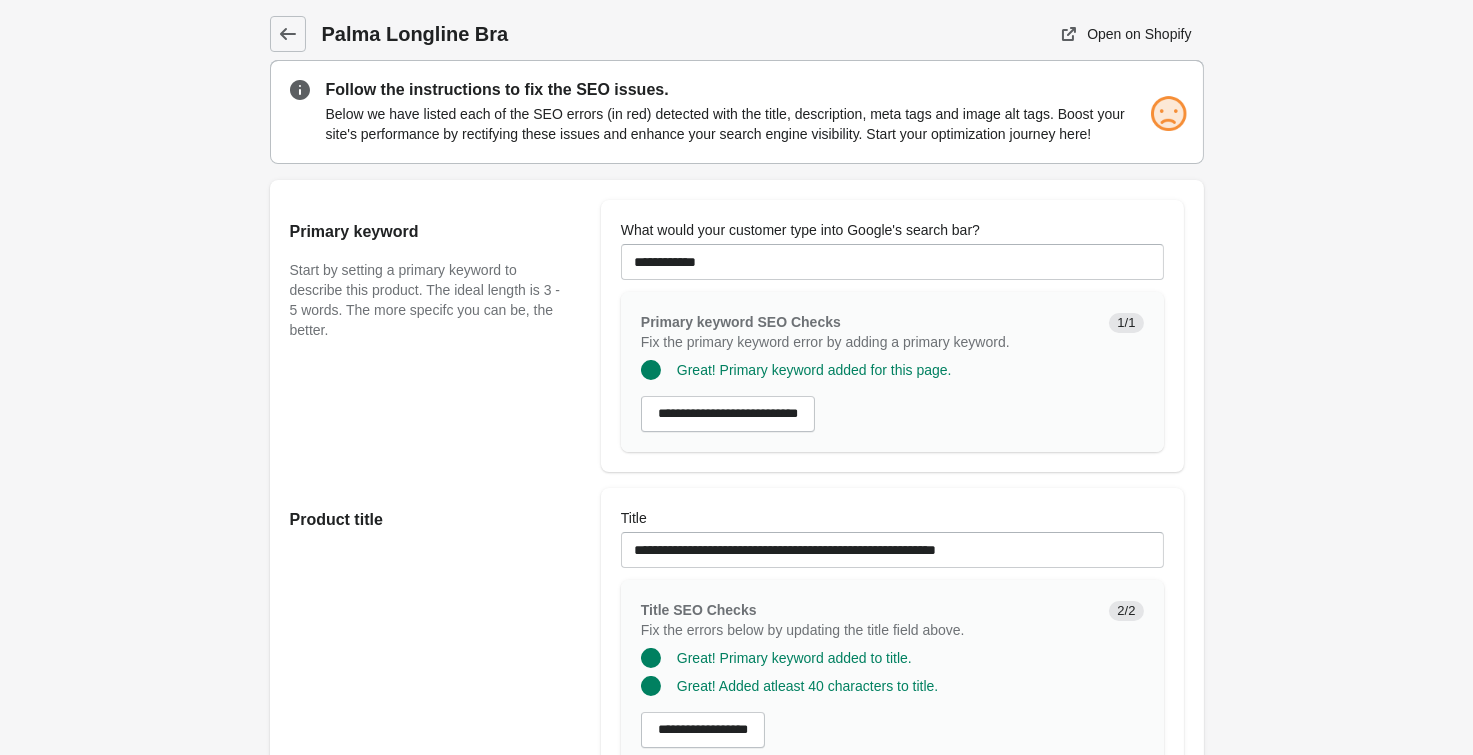 click on "Palma Longline Bra
Open on Shopify
Open on Shopify" at bounding box center [736, 1141] 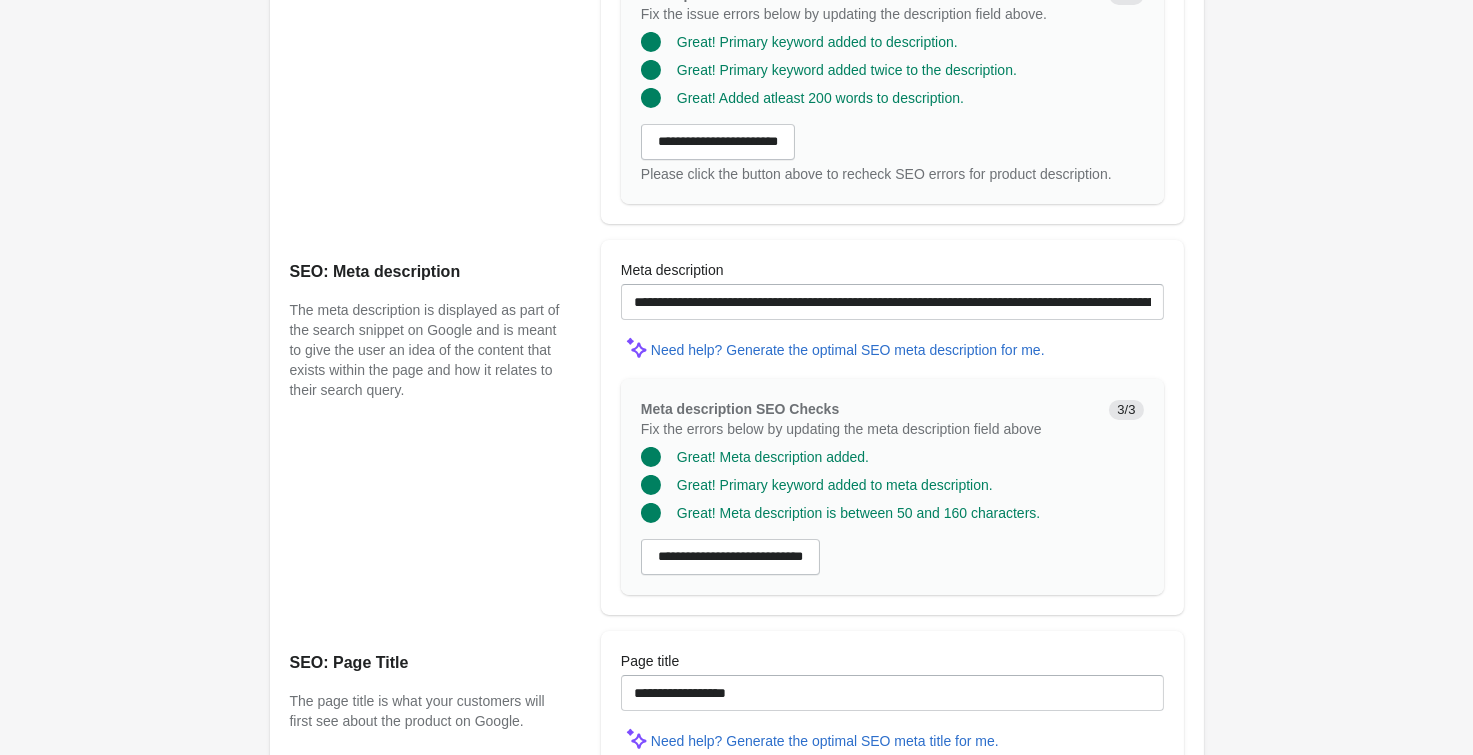scroll, scrollTop: 1210, scrollLeft: 0, axis: vertical 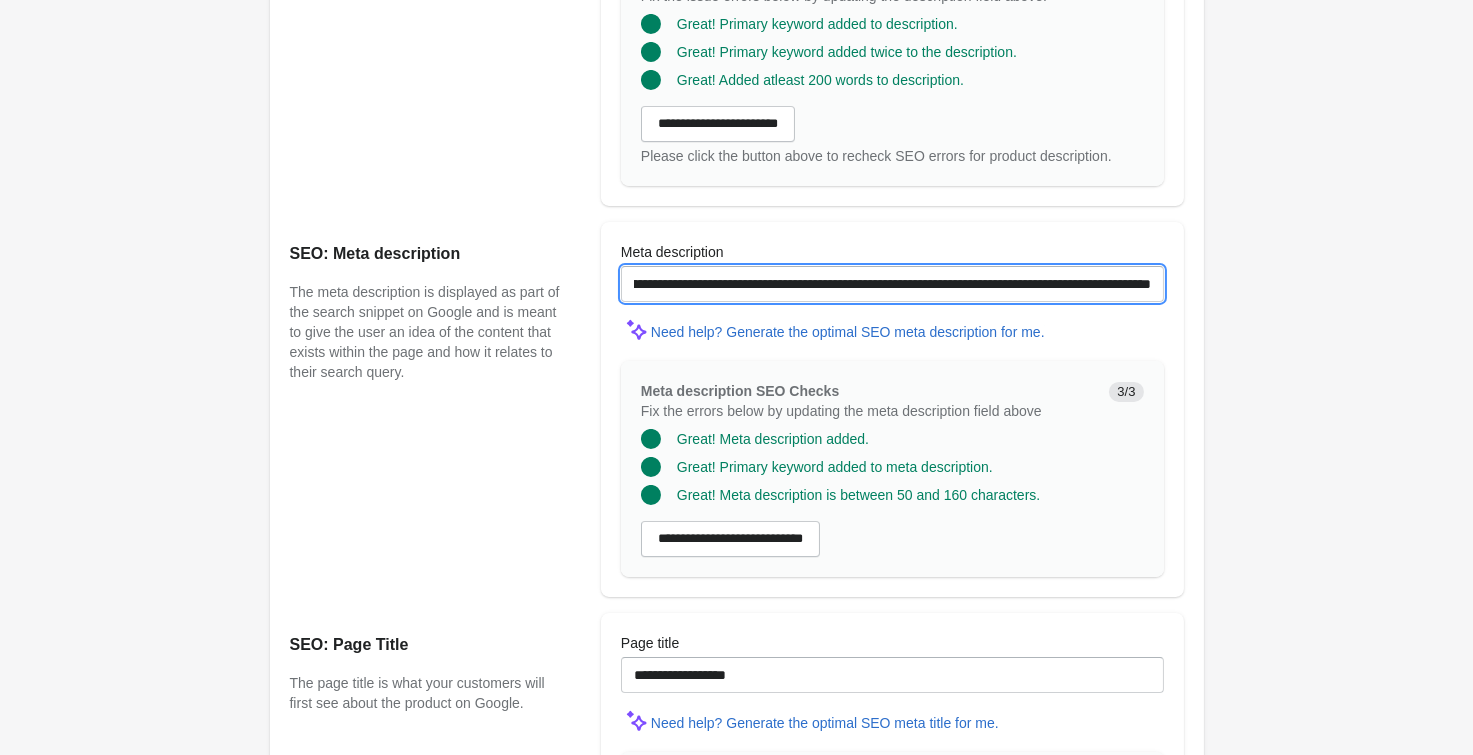 drag, startPoint x: 878, startPoint y: 279, endPoint x: 1472, endPoint y: 342, distance: 597.33154 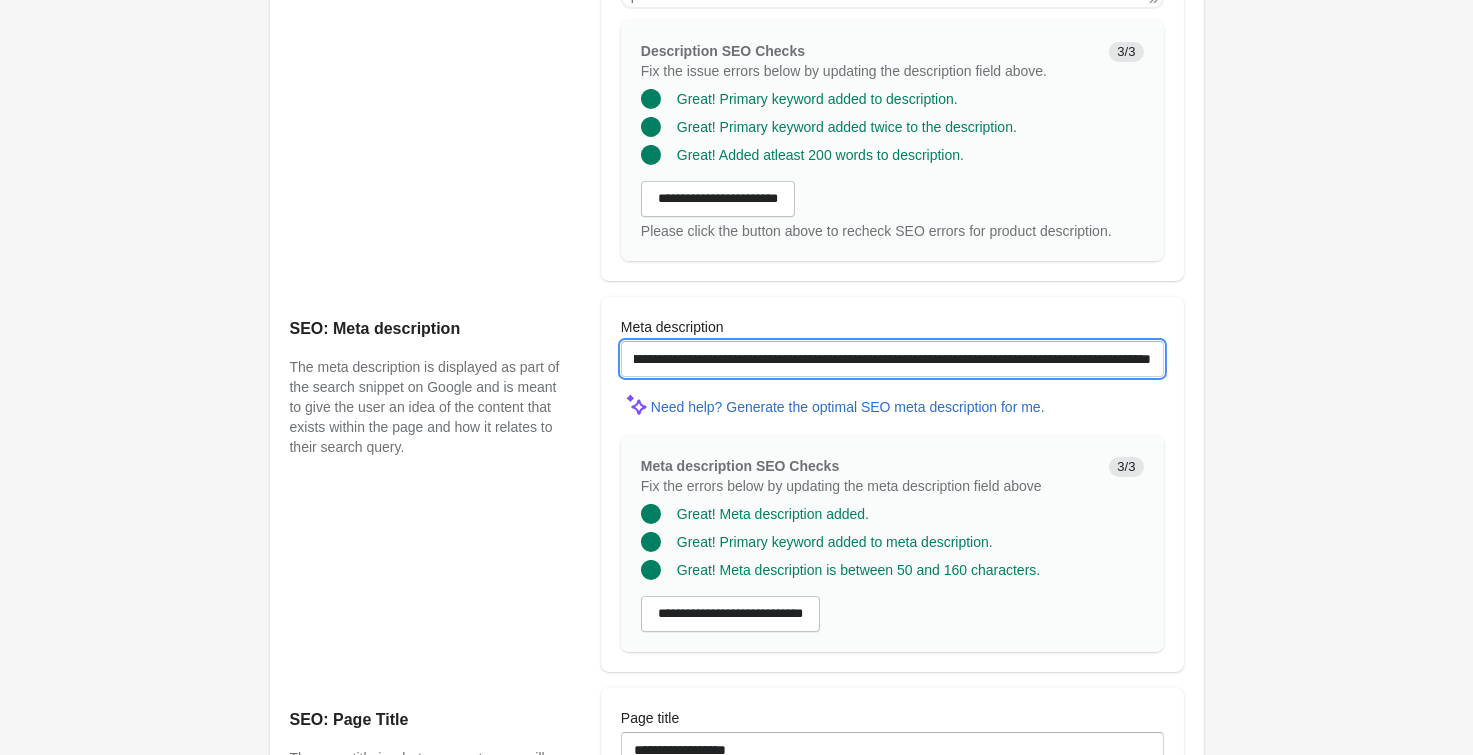 scroll, scrollTop: 1151, scrollLeft: 0, axis: vertical 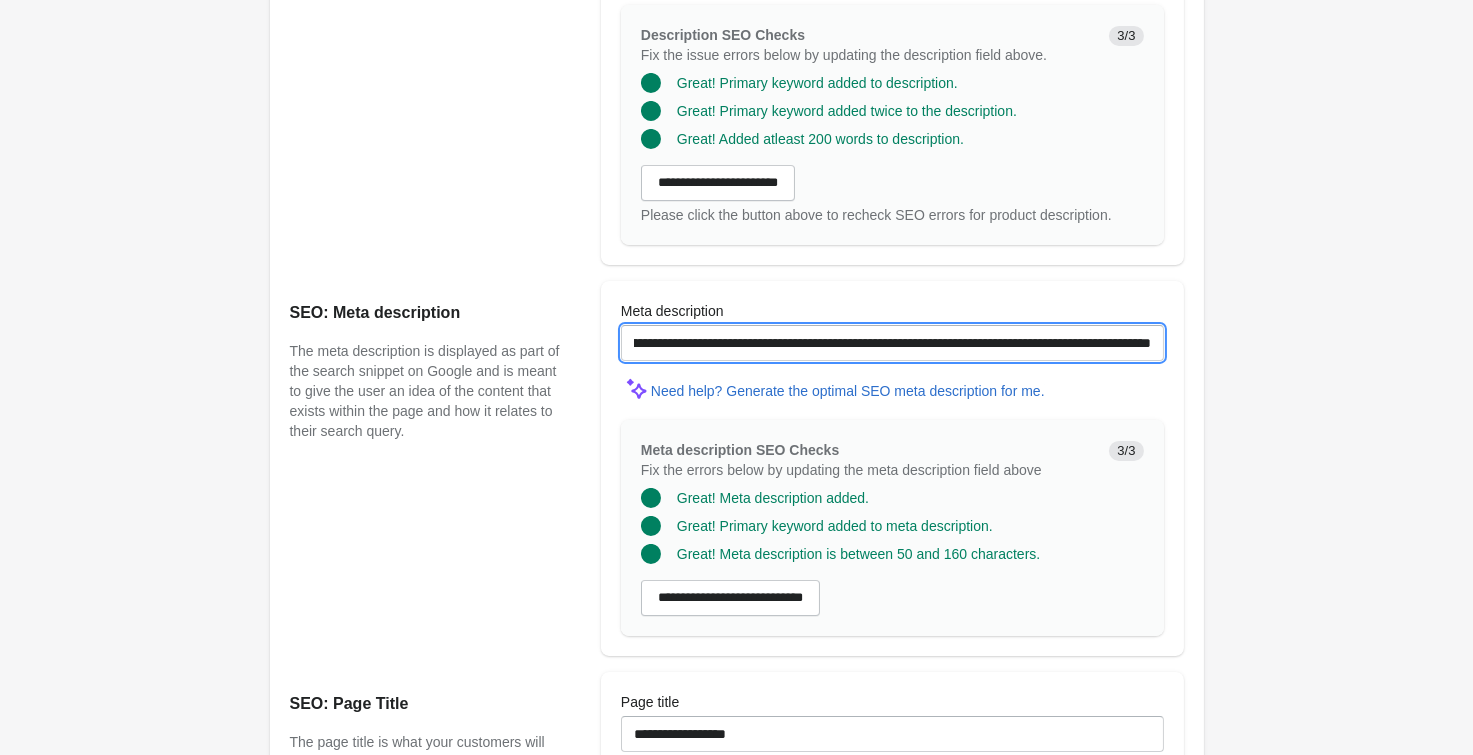 click on "**********" at bounding box center [892, 343] 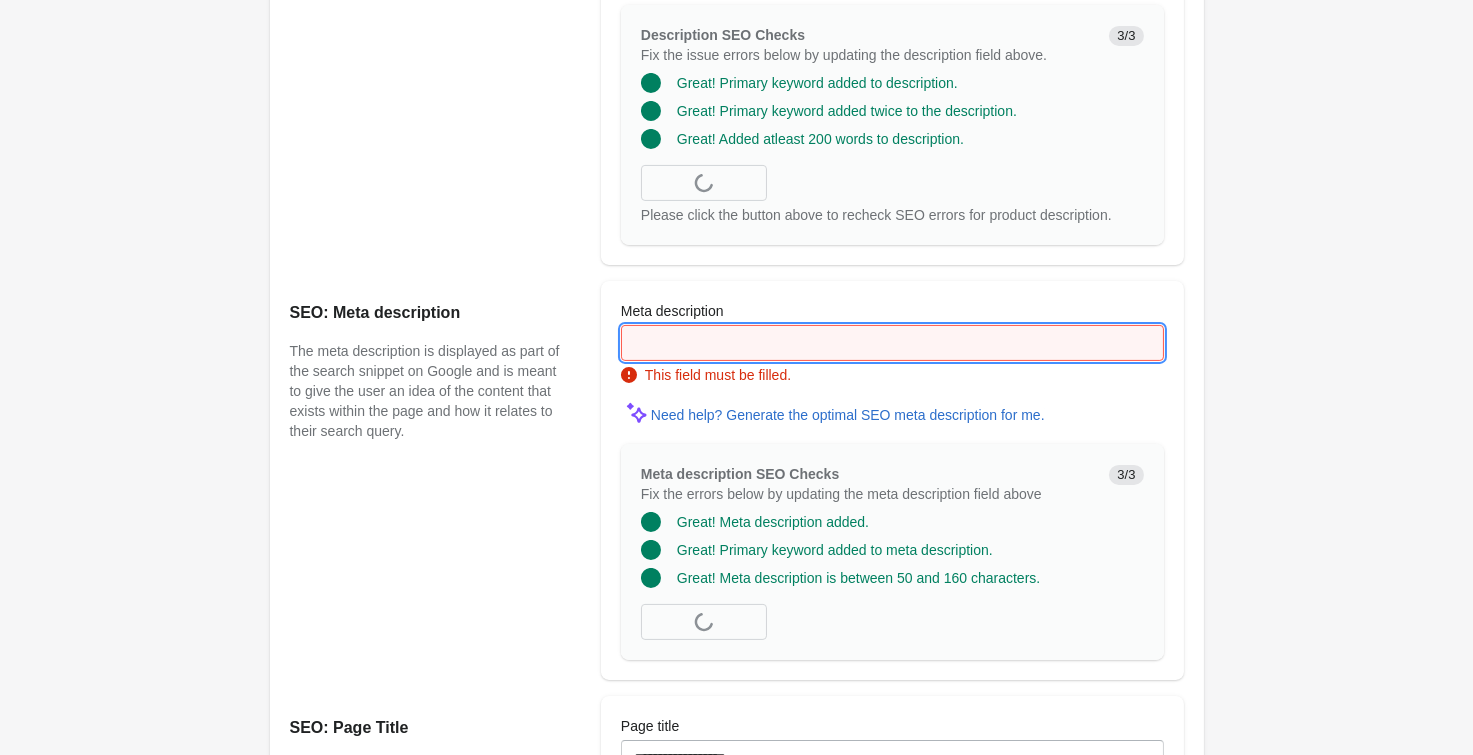 scroll, scrollTop: 0, scrollLeft: 0, axis: both 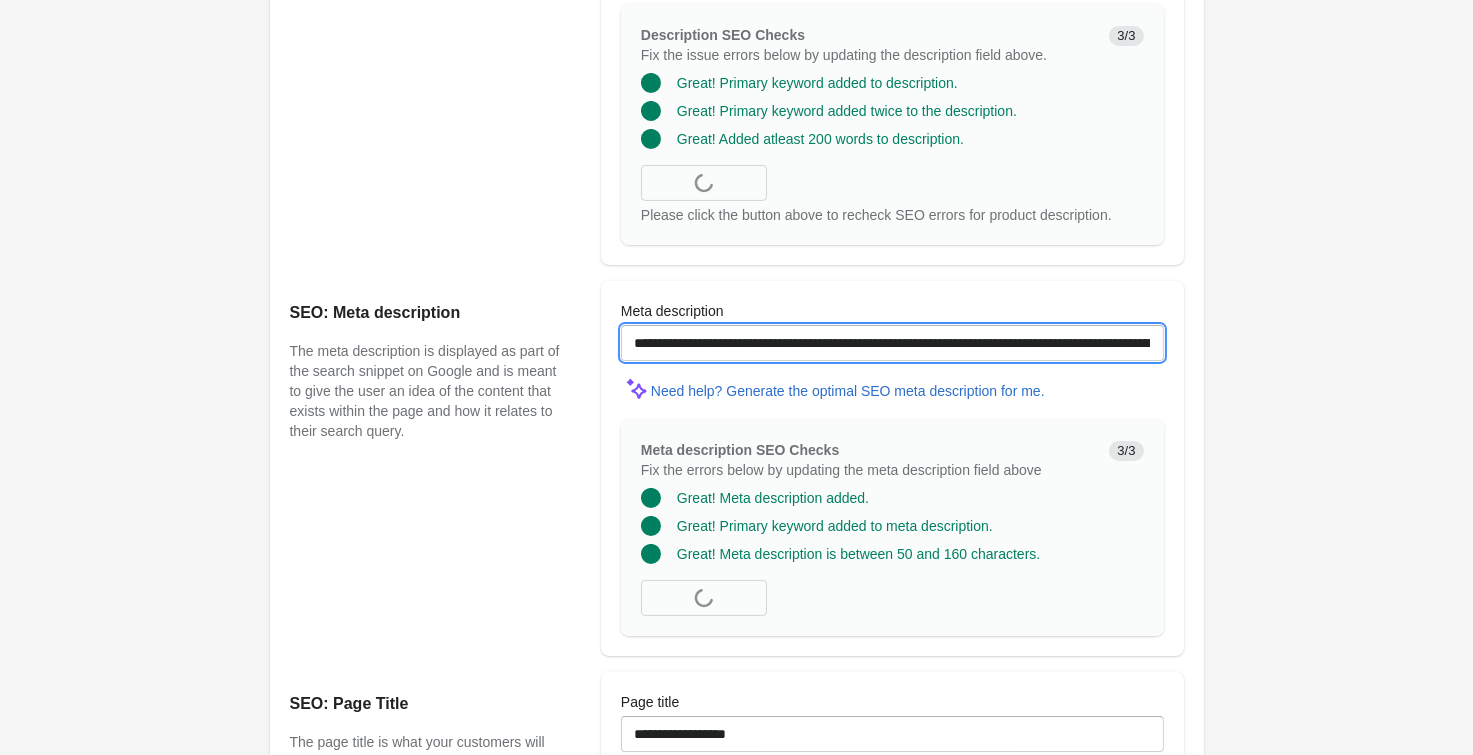 drag, startPoint x: 946, startPoint y: 336, endPoint x: 389, endPoint y: 348, distance: 557.1293 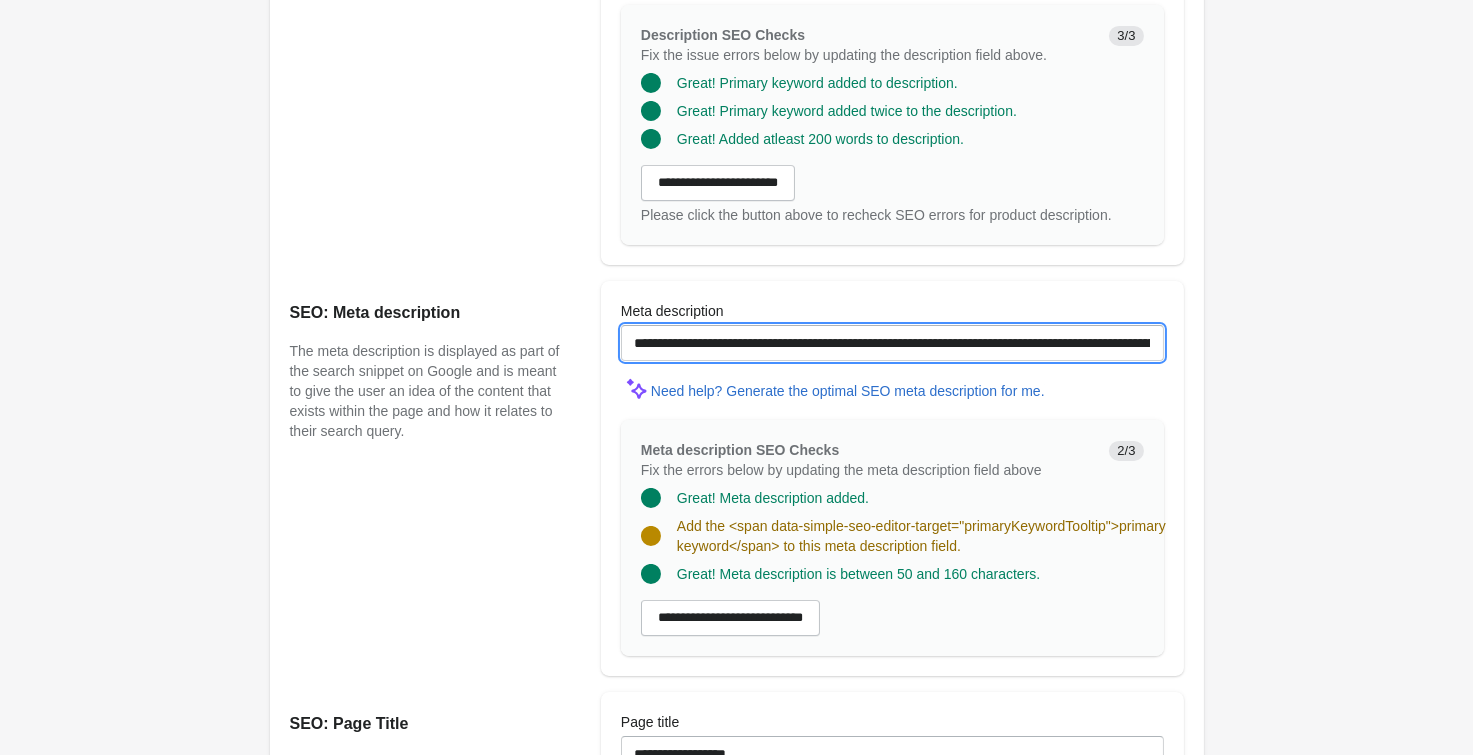 click on "**********" at bounding box center [892, 343] 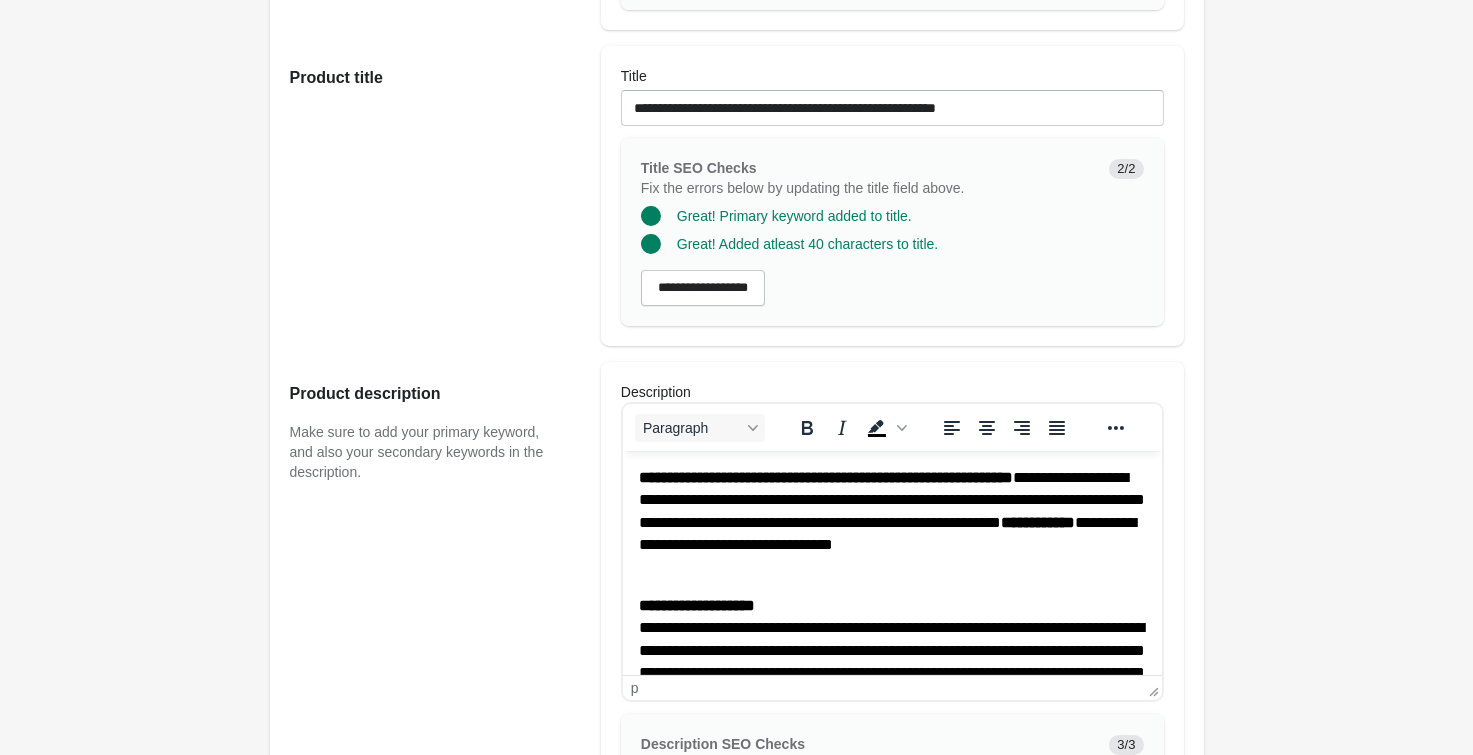 scroll, scrollTop: 381, scrollLeft: 0, axis: vertical 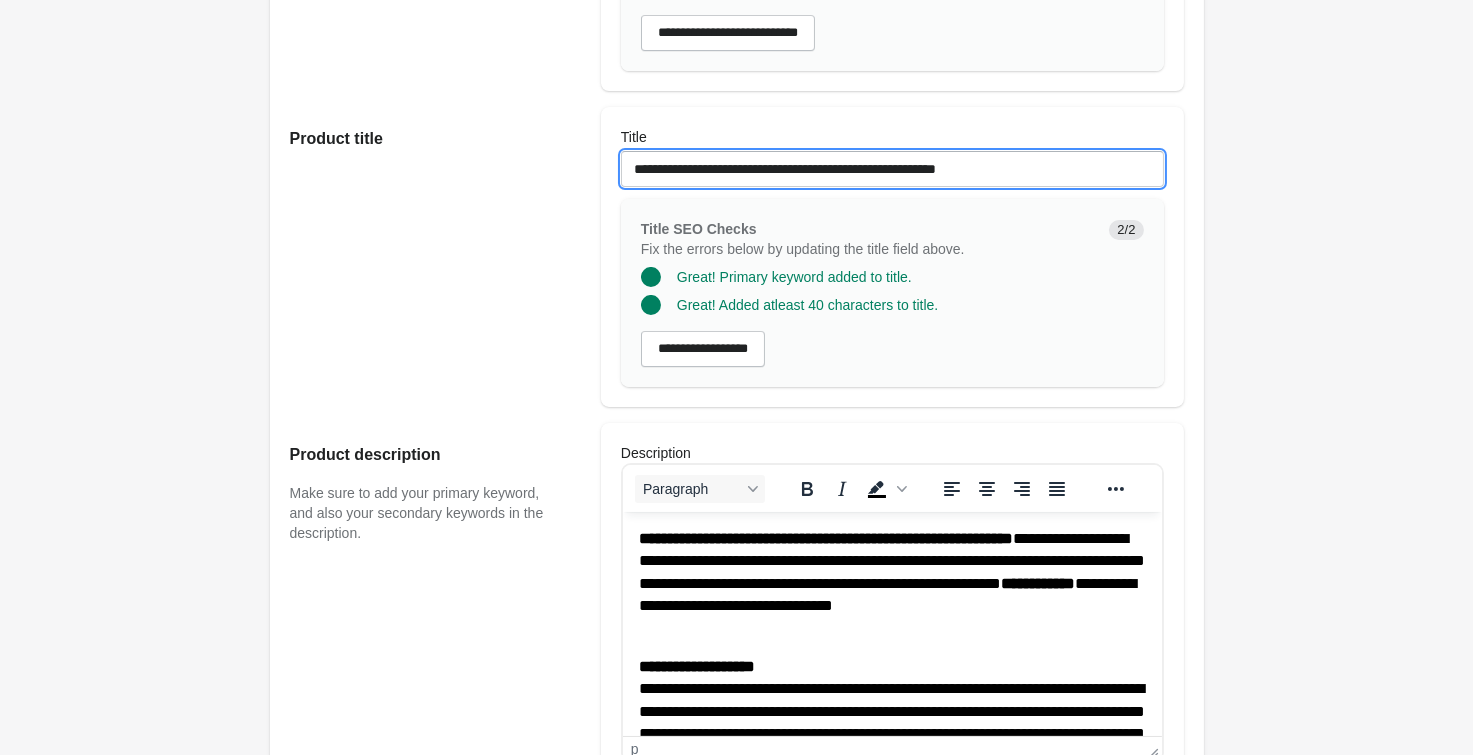 drag, startPoint x: 1036, startPoint y: 167, endPoint x: 238, endPoint y: 112, distance: 799.8931 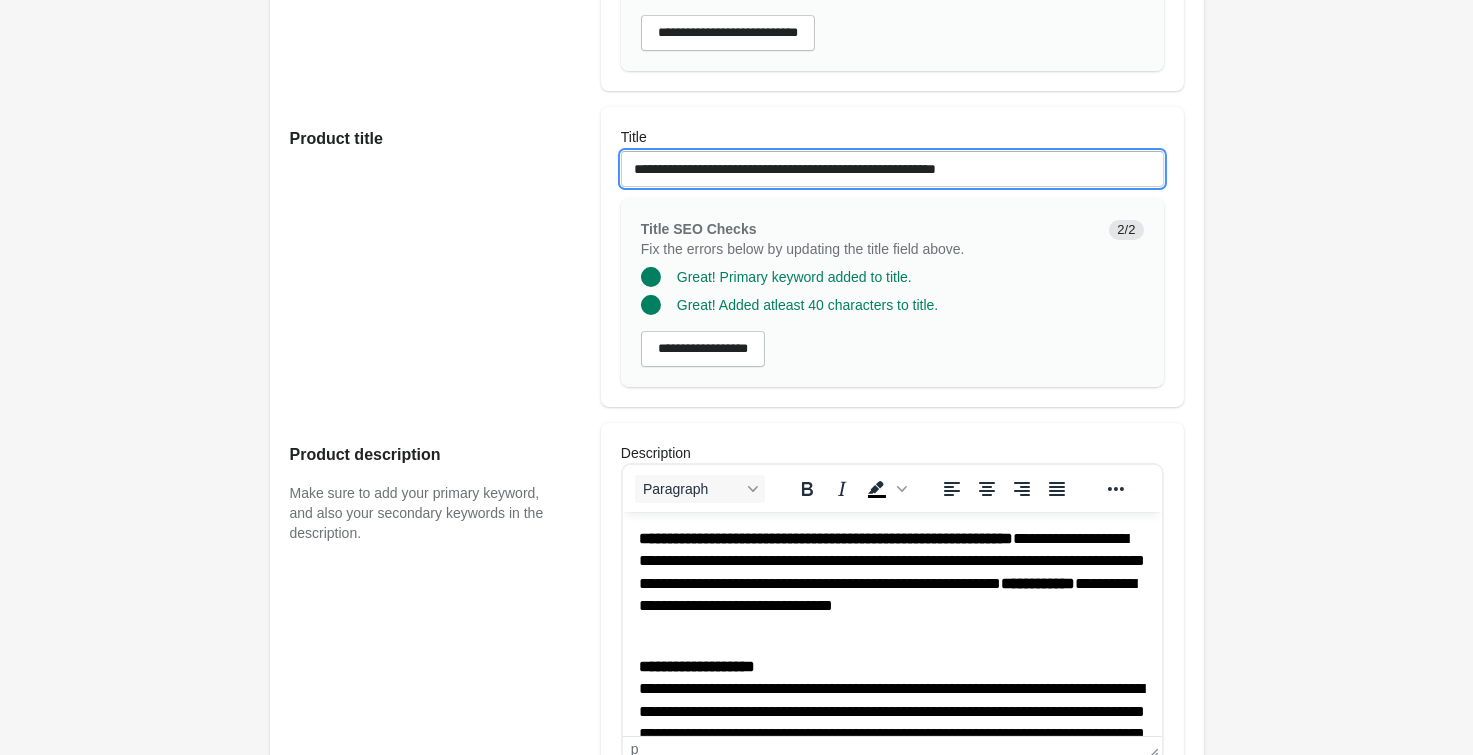 click on "**********" at bounding box center [892, 169] 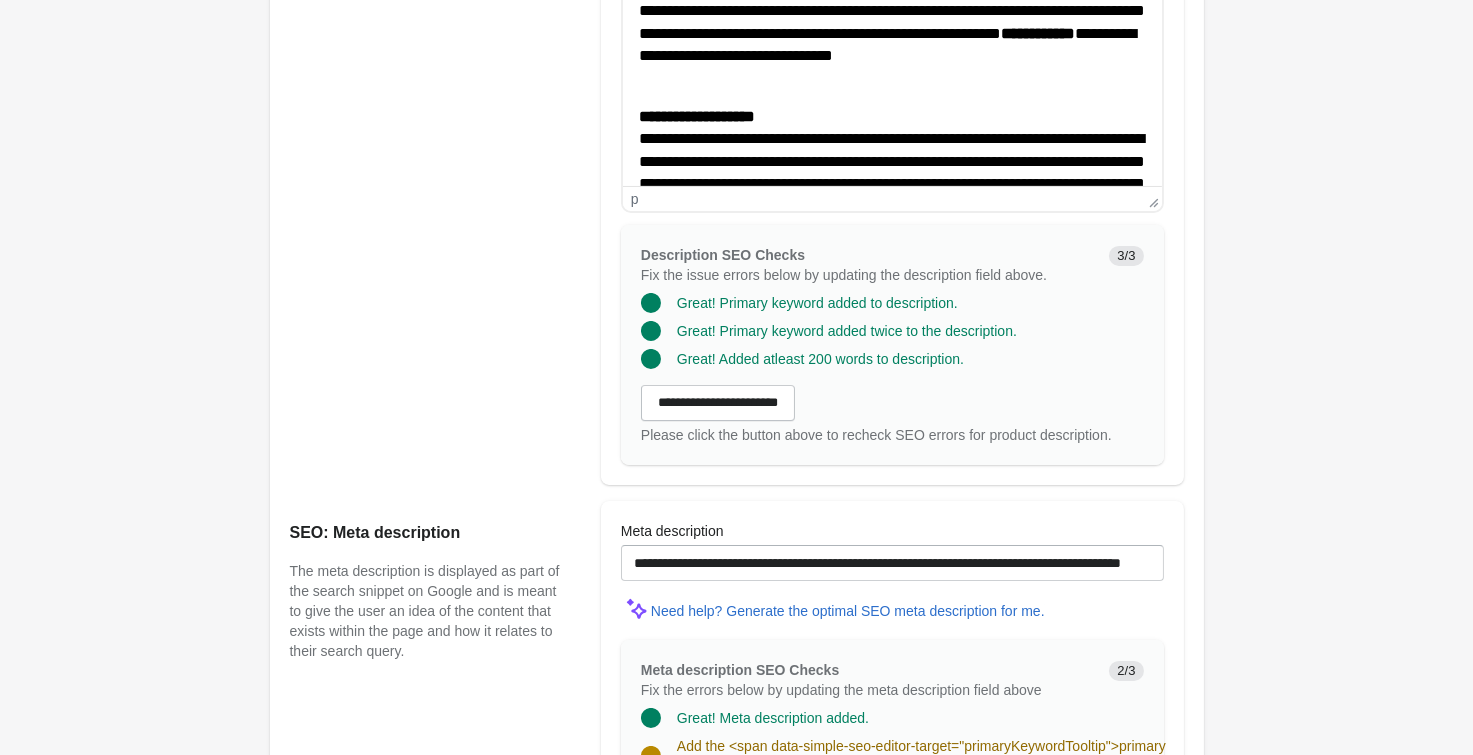 scroll, scrollTop: 1371, scrollLeft: 0, axis: vertical 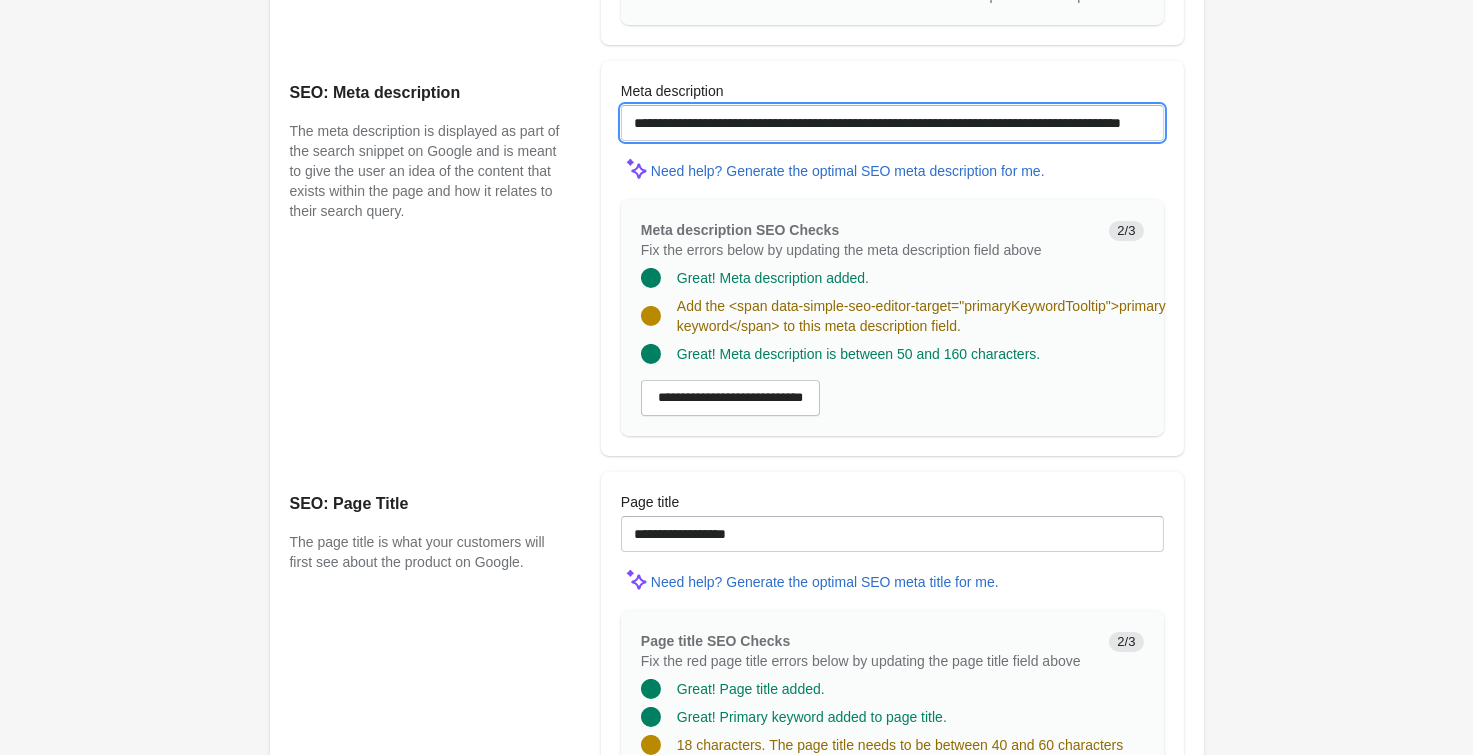 click on "**********" at bounding box center (892, 123) 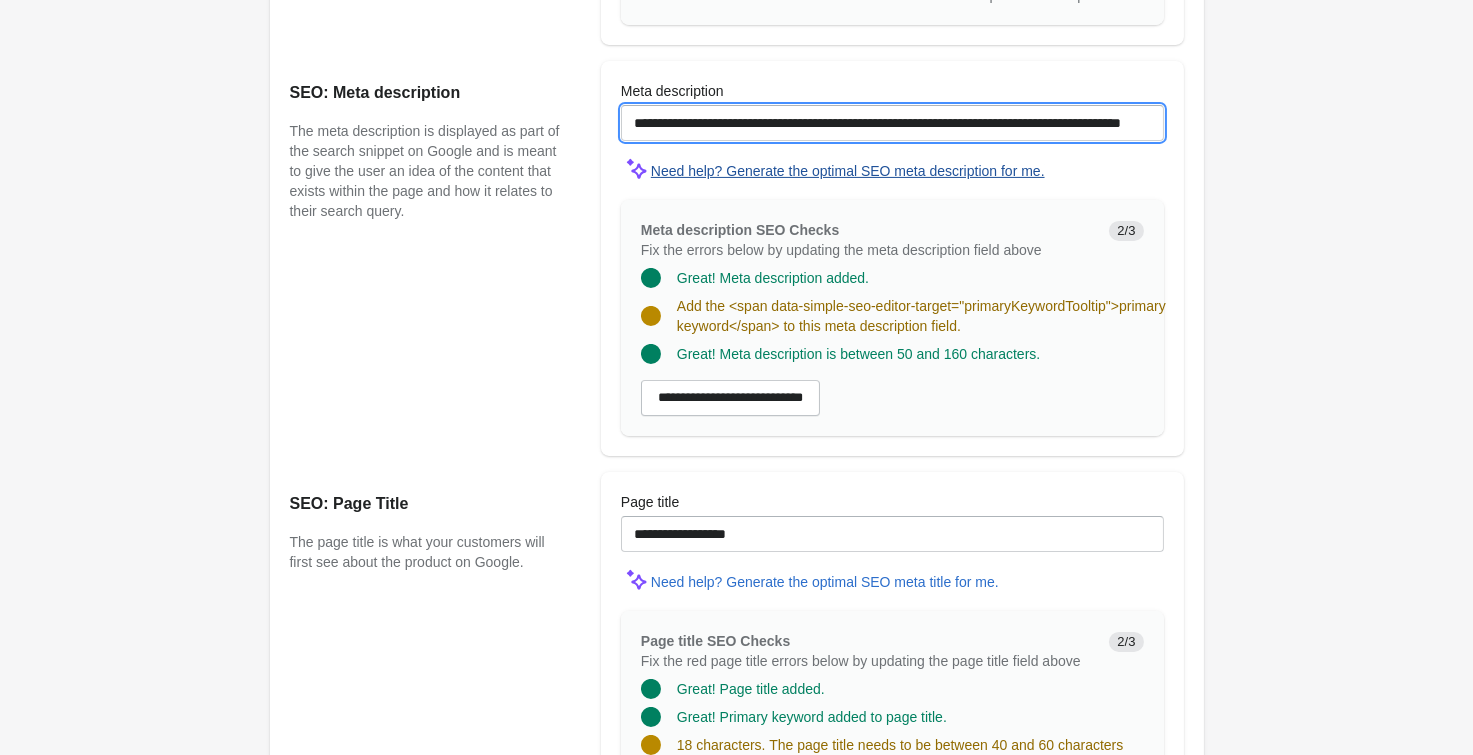 paste on "**********" 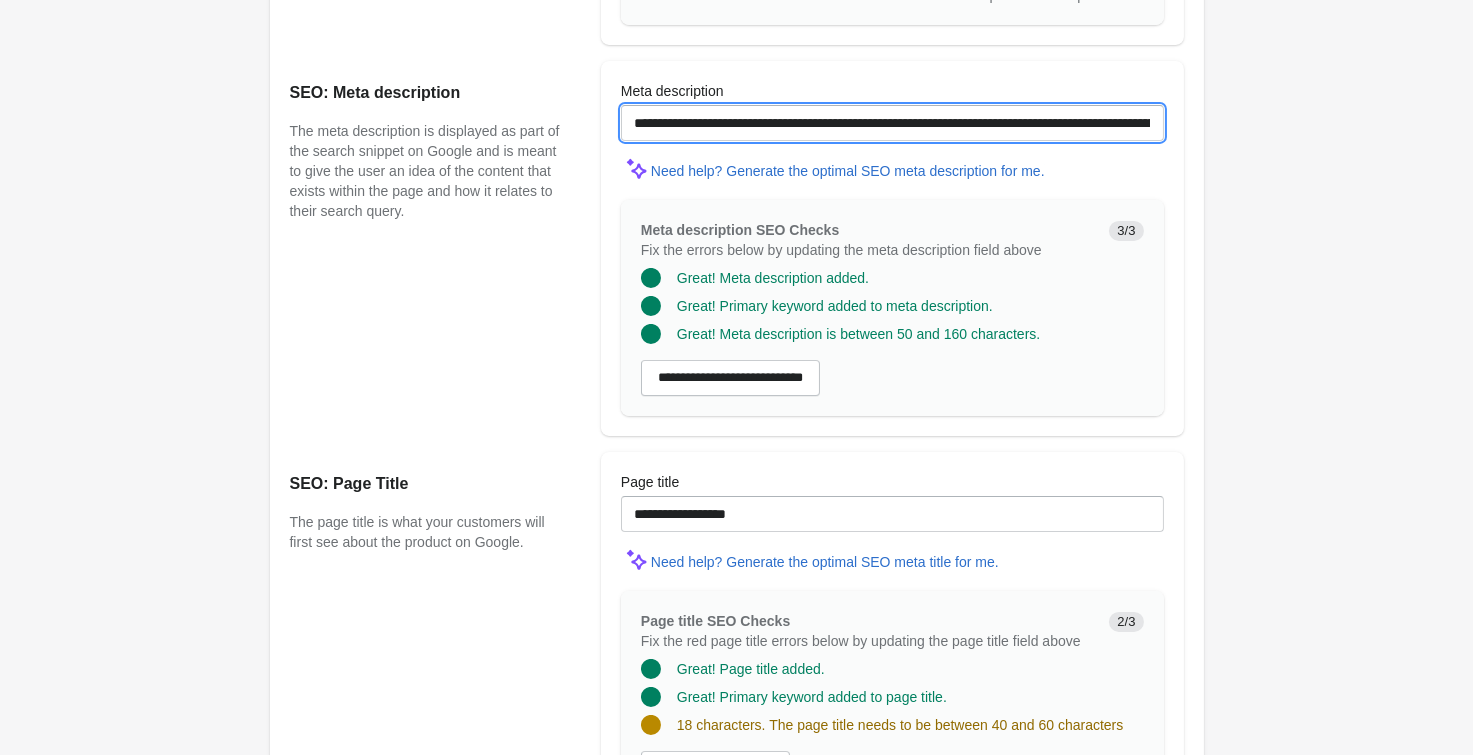 scroll, scrollTop: 1525, scrollLeft: 0, axis: vertical 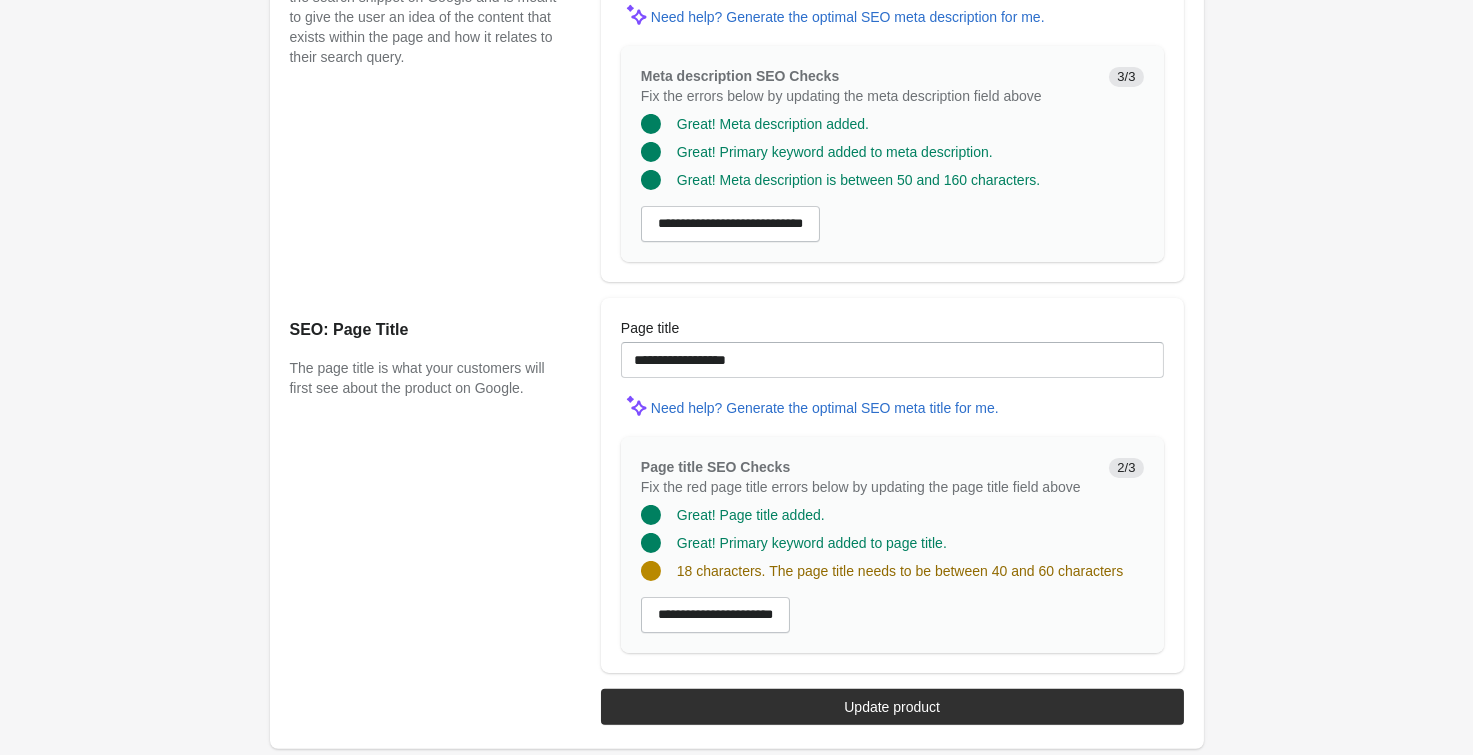 type on "**********" 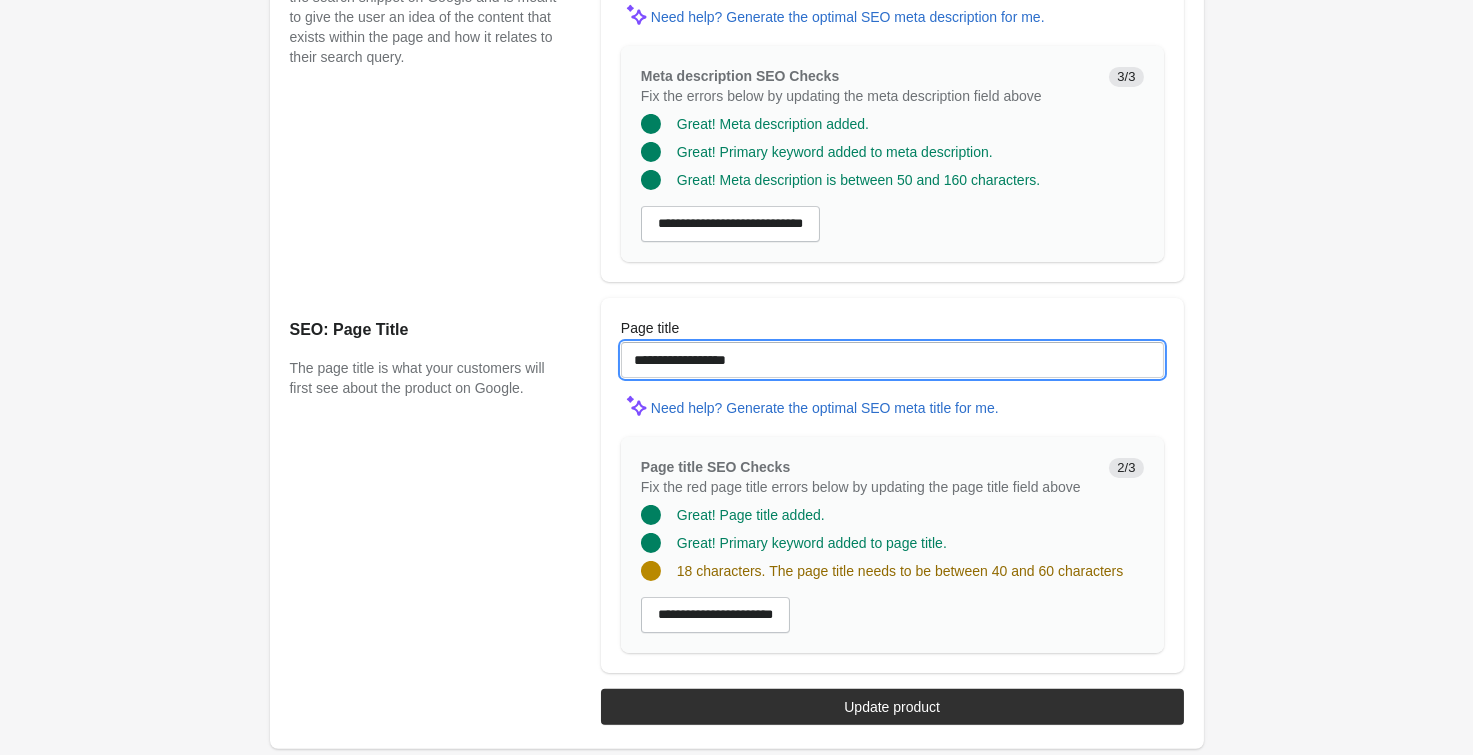 drag, startPoint x: 483, startPoint y: 333, endPoint x: 454, endPoint y: 333, distance: 29 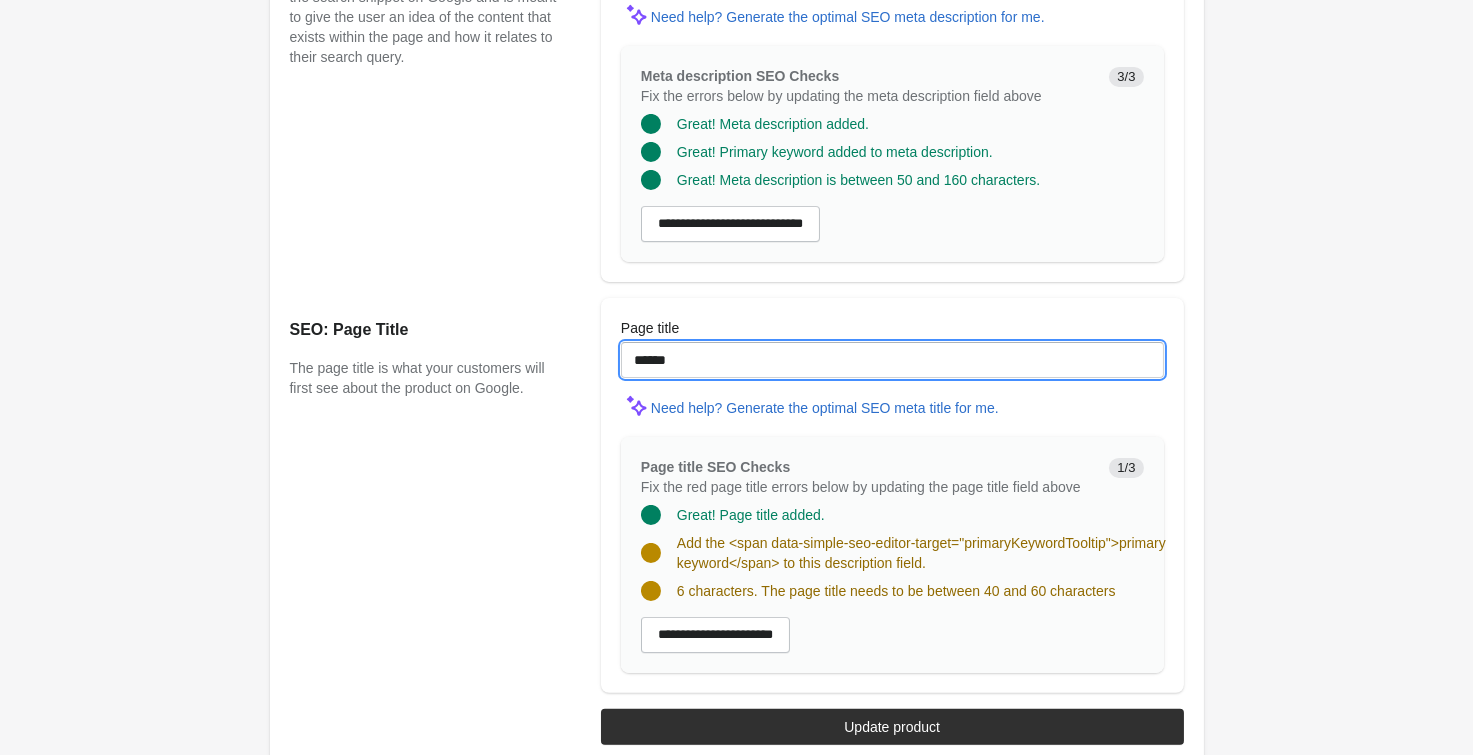 paste on "**********" 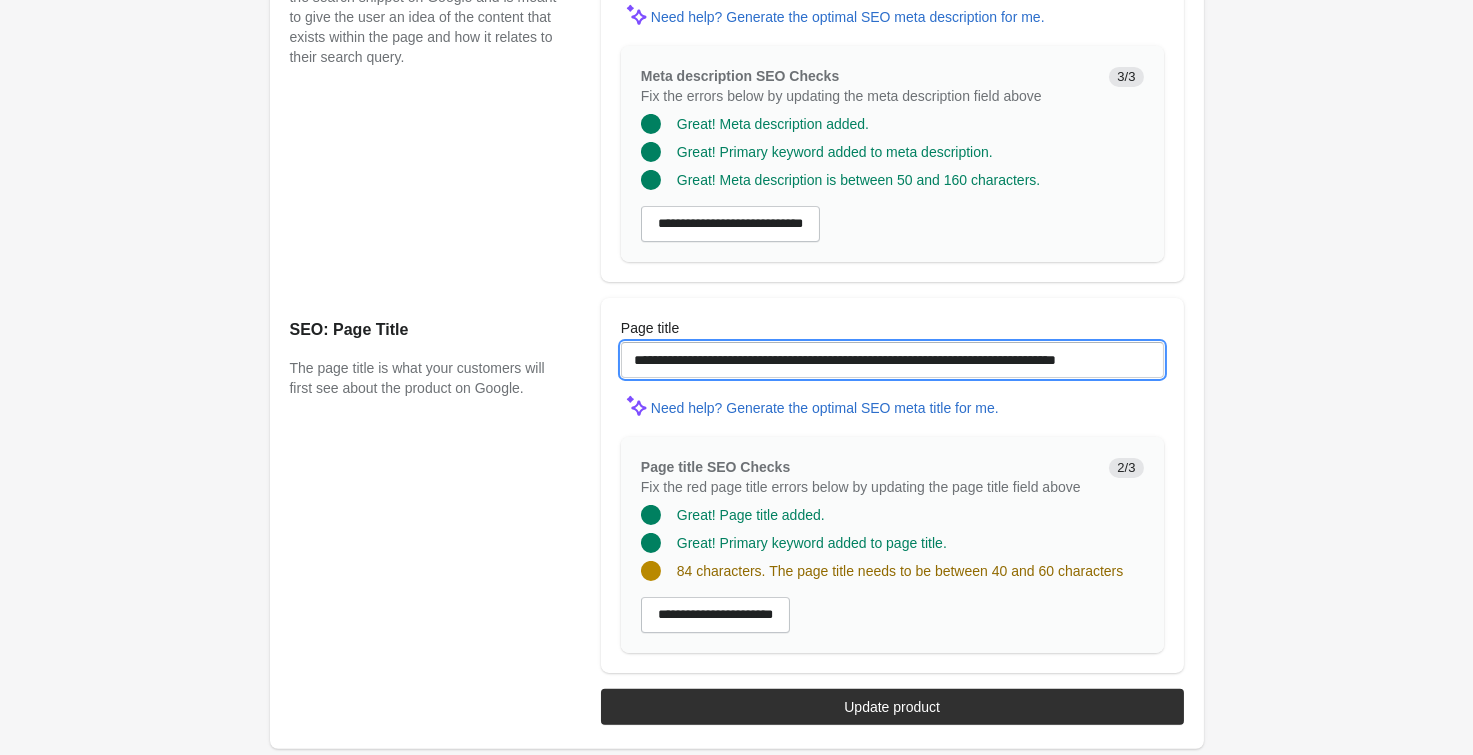 scroll, scrollTop: 0, scrollLeft: 0, axis: both 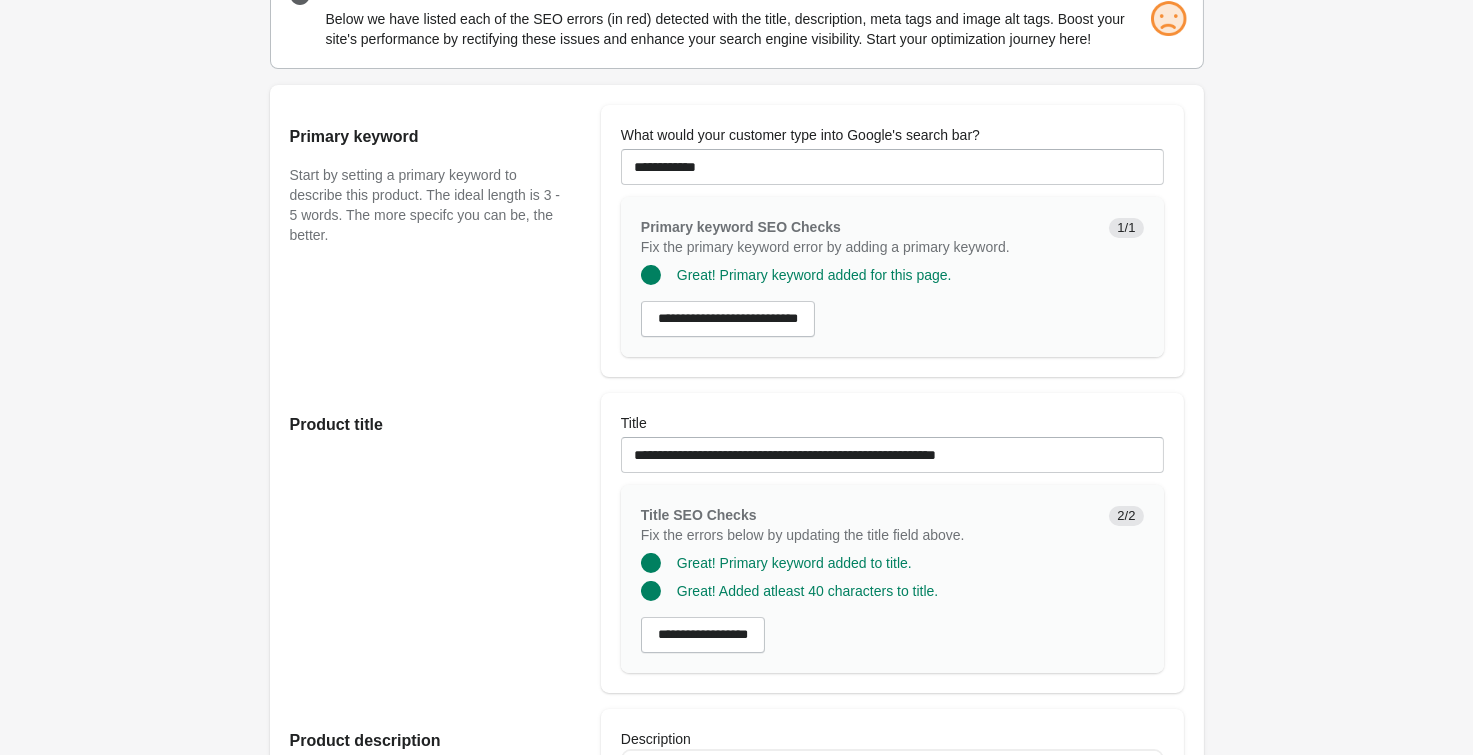 type on "**********" 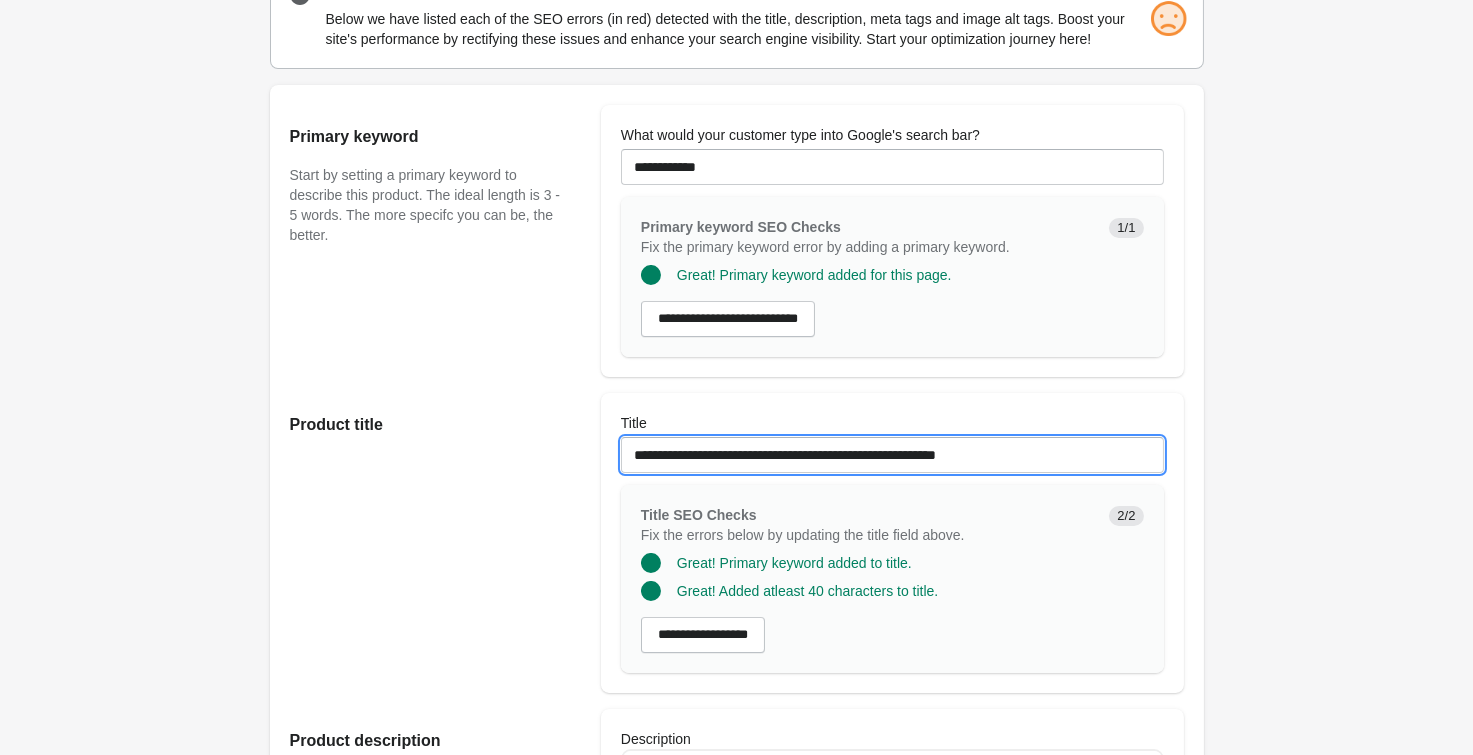 drag, startPoint x: 635, startPoint y: 458, endPoint x: 831, endPoint y: 510, distance: 202.78067 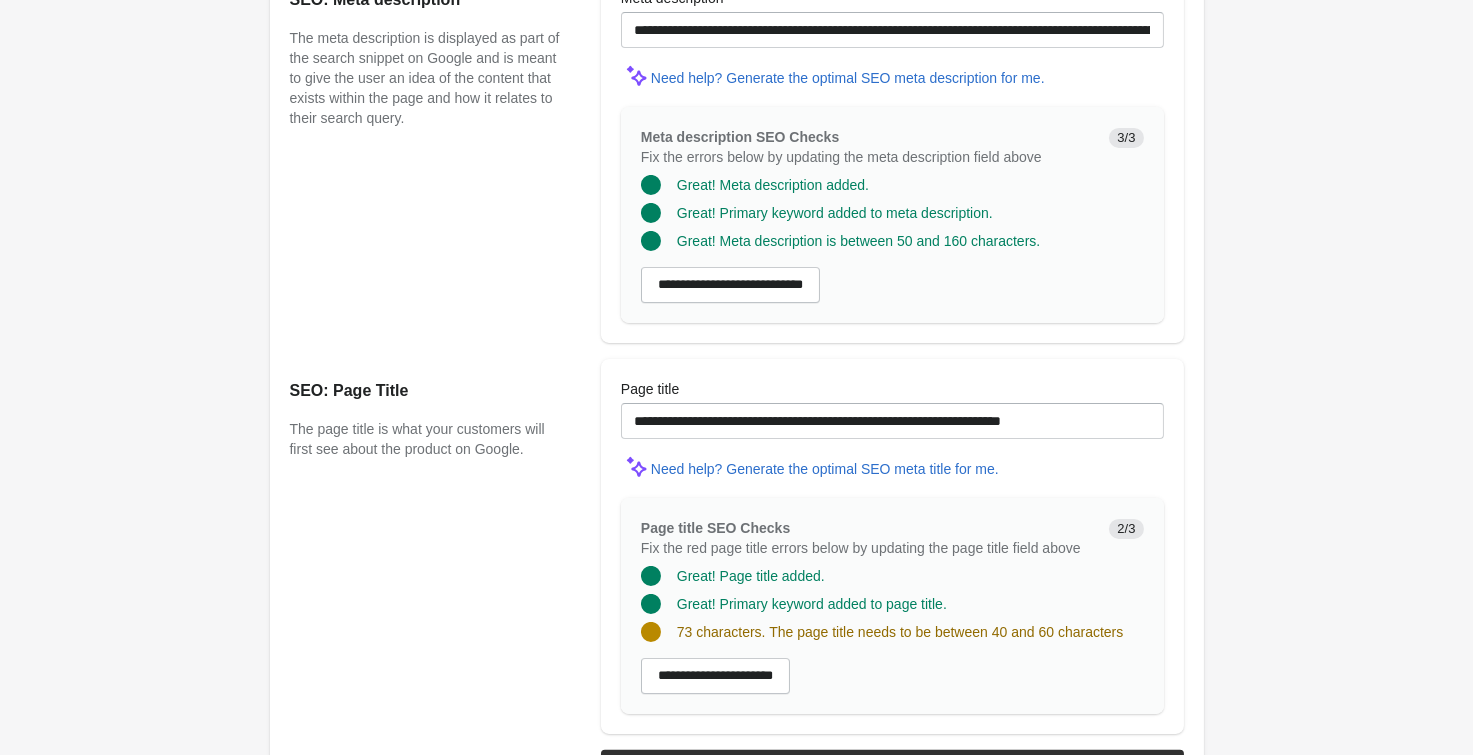 scroll, scrollTop: 1525, scrollLeft: 0, axis: vertical 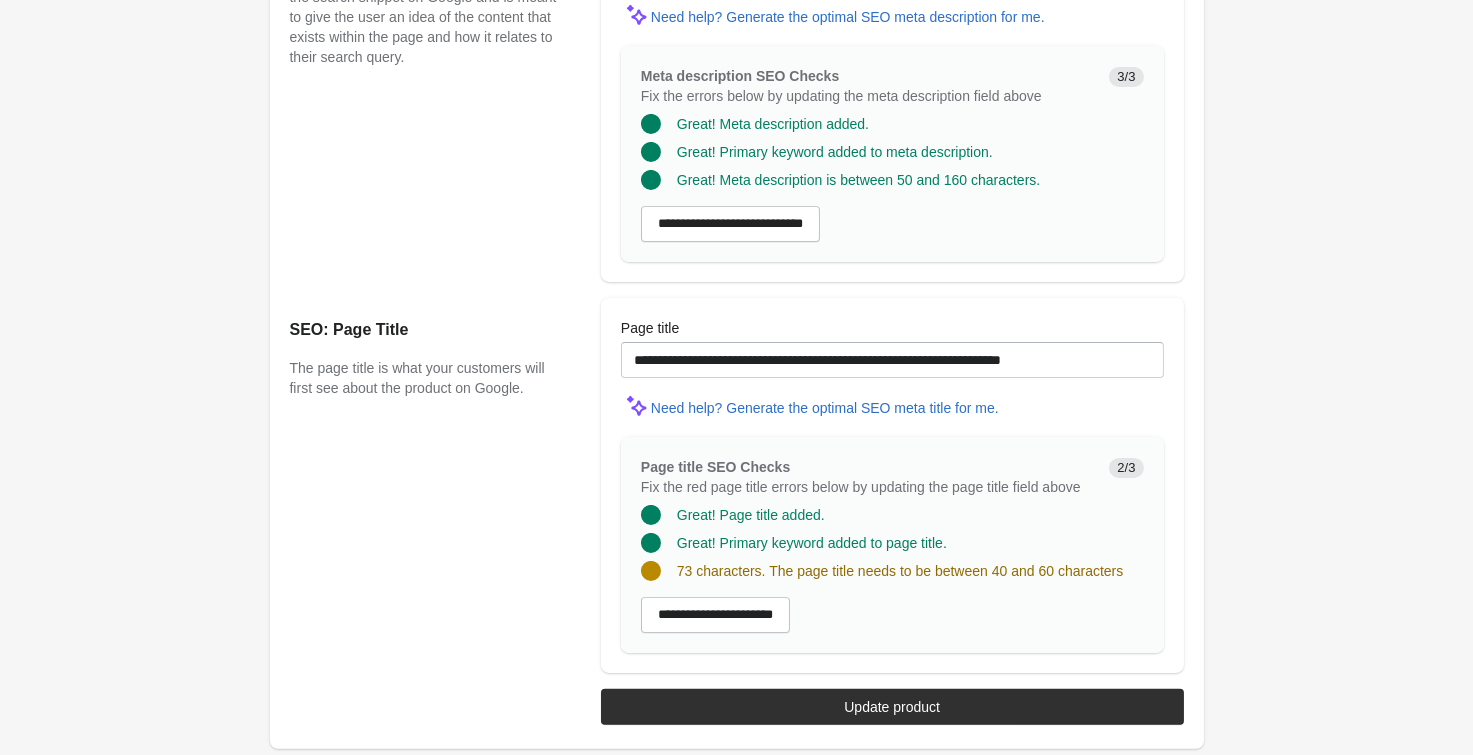 type on "**********" 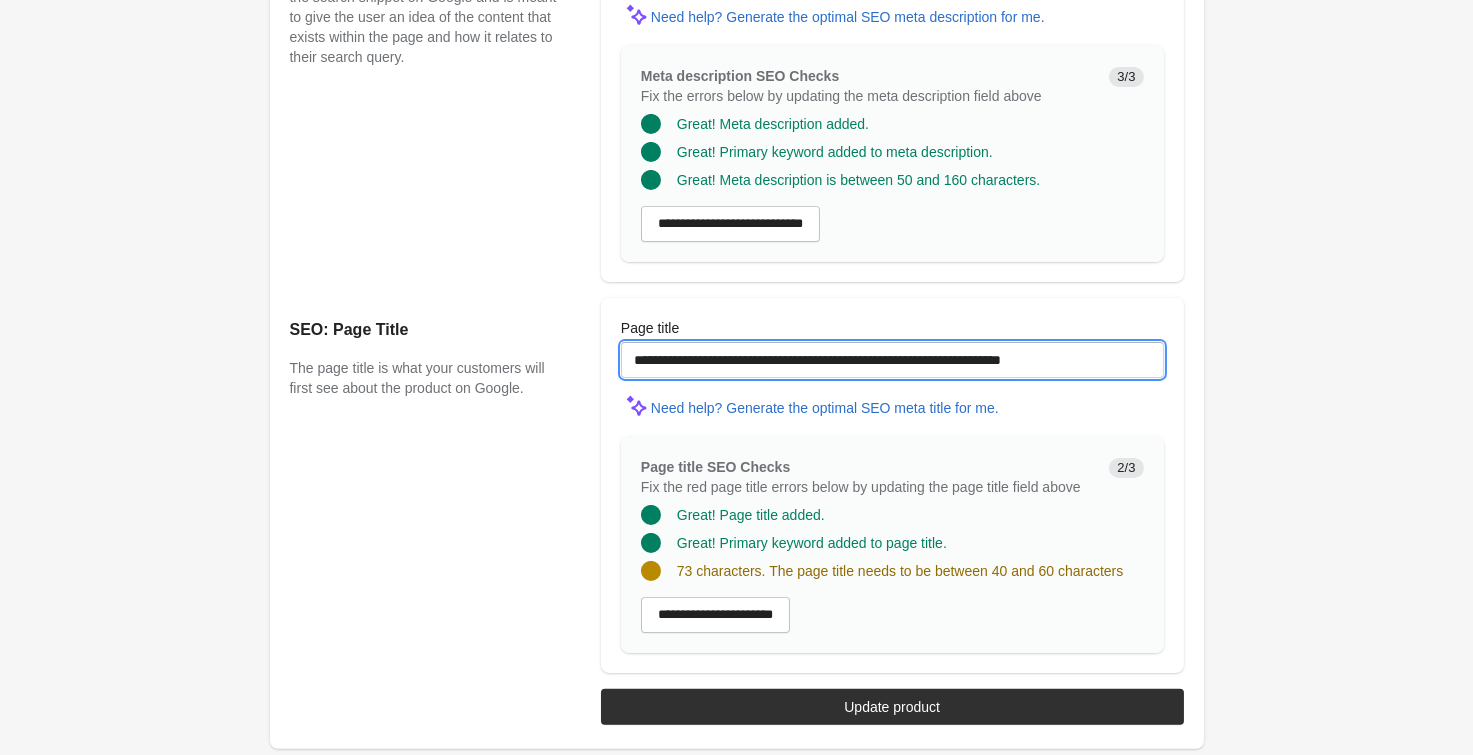 click on "**********" at bounding box center (892, 360) 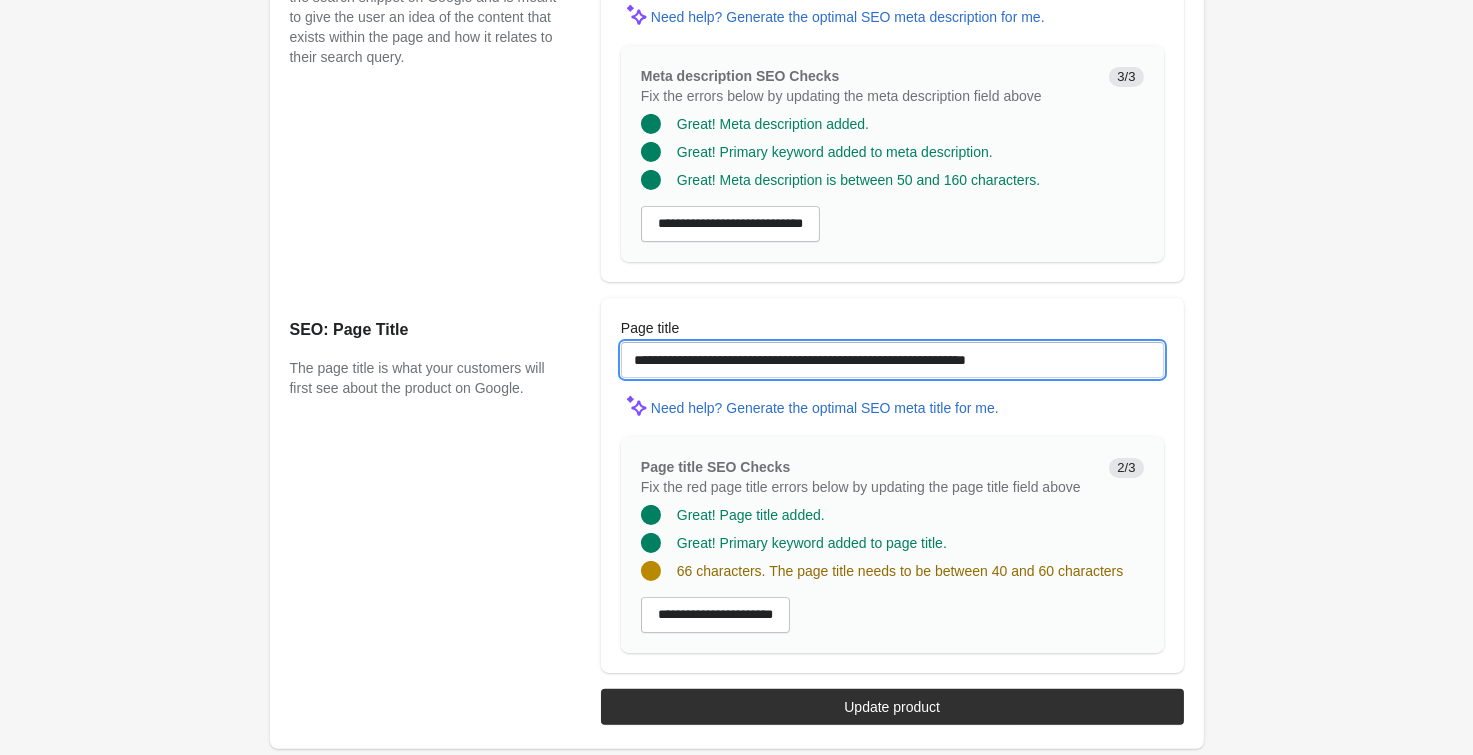 click on "**********" at bounding box center [892, 360] 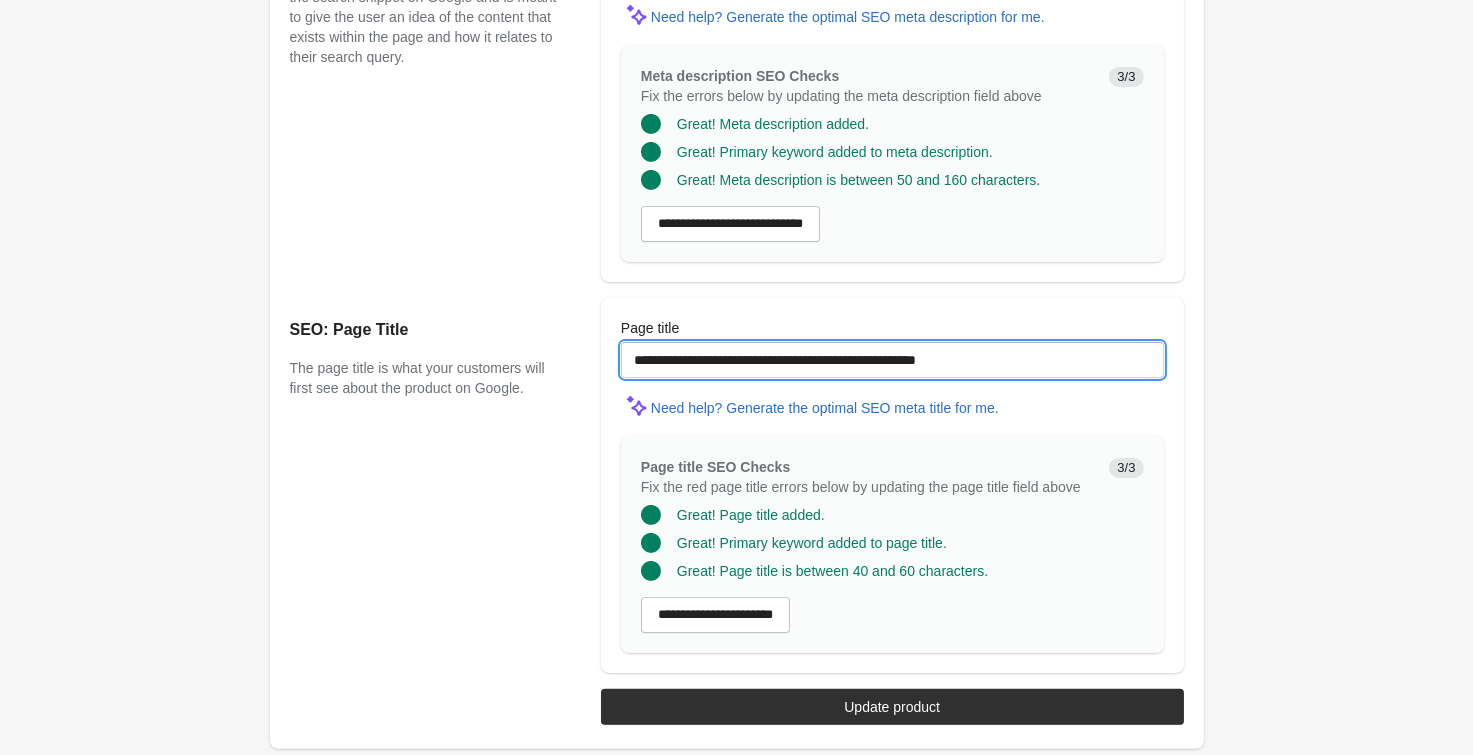 type on "**********" 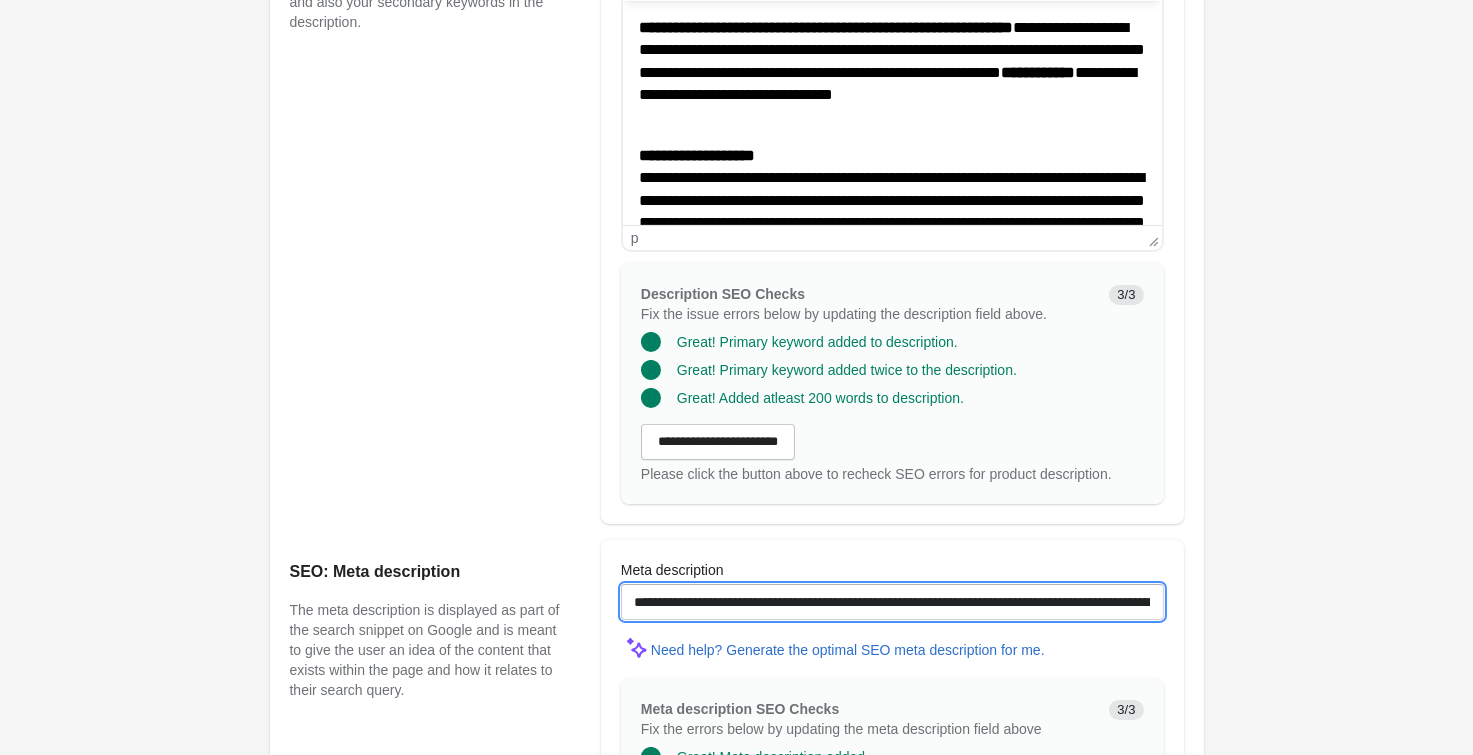 click on "**********" at bounding box center (892, 602) 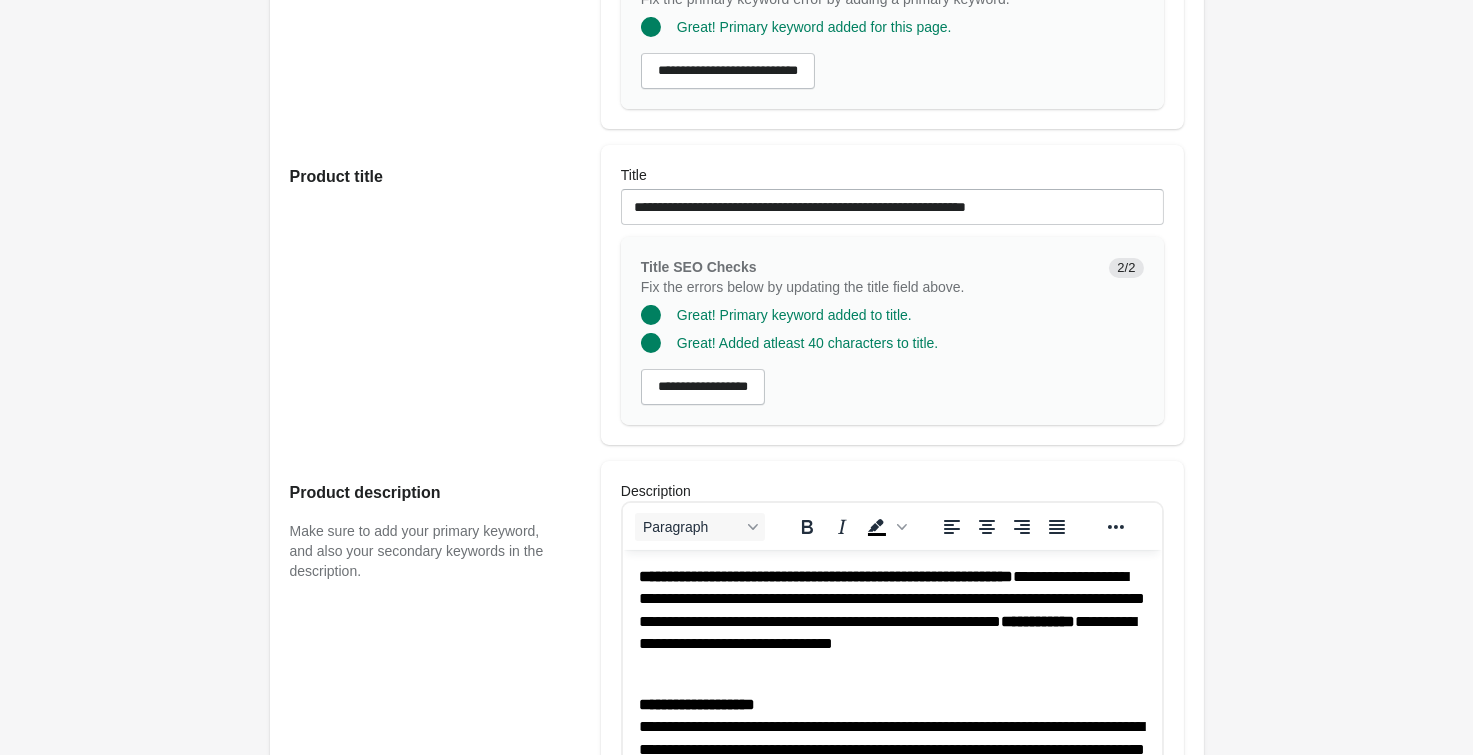 scroll, scrollTop: 342, scrollLeft: 0, axis: vertical 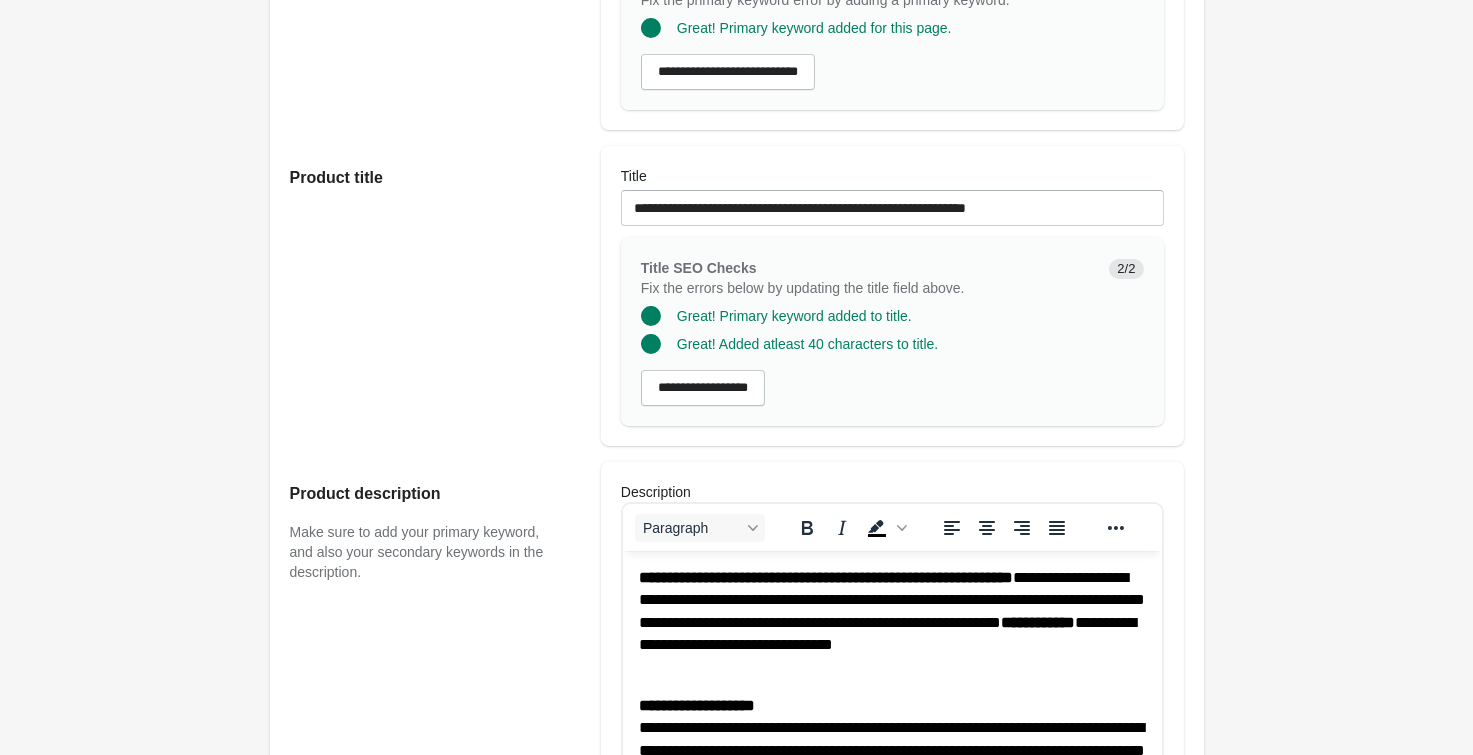 click on "**********" at bounding box center [825, 576] 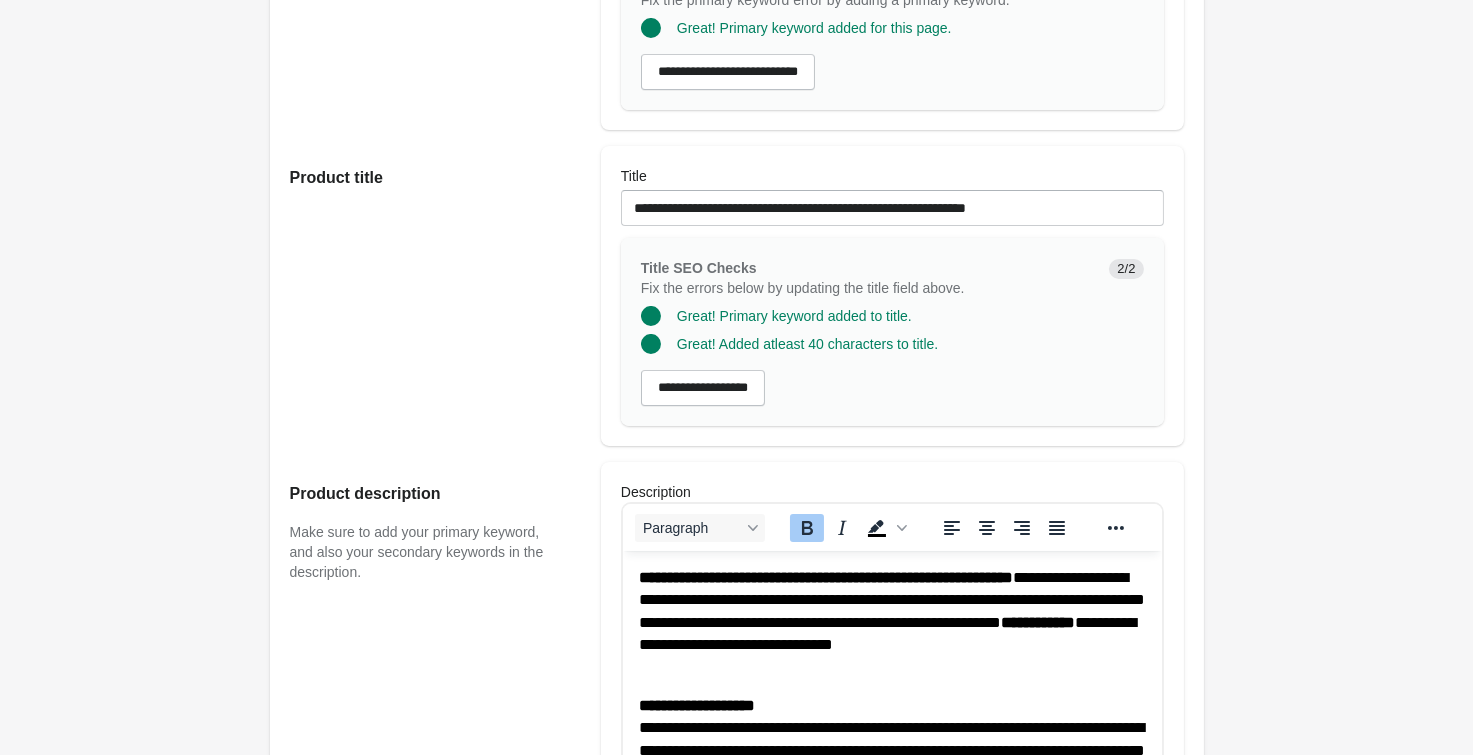 click on "**********" at bounding box center (891, 622) 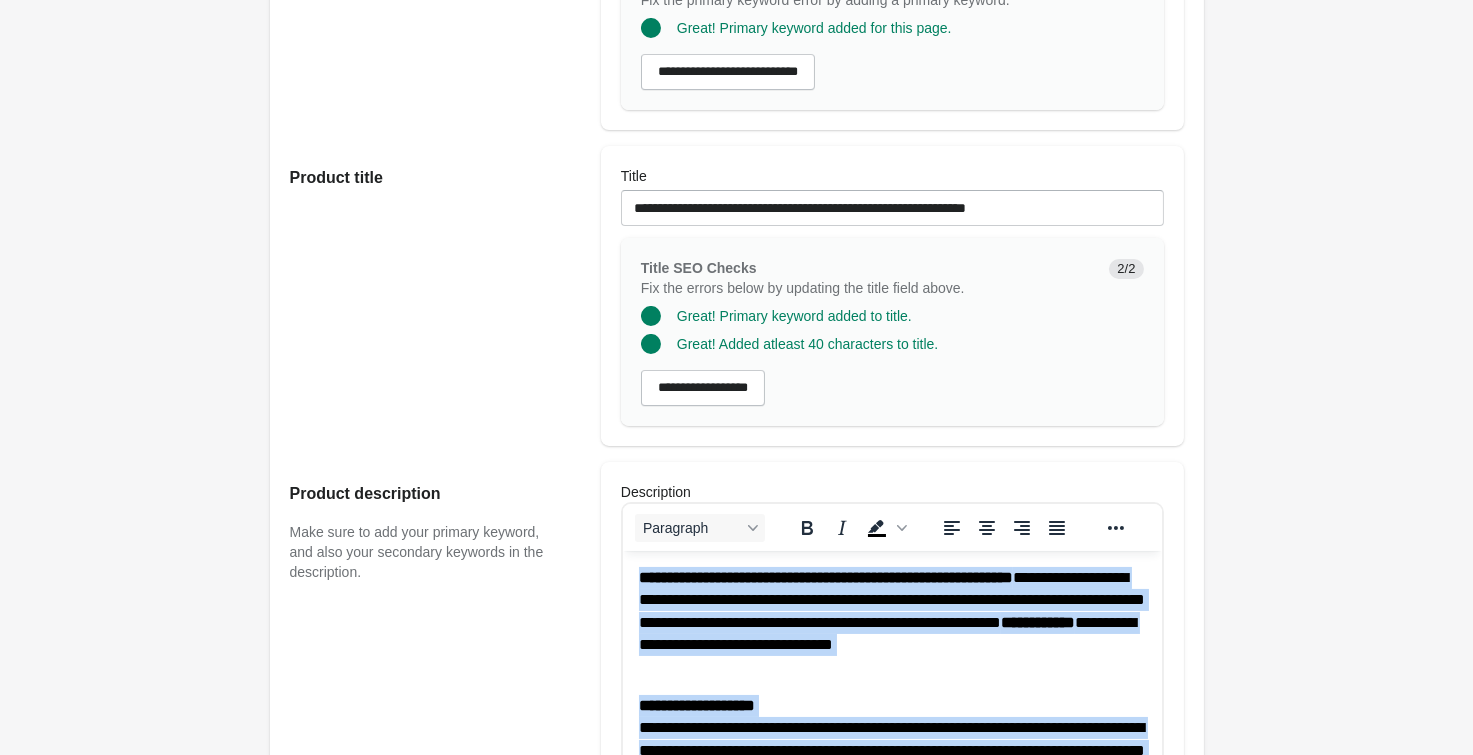 copy on "**********" 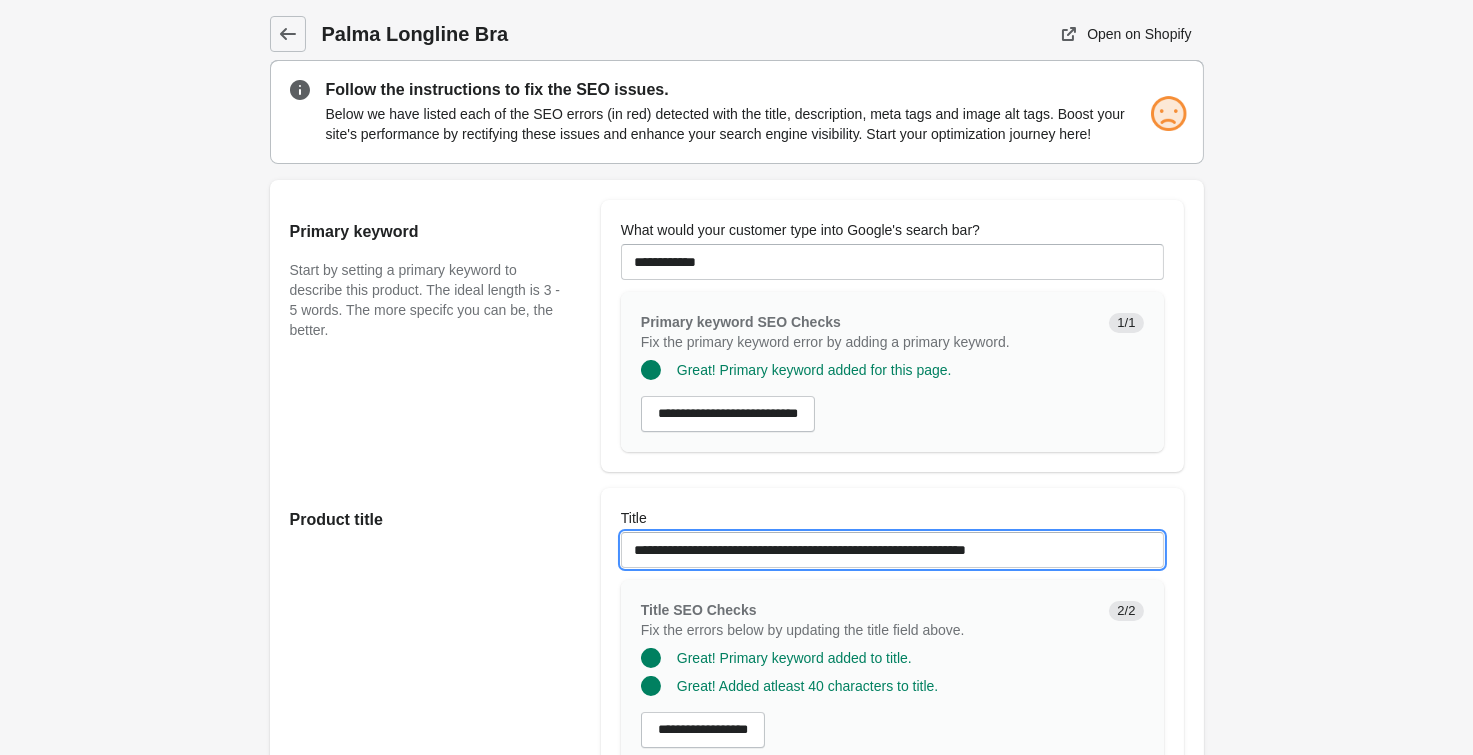 click on "**********" at bounding box center [892, 550] 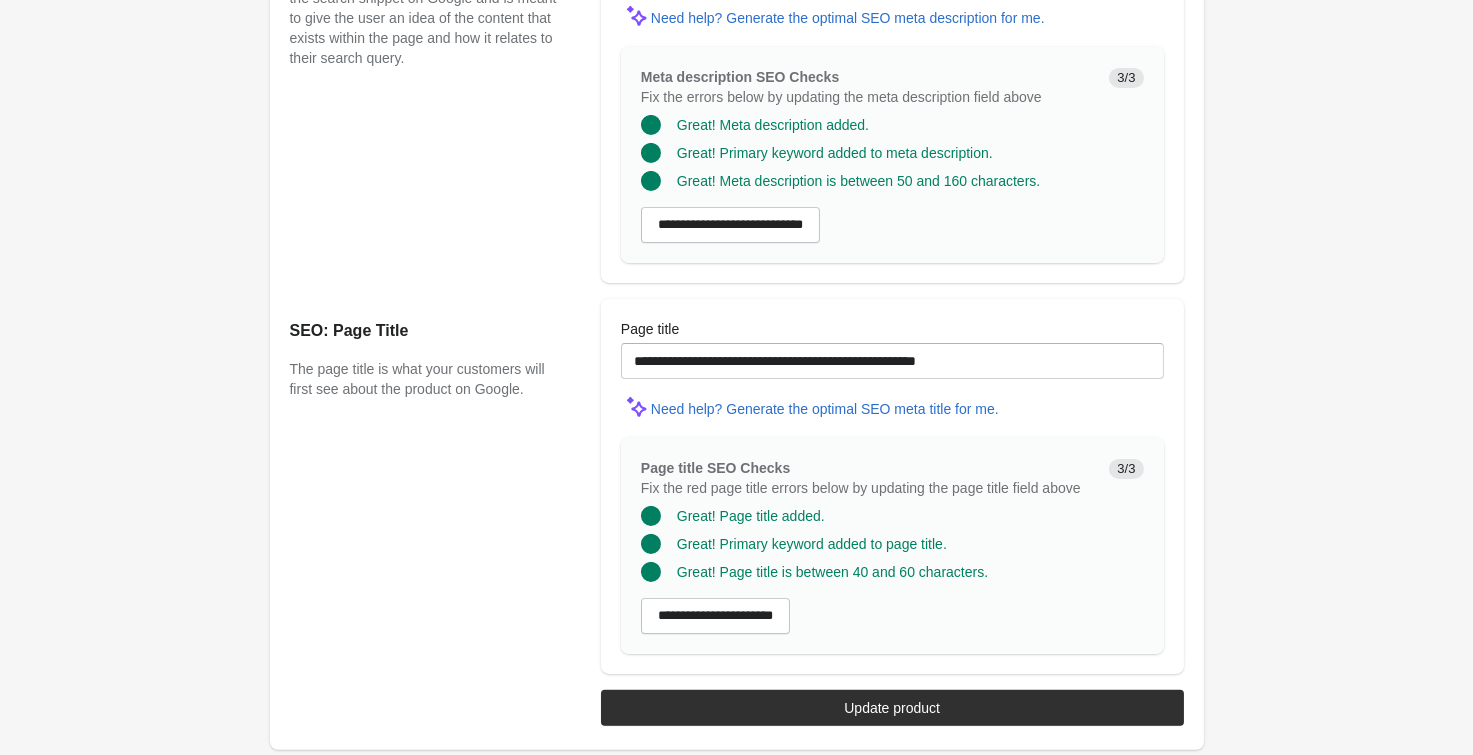 scroll, scrollTop: 1525, scrollLeft: 0, axis: vertical 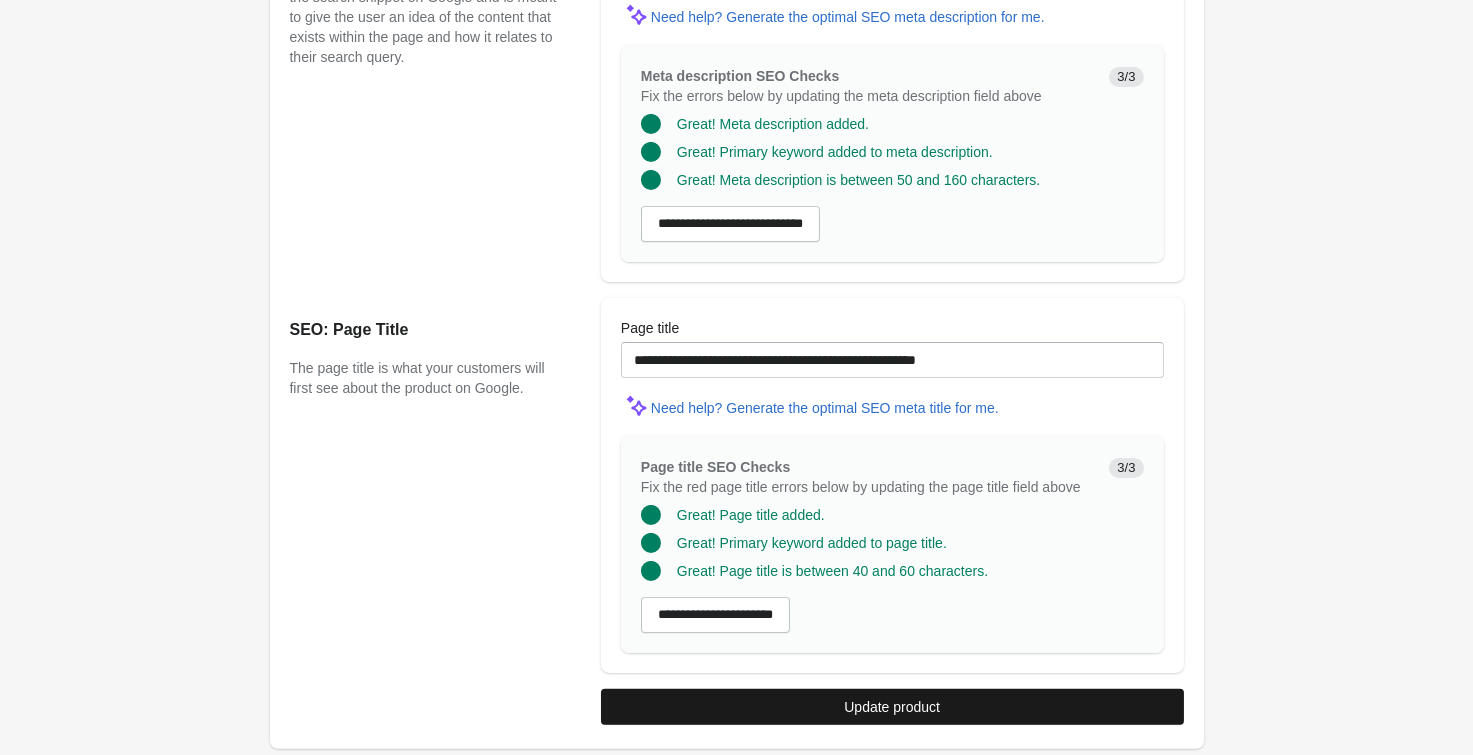 click on "Update product" at bounding box center (892, 707) 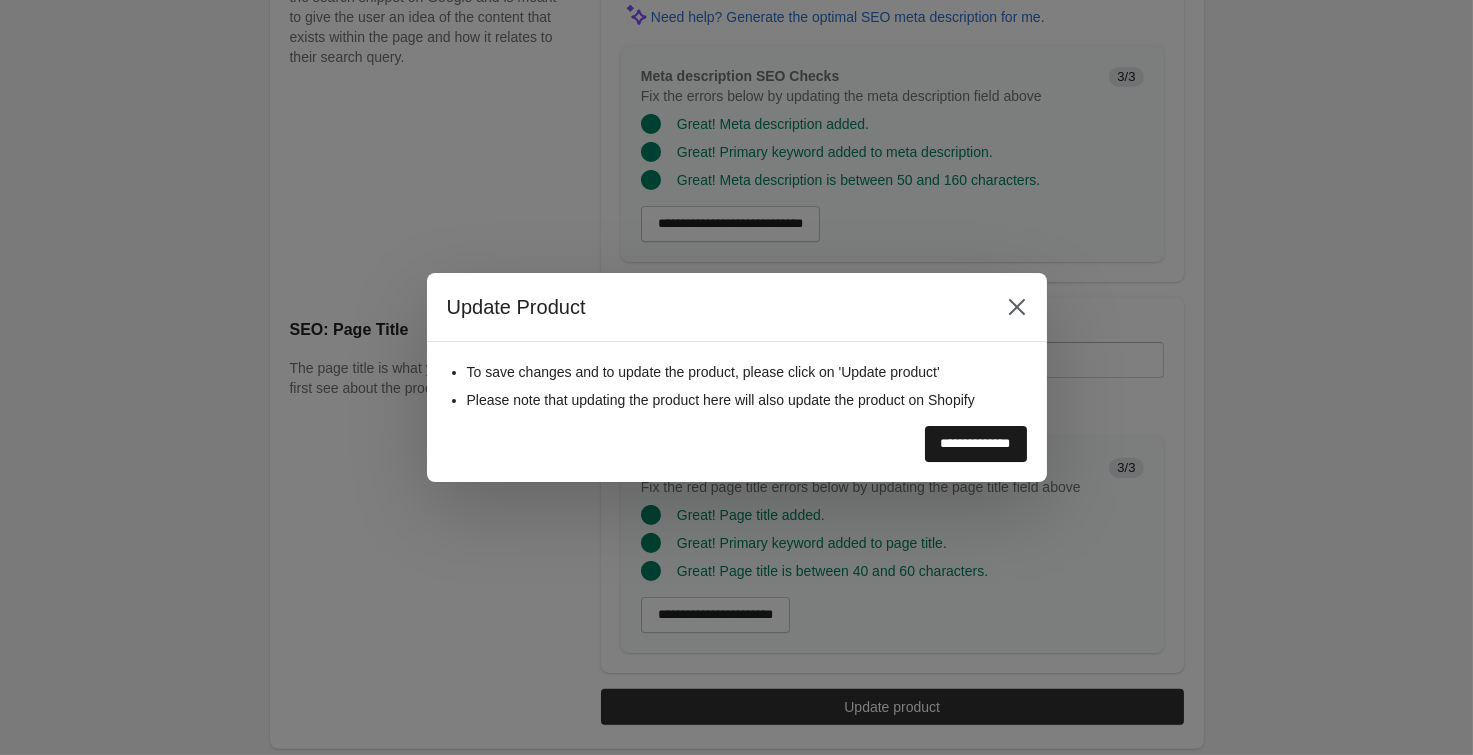 click on "**********" at bounding box center [976, 444] 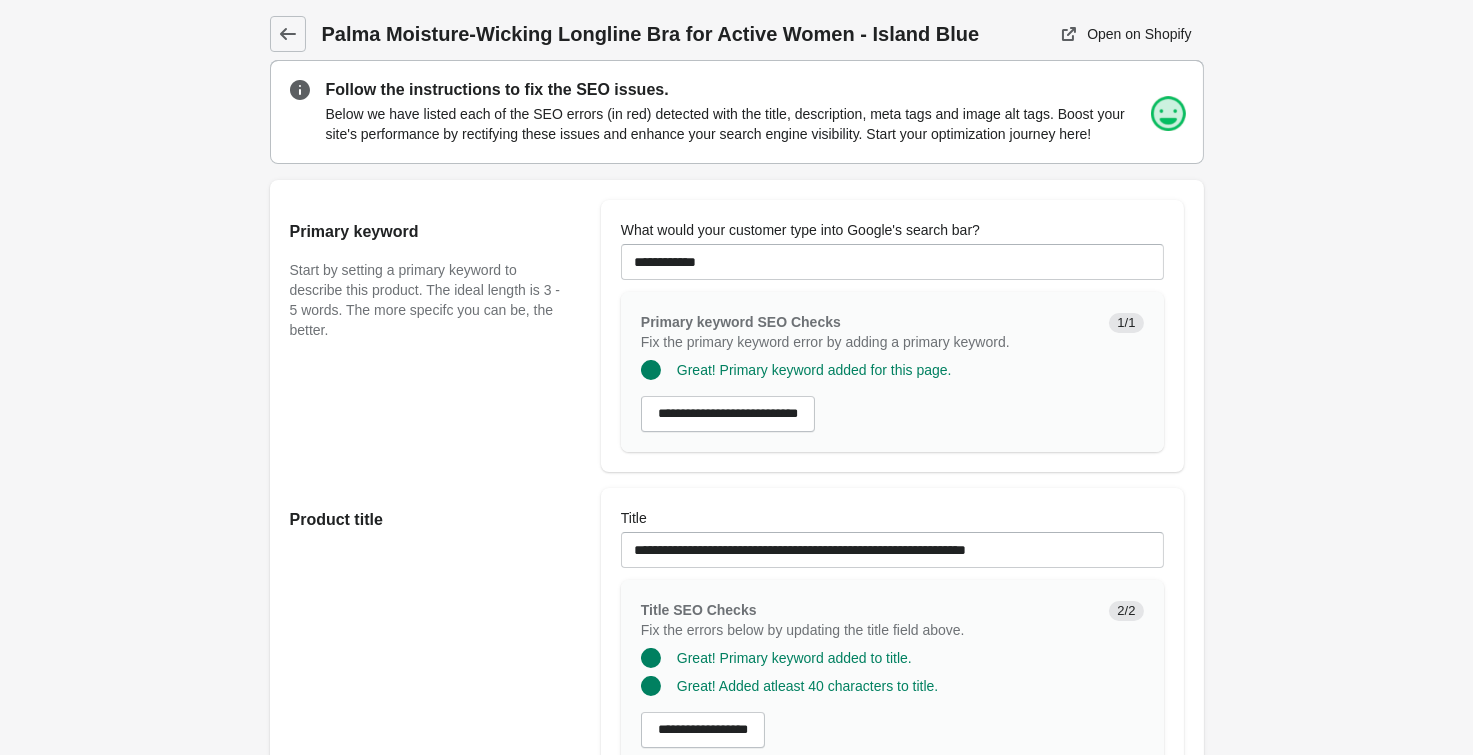 scroll, scrollTop: 0, scrollLeft: 0, axis: both 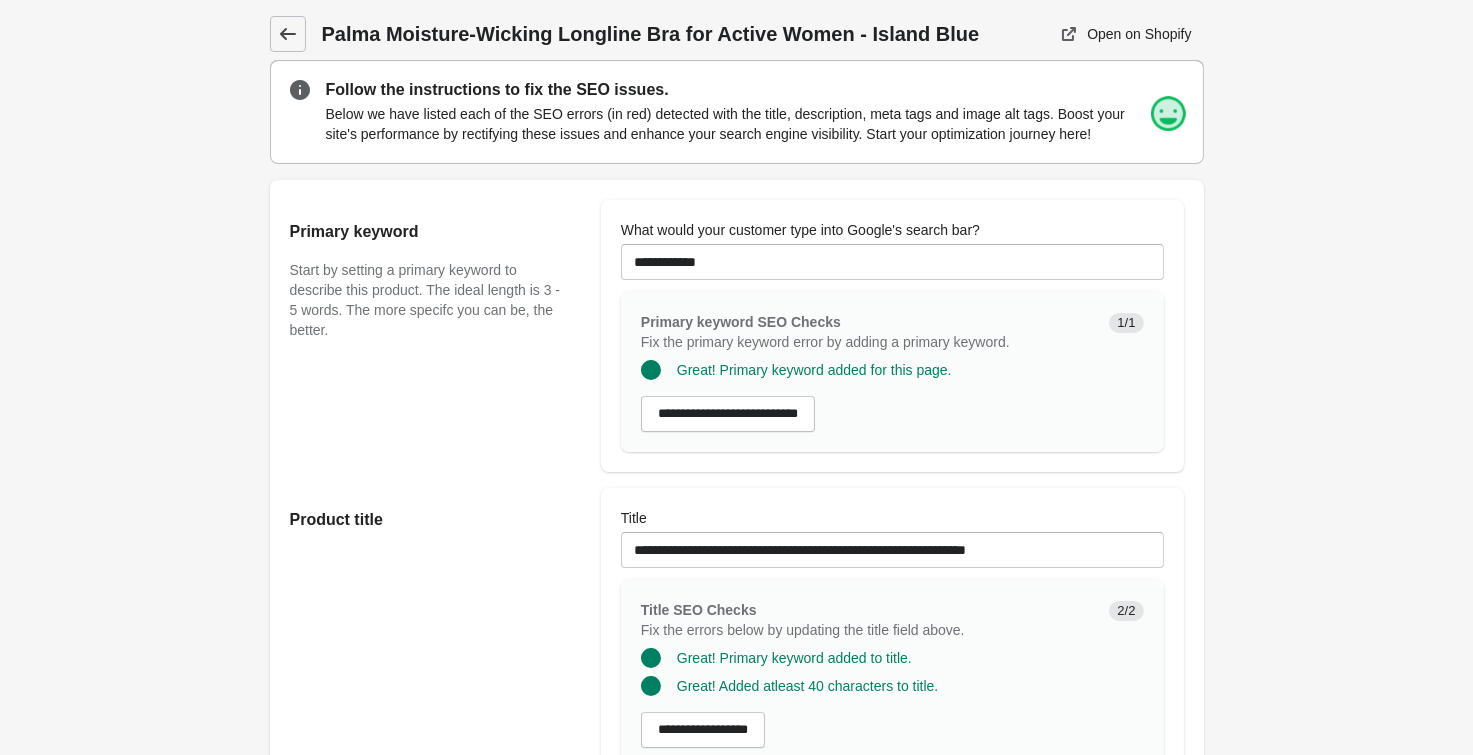 click at bounding box center (288, 34) 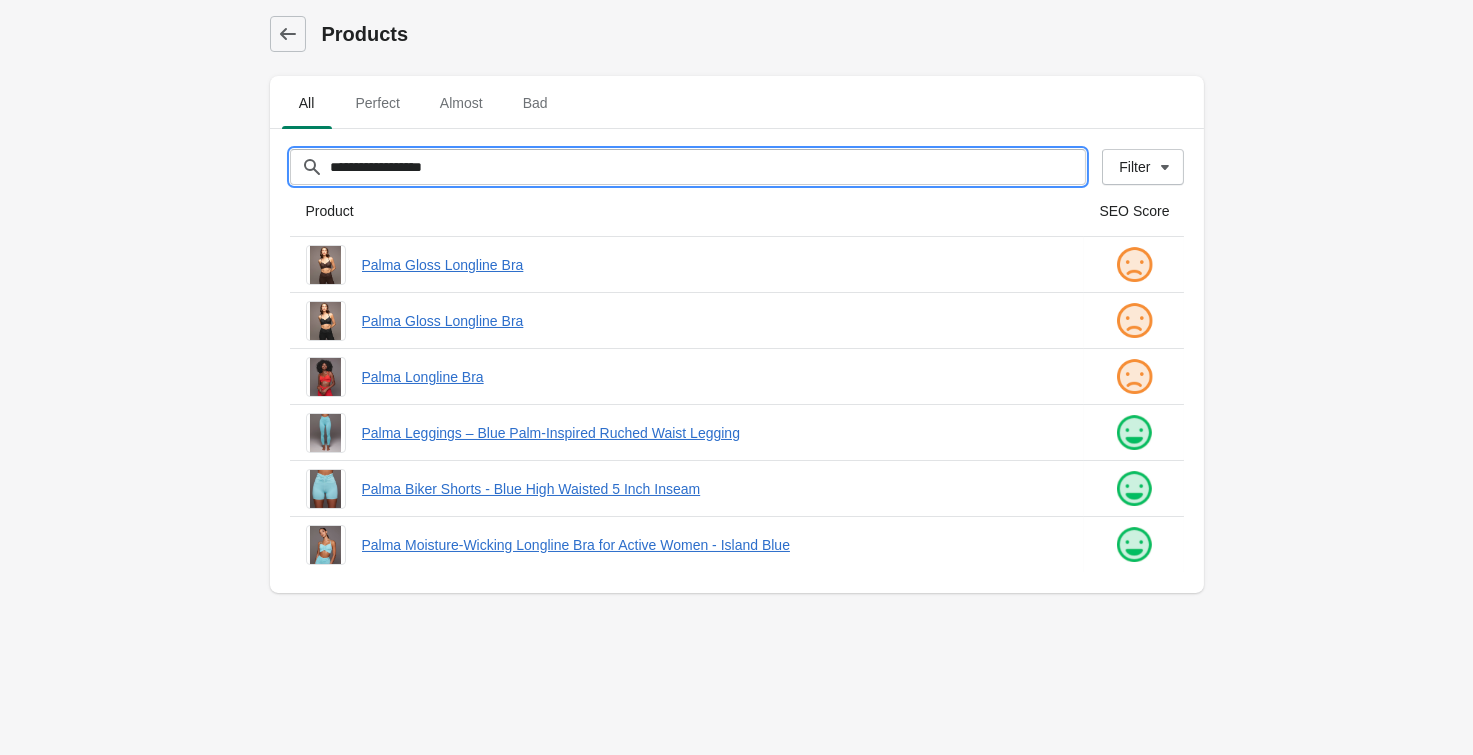 drag, startPoint x: 461, startPoint y: 164, endPoint x: 96, endPoint y: 154, distance: 365.13696 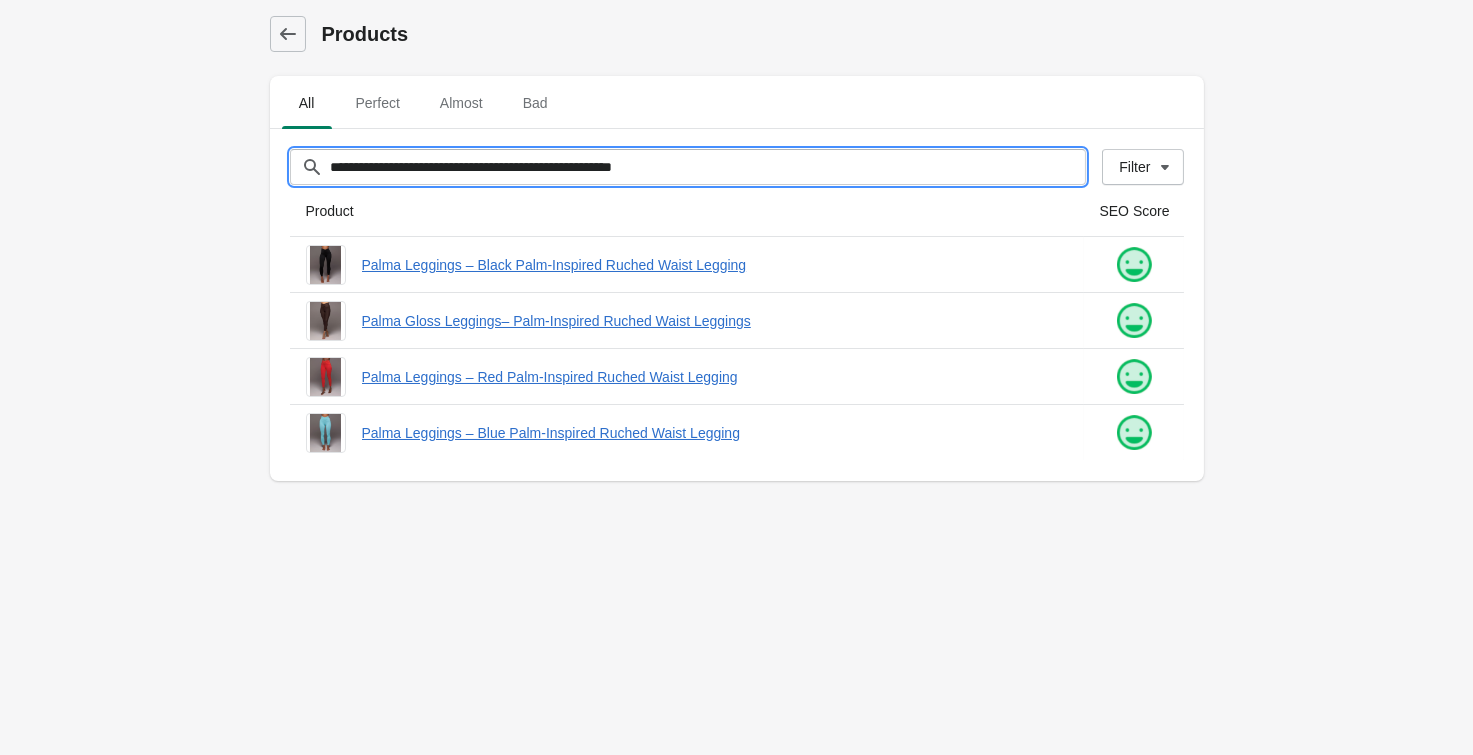 drag, startPoint x: 721, startPoint y: 164, endPoint x: -56, endPoint y: 127, distance: 777.88043 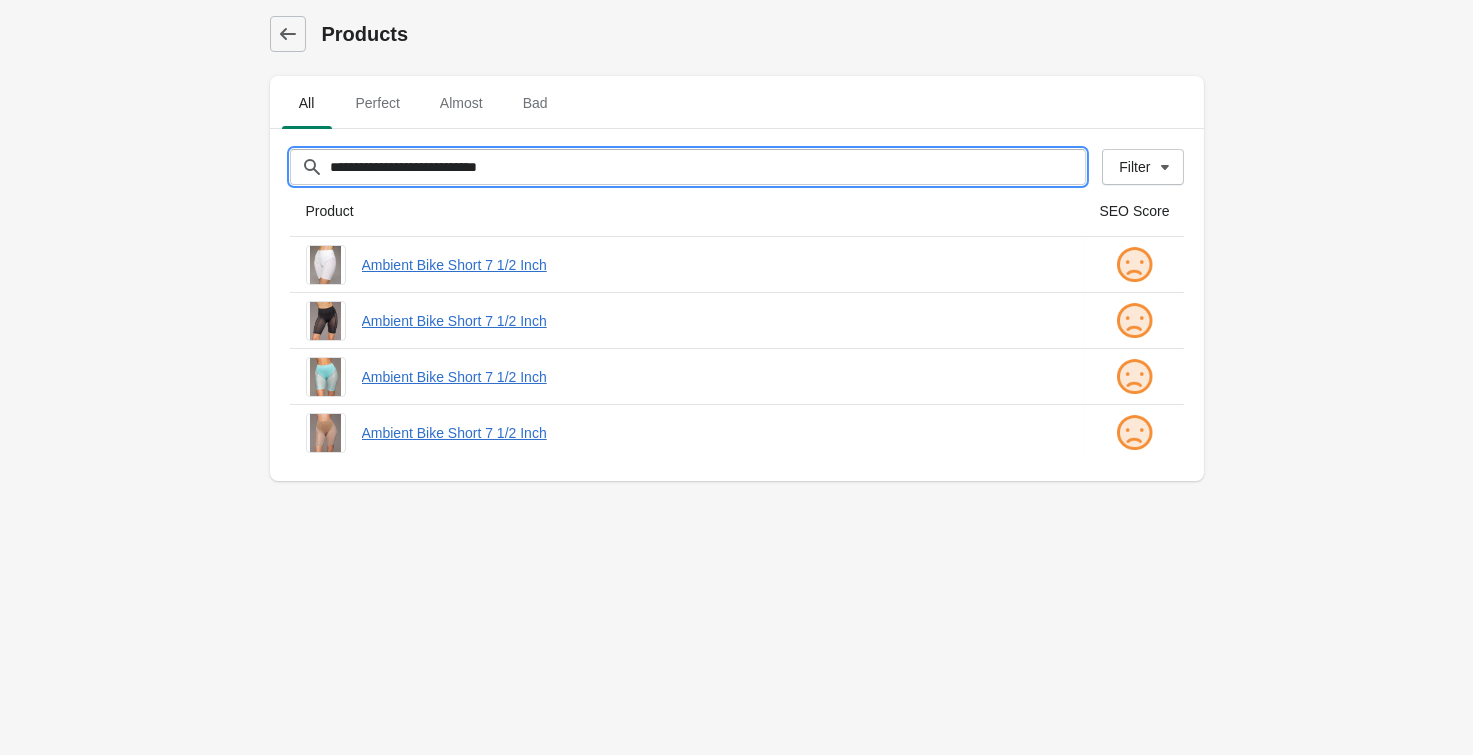 type on "**********" 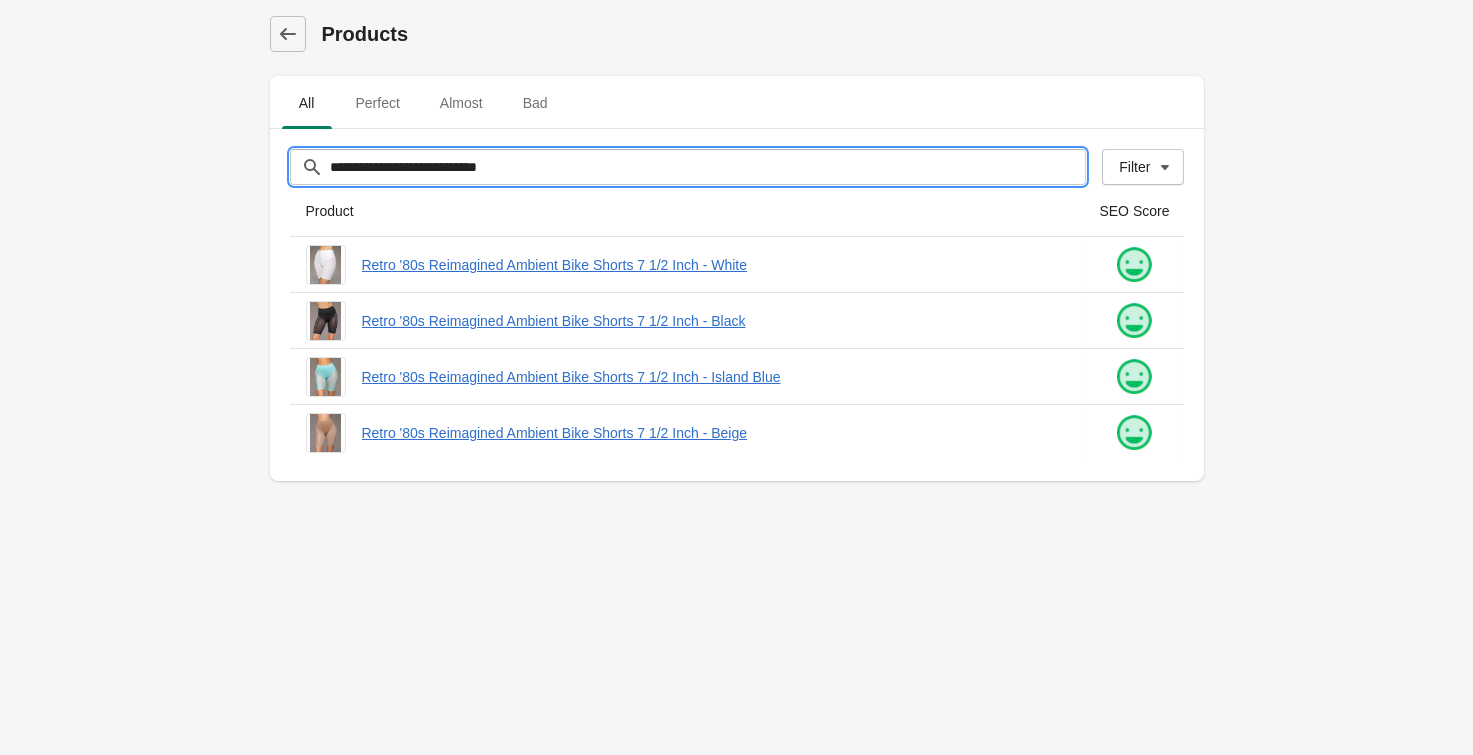 drag, startPoint x: 587, startPoint y: 175, endPoint x: -127, endPoint y: 122, distance: 715.96436 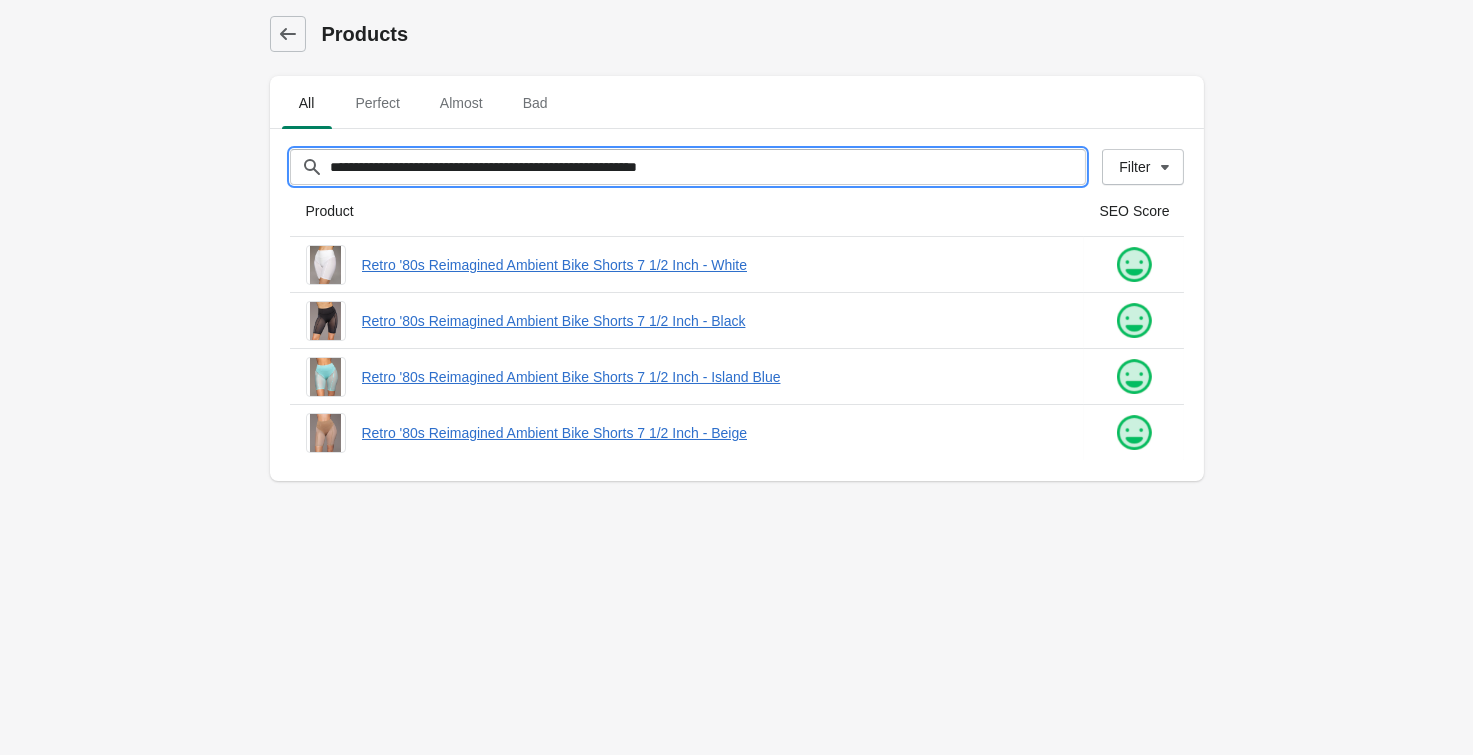 drag, startPoint x: 719, startPoint y: 170, endPoint x: -91, endPoint y: 134, distance: 810.7996 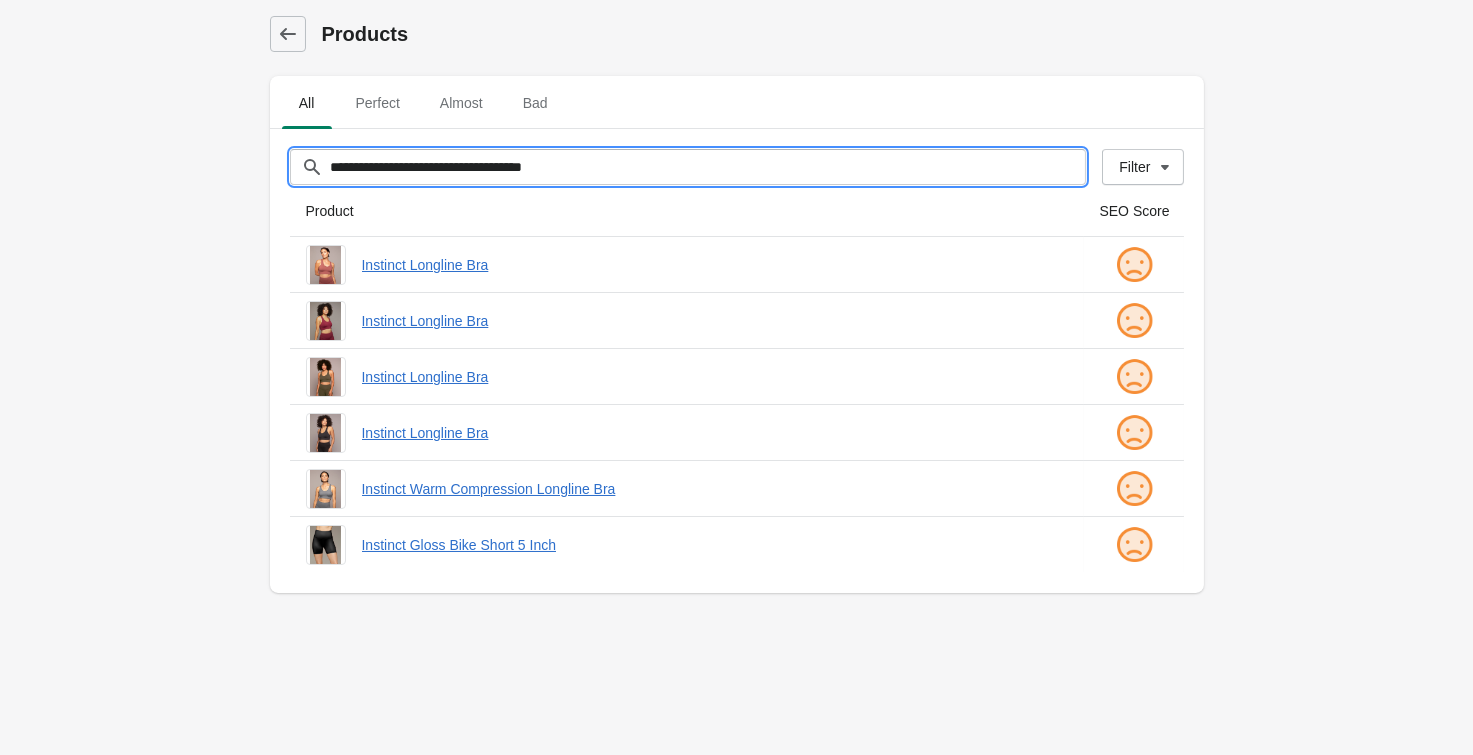 type on "**********" 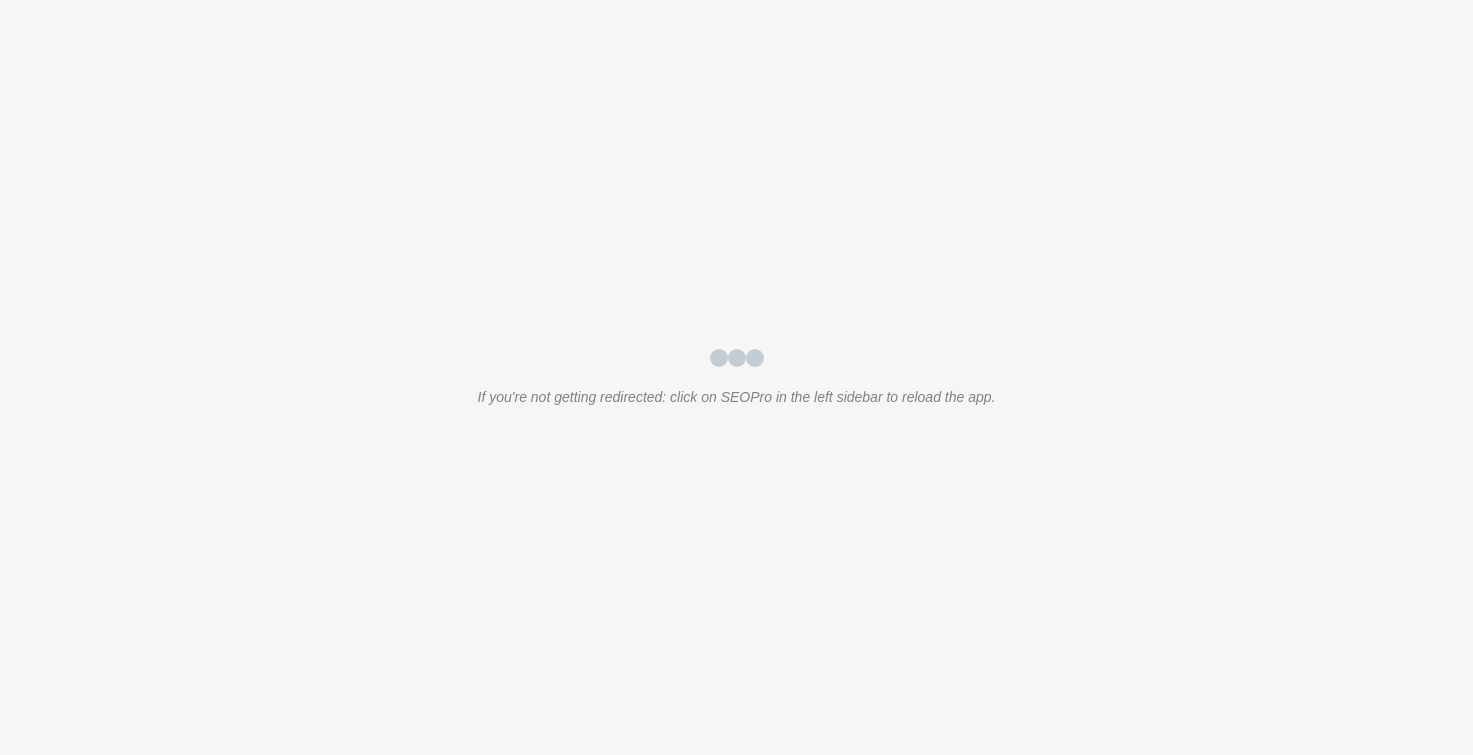 scroll, scrollTop: 0, scrollLeft: 0, axis: both 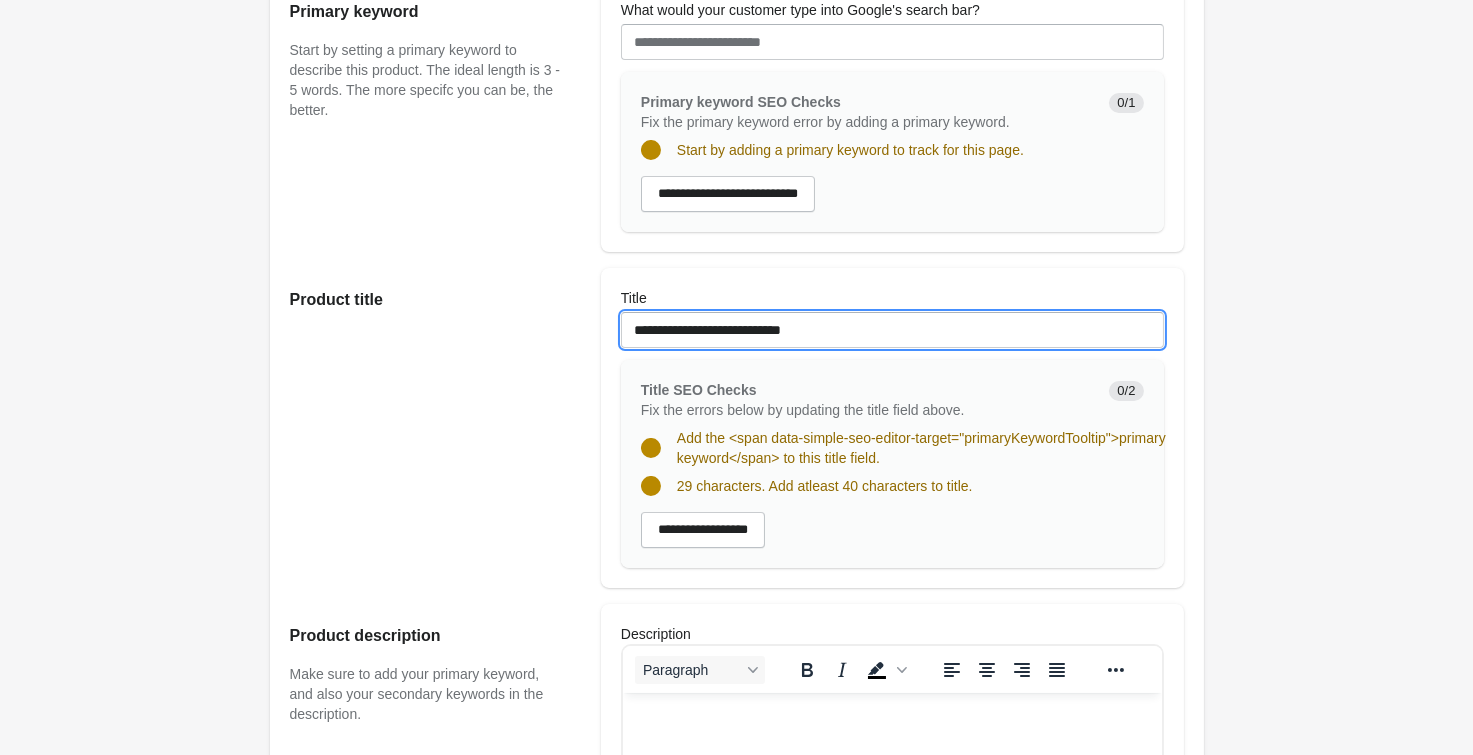 click on "**********" at bounding box center [892, 330] 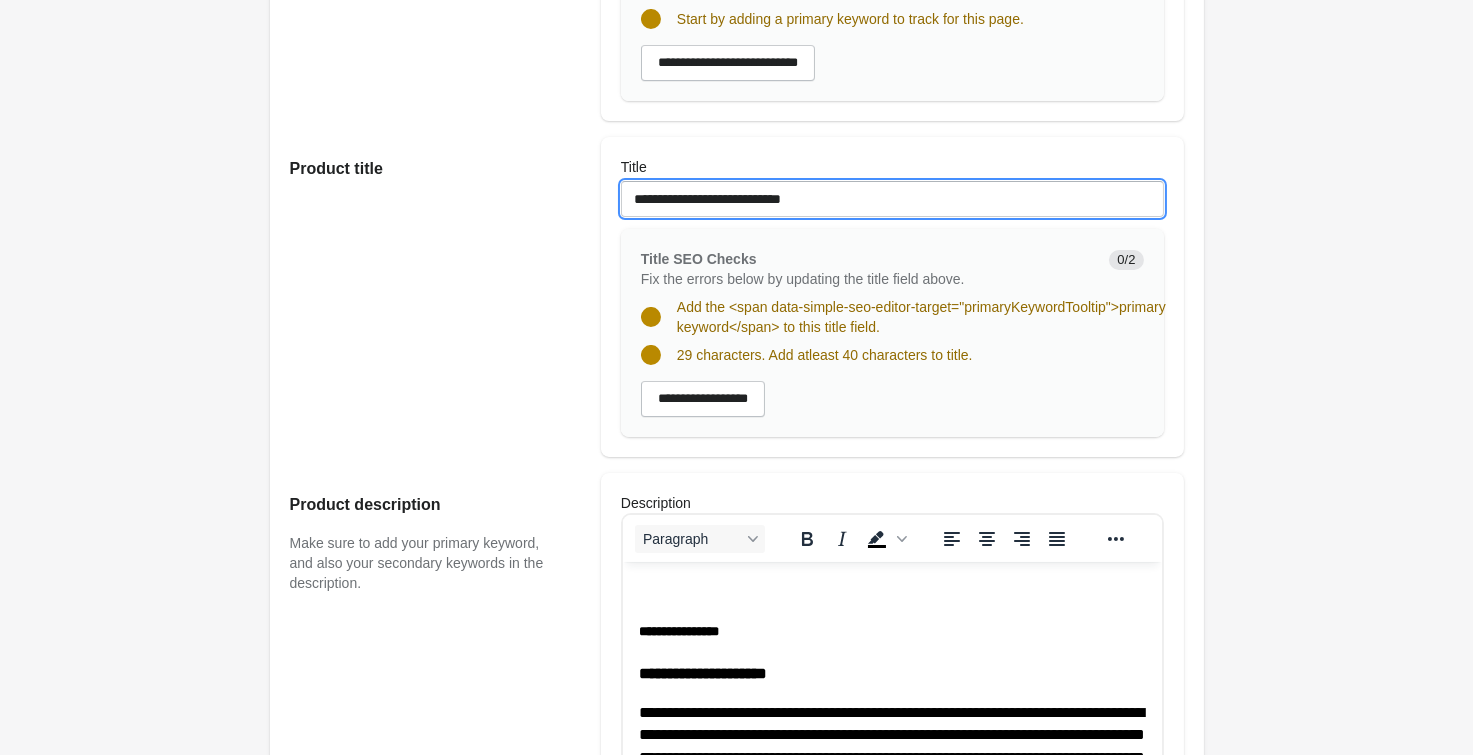 scroll, scrollTop: 550, scrollLeft: 0, axis: vertical 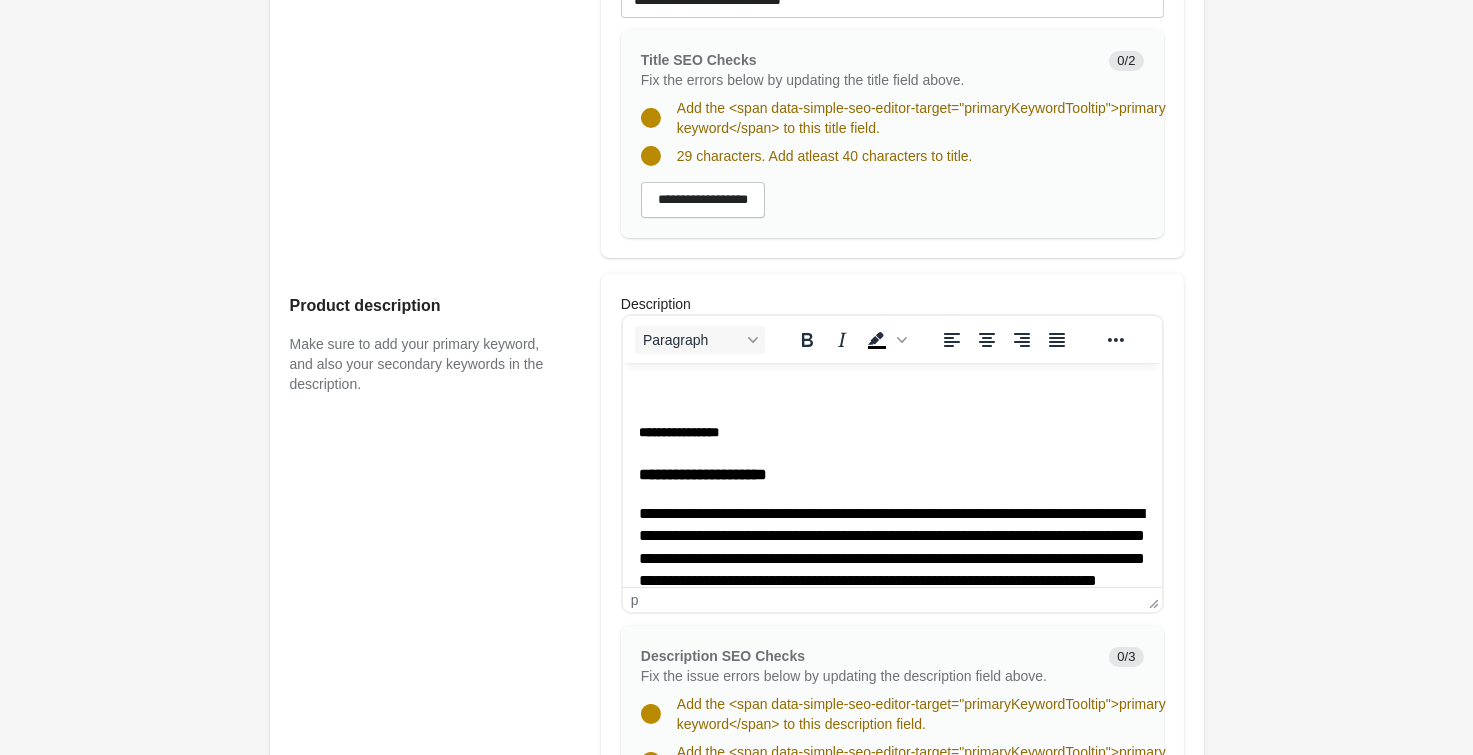 click on "**********" at bounding box center (891, 558) 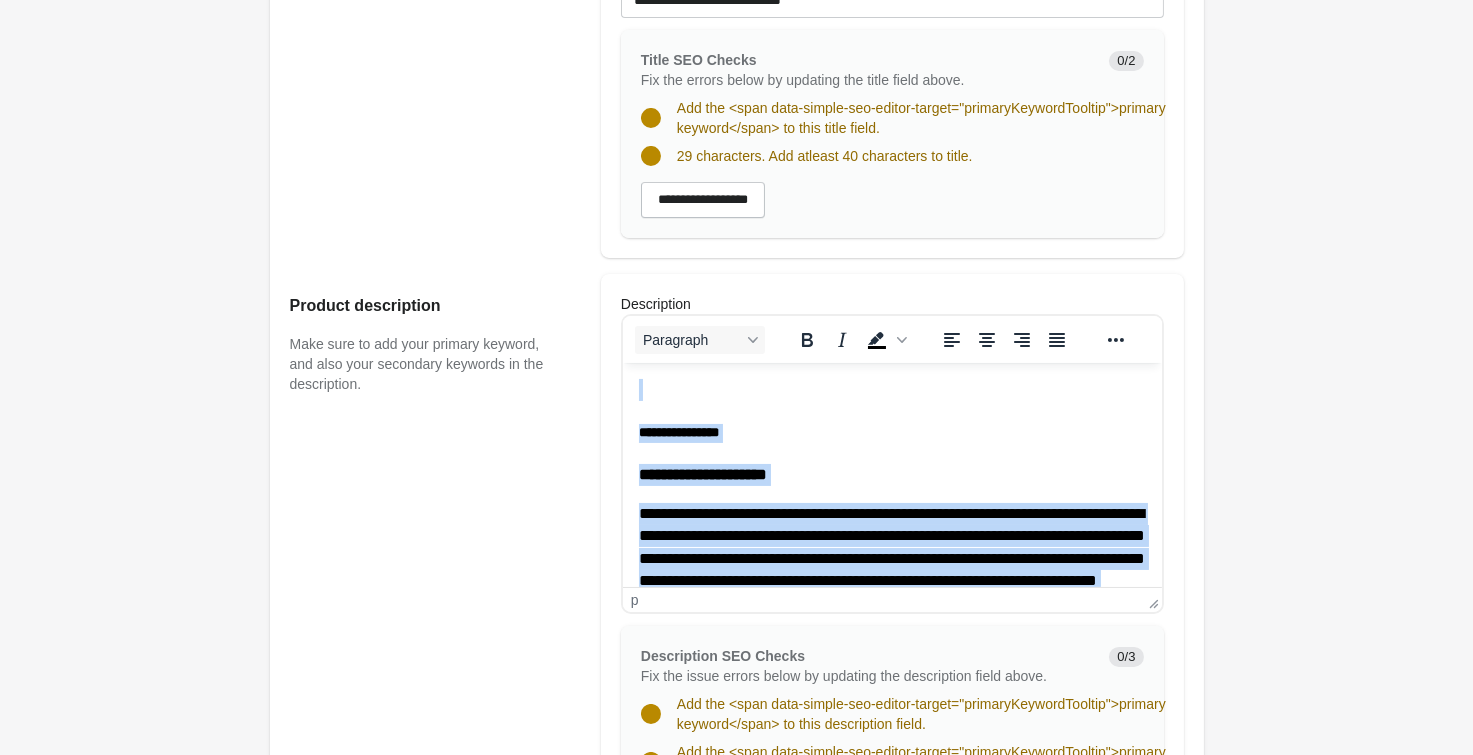 copy on "**********" 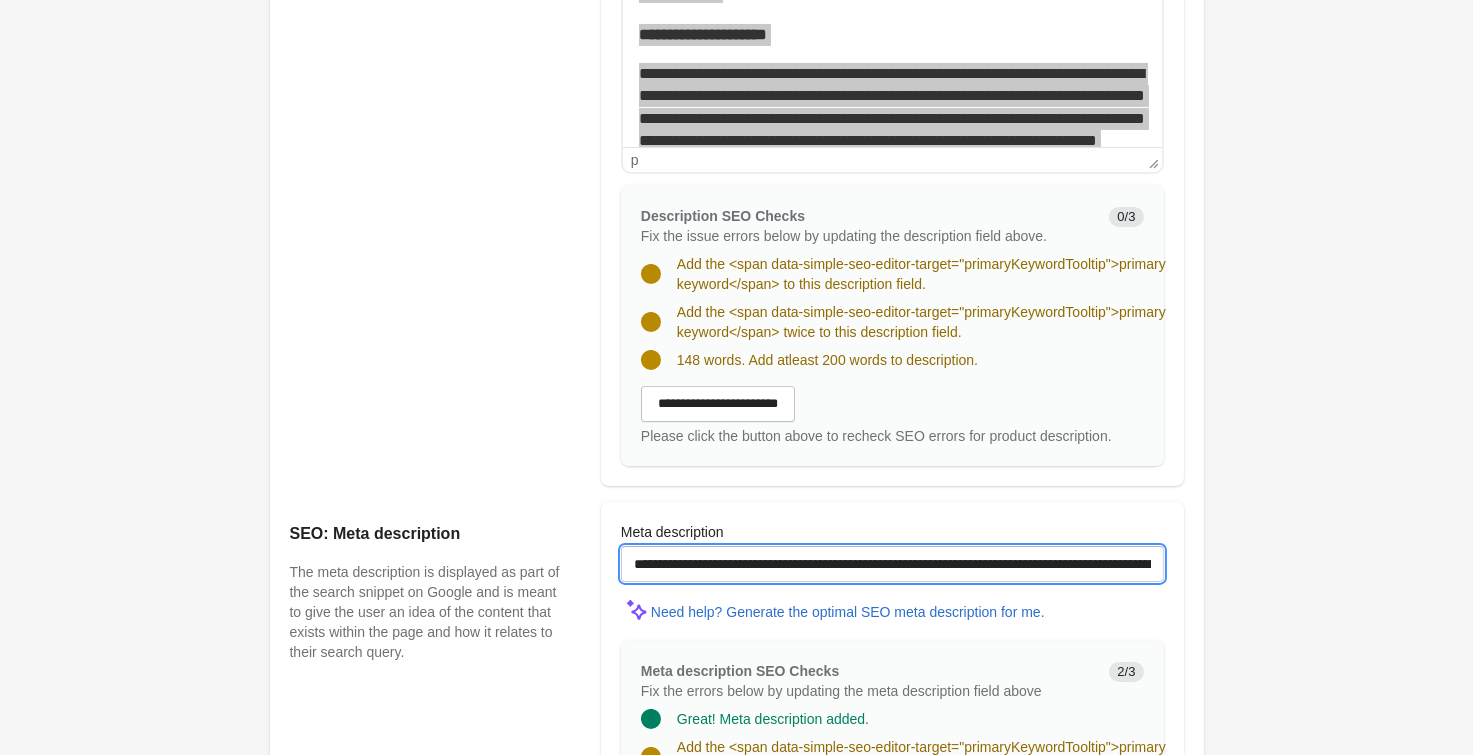 click on "**********" at bounding box center [892, 564] 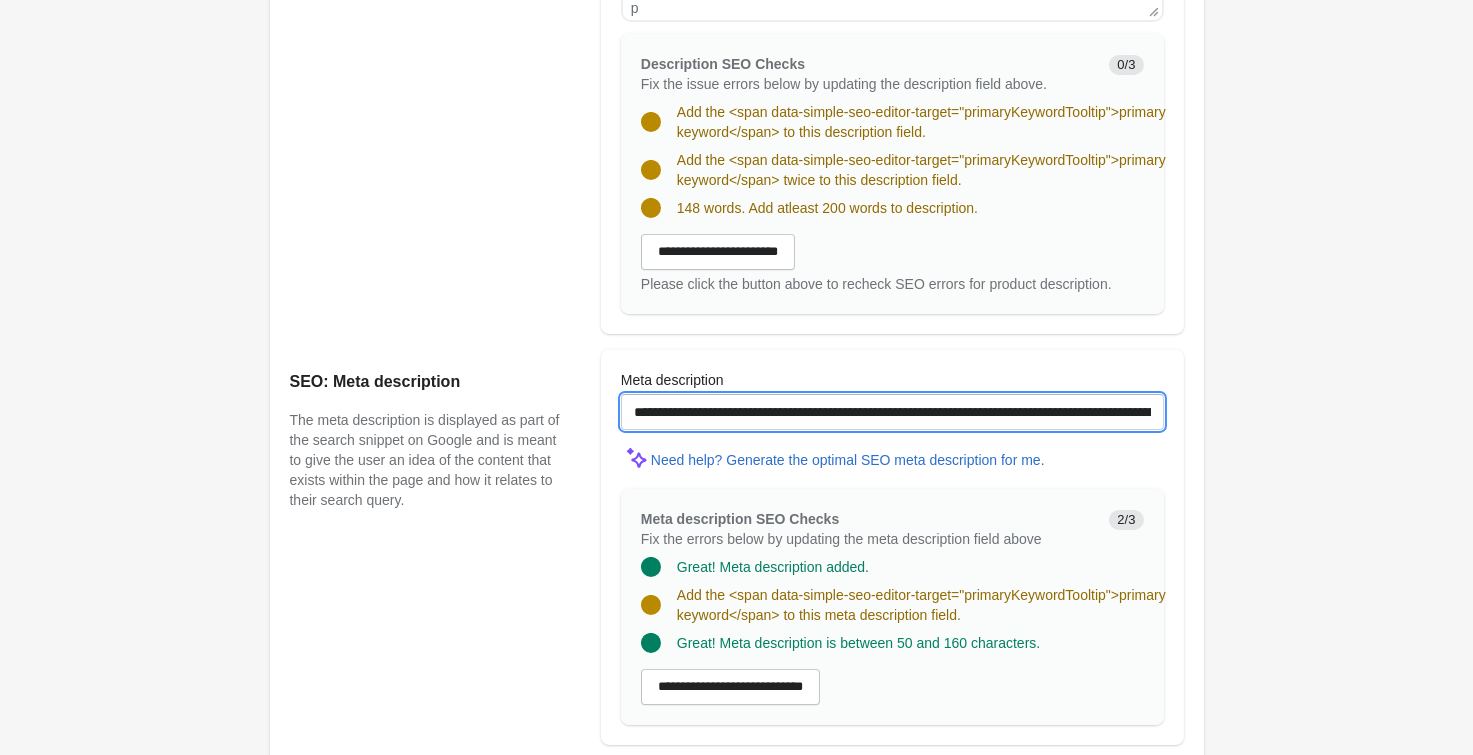 scroll, scrollTop: 1320, scrollLeft: 0, axis: vertical 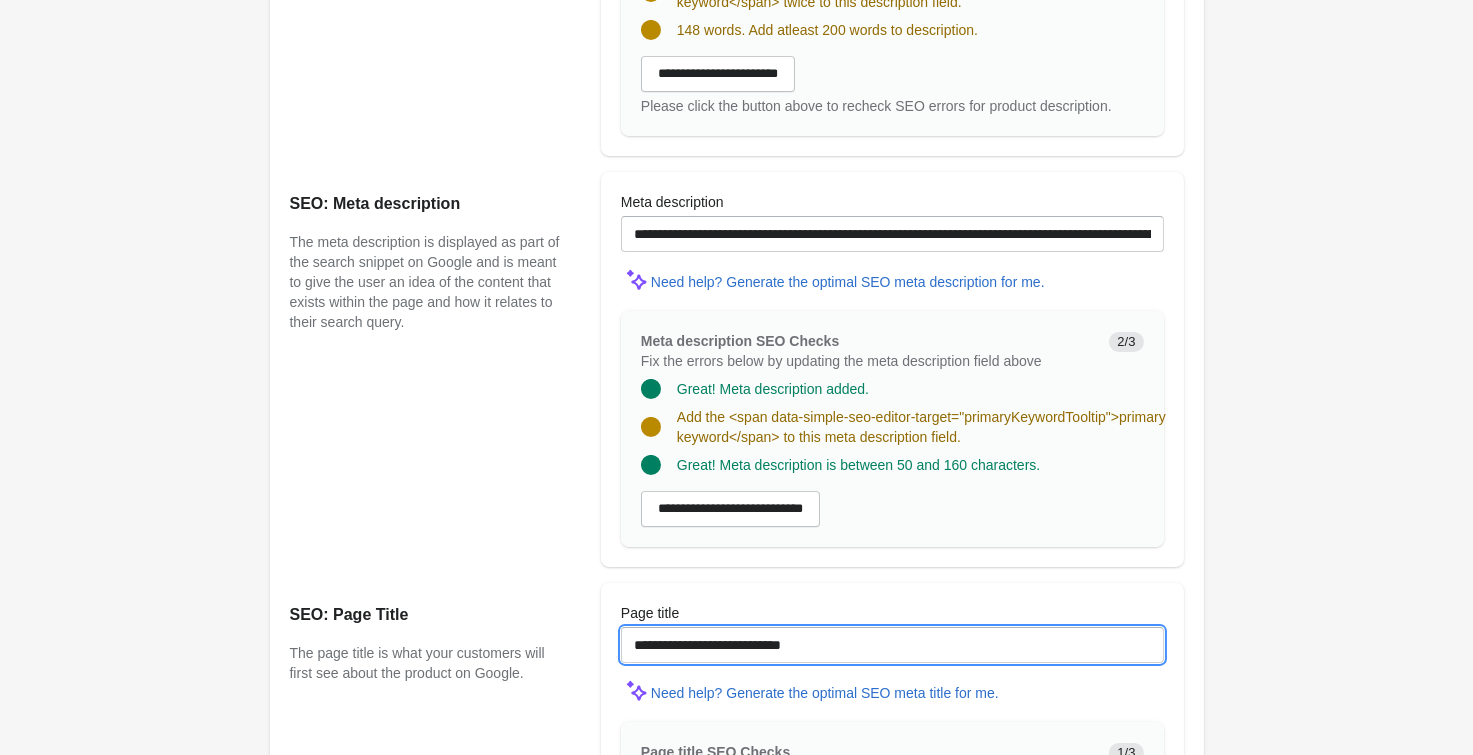 click on "**********" at bounding box center (892, 645) 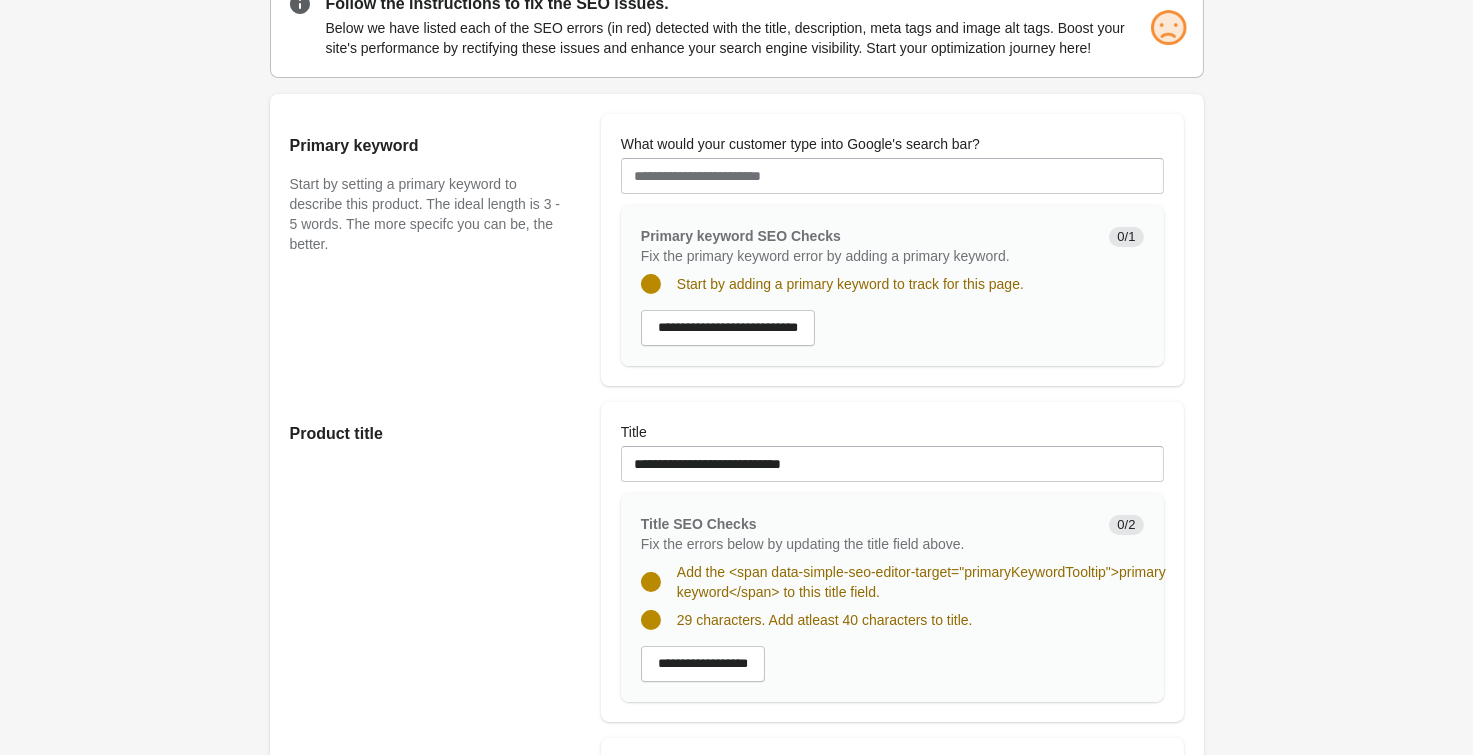 scroll, scrollTop: 0, scrollLeft: 0, axis: both 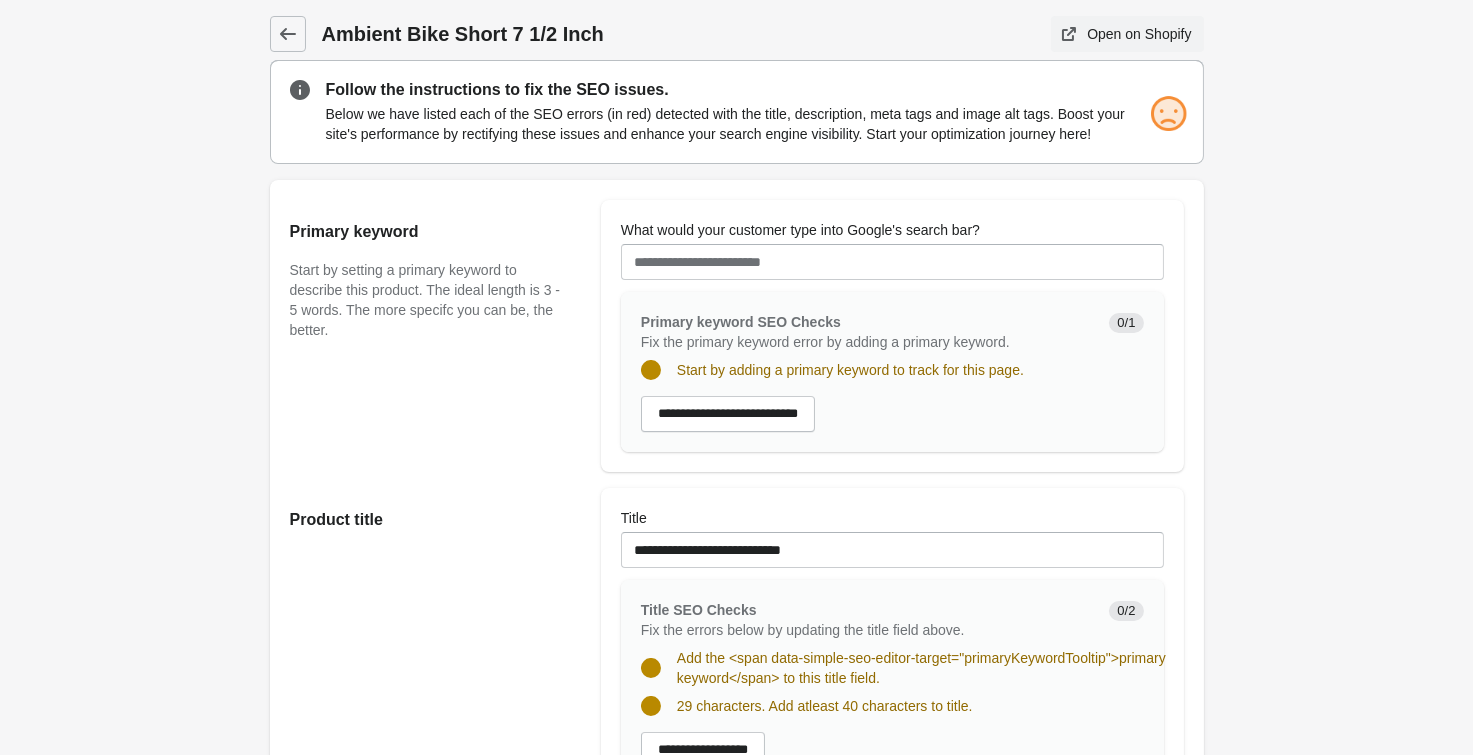 click on "Open on Shopify" at bounding box center [1139, 34] 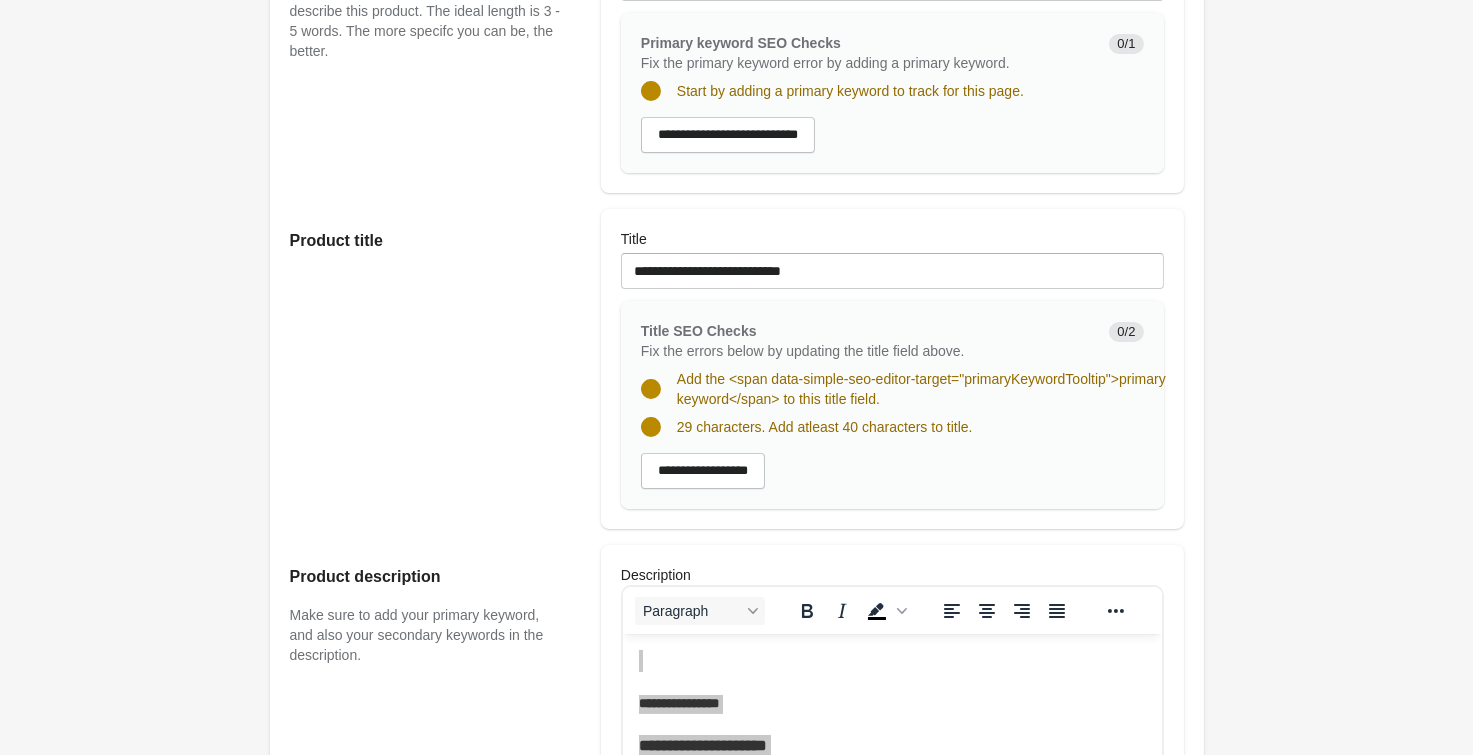 scroll, scrollTop: 110, scrollLeft: 0, axis: vertical 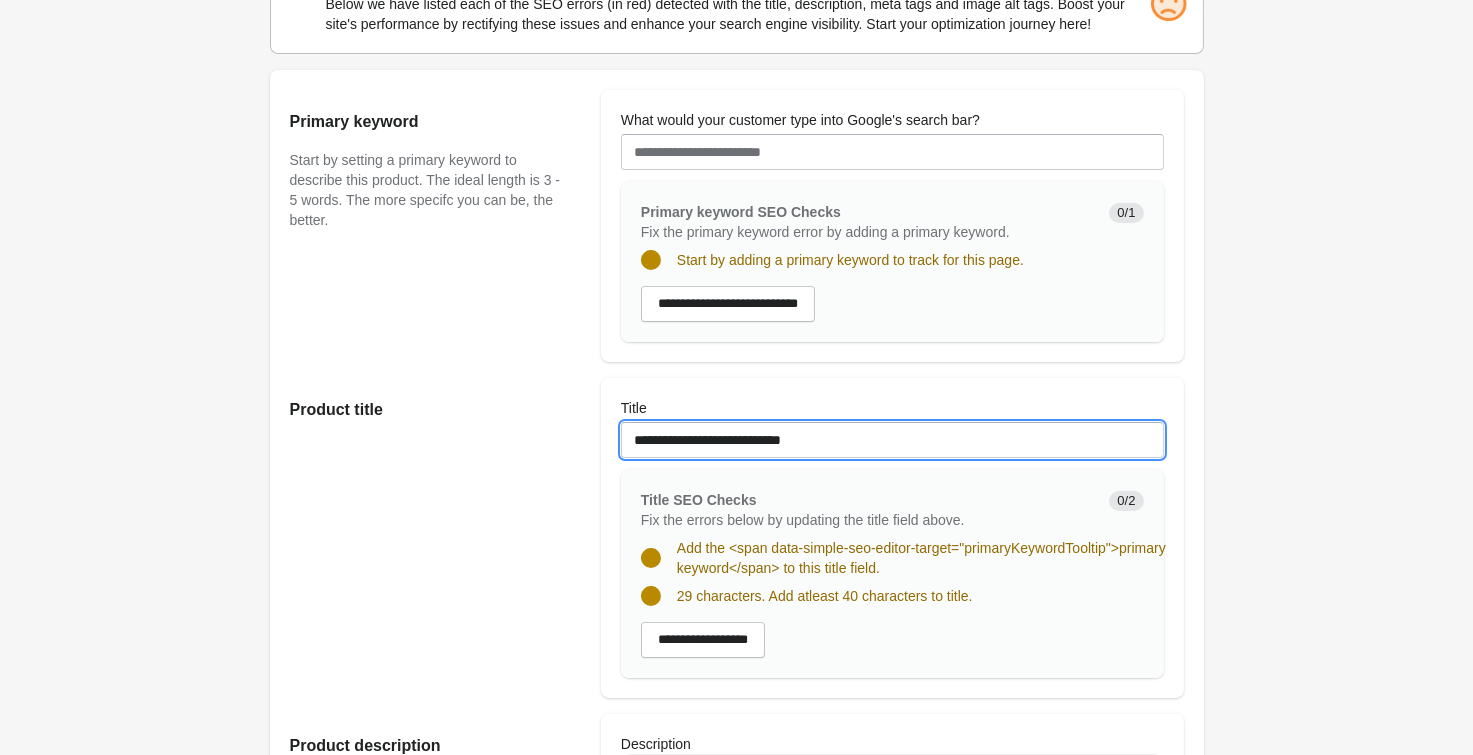 click on "**********" at bounding box center [892, 440] 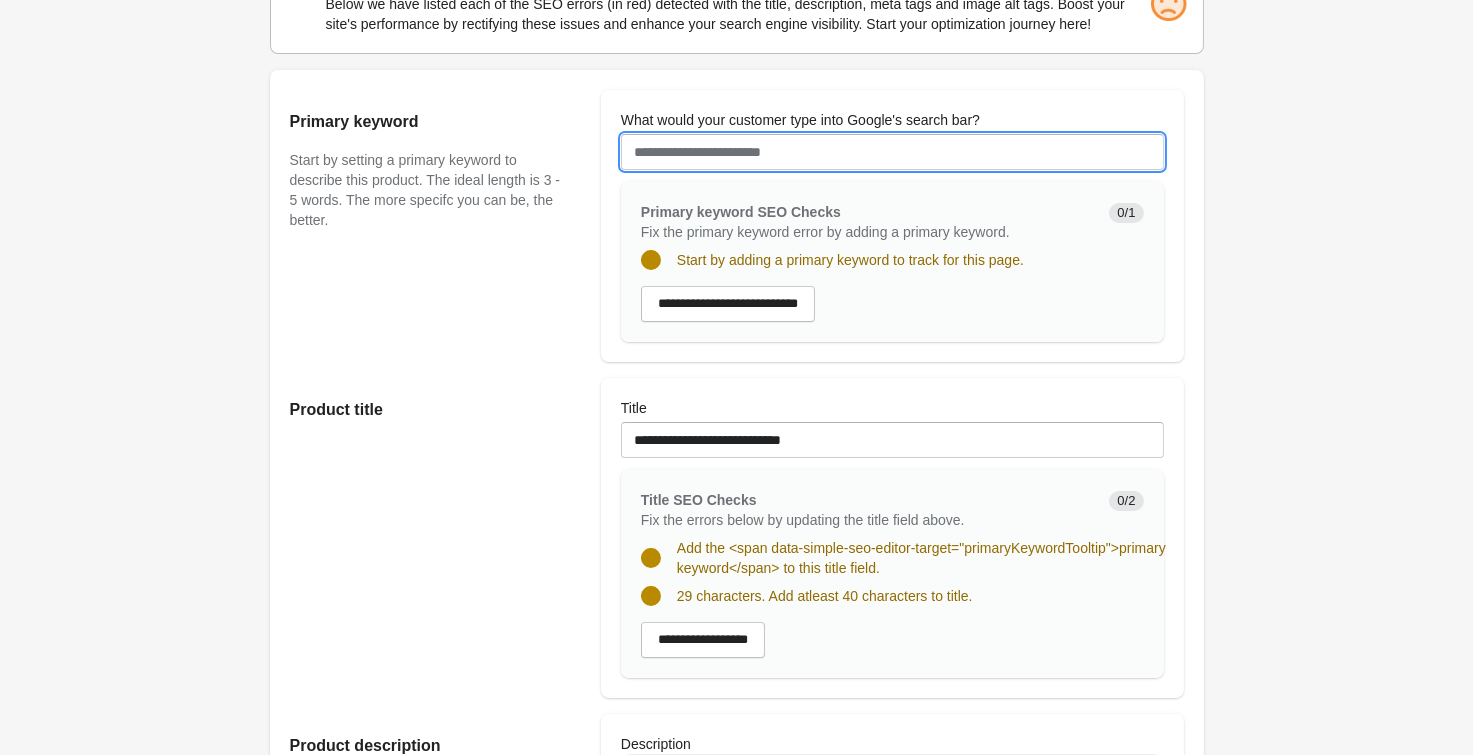 click on "What would your customer type into Google's search bar?" at bounding box center (892, 152) 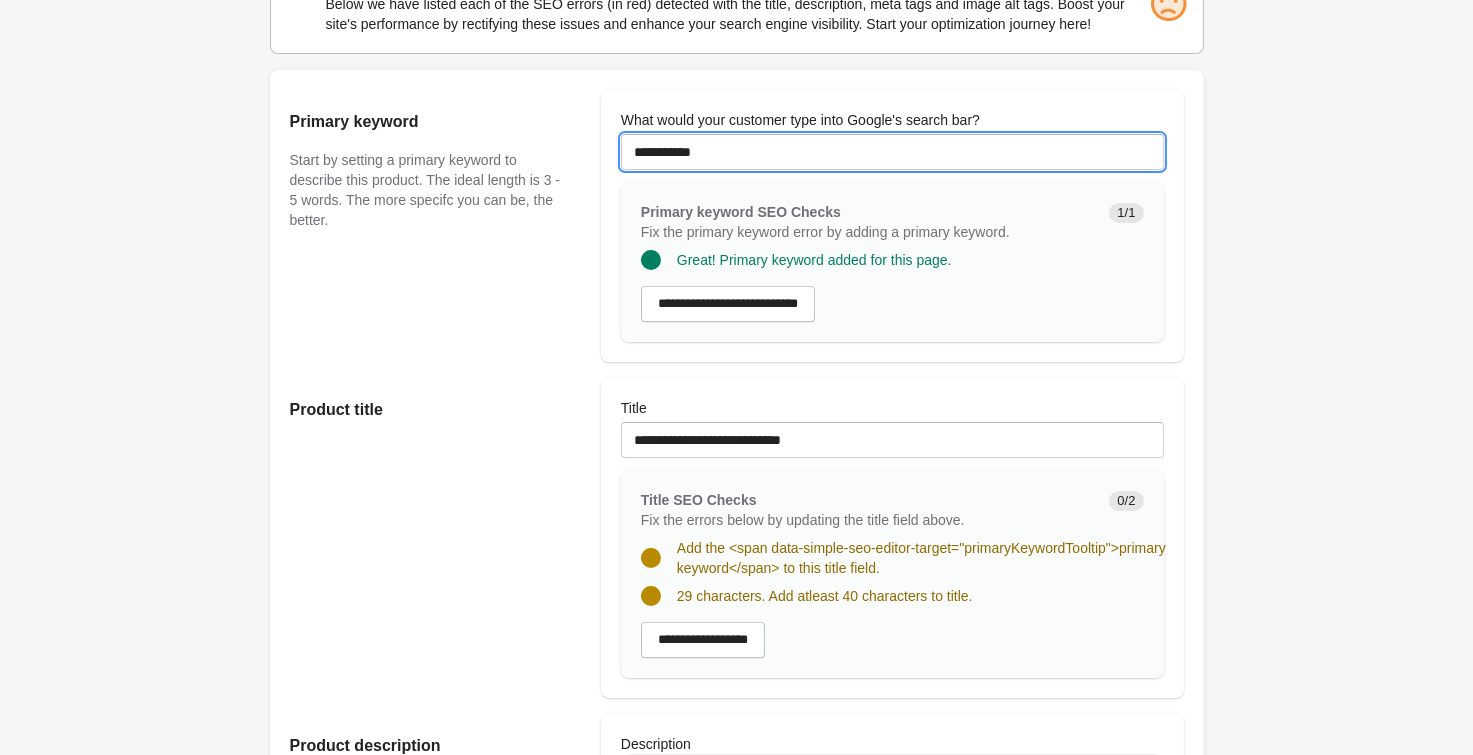 type on "**********" 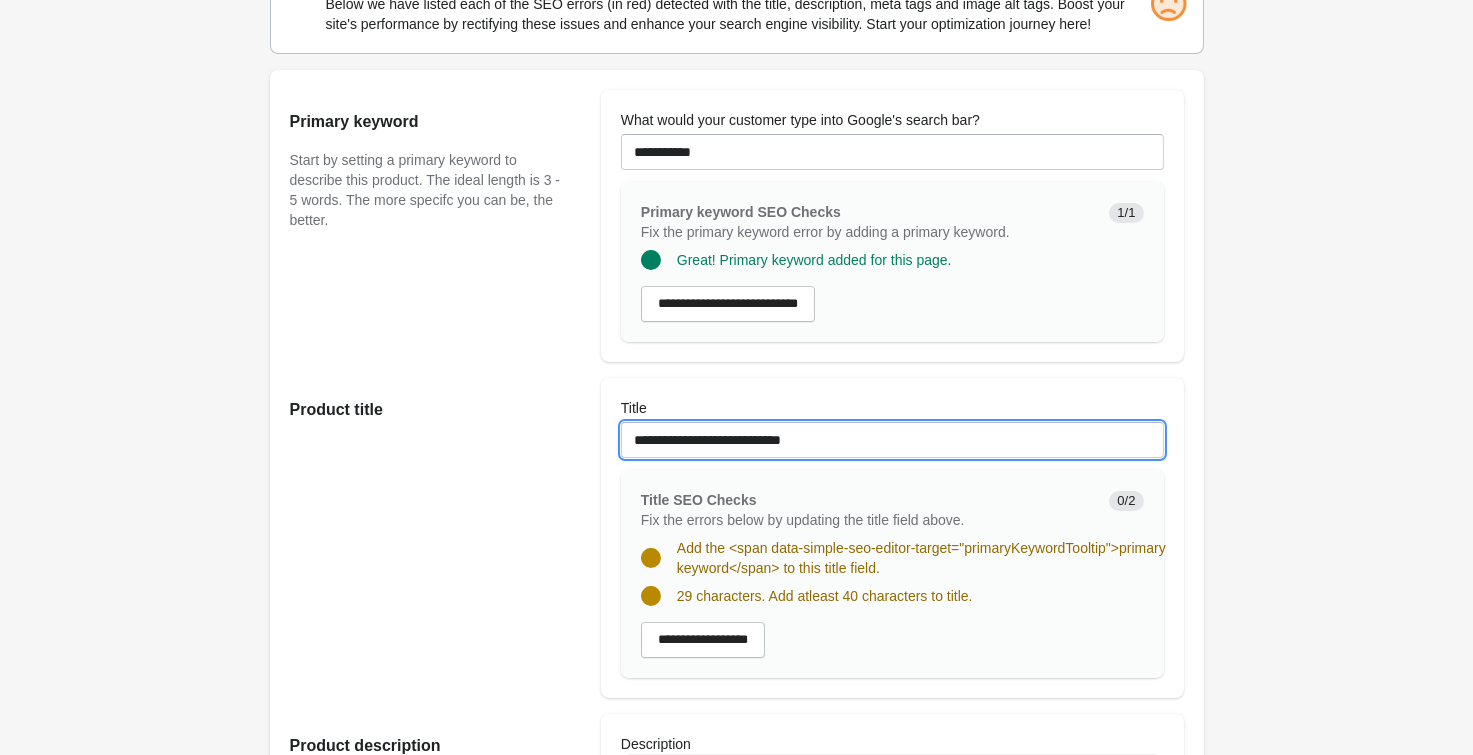 click on "**********" at bounding box center (892, 440) 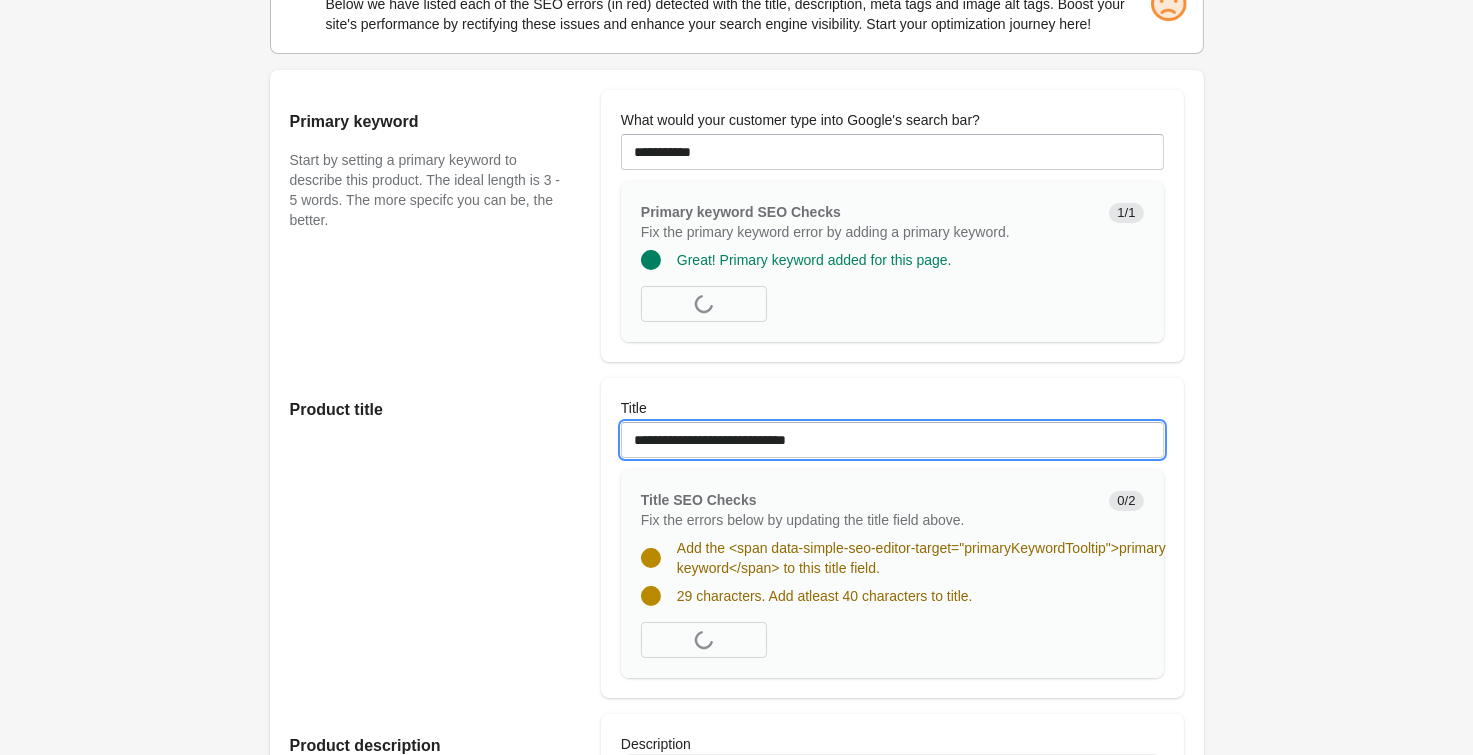 click on "**********" at bounding box center (892, 440) 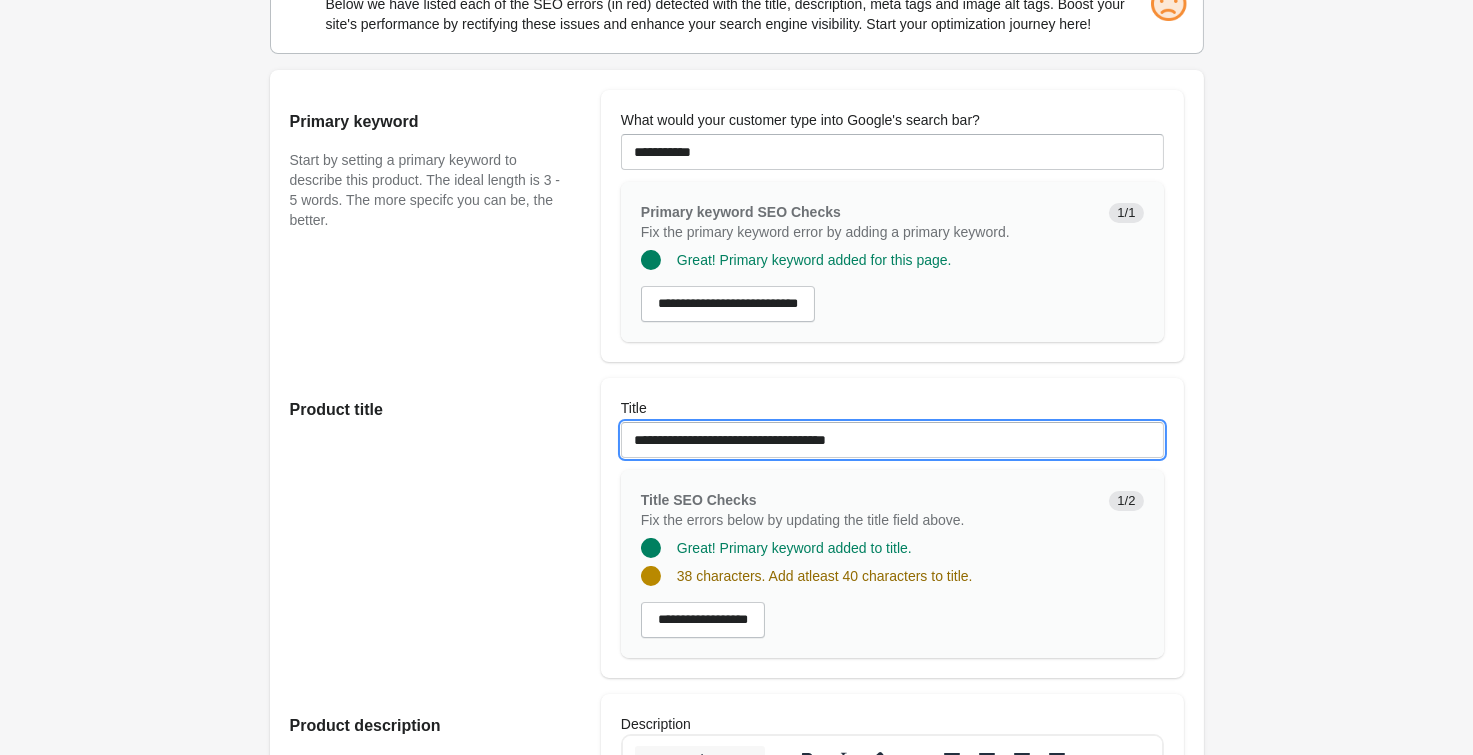 type on "**********" 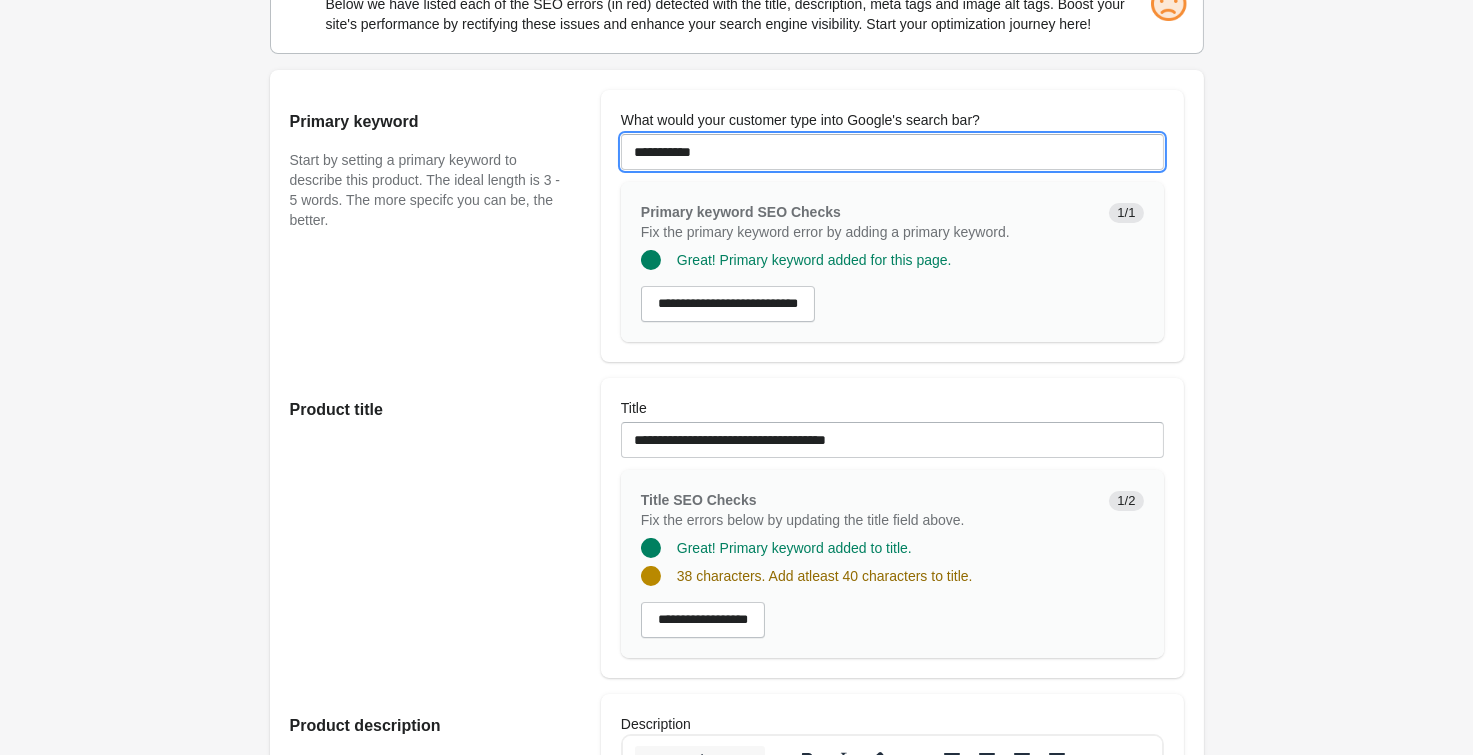 drag, startPoint x: 711, startPoint y: 148, endPoint x: 615, endPoint y: 144, distance: 96.0833 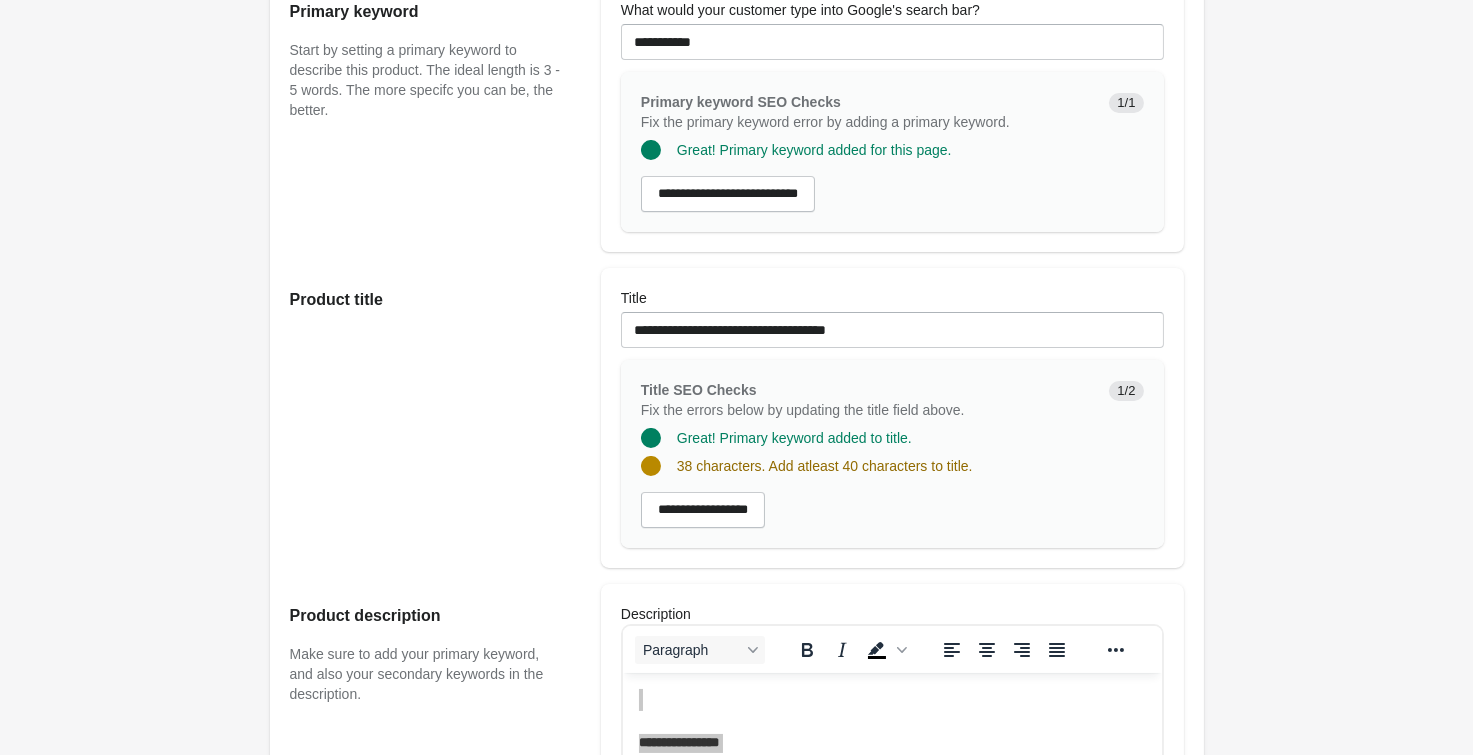 click on "Ambient Bike Short 7 1/2 Inch
Open on Shopify
Open on Shopify" at bounding box center [736, 941] 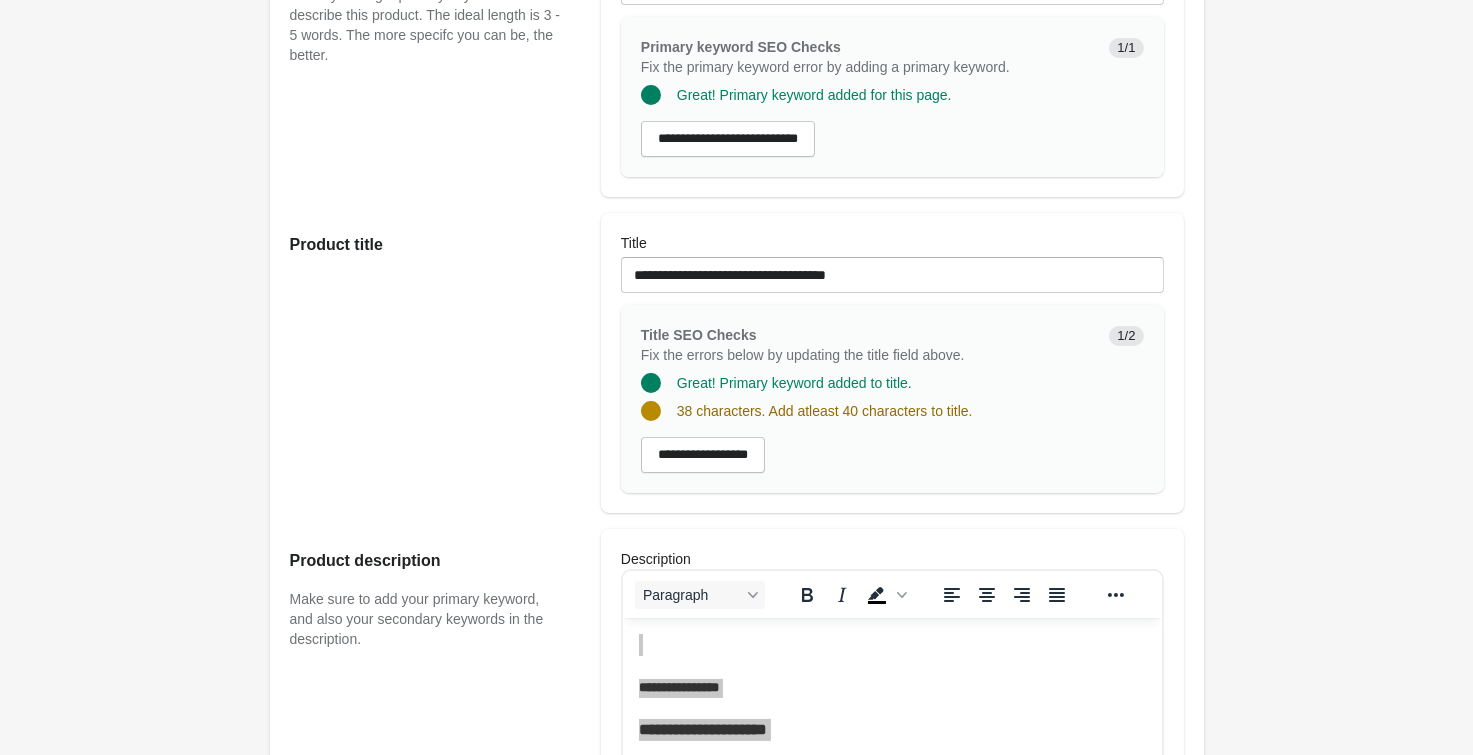 scroll, scrollTop: 660, scrollLeft: 0, axis: vertical 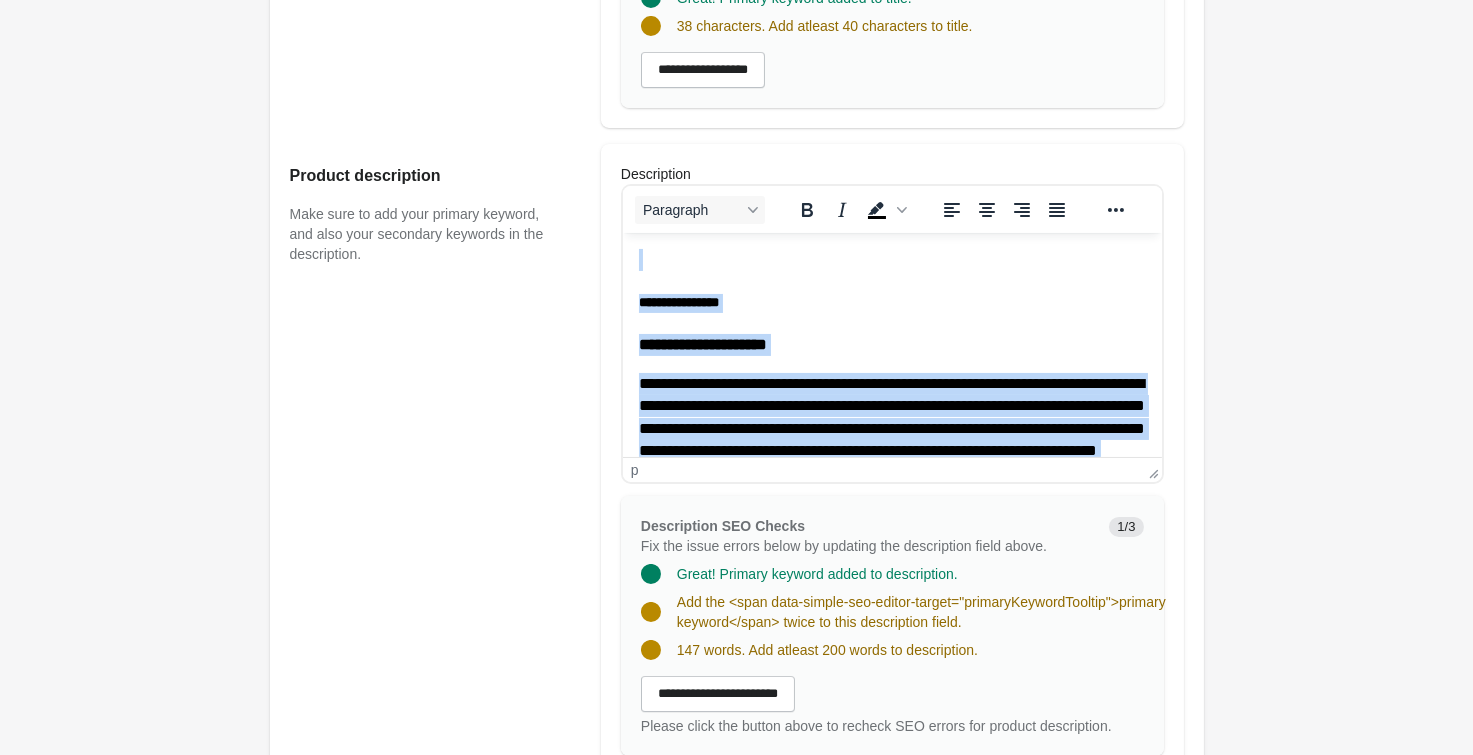 click on "**********" at bounding box center [891, 344] 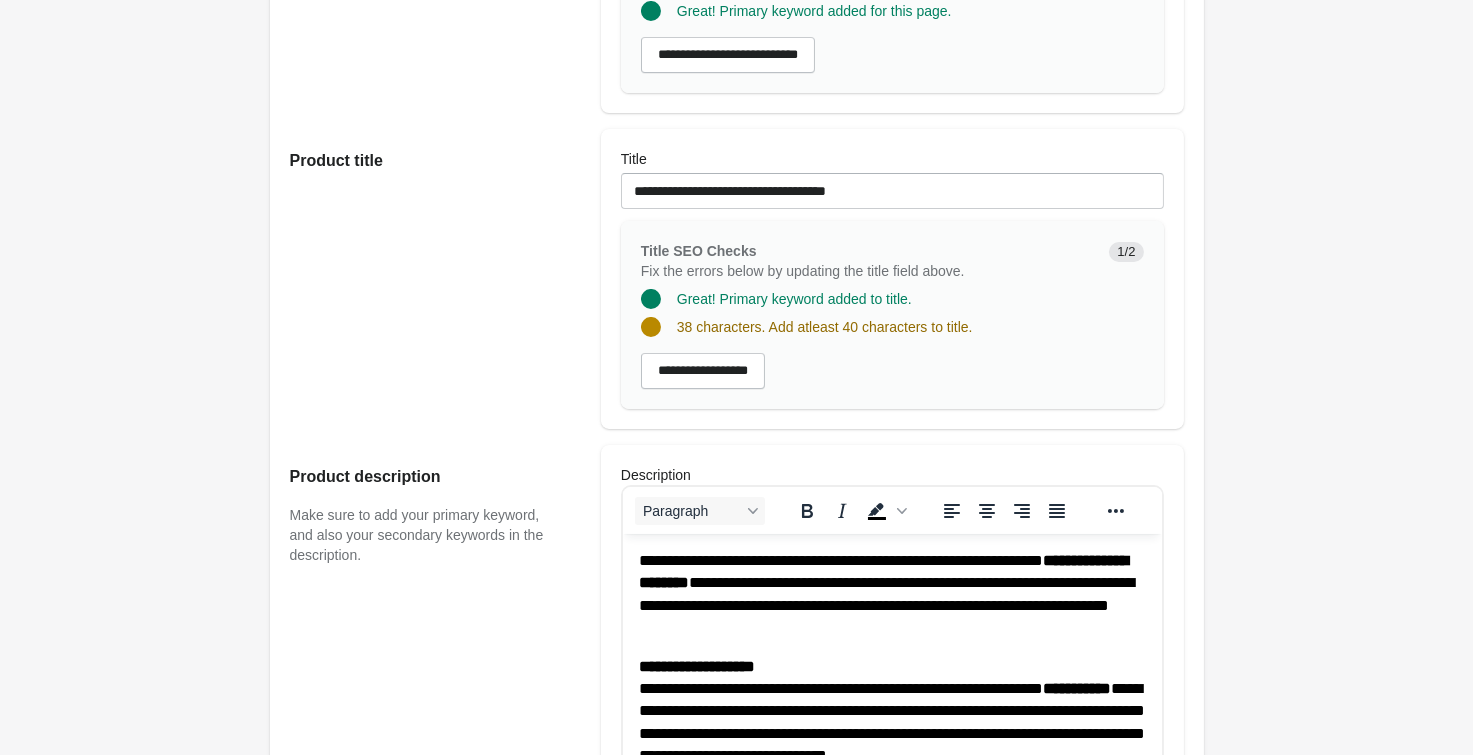 scroll, scrollTop: 330, scrollLeft: 0, axis: vertical 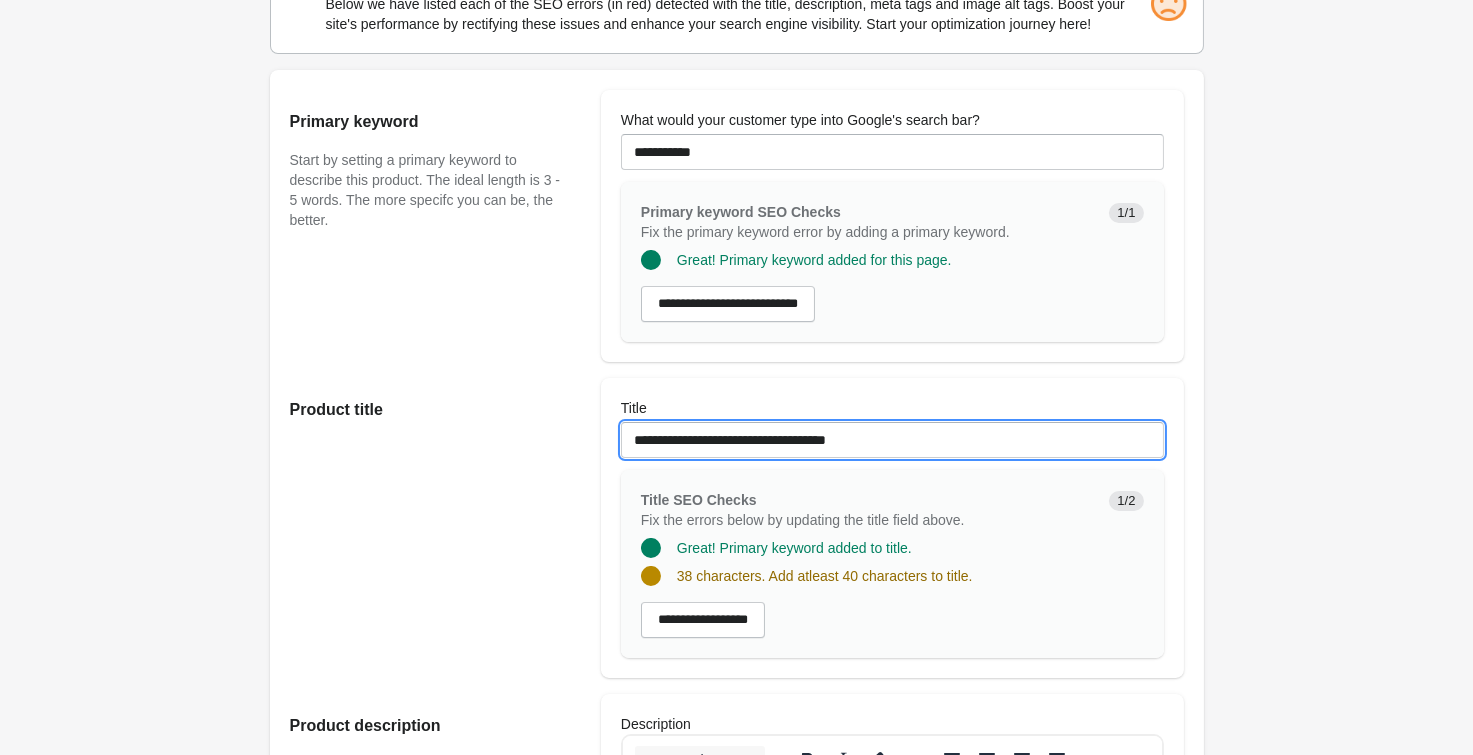 click on "**********" at bounding box center (892, 440) 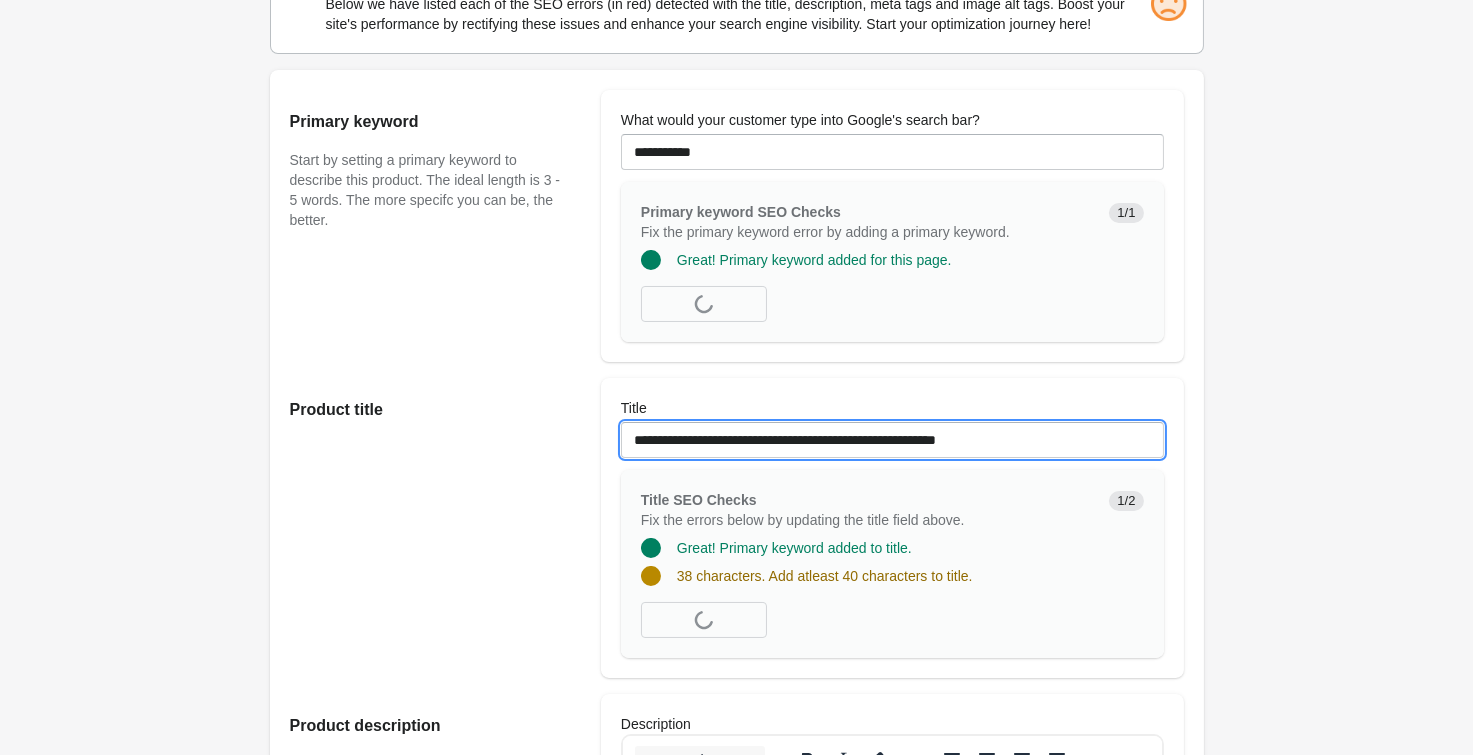 type on "**********" 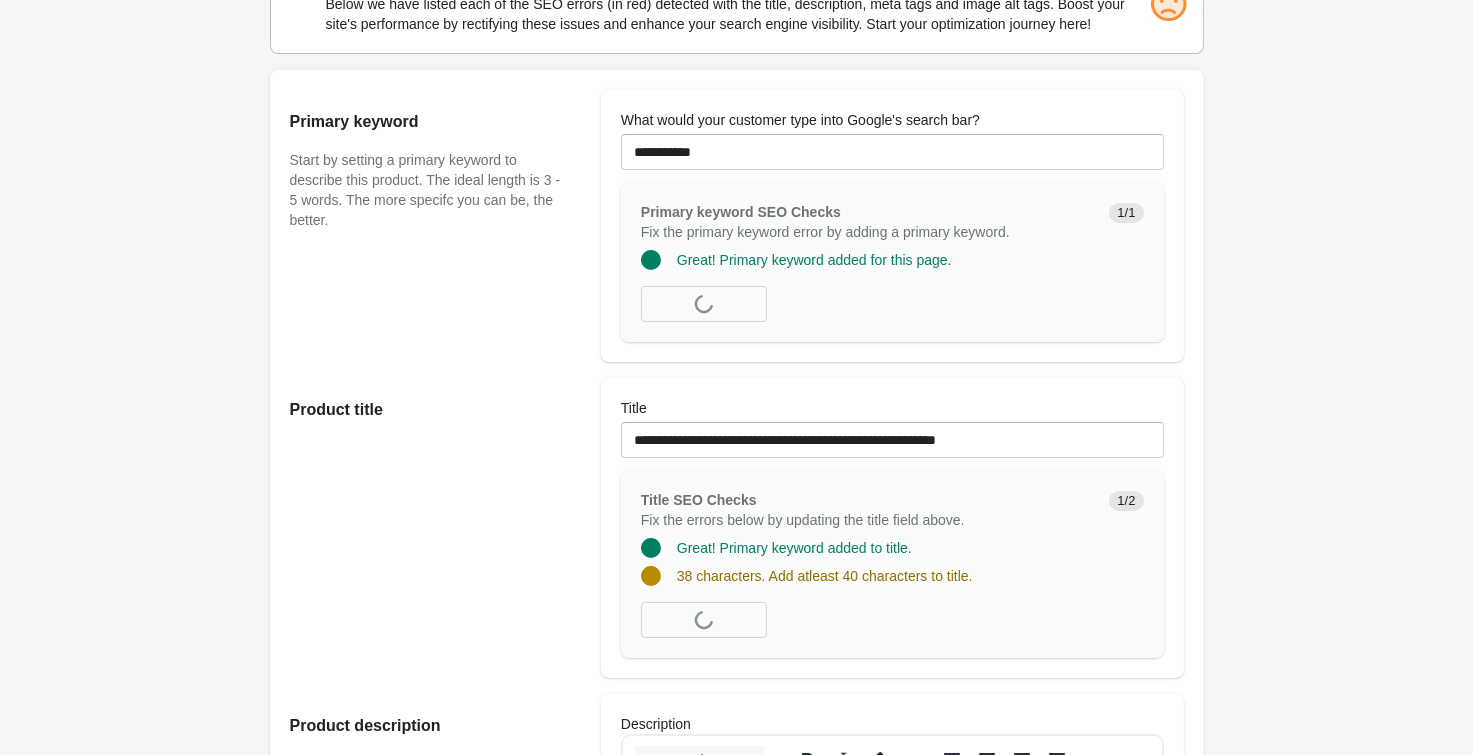 click on "Ambient Bike Short 7 1/2 Inch
Open on Shopify
Open on Shopify" at bounding box center (736, 1051) 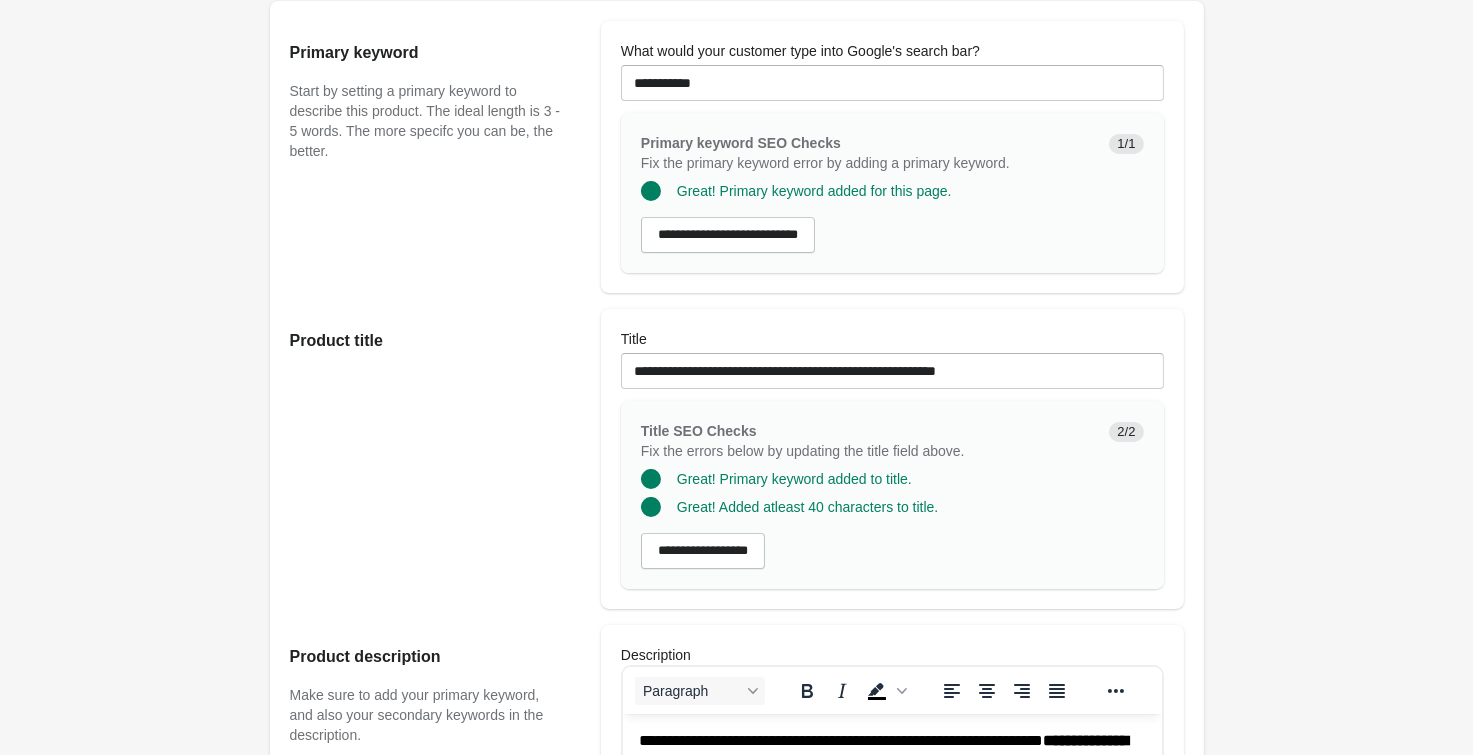 scroll, scrollTop: 440, scrollLeft: 0, axis: vertical 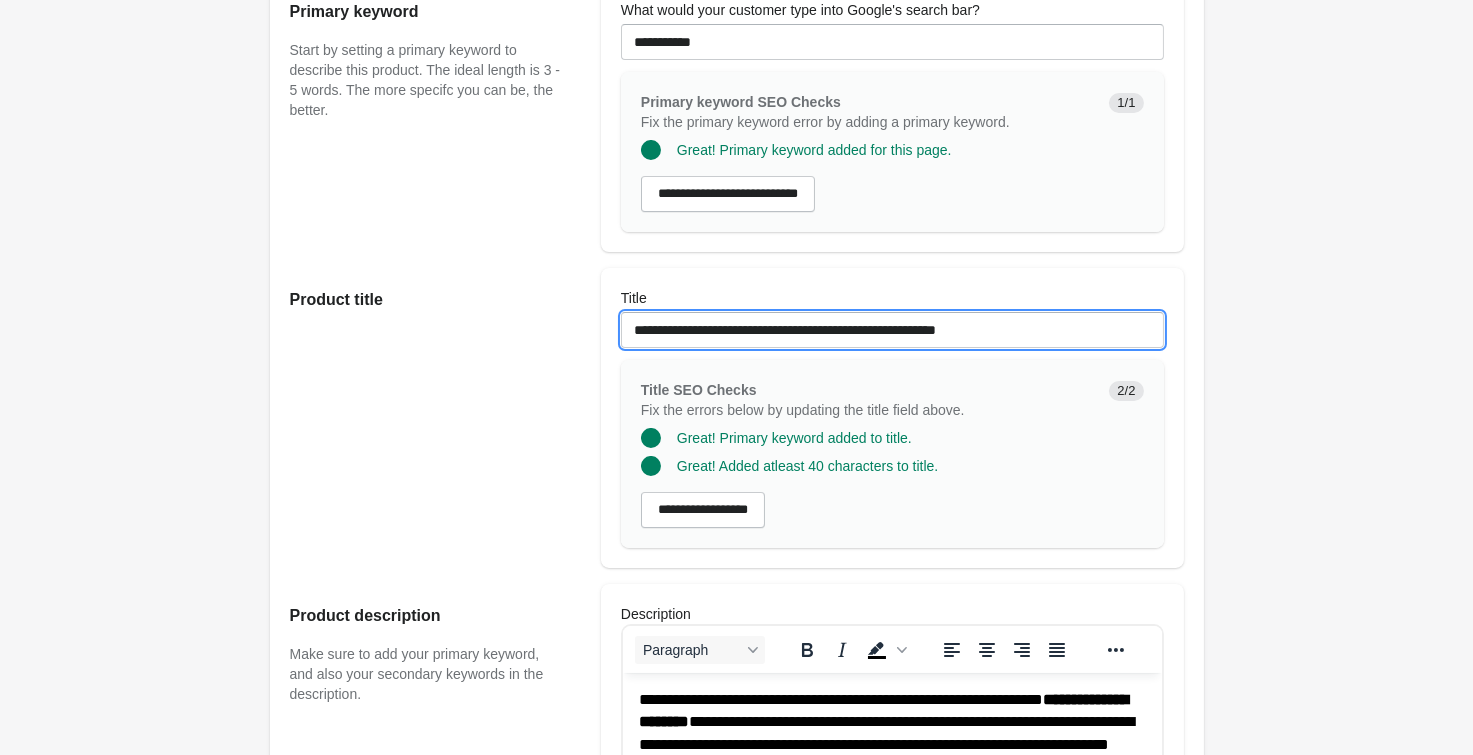 drag, startPoint x: 970, startPoint y: 311, endPoint x: 549, endPoint y: 297, distance: 421.23273 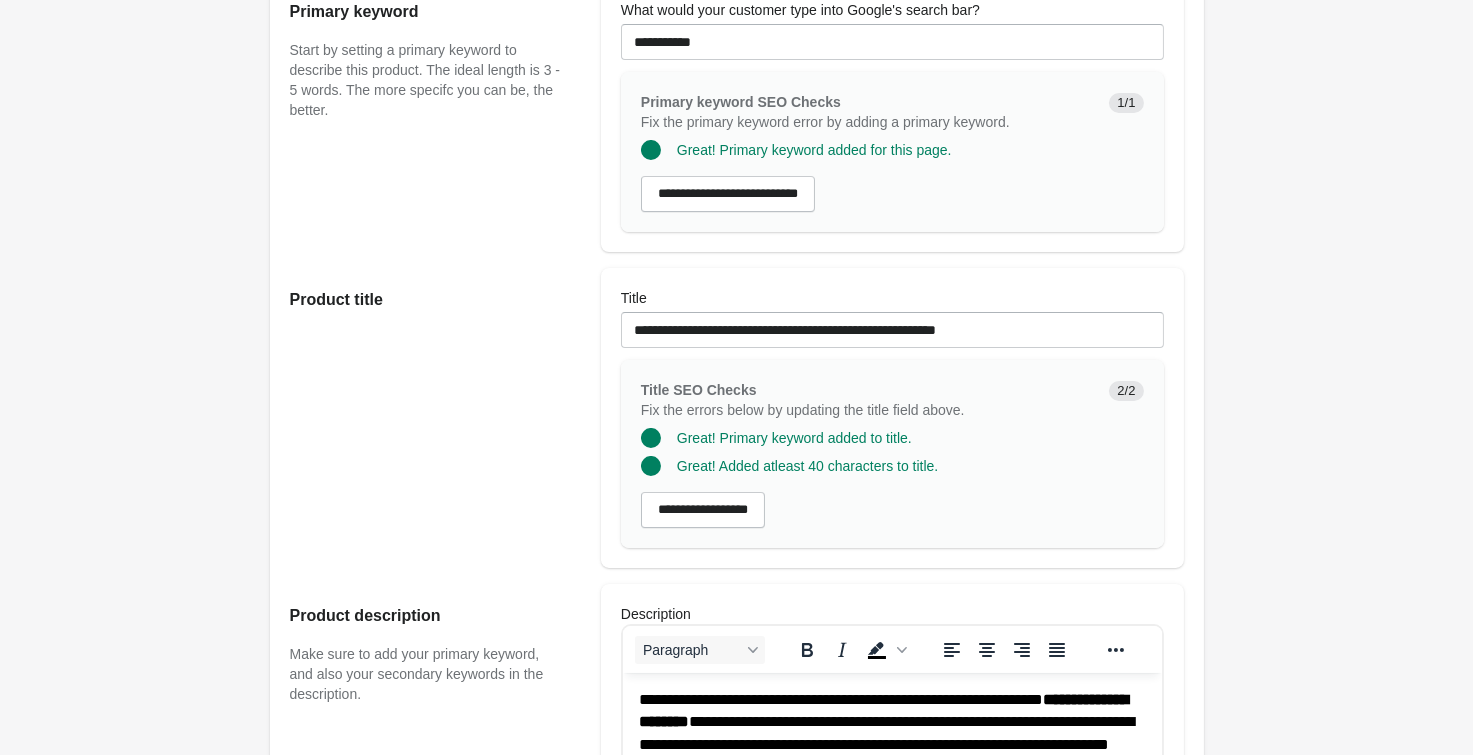 drag, startPoint x: 1359, startPoint y: 400, endPoint x: 1298, endPoint y: 391, distance: 61.66036 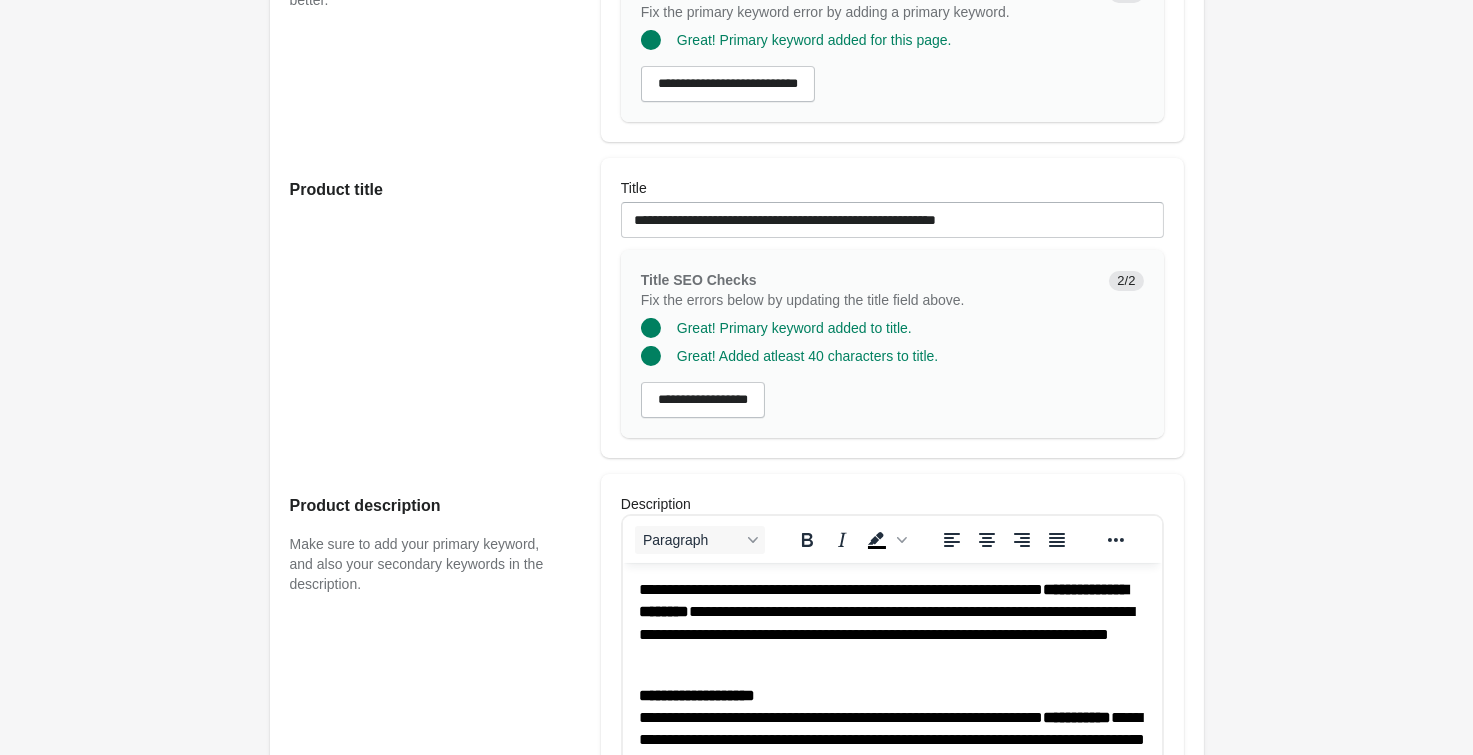 scroll, scrollTop: 110, scrollLeft: 0, axis: vertical 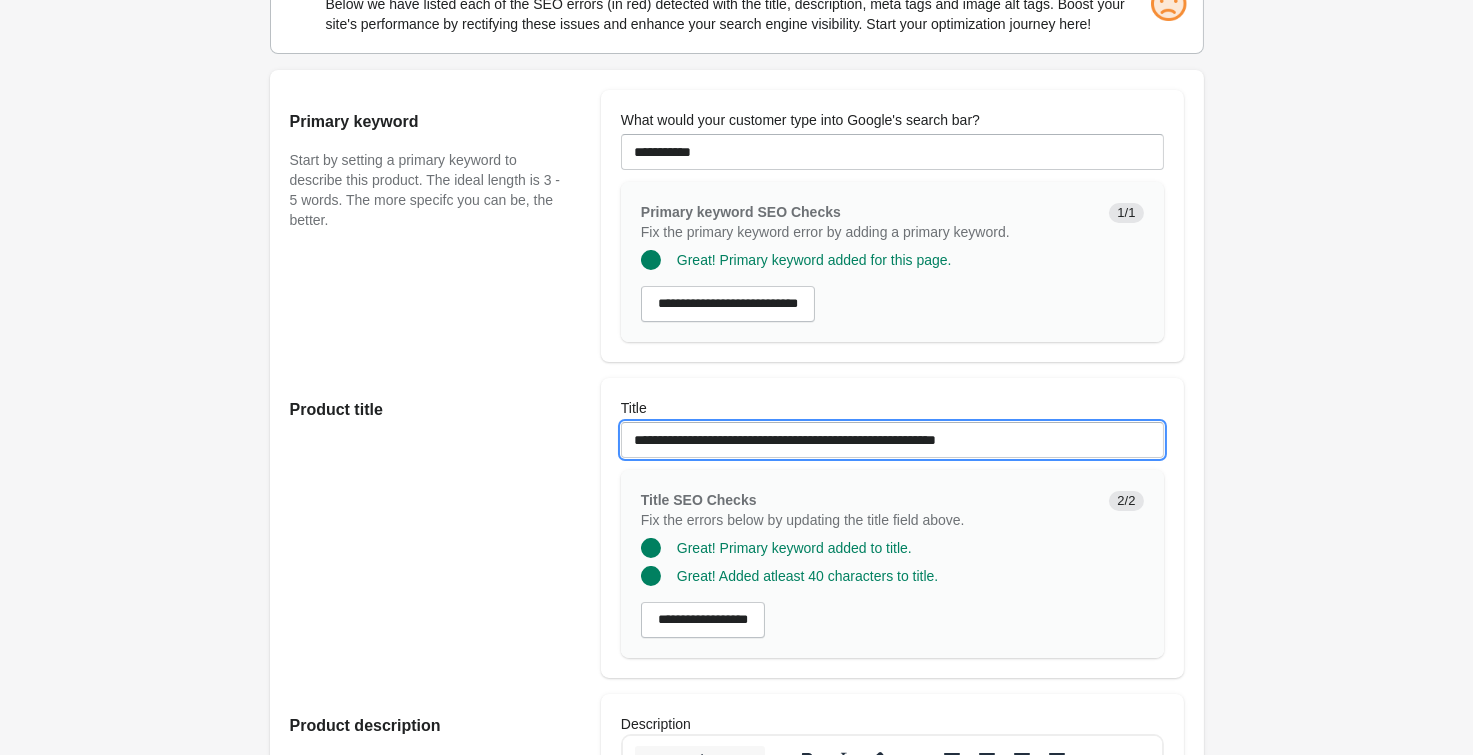 drag, startPoint x: 1047, startPoint y: 446, endPoint x: 276, endPoint y: 368, distance: 774.9355 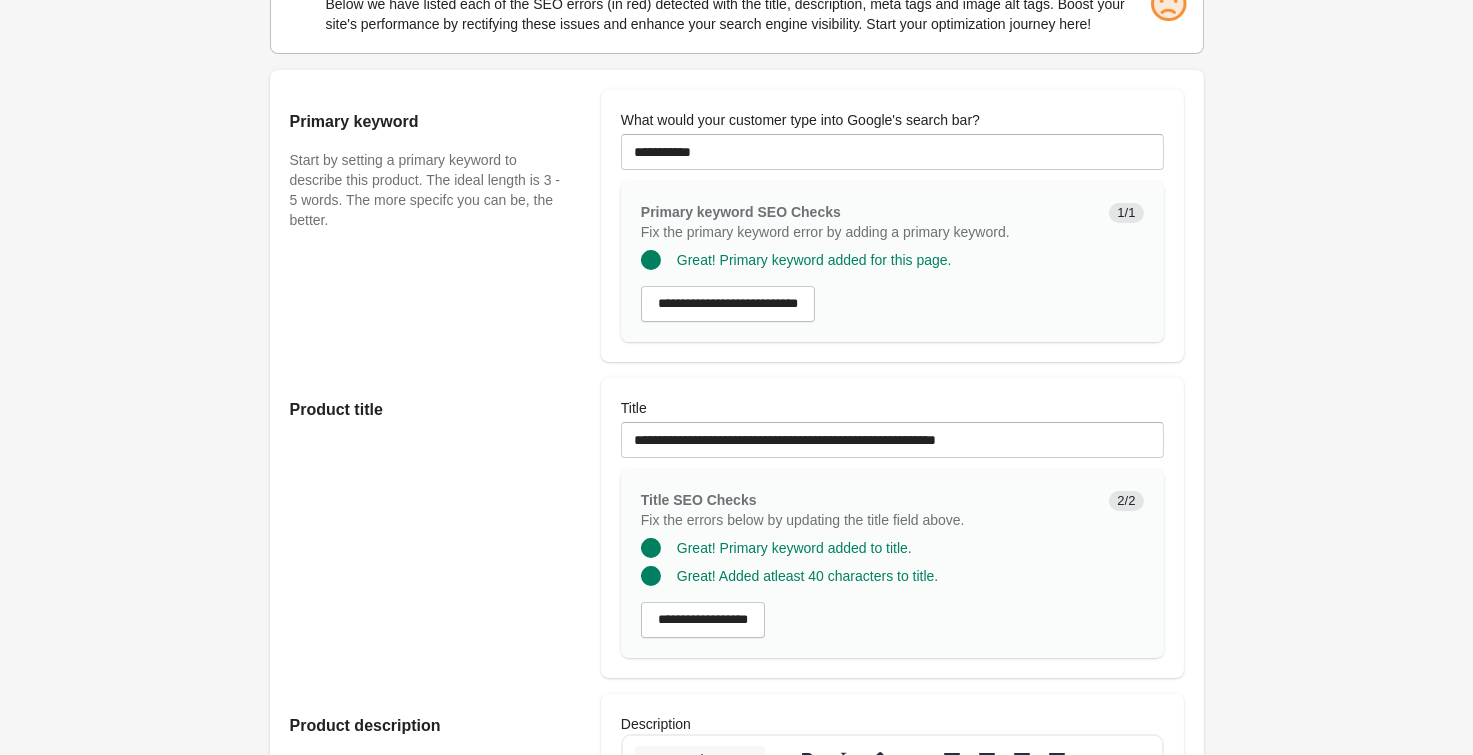 click on "Ambient Bike Short 7 1/2 Inch
Open on Shopify
Open on Shopify" at bounding box center [736, 1041] 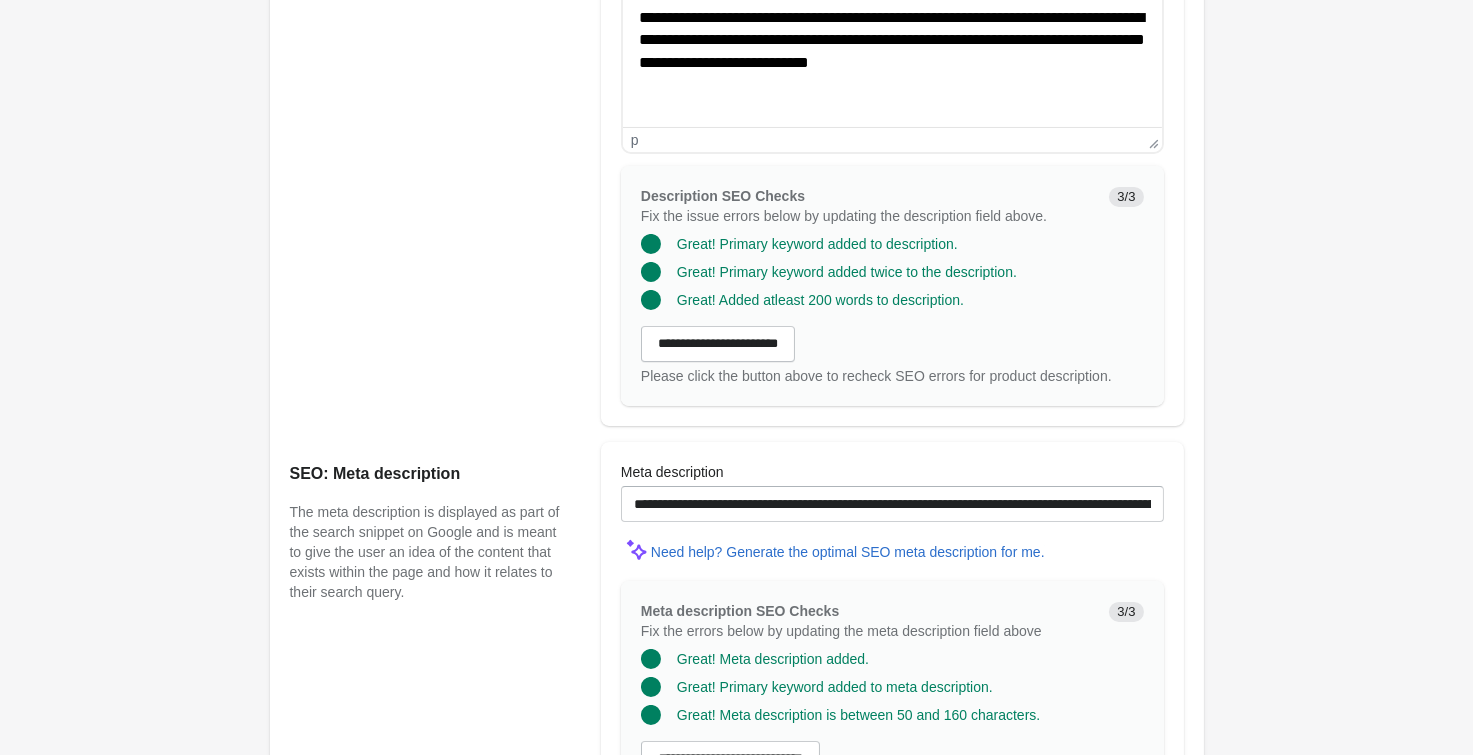 scroll, scrollTop: 1320, scrollLeft: 0, axis: vertical 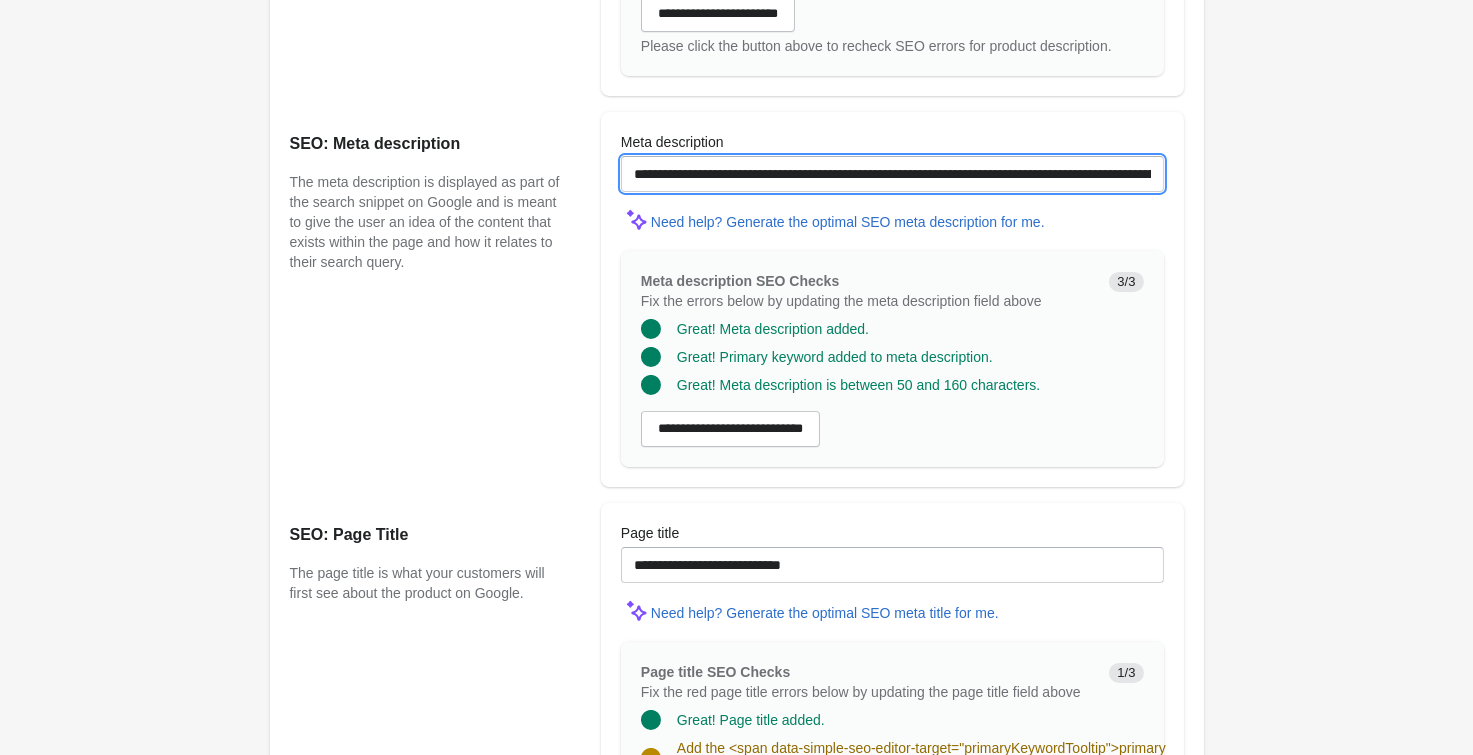 click on "**********" at bounding box center (892, 174) 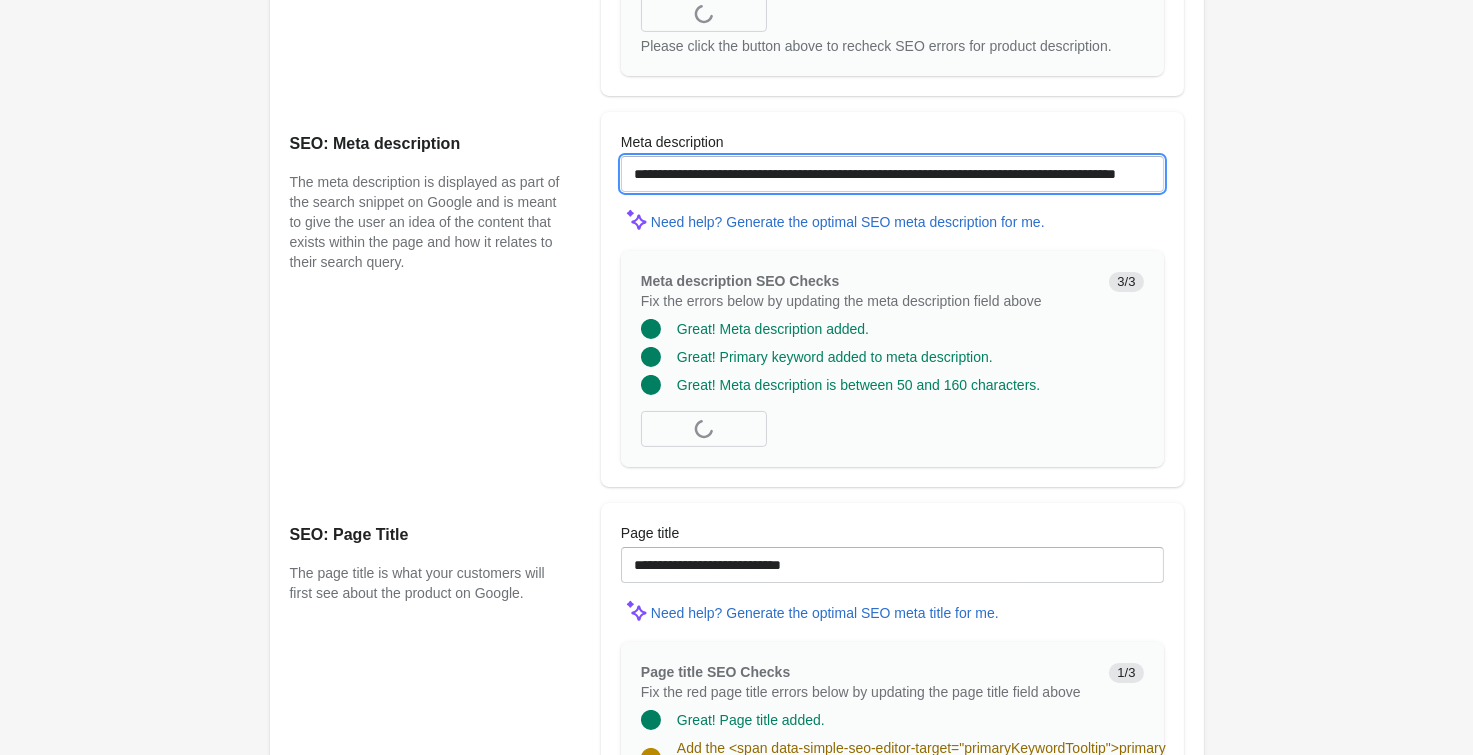 click on "**********" at bounding box center [892, 174] 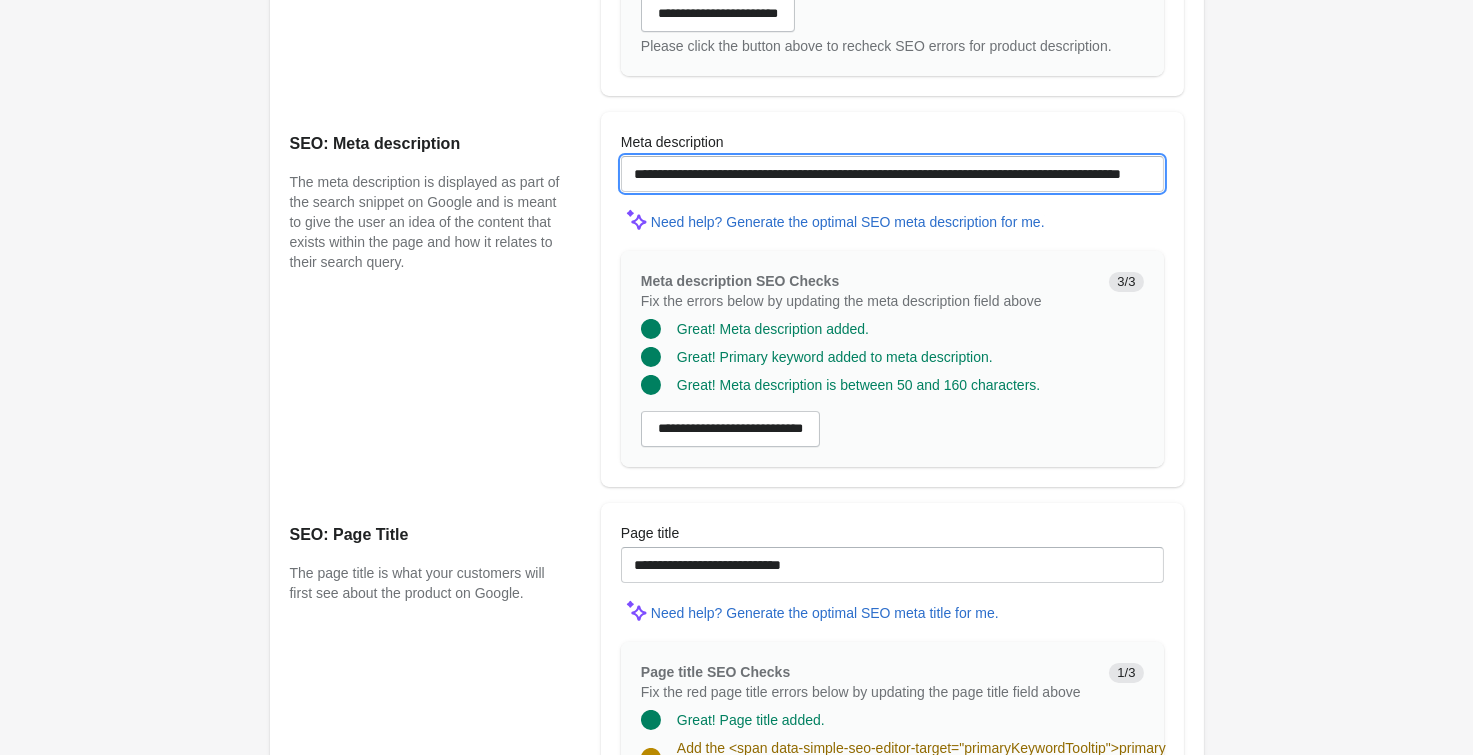 paste on "**********" 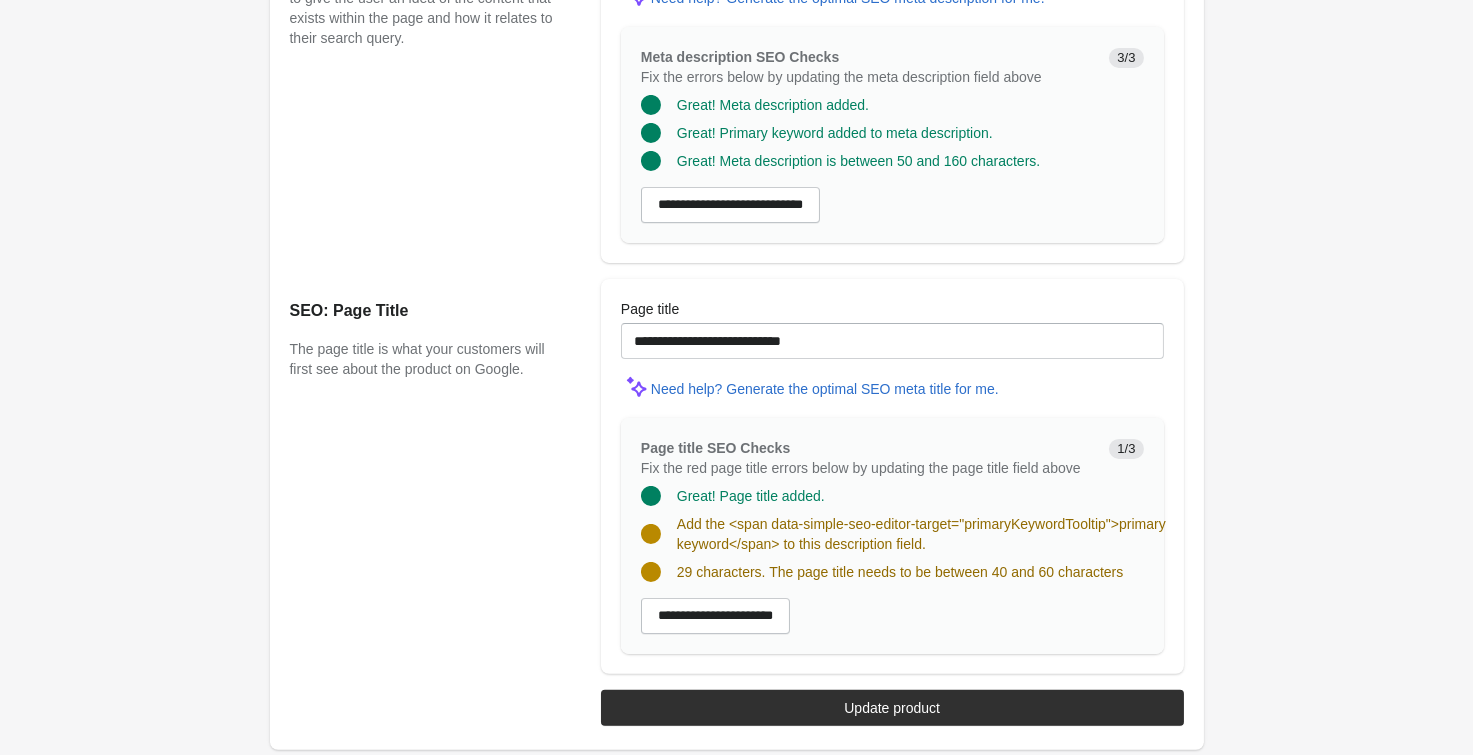 scroll, scrollTop: 1545, scrollLeft: 0, axis: vertical 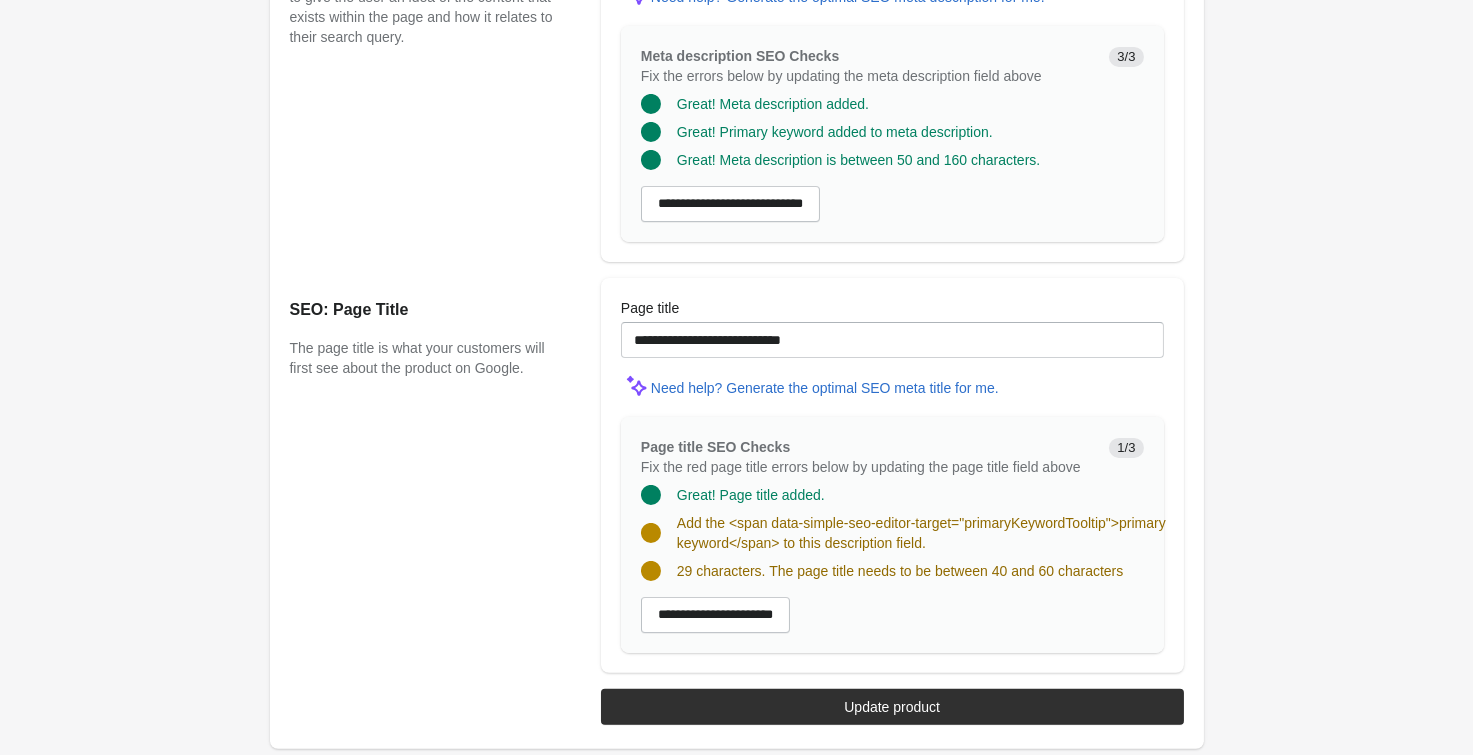 type on "**********" 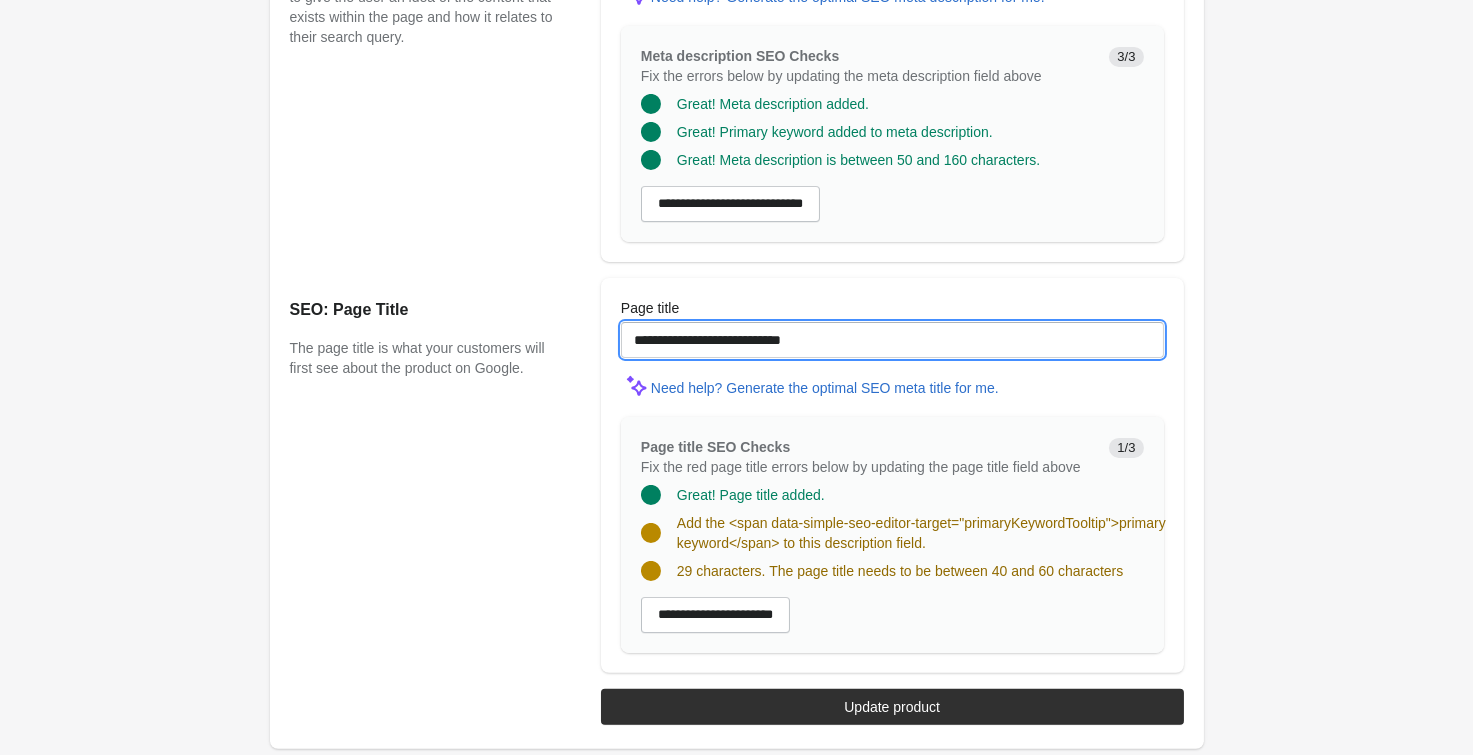 drag, startPoint x: 826, startPoint y: 341, endPoint x: 323, endPoint y: 359, distance: 503.32196 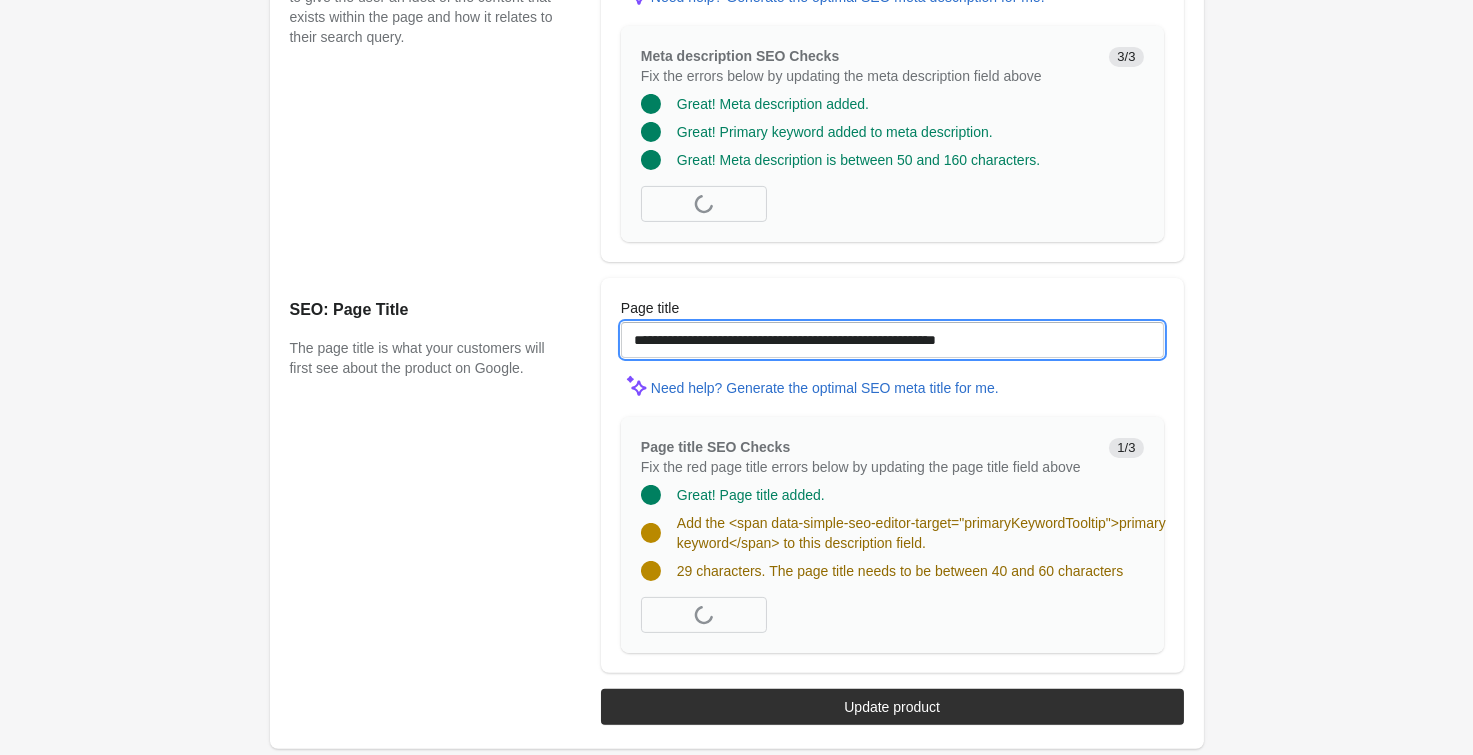 click on "**********" at bounding box center (892, 328) 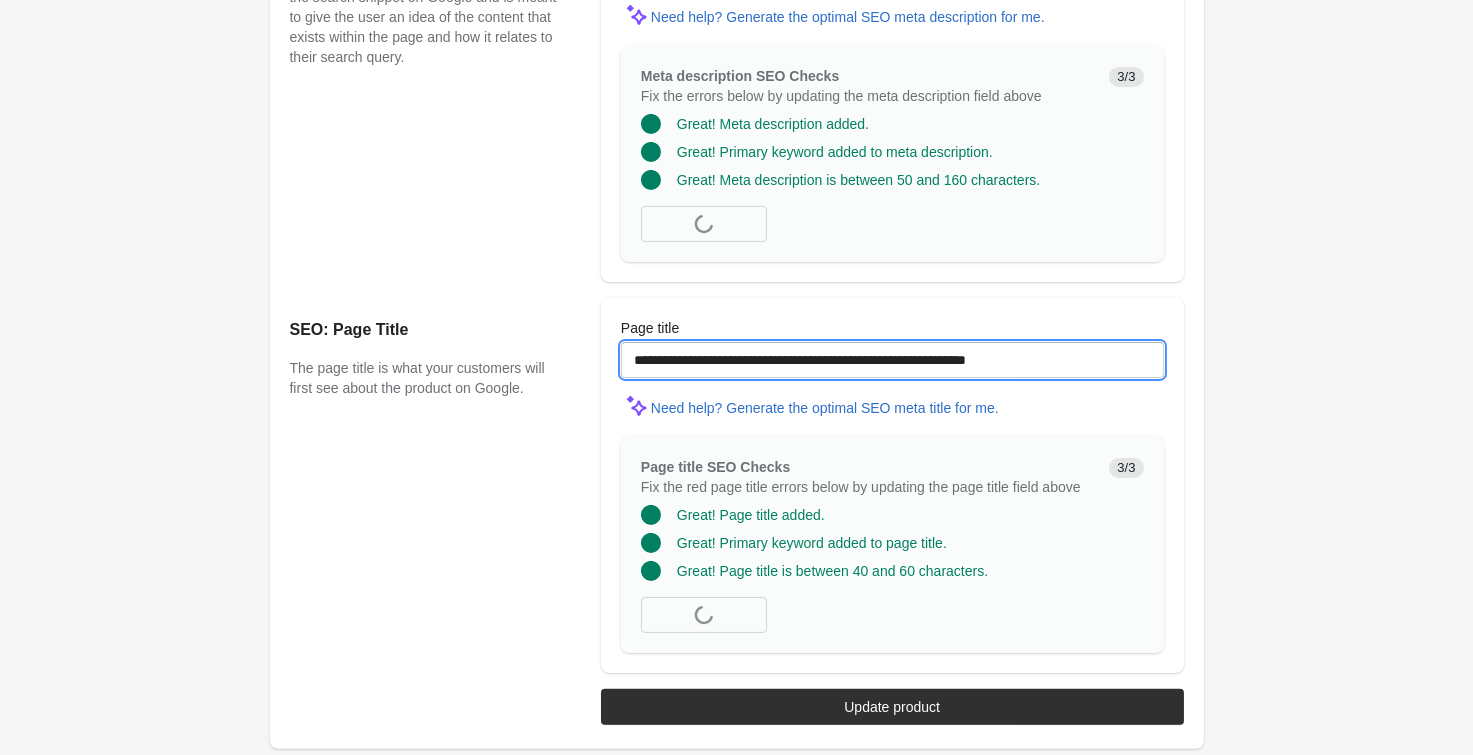 click on "**********" at bounding box center (892, 360) 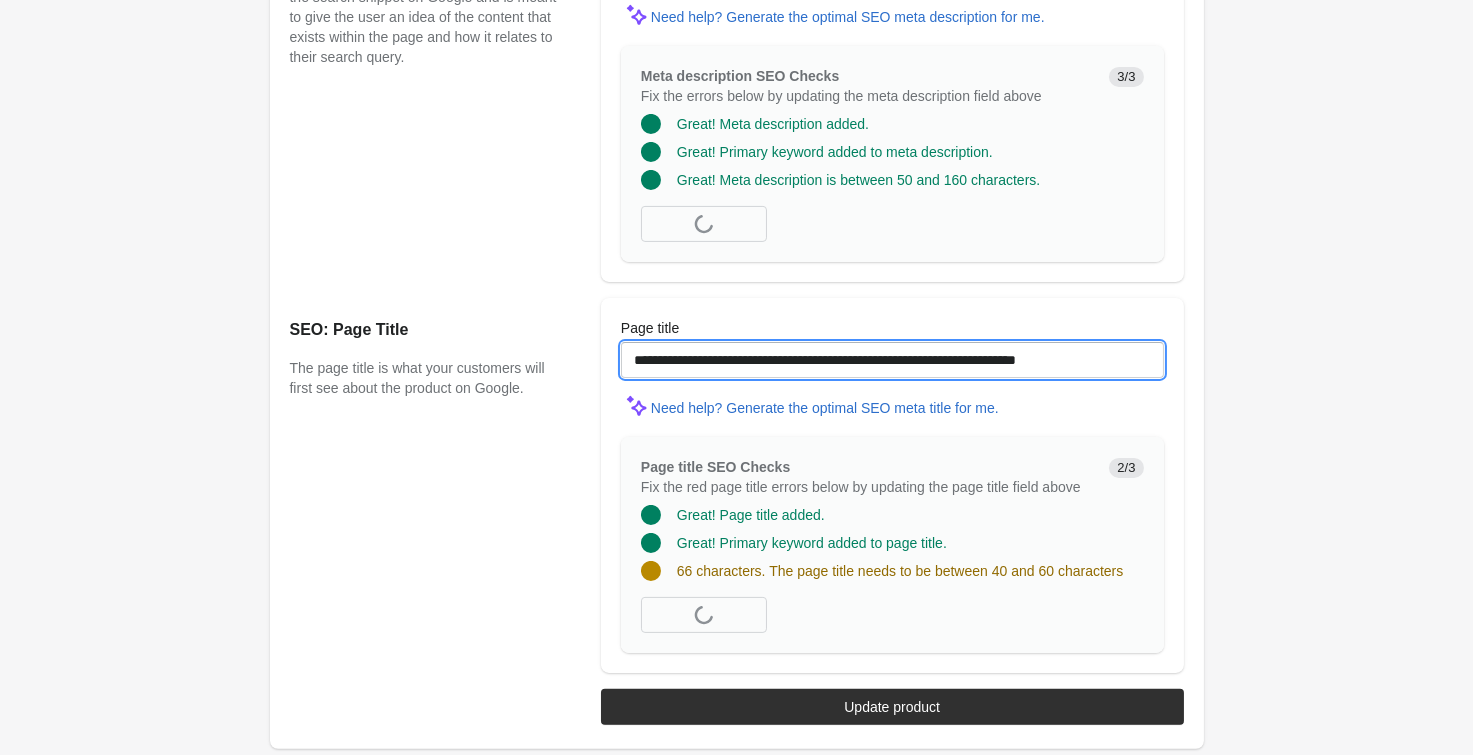 click on "**********" at bounding box center [0, 0] 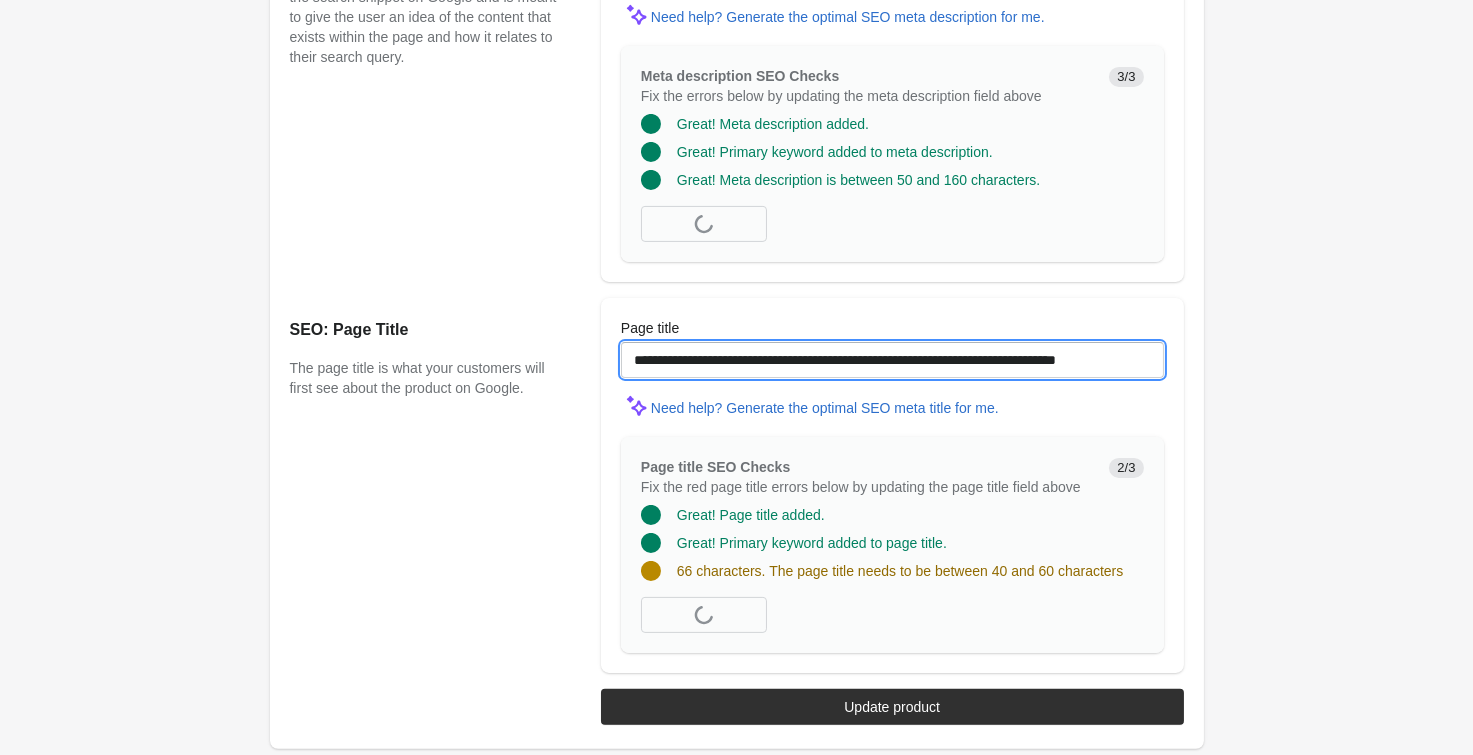 scroll, scrollTop: 0, scrollLeft: 11, axis: horizontal 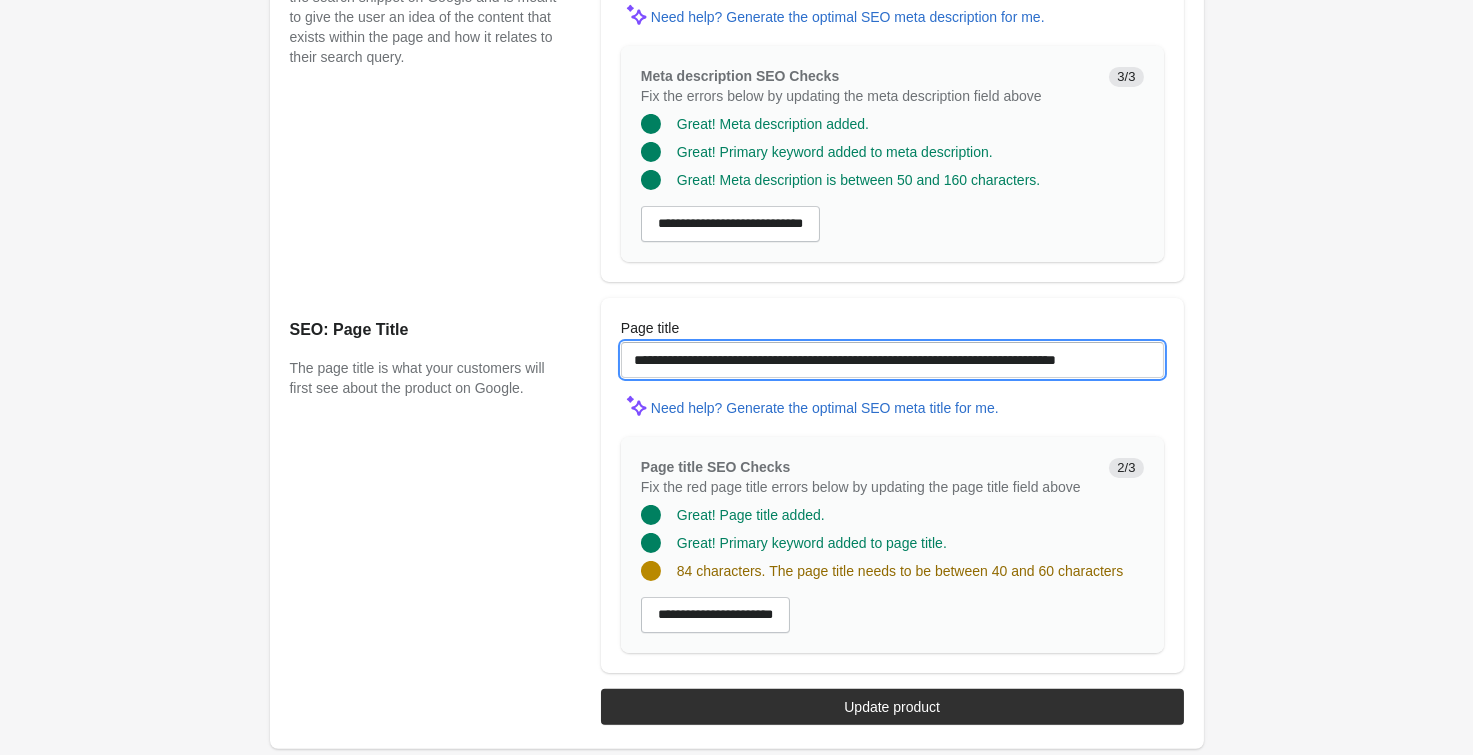 click on "**********" at bounding box center [892, 360] 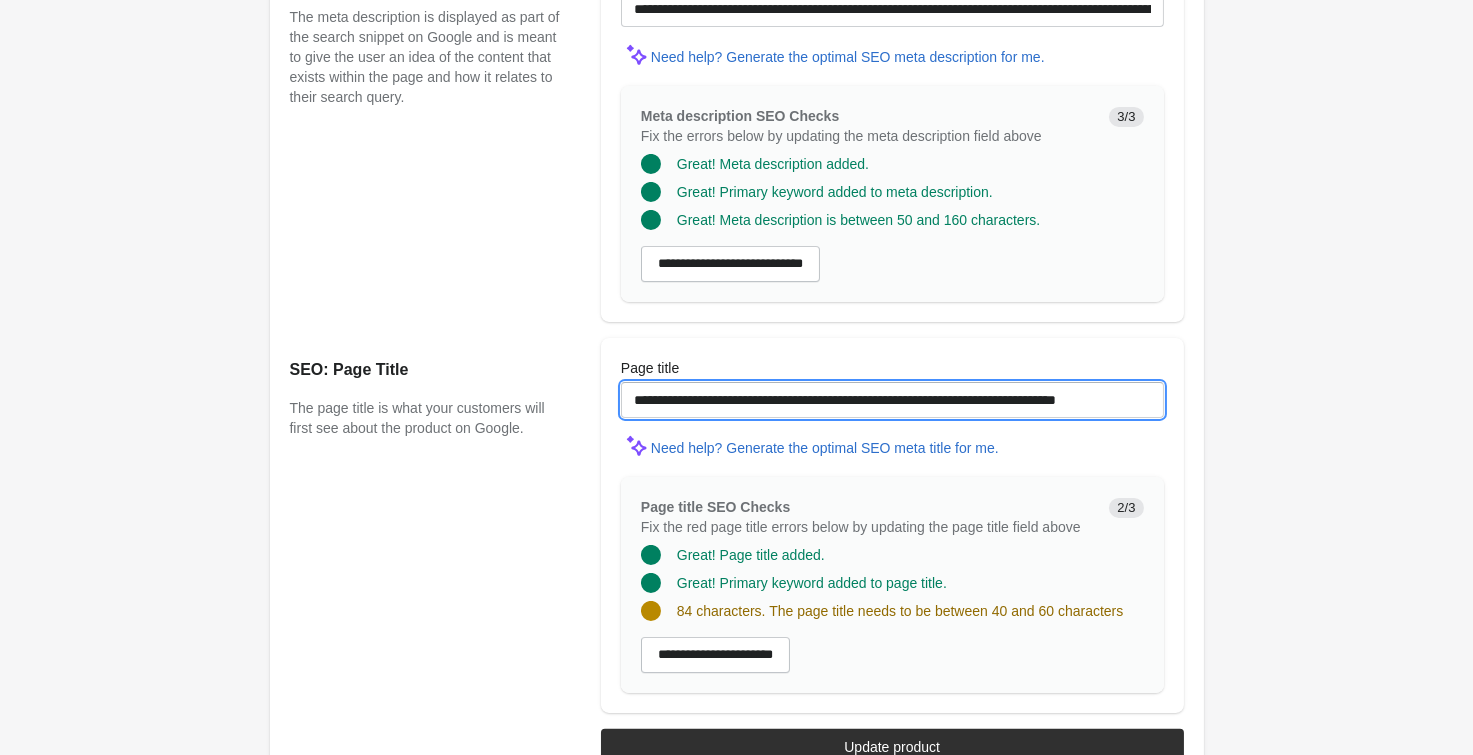 scroll, scrollTop: 1415, scrollLeft: 0, axis: vertical 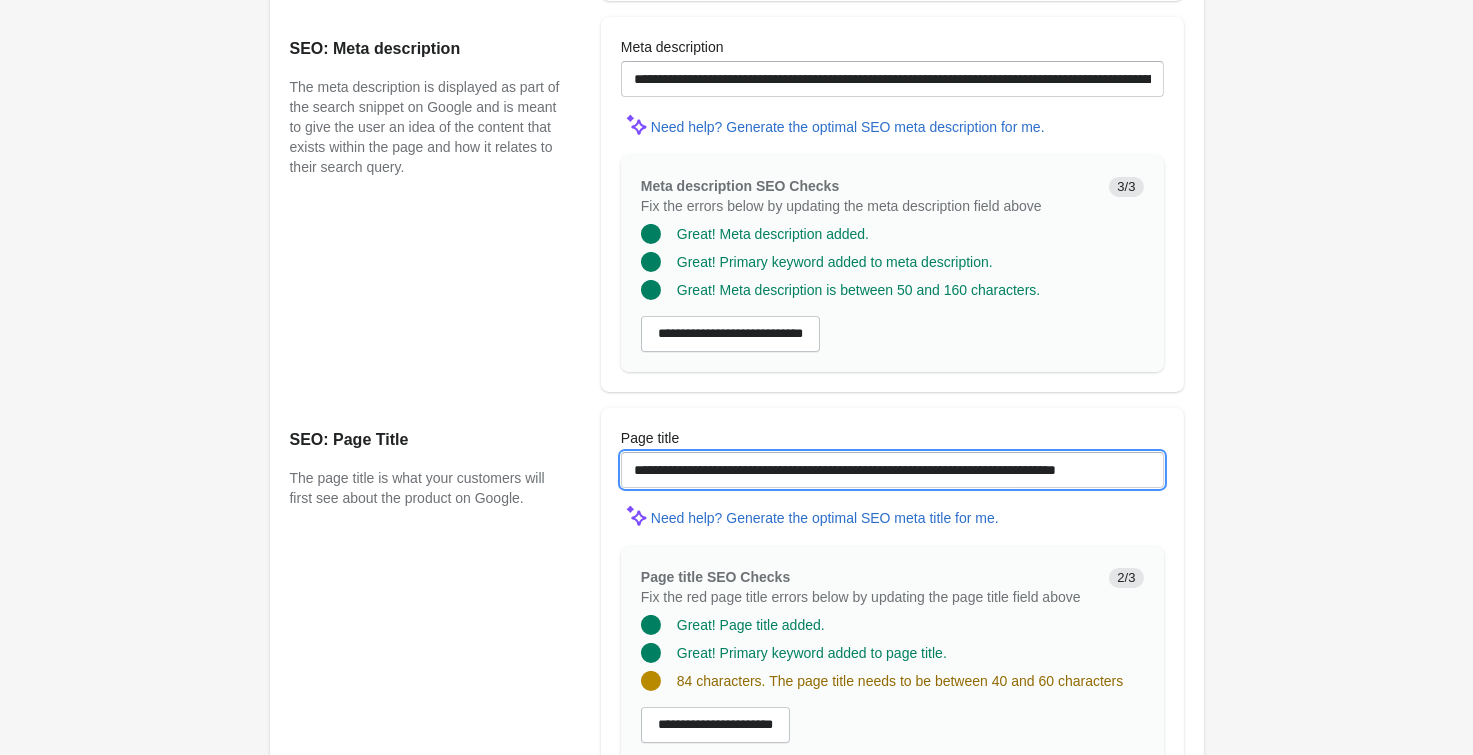 drag, startPoint x: 732, startPoint y: 459, endPoint x: 457, endPoint y: 457, distance: 275.00726 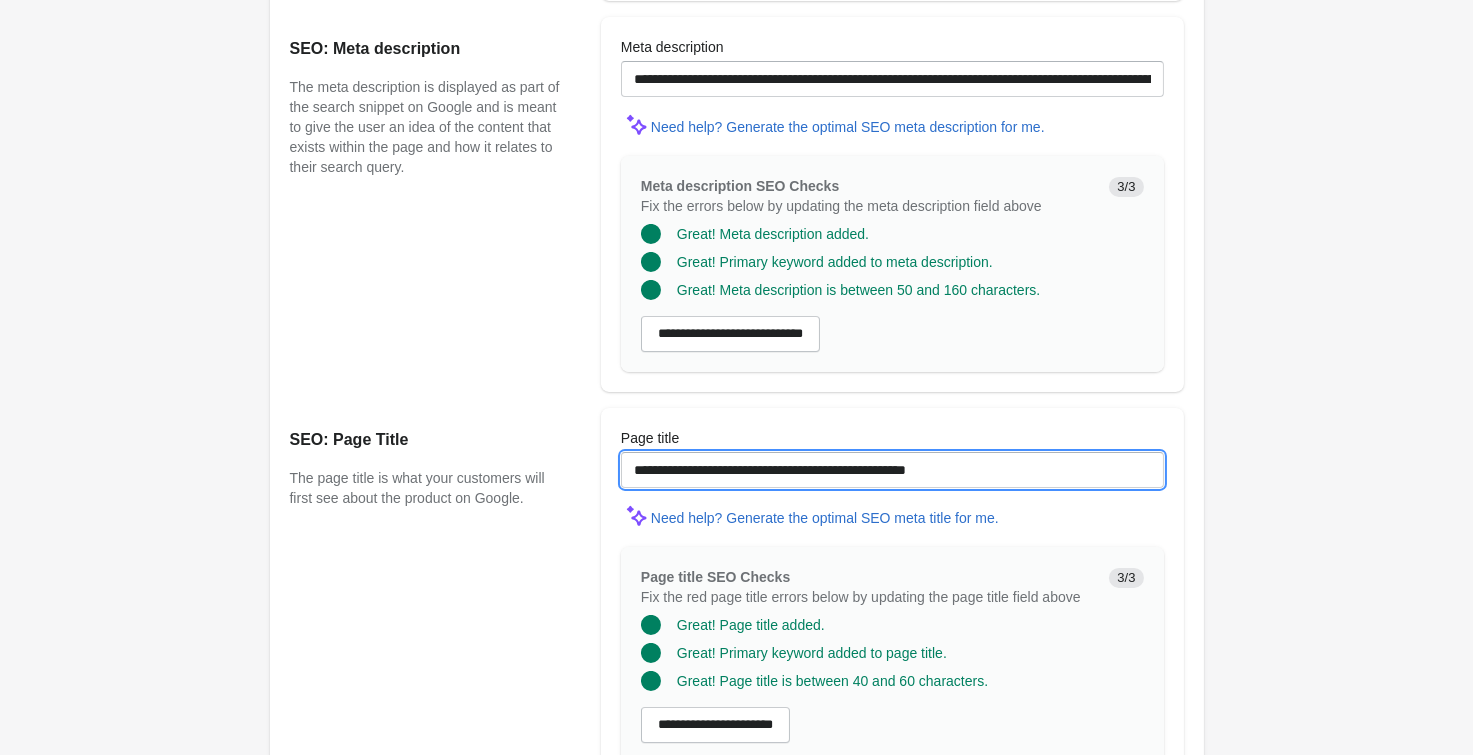type on "**********" 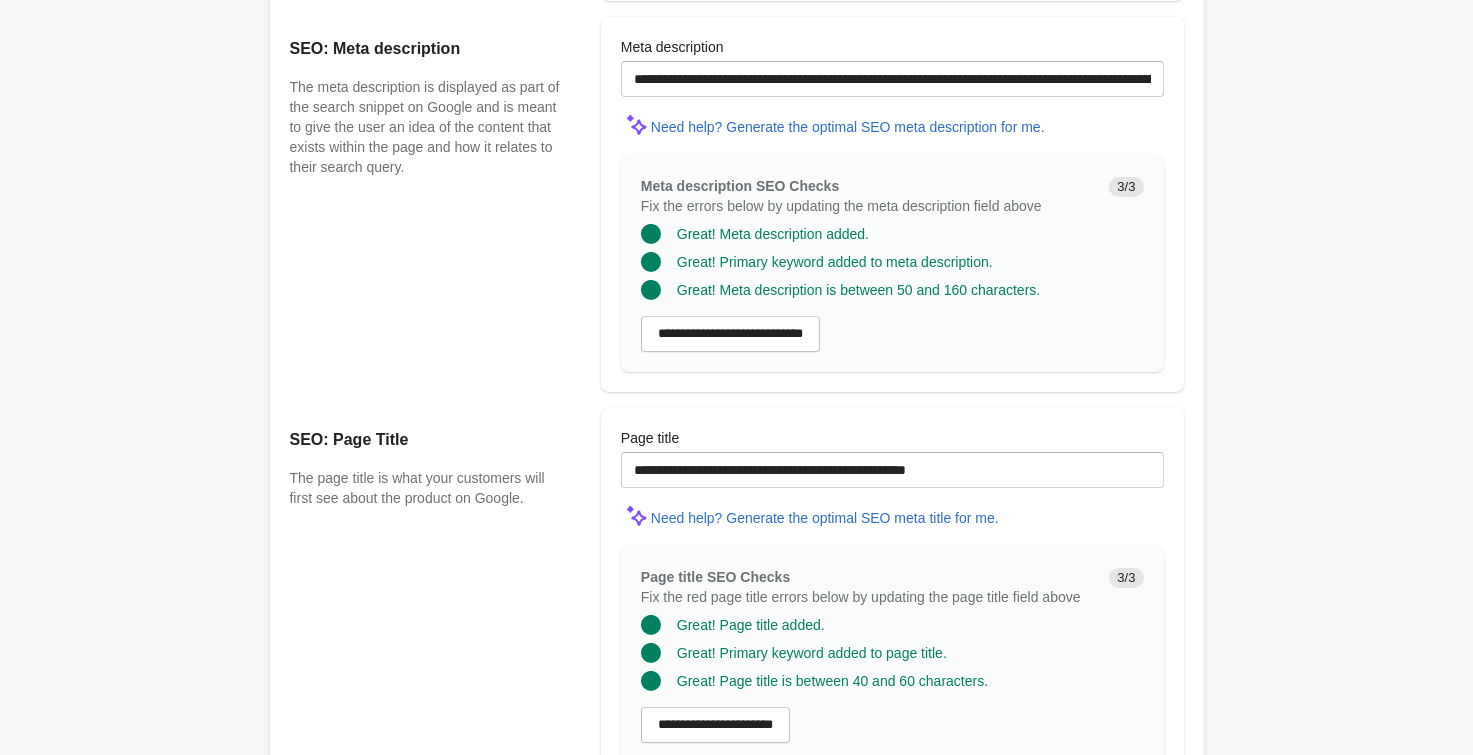click on "Ambient Bike Short 7 1/2 Inch
Open on Shopify
Open on Shopify" at bounding box center (736, -274) 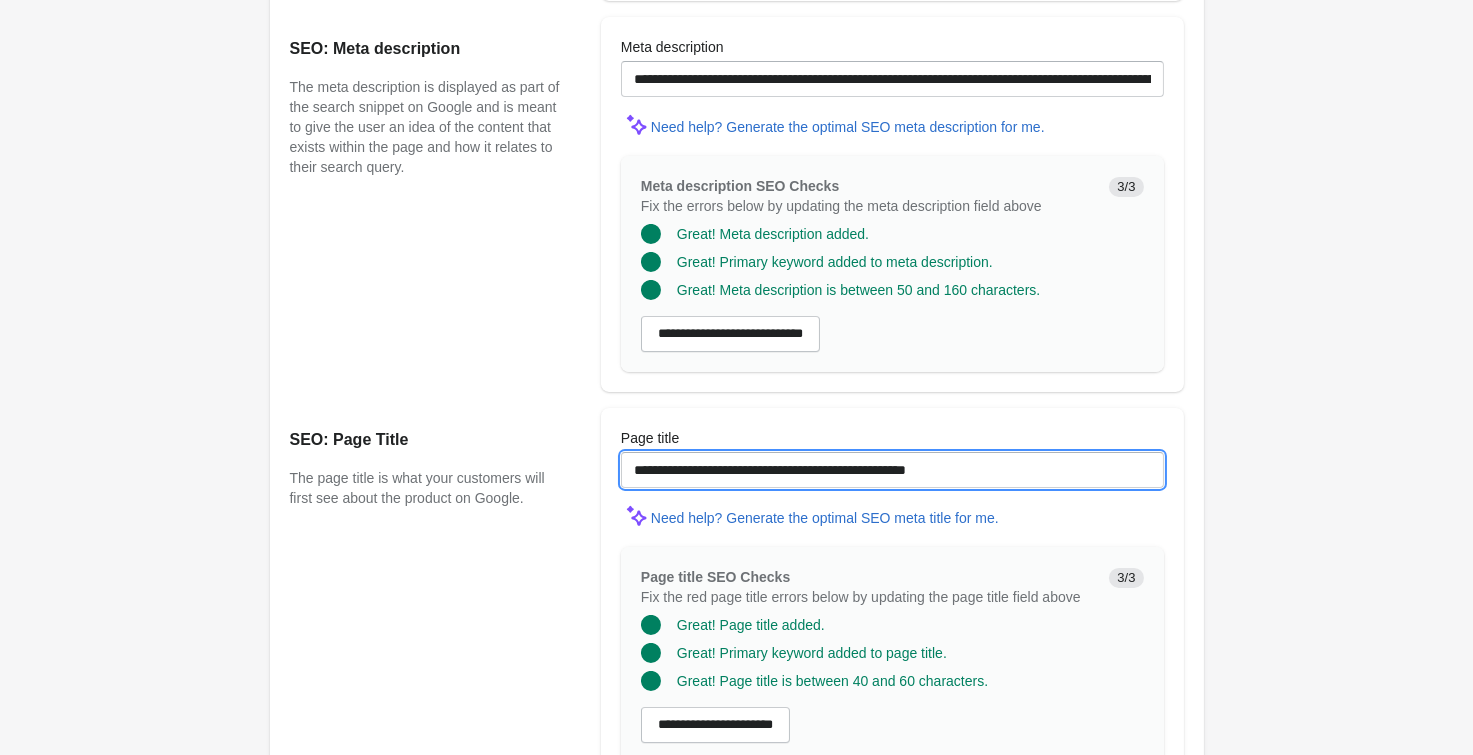 click on "**********" at bounding box center [892, 470] 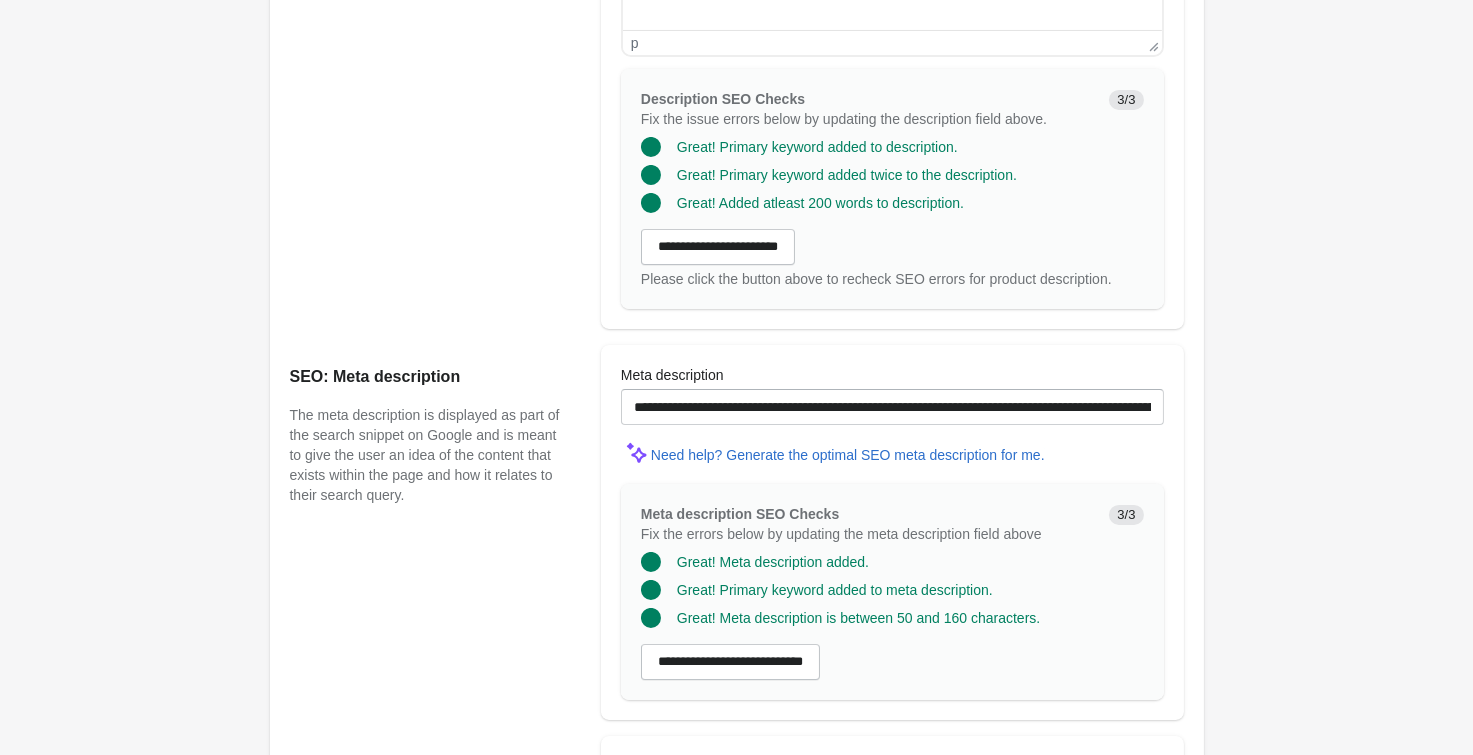 scroll, scrollTop: 1085, scrollLeft: 0, axis: vertical 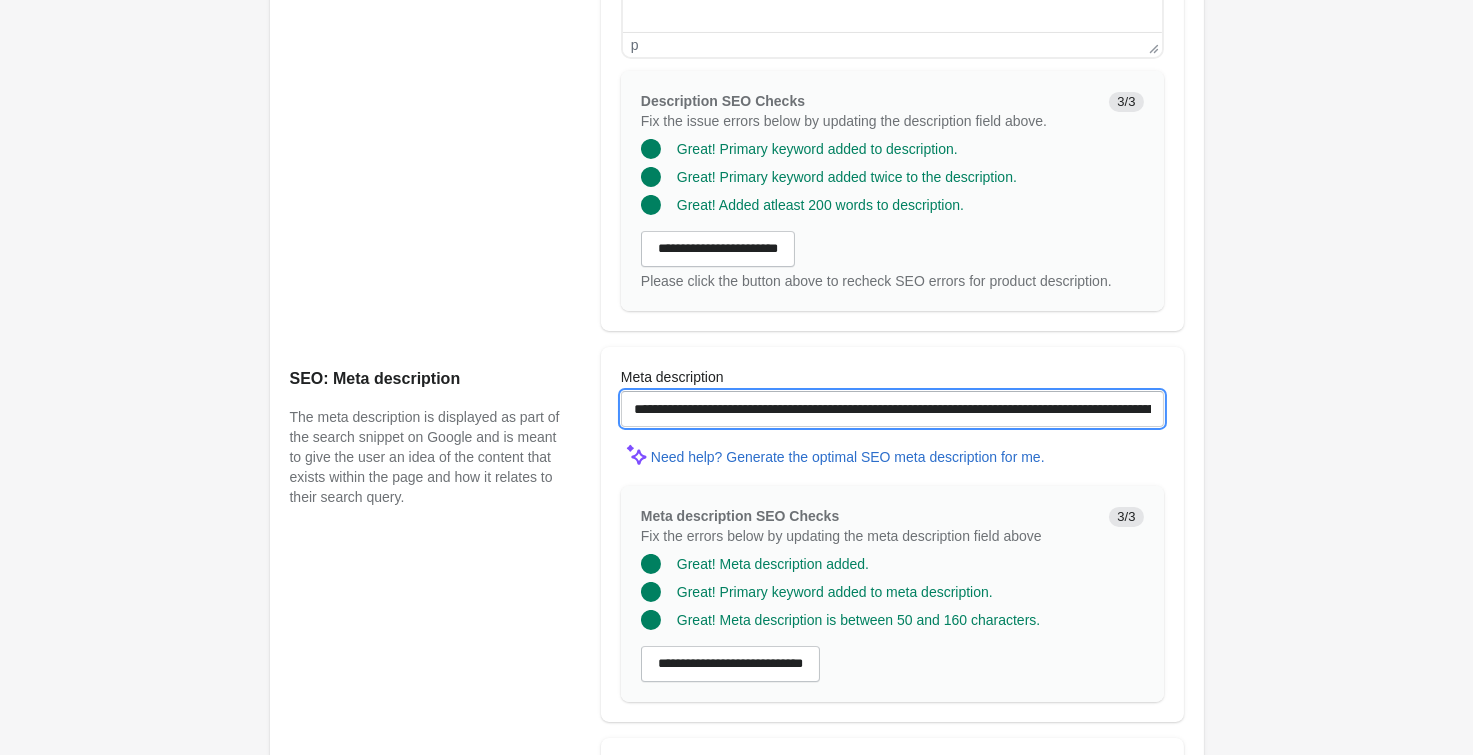 click on "**********" at bounding box center [892, 409] 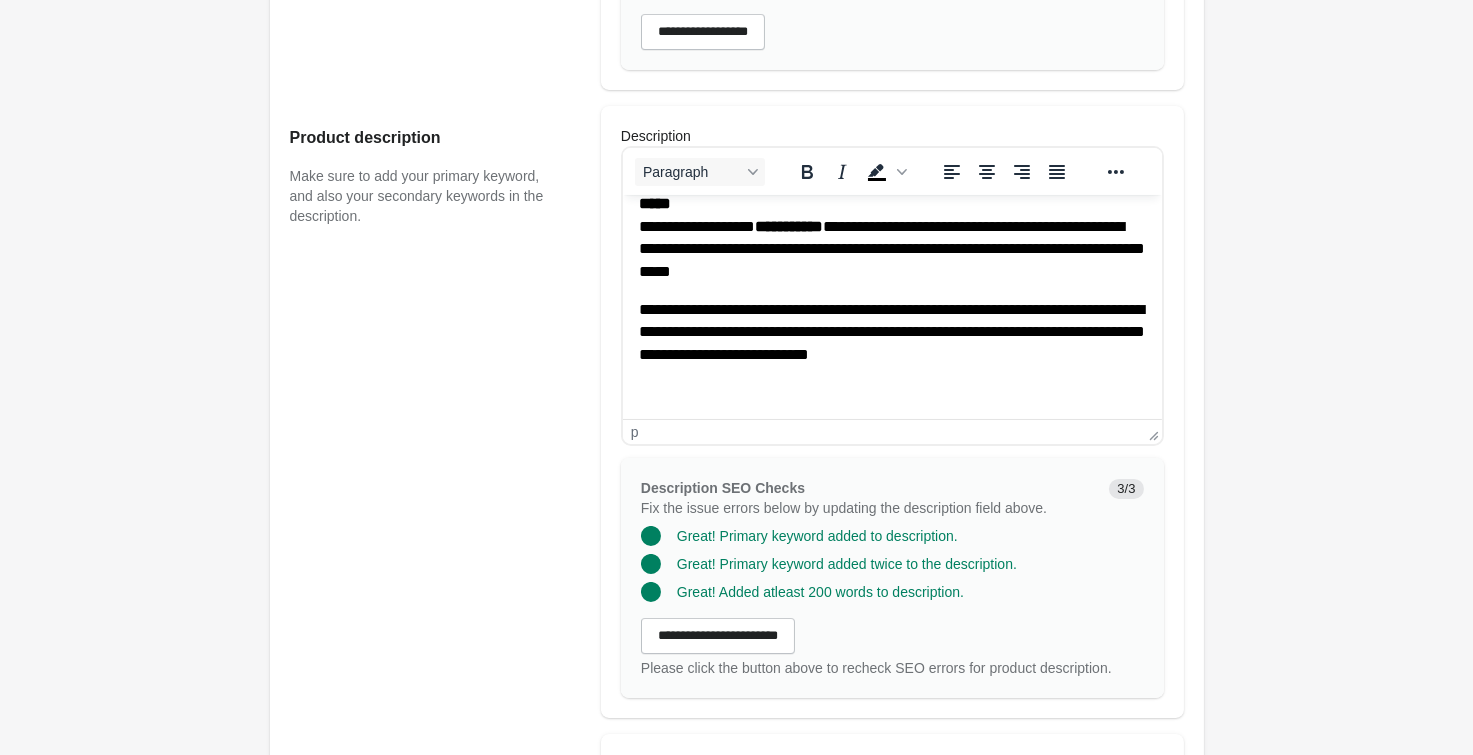 scroll, scrollTop: 645, scrollLeft: 0, axis: vertical 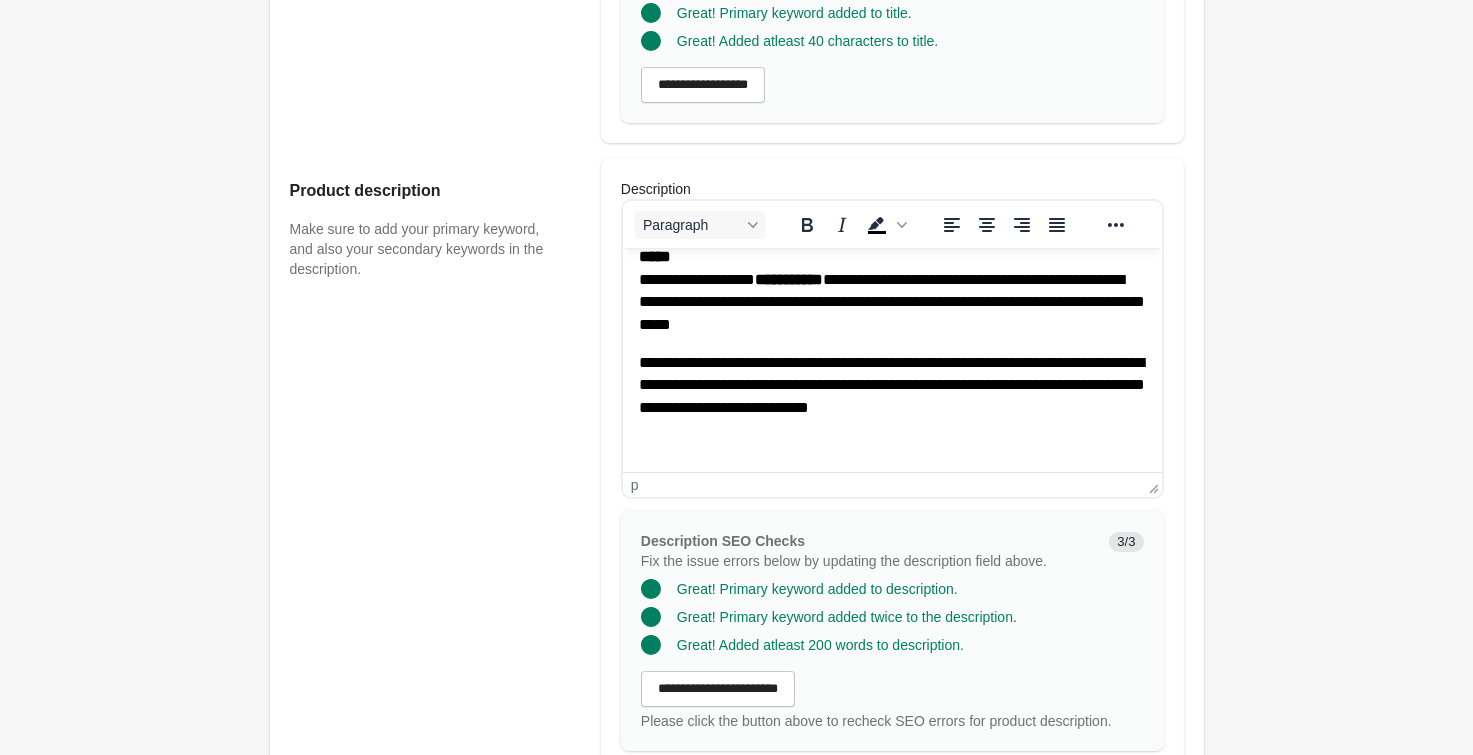 click on "**********" at bounding box center (891, 290) 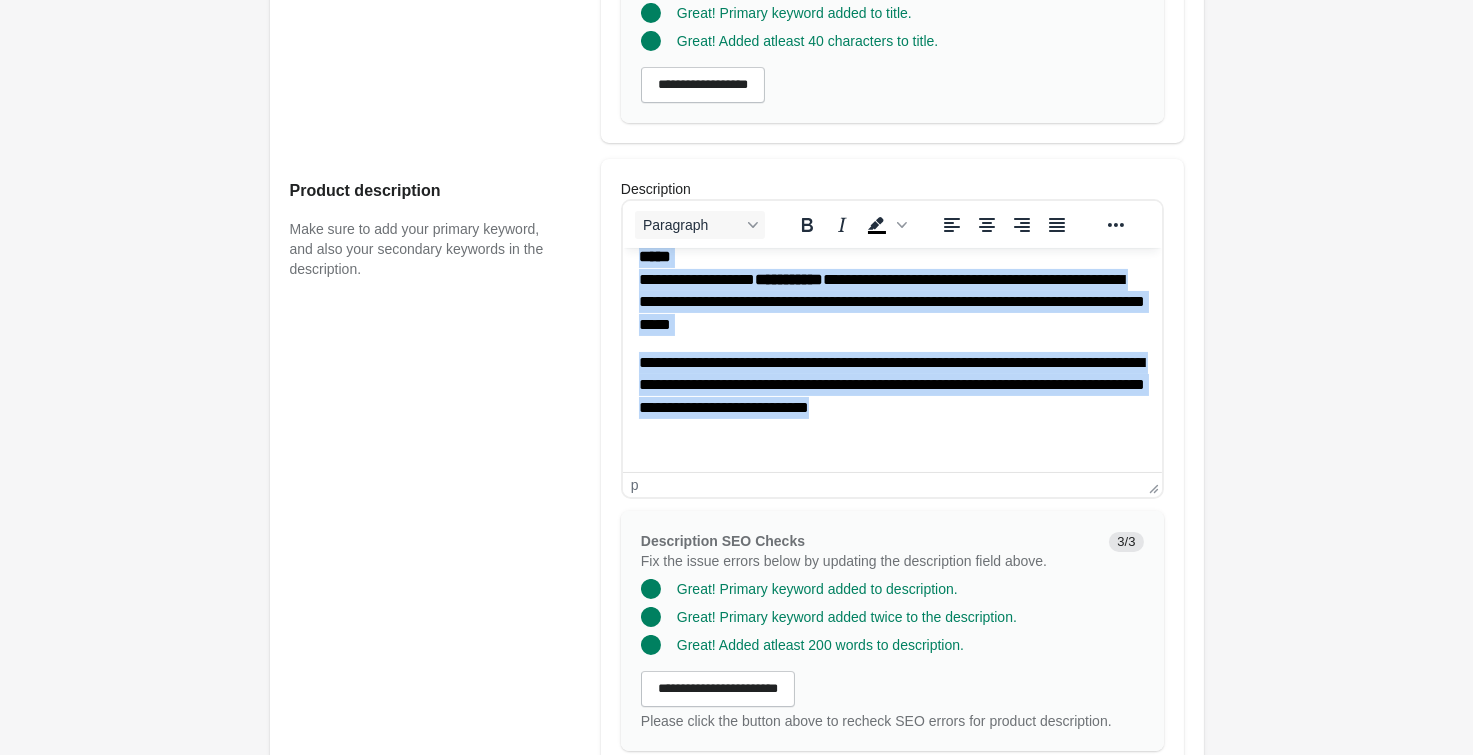 copy on "**********" 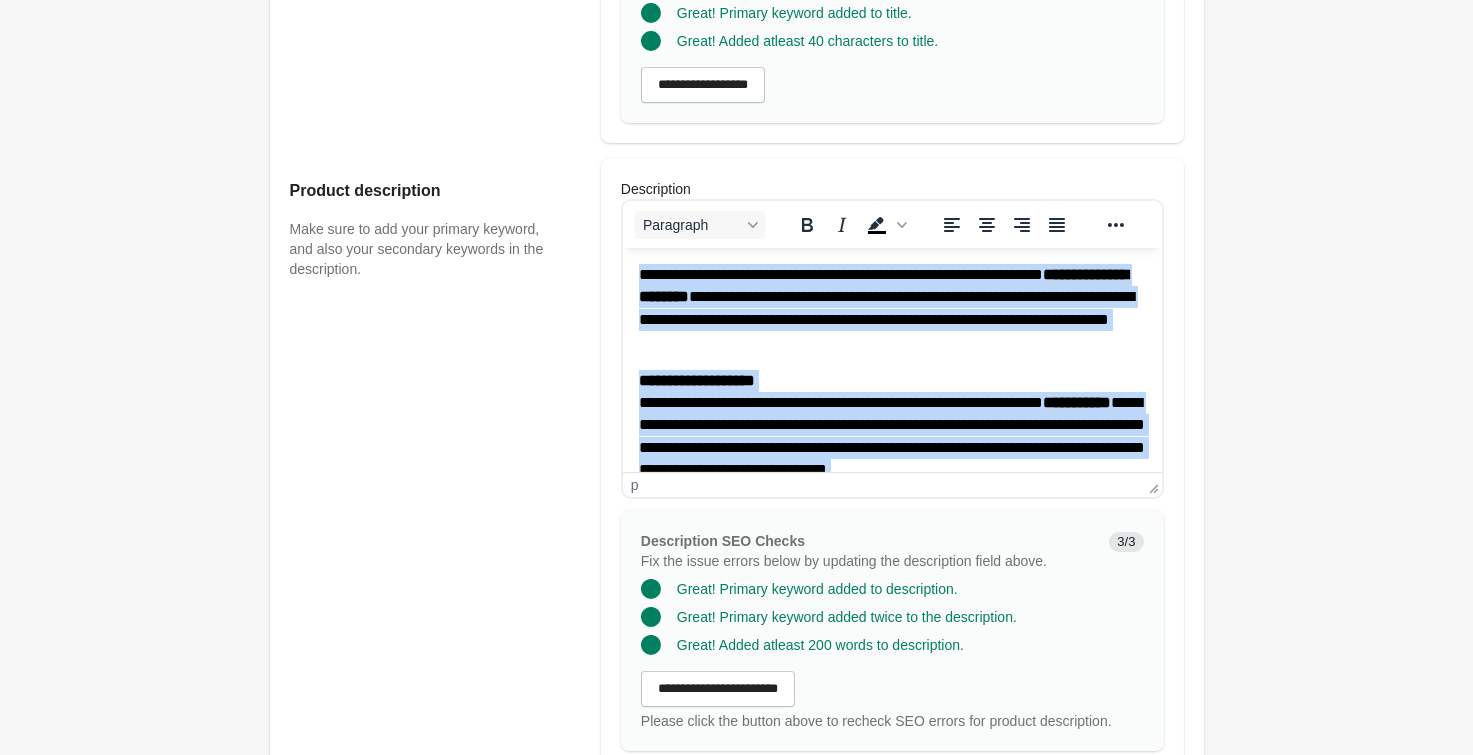scroll, scrollTop: 315, scrollLeft: 0, axis: vertical 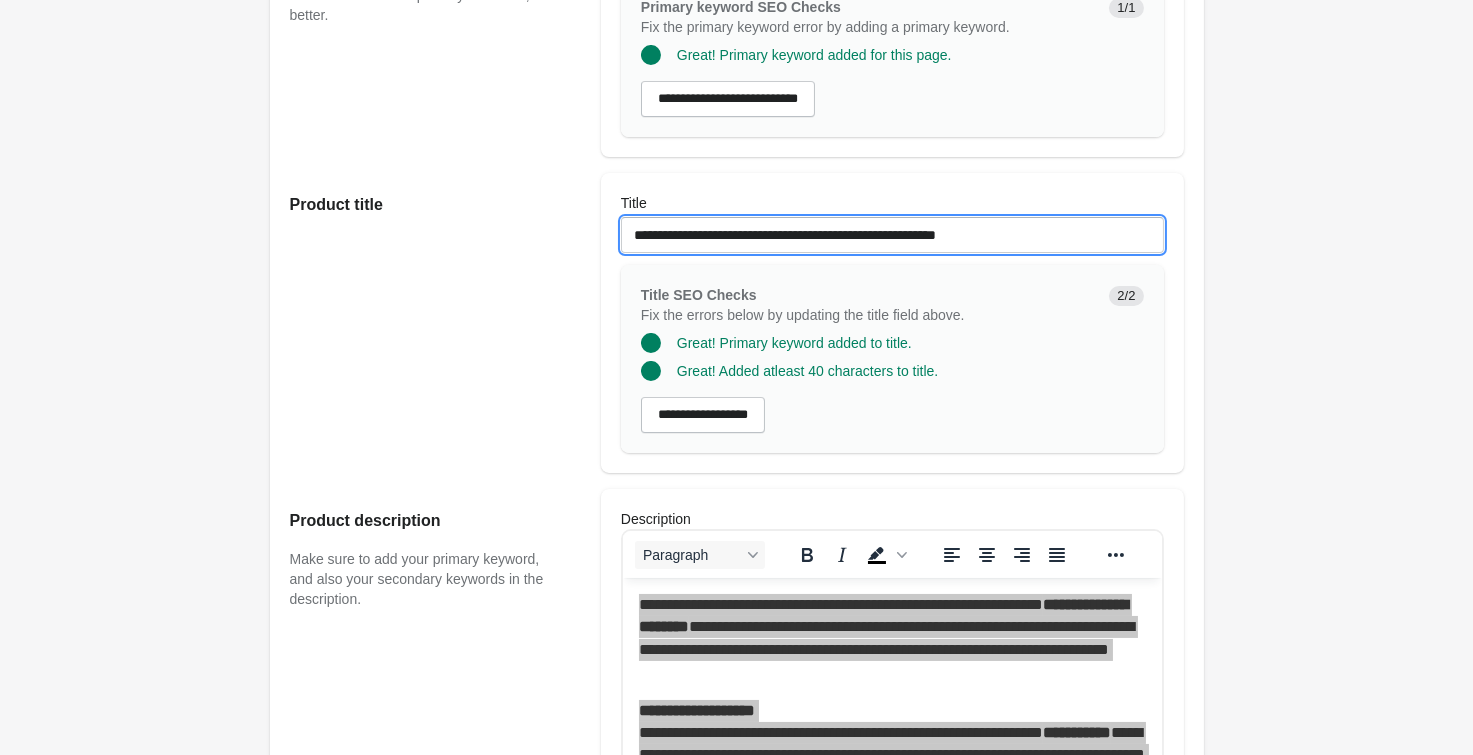 click on "**********" at bounding box center [892, 235] 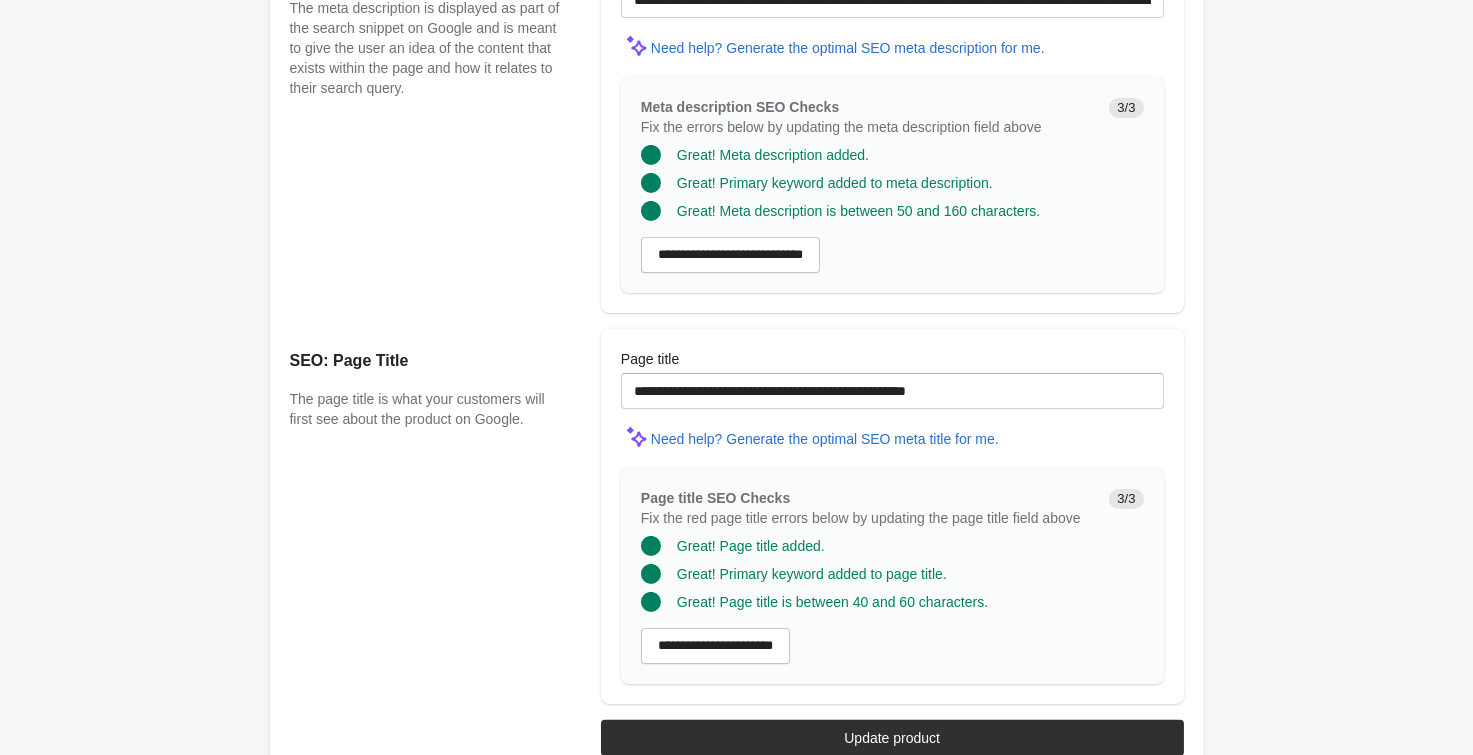 scroll, scrollTop: 1525, scrollLeft: 0, axis: vertical 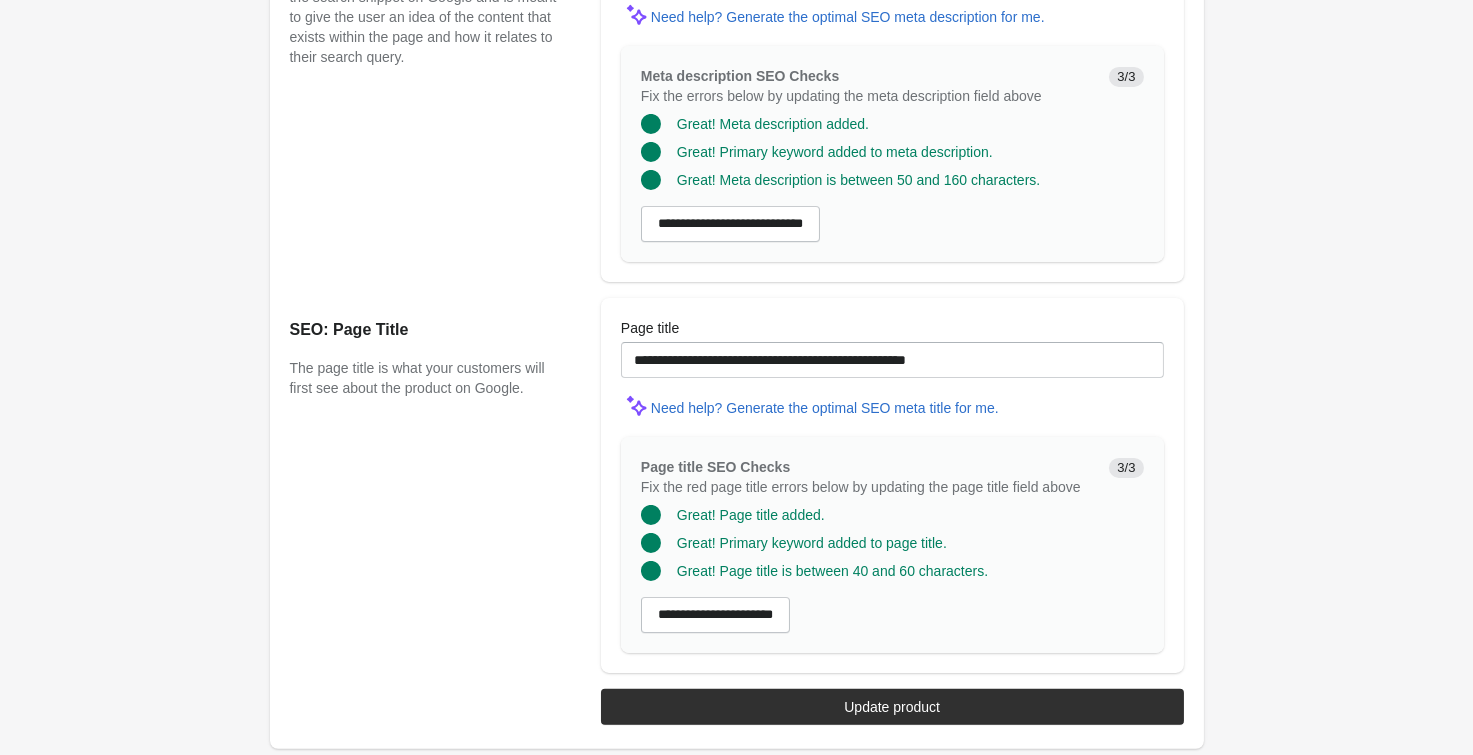 click on "Update product" at bounding box center [892, 707] 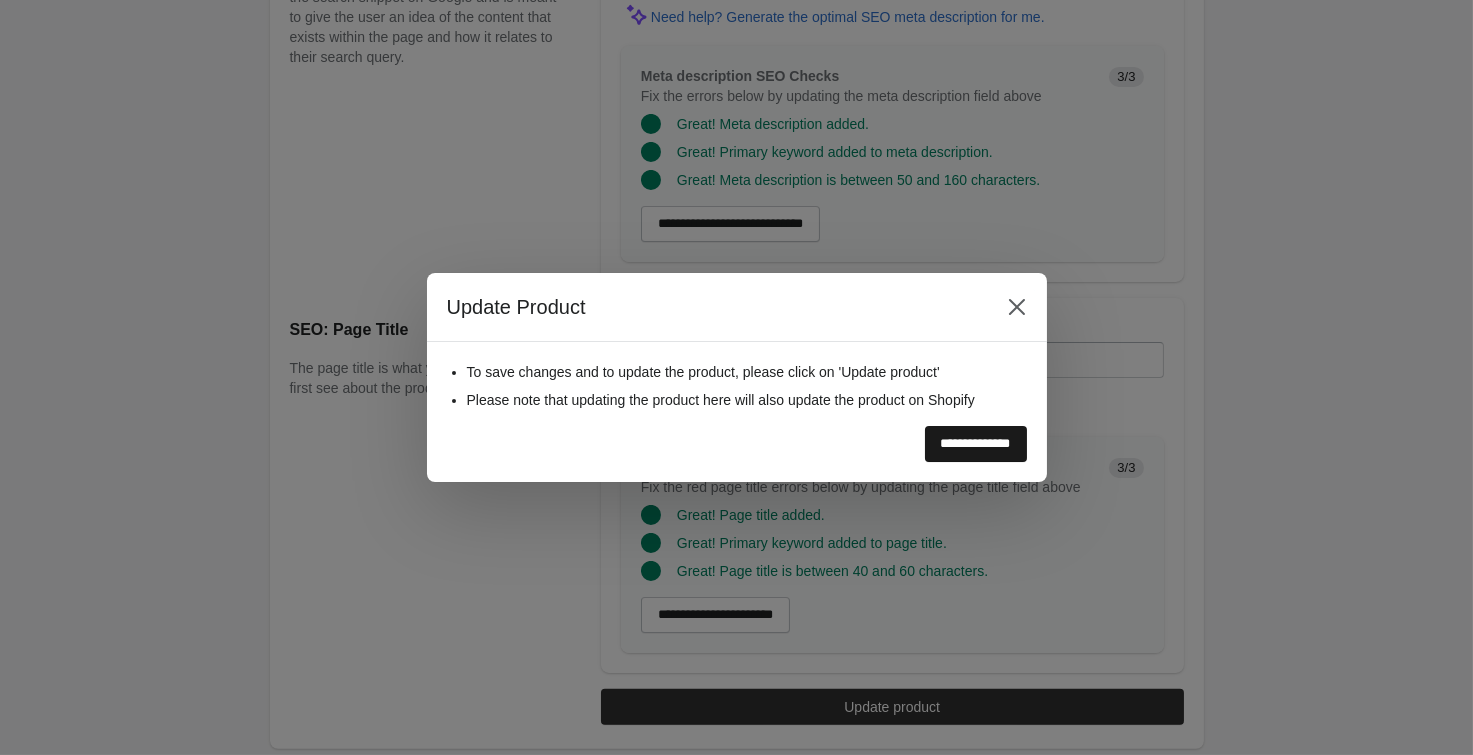 click on "**********" at bounding box center [976, 444] 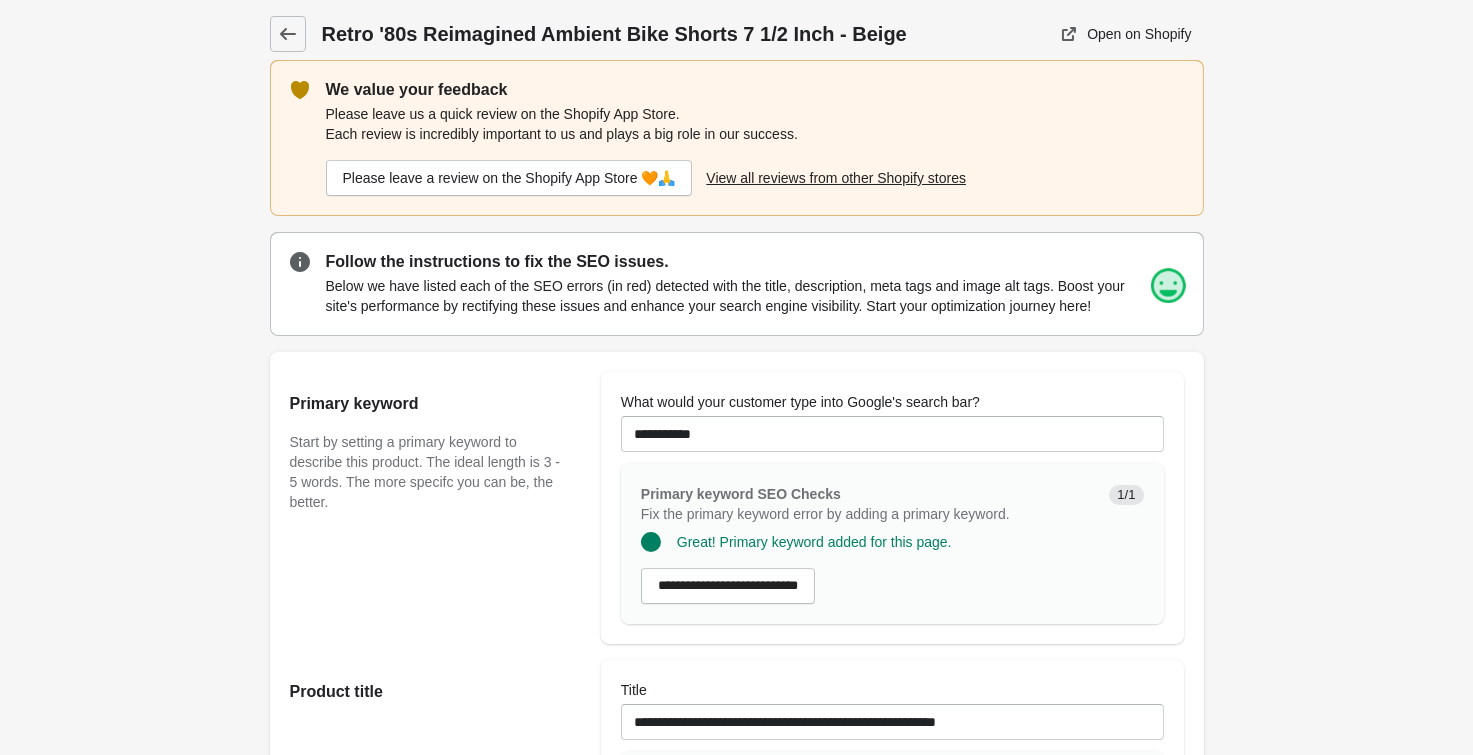 scroll, scrollTop: 0, scrollLeft: 0, axis: both 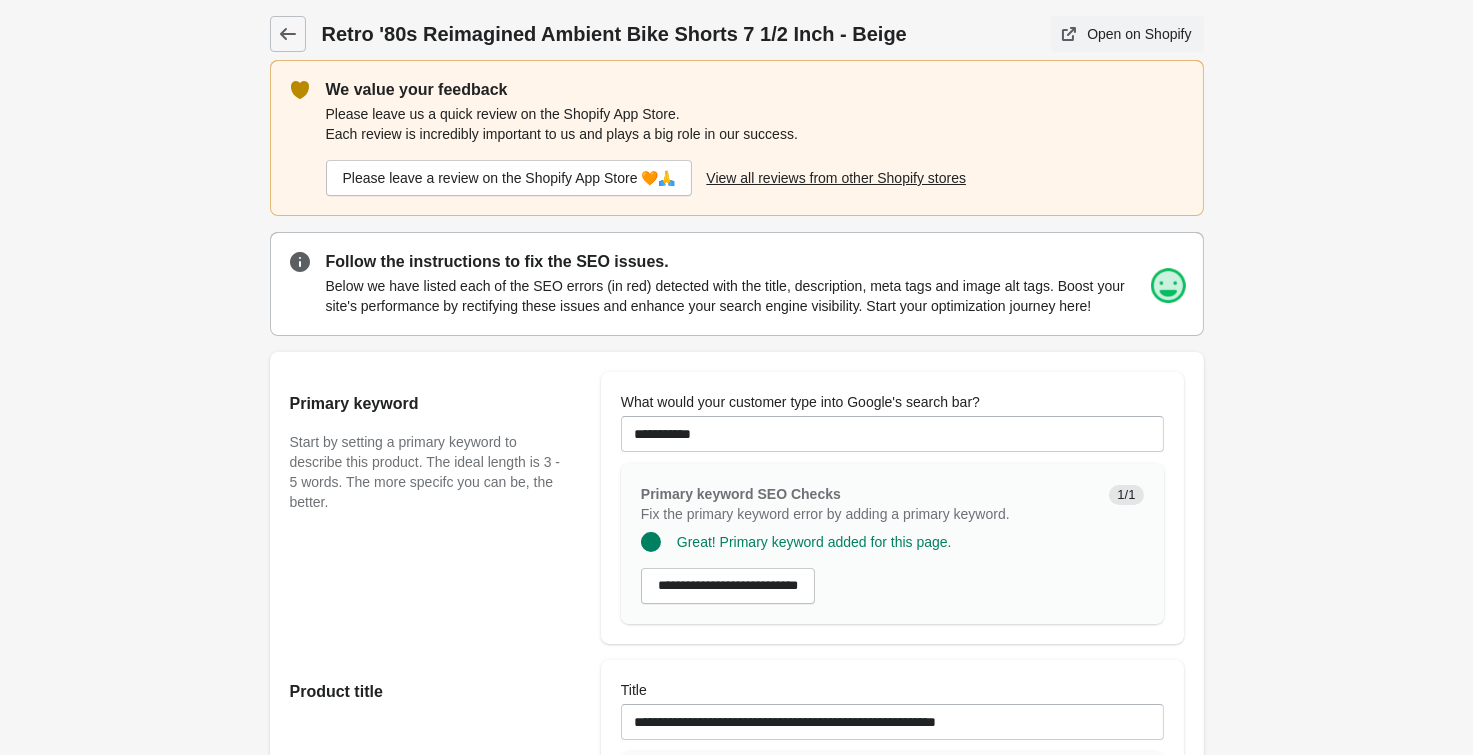 click on "Open on Shopify" at bounding box center [1139, 34] 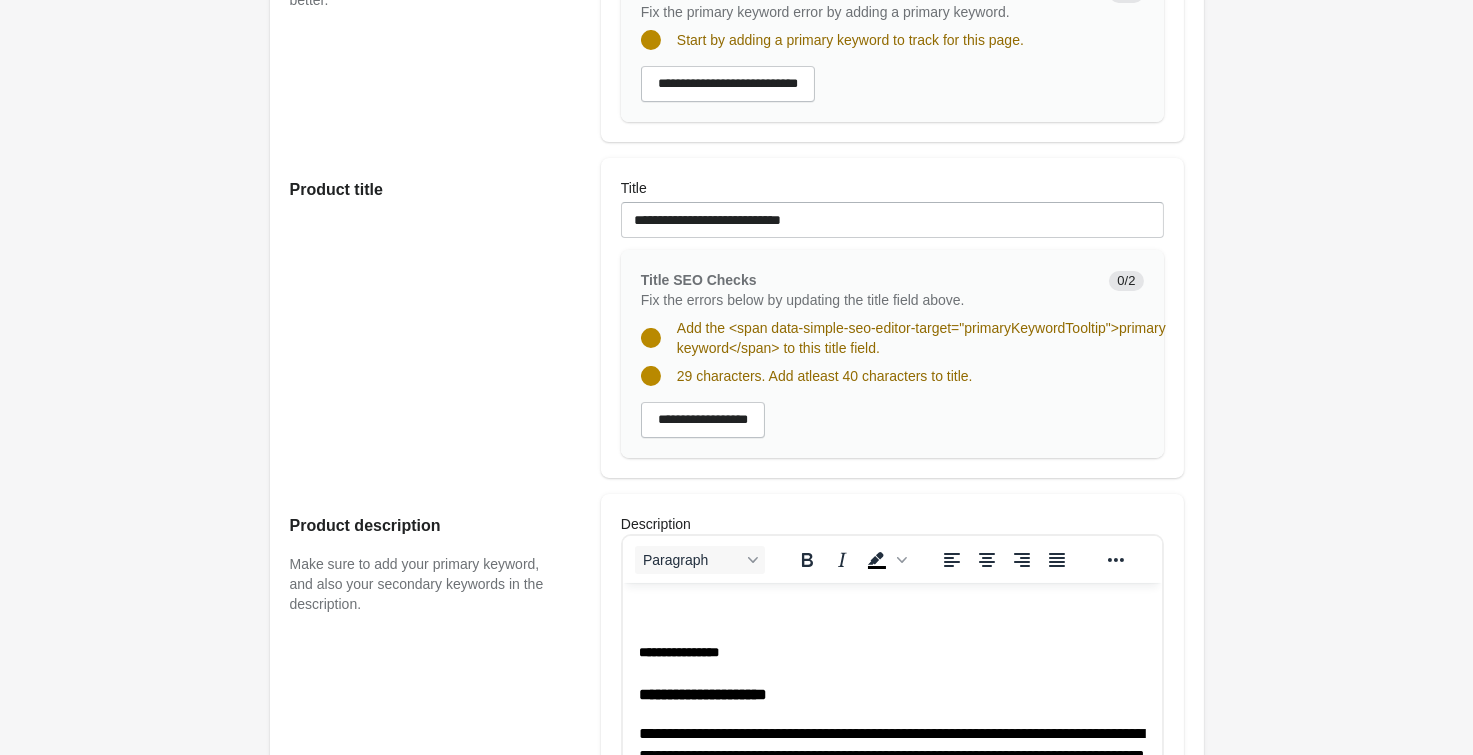 scroll, scrollTop: 0, scrollLeft: 0, axis: both 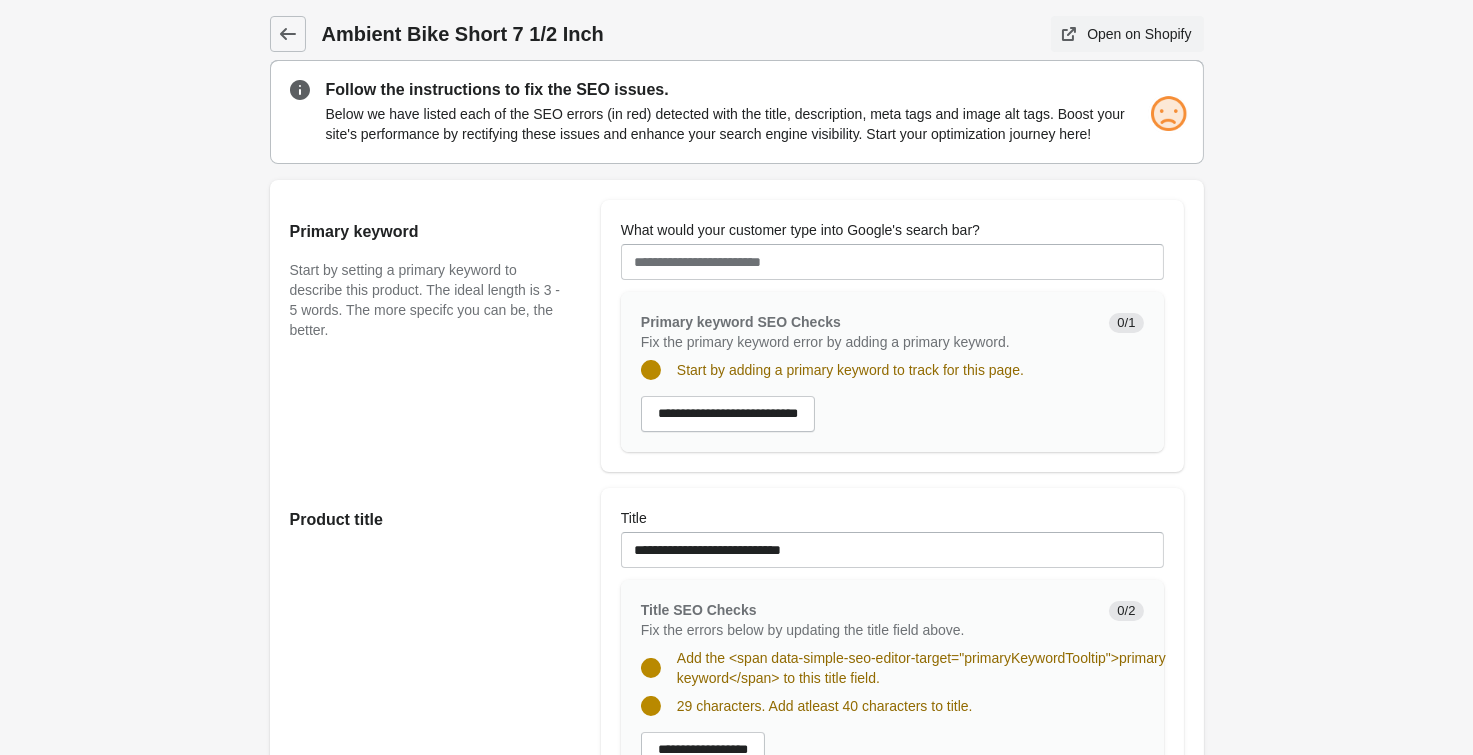 click on "Open on Shopify" at bounding box center [1139, 34] 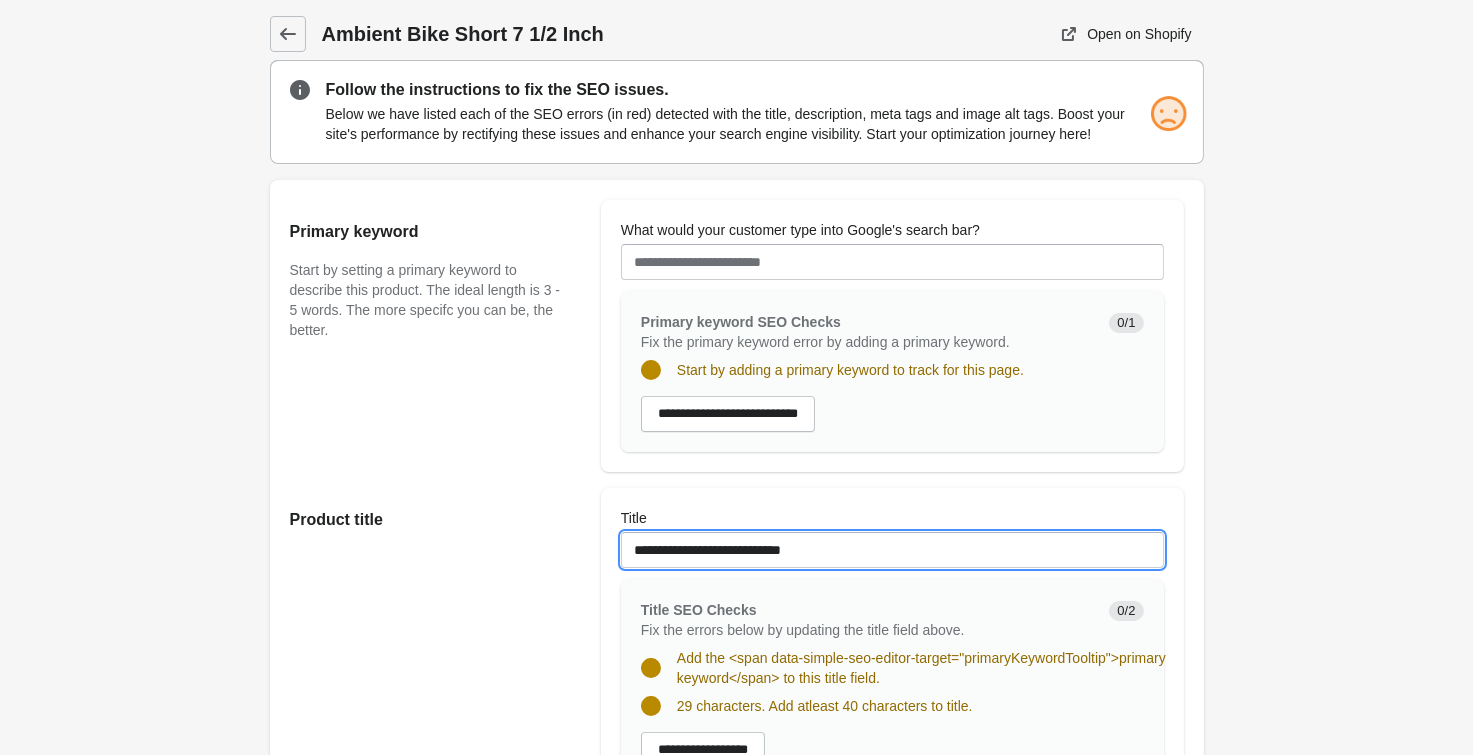 click on "**********" at bounding box center (892, 550) 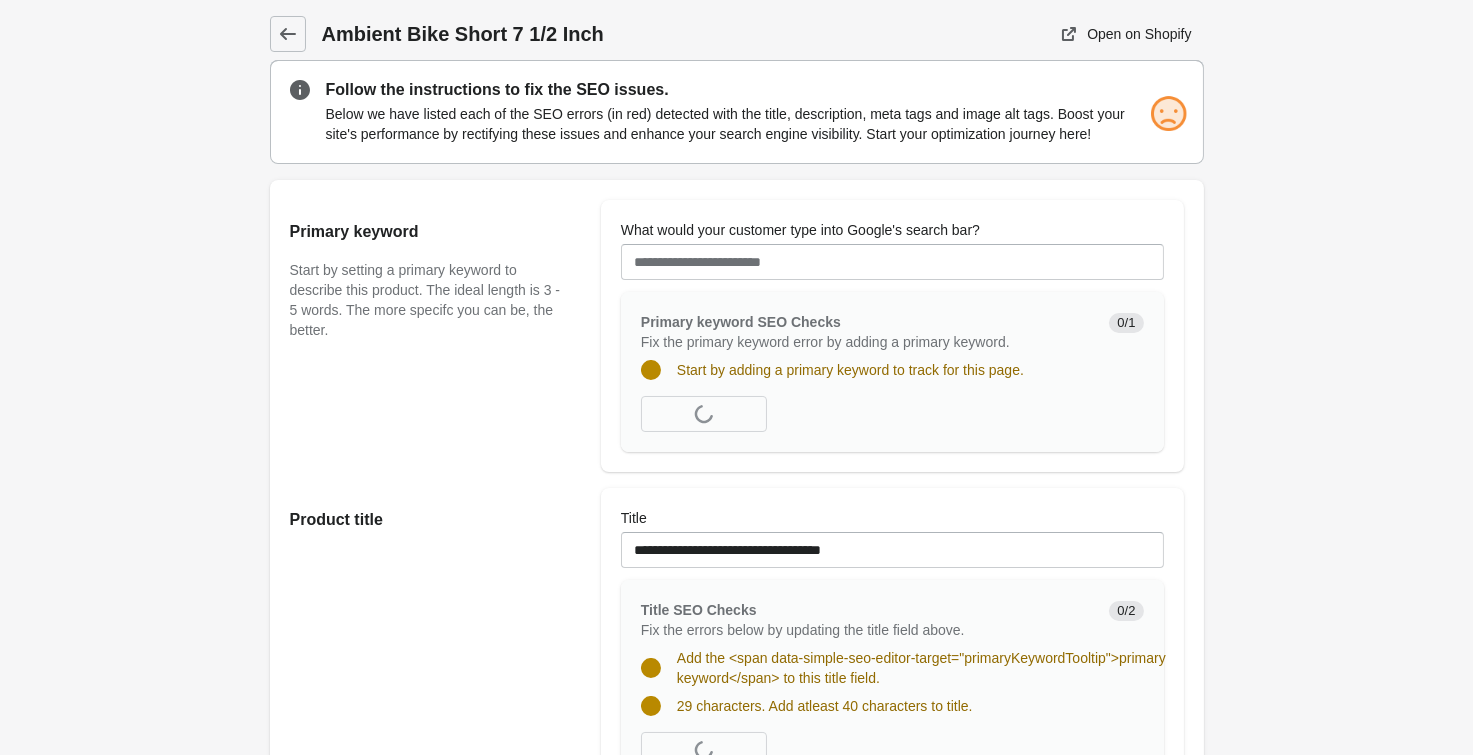 click on "Ambient Bike Short 7 1/2 Inch
Open on Shopify
Open on Shopify" at bounding box center (736, 1191) 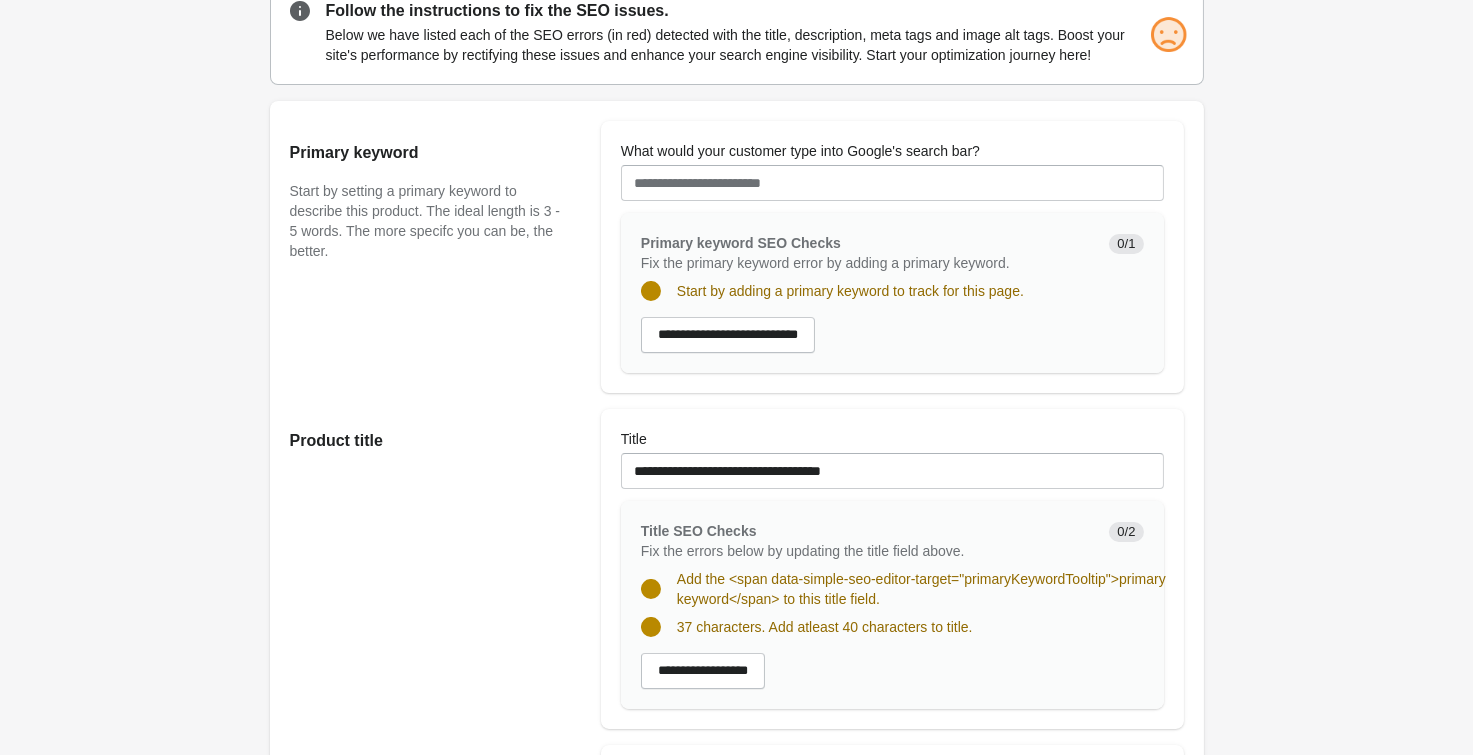 scroll, scrollTop: 0, scrollLeft: 0, axis: both 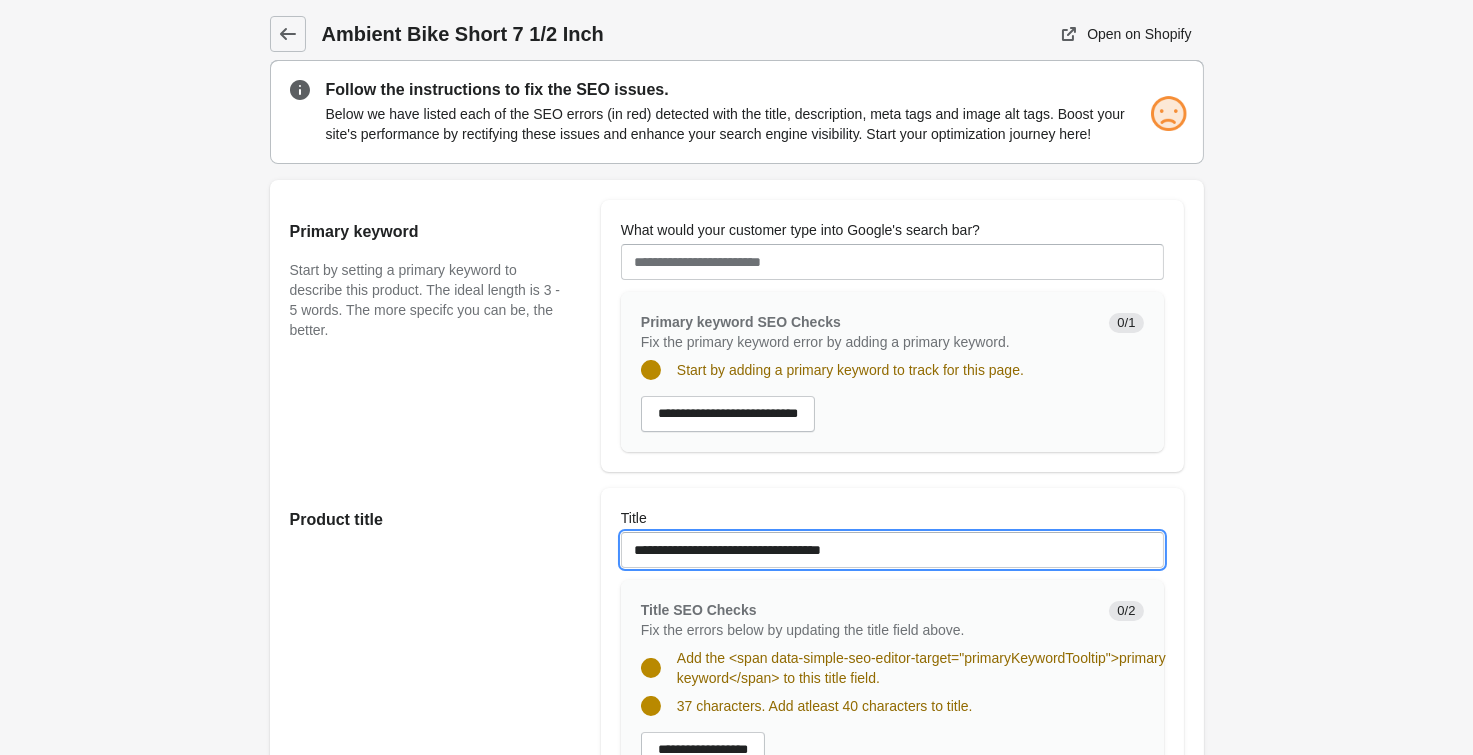 drag, startPoint x: 831, startPoint y: 551, endPoint x: 182, endPoint y: 486, distance: 652.2469 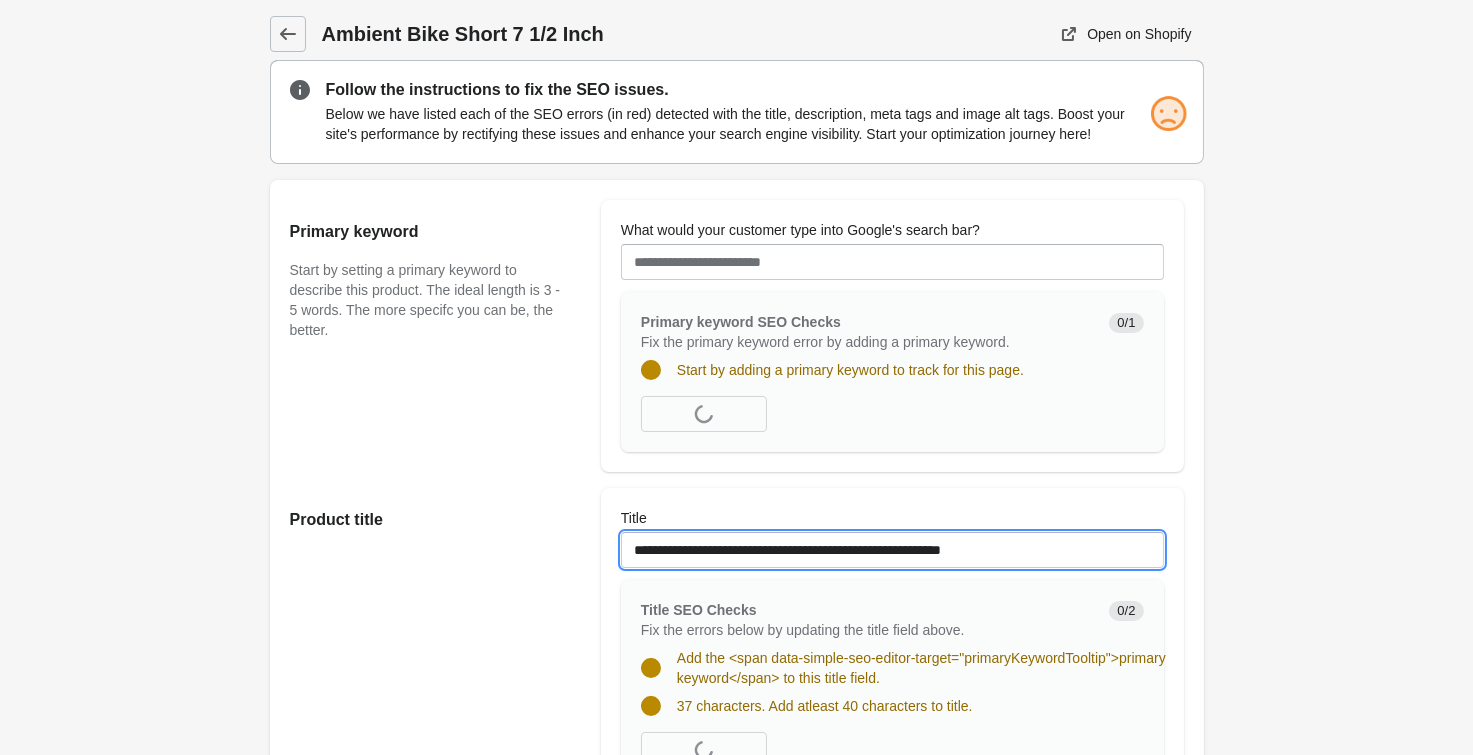 click on "**********" at bounding box center [892, 550] 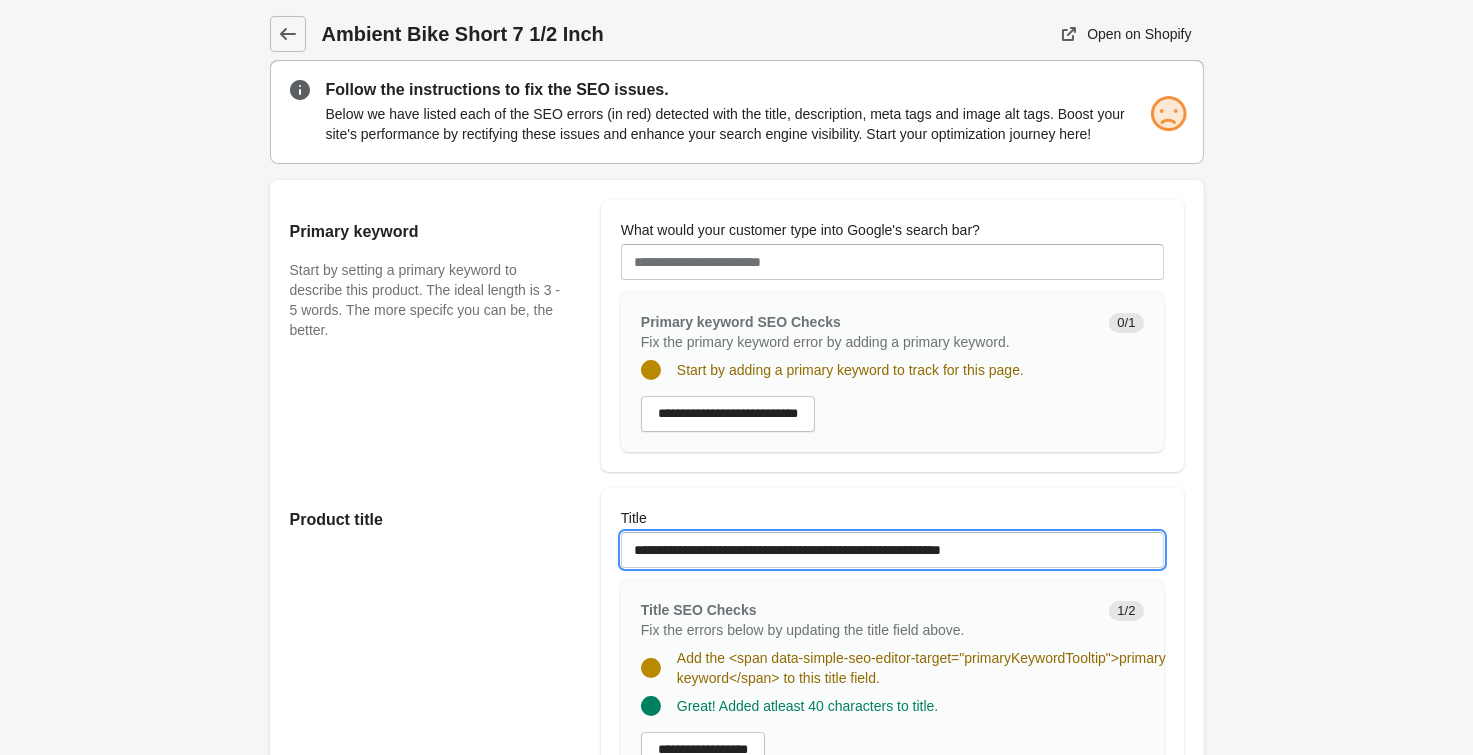 type on "**********" 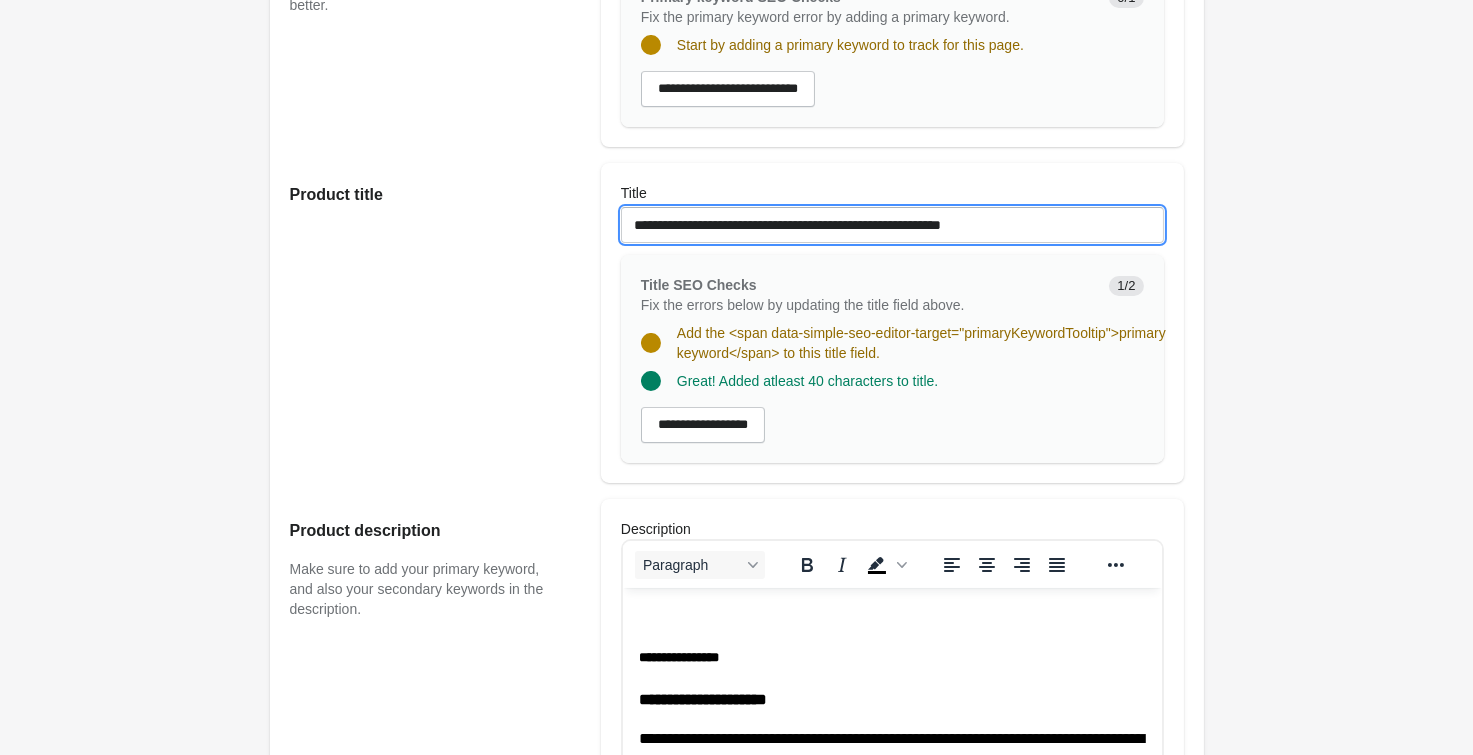 scroll, scrollTop: 0, scrollLeft: 0, axis: both 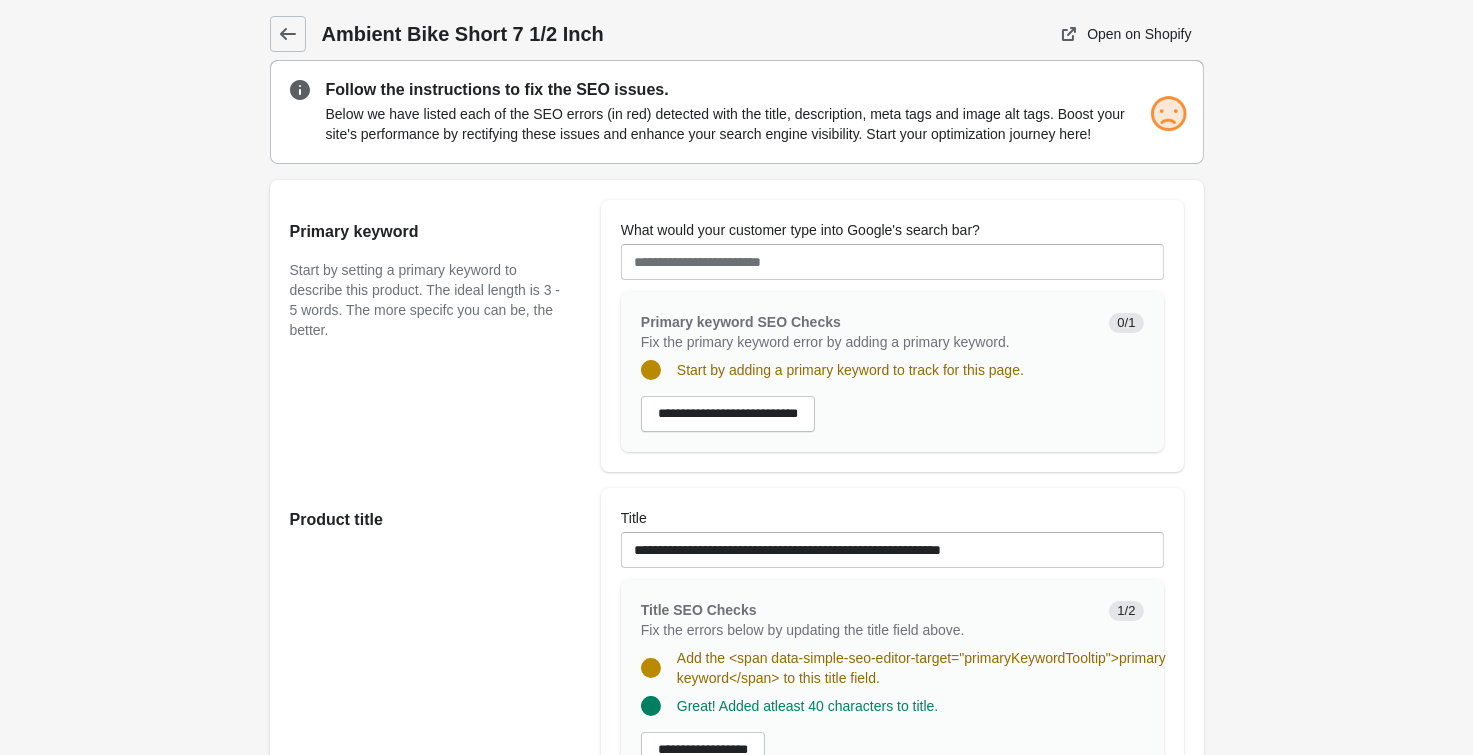 click on "What would your customer type into Google's search bar?" at bounding box center [892, 250] 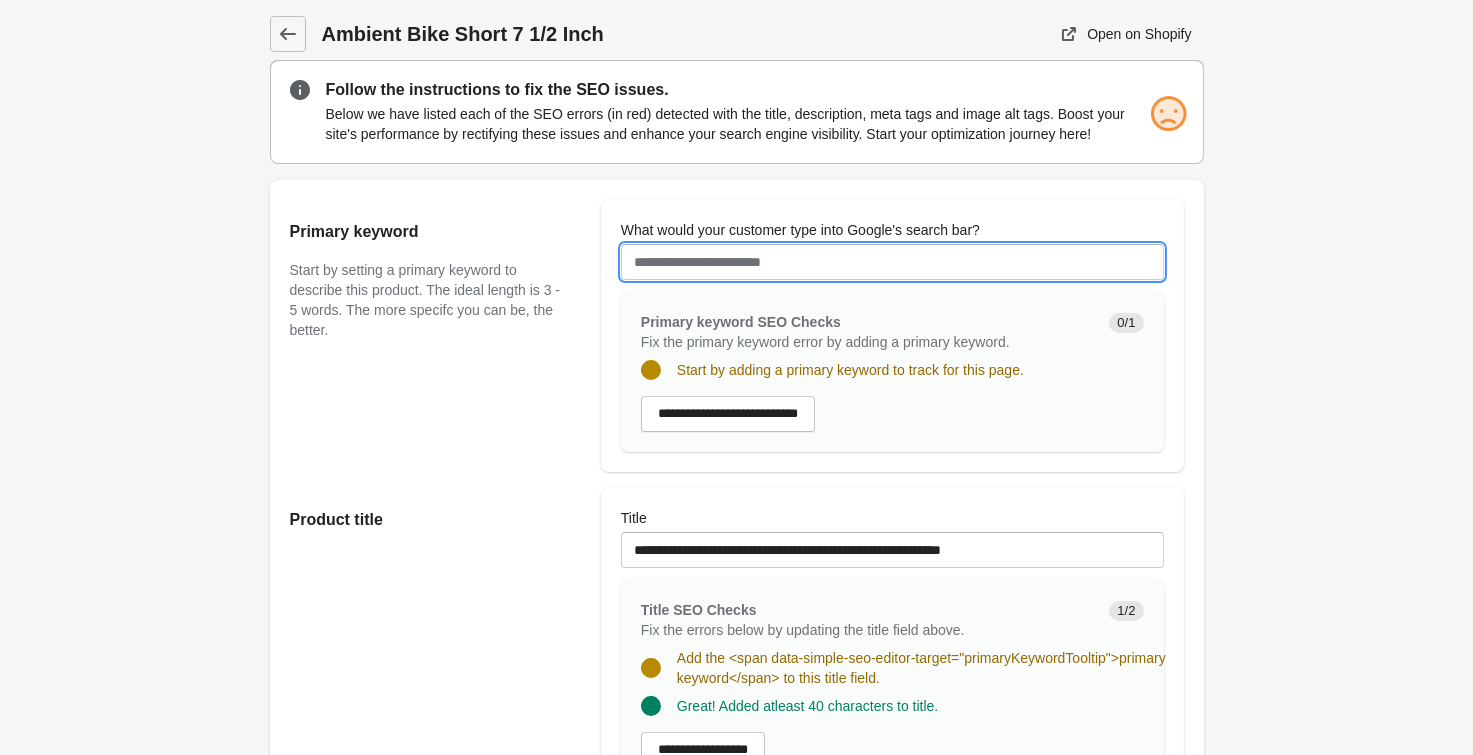 click on "What would your customer type into Google's search bar?" at bounding box center [892, 262] 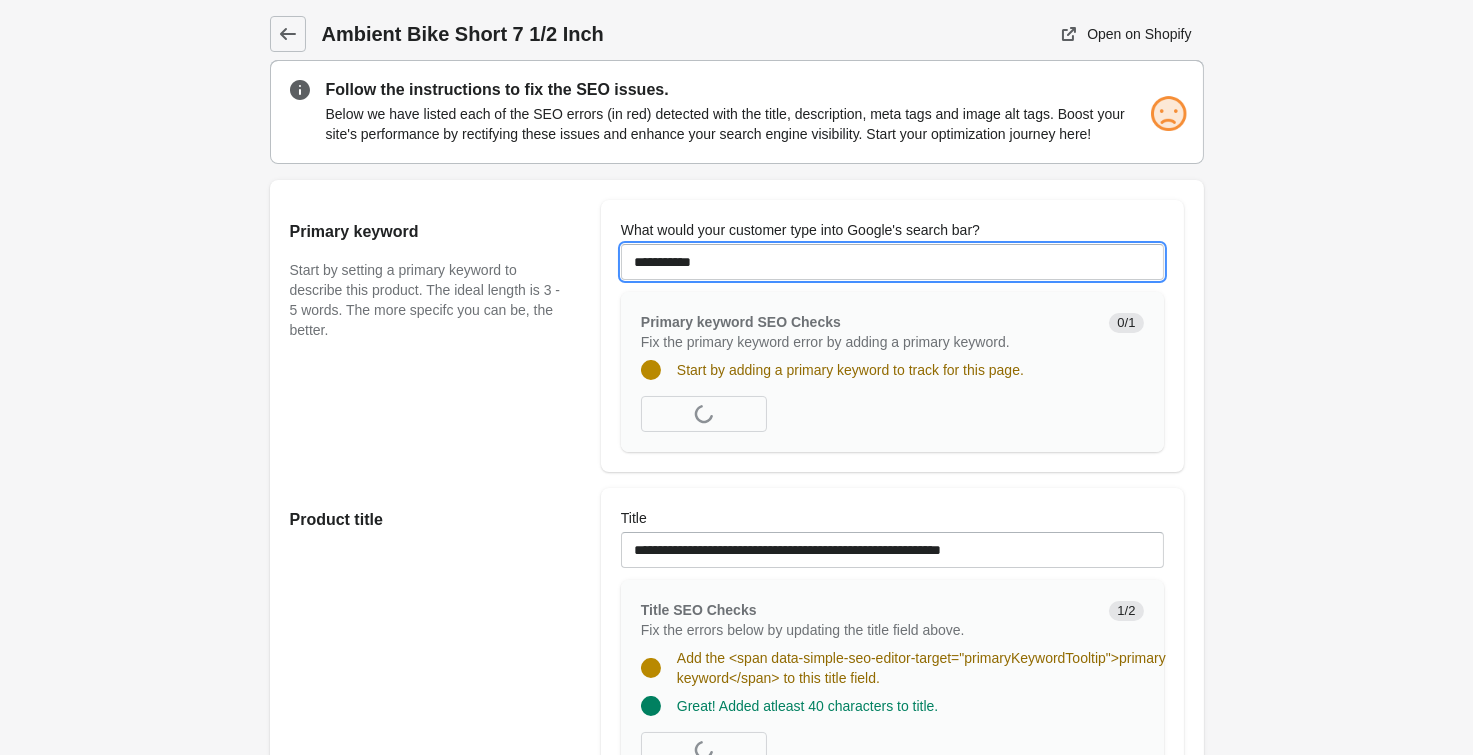 type on "**********" 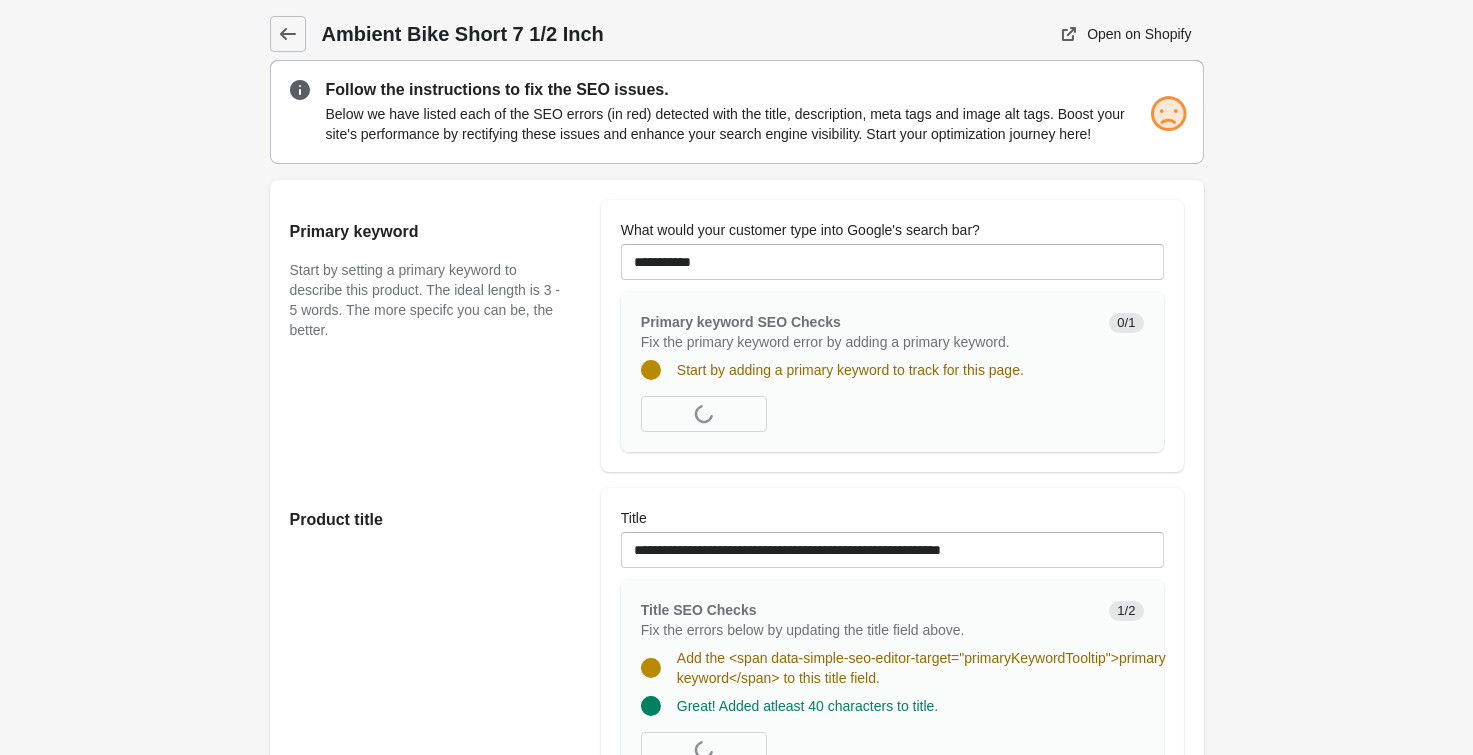 click on "Ambient Bike Short 7 1/2 Inch
Open on Shopify
Open on Shopify" at bounding box center (736, 1191) 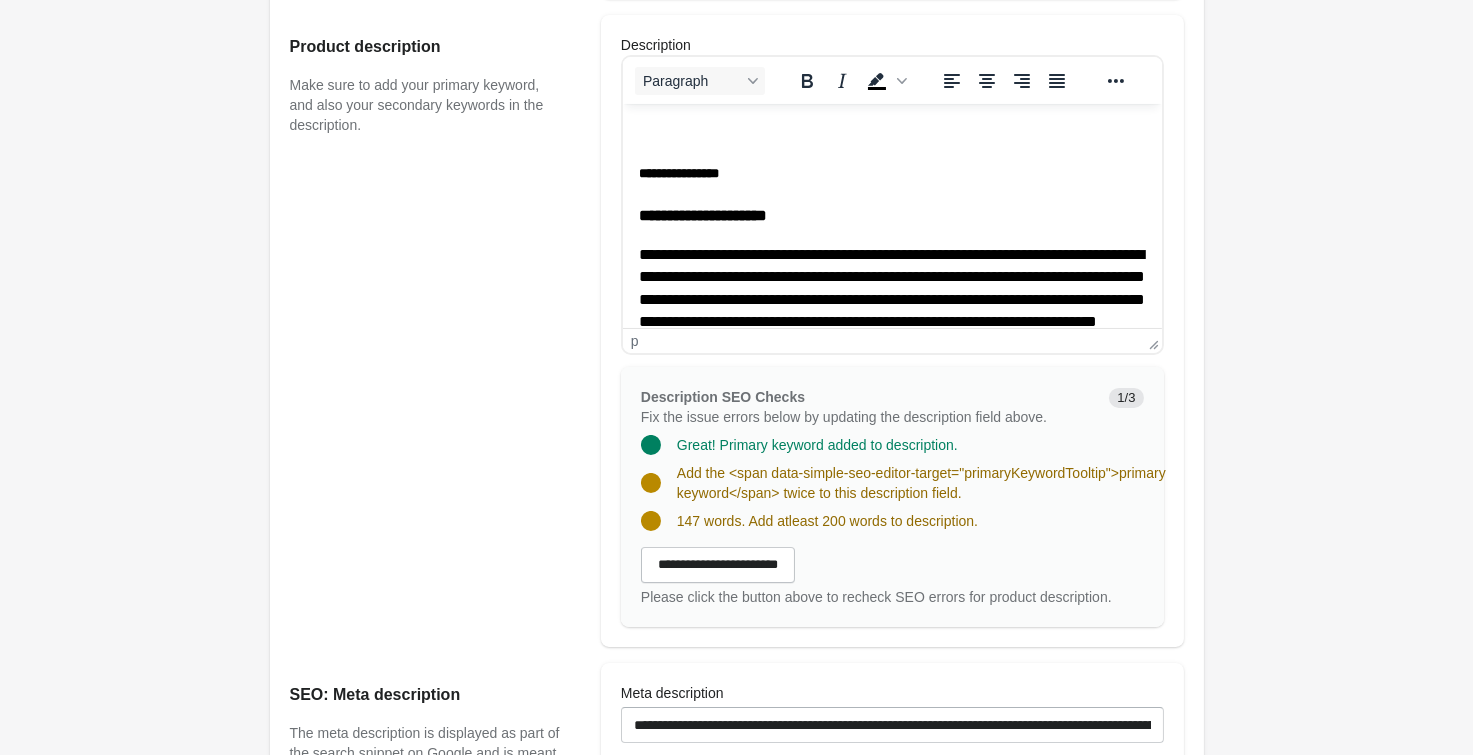 scroll, scrollTop: 770, scrollLeft: 0, axis: vertical 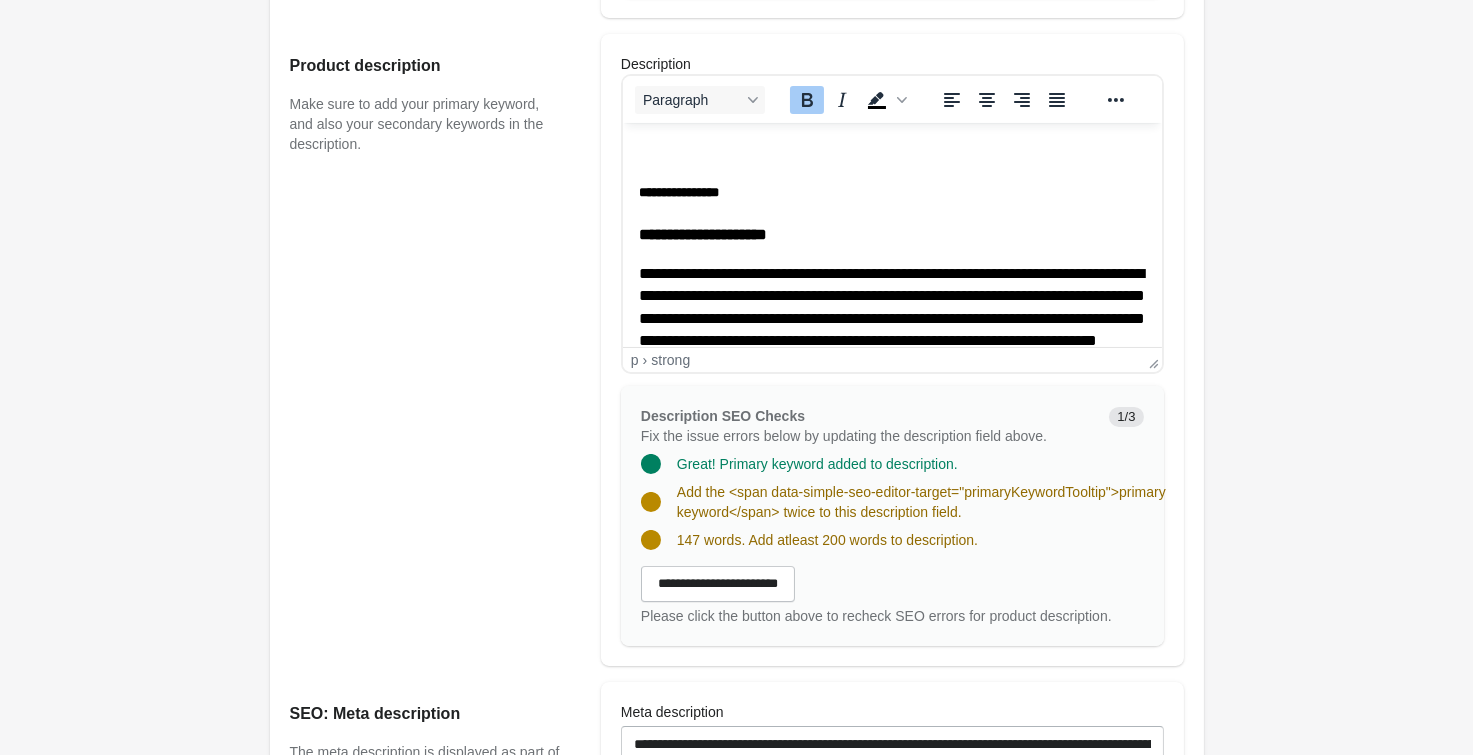 click on "**********" at bounding box center (702, 234) 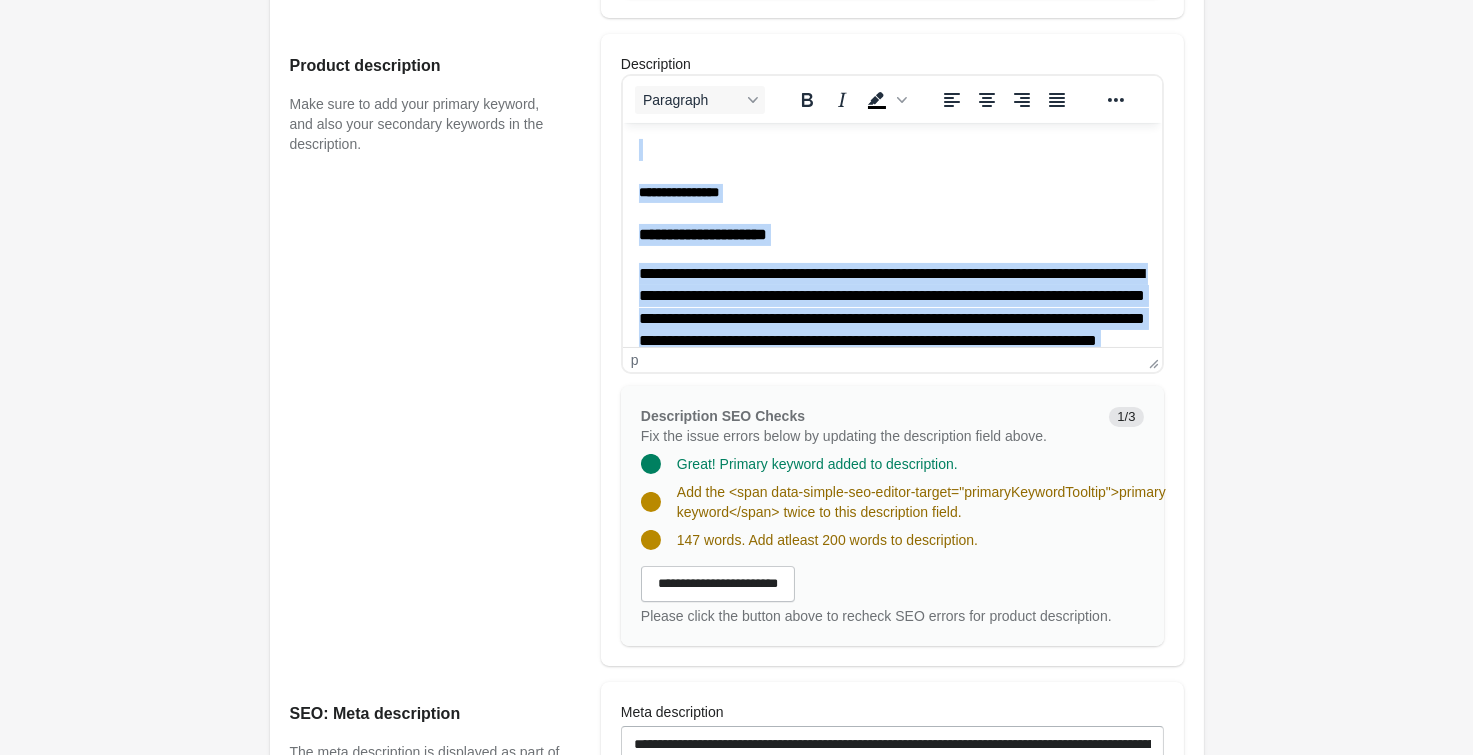 paste 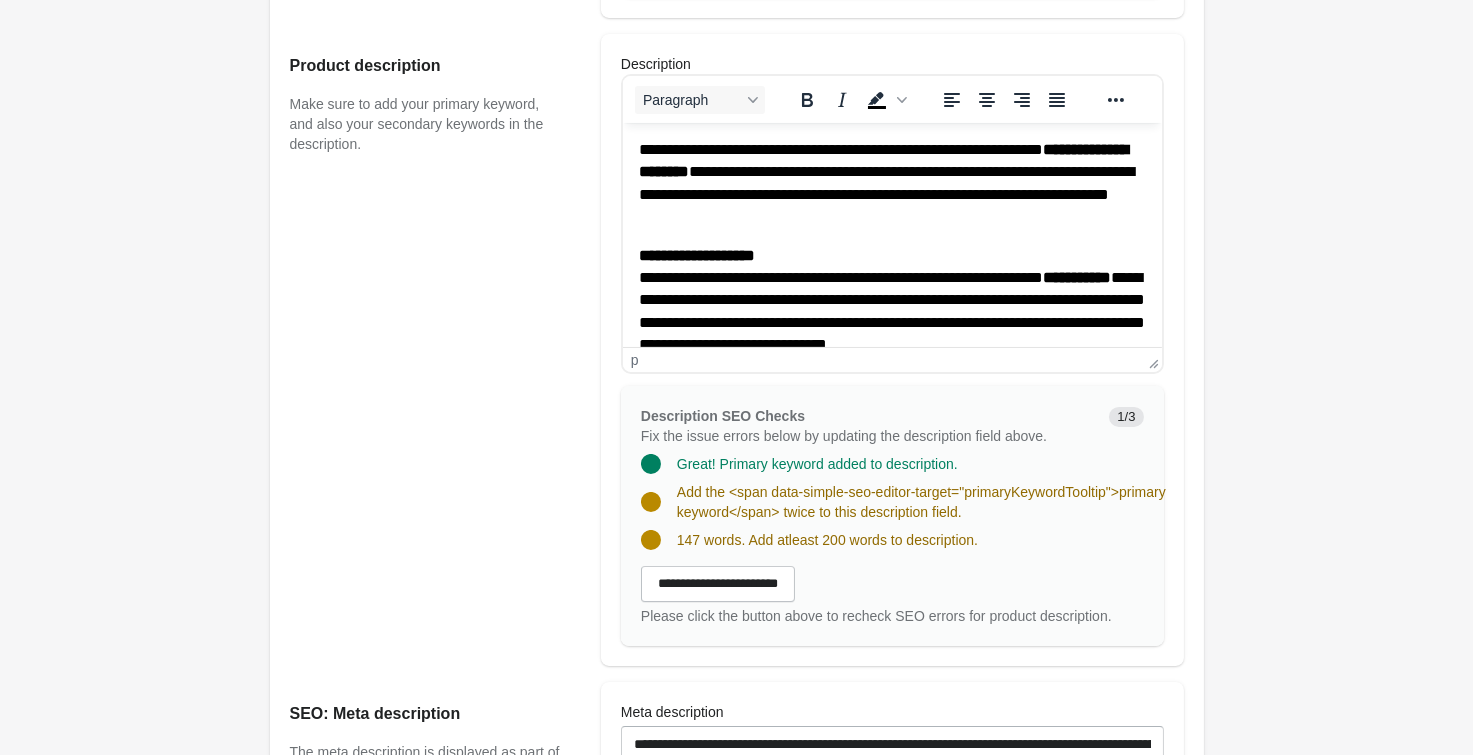 scroll, scrollTop: 536, scrollLeft: 0, axis: vertical 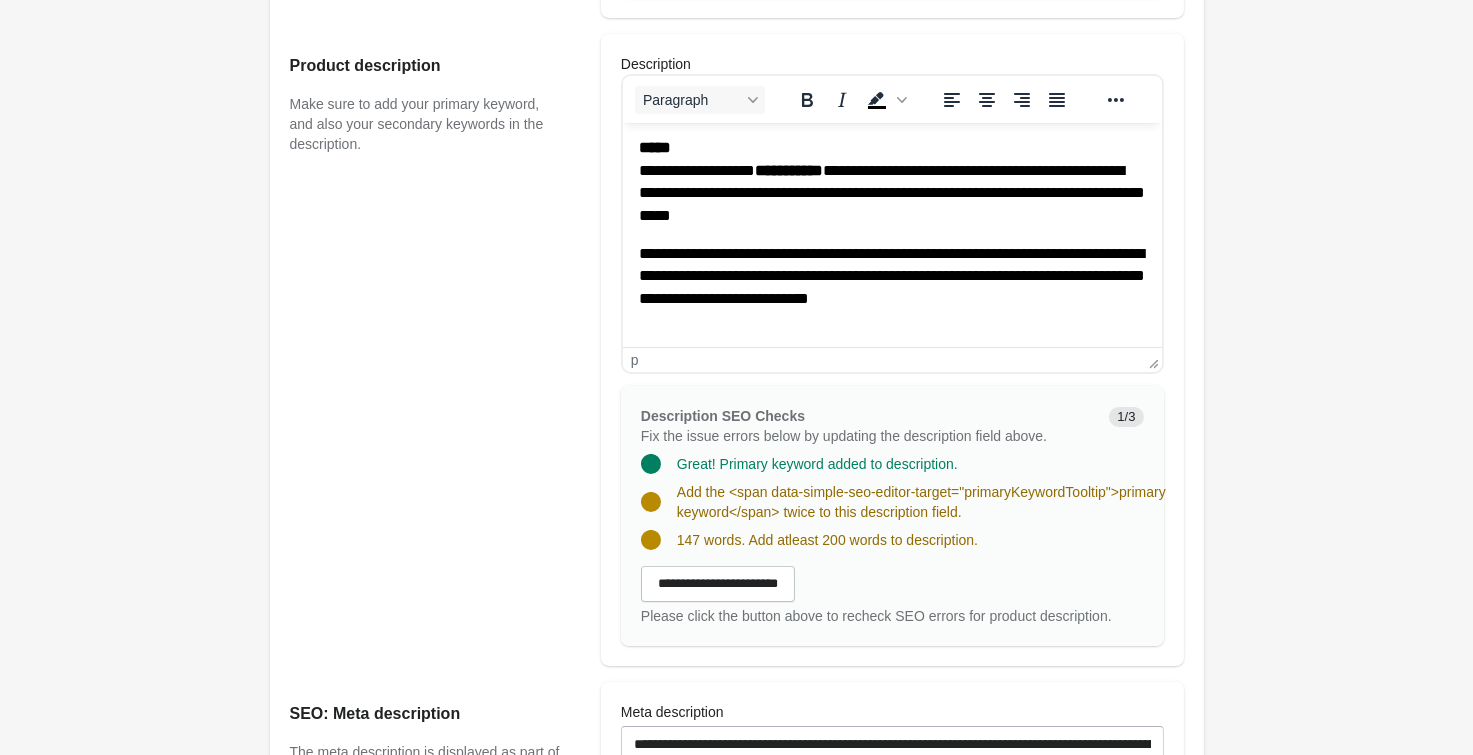 click on "Ambient Bike Short 7 1/2 Inch
Open on Shopify
Open on Shopify" at bounding box center [736, 391] 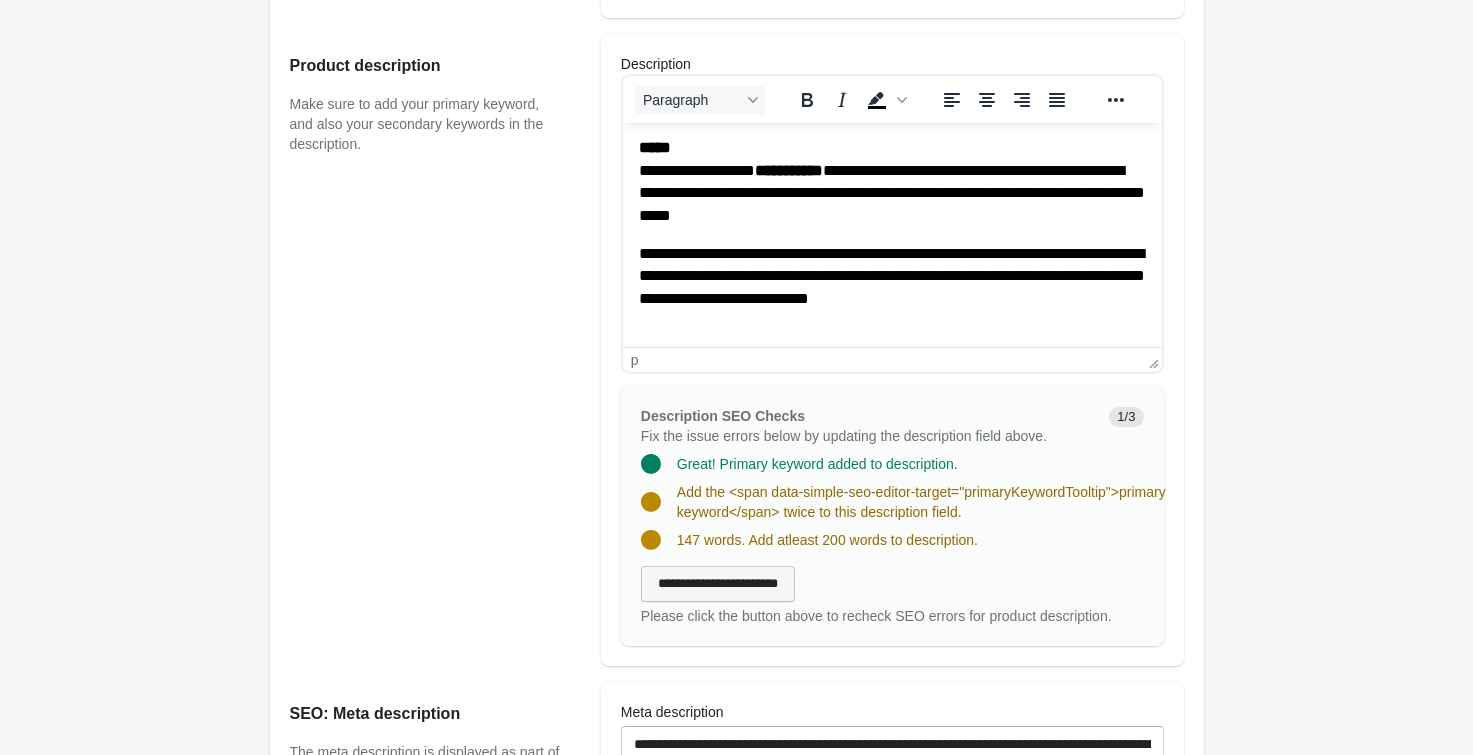 click on "**********" at bounding box center (718, 584) 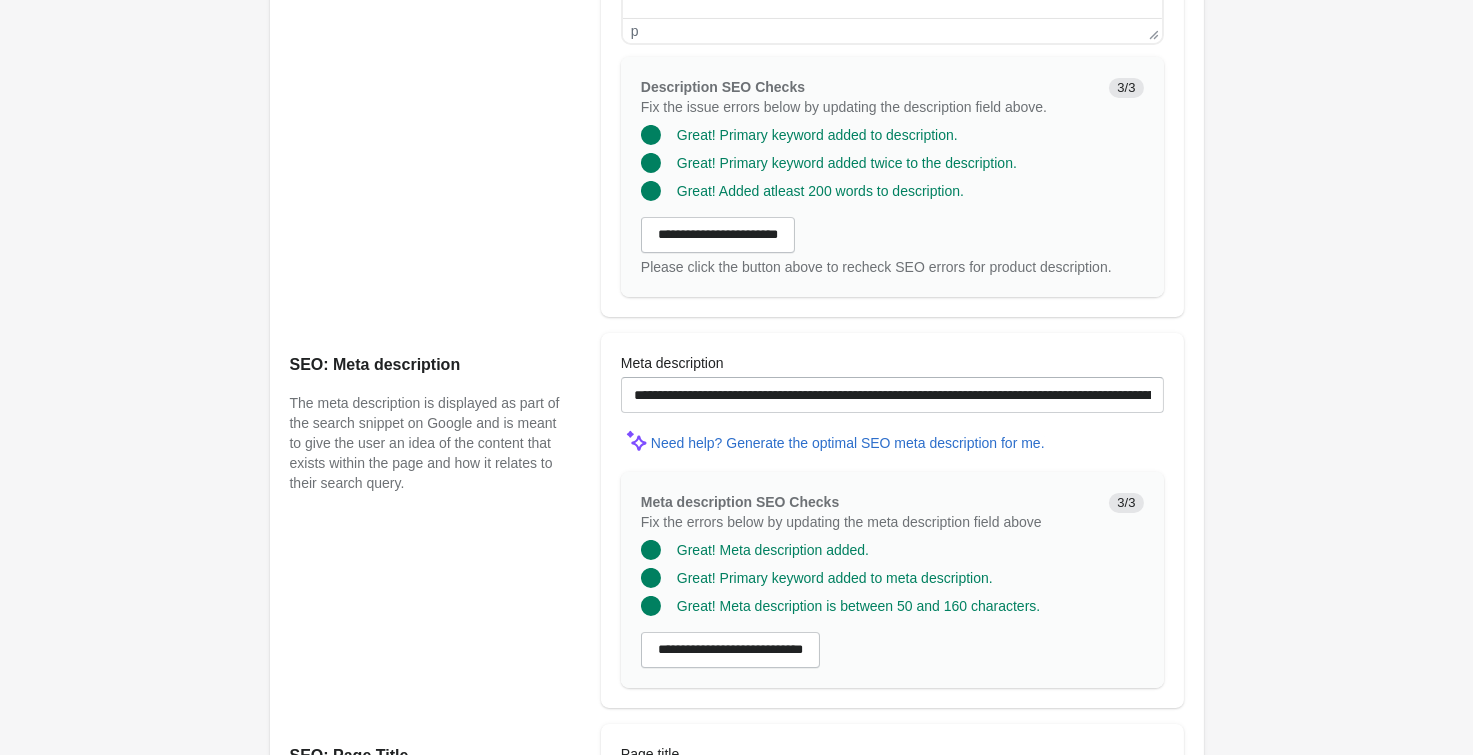 scroll, scrollTop: 1100, scrollLeft: 0, axis: vertical 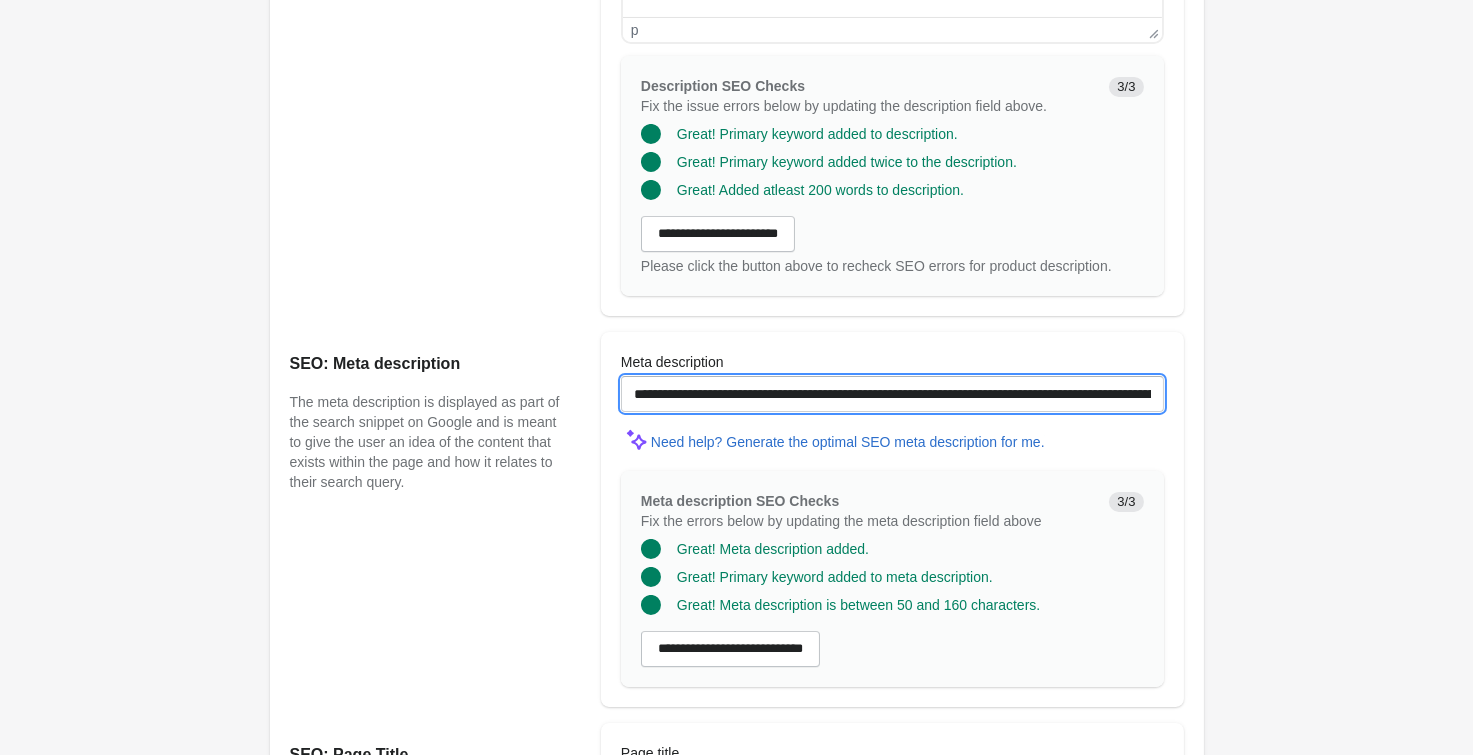 click on "**********" at bounding box center (892, 394) 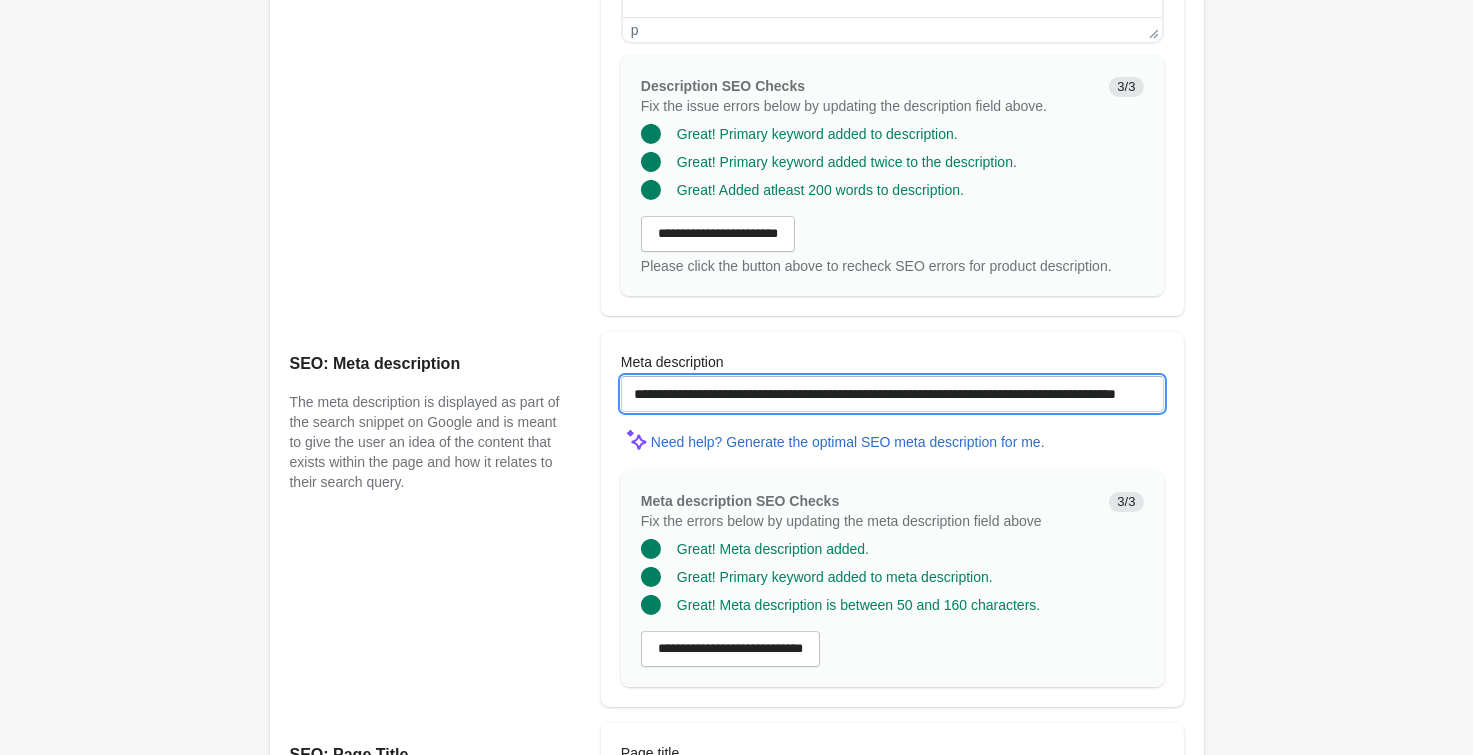 click on "**********" at bounding box center [892, 394] 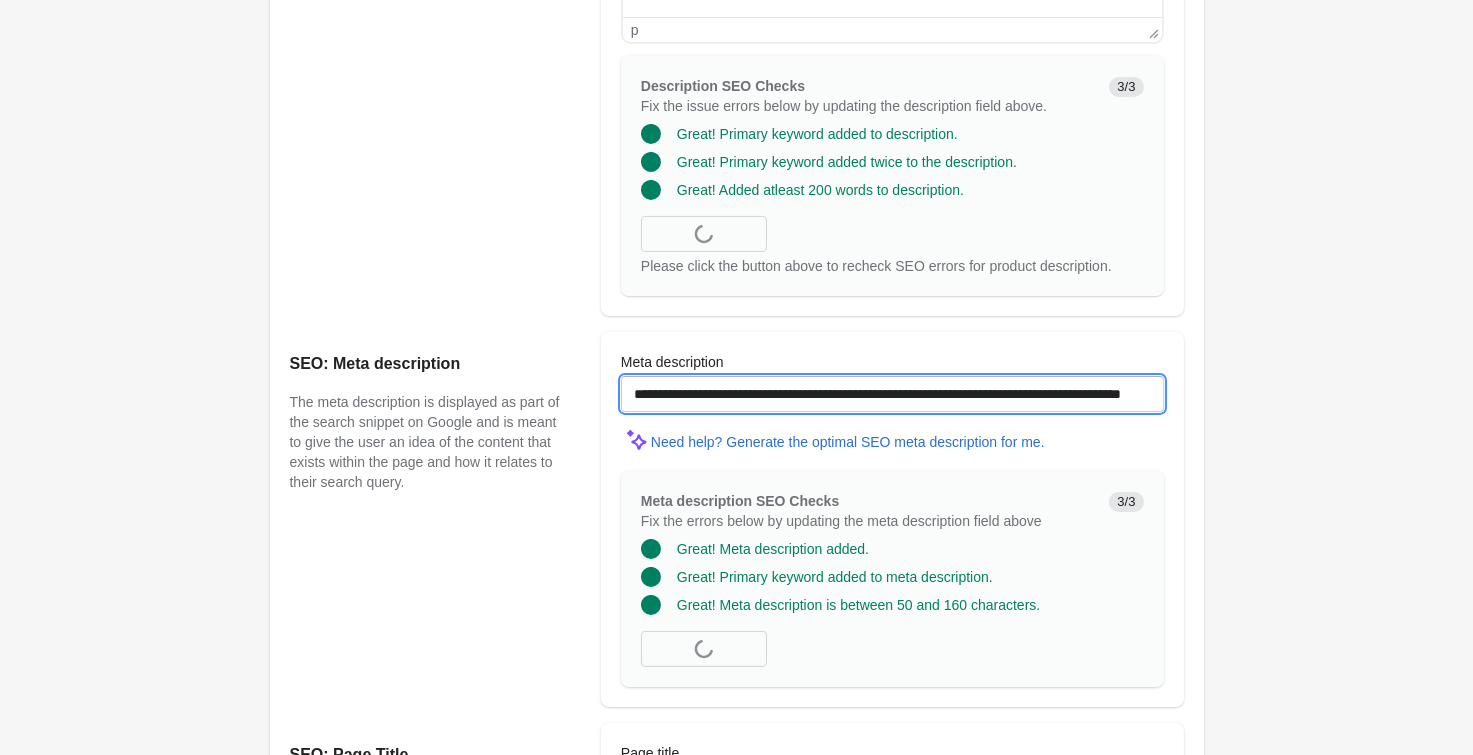 paste on "**********" 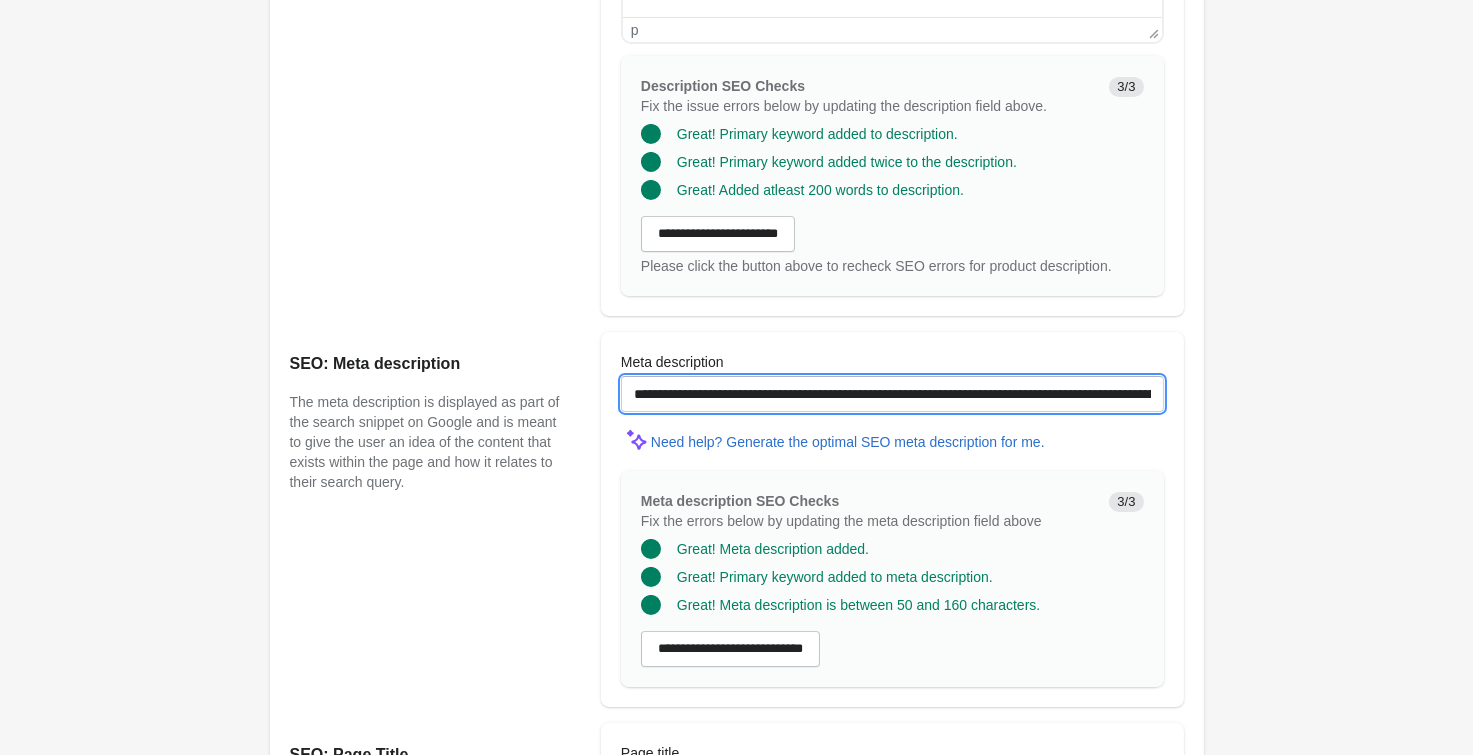 type on "**********" 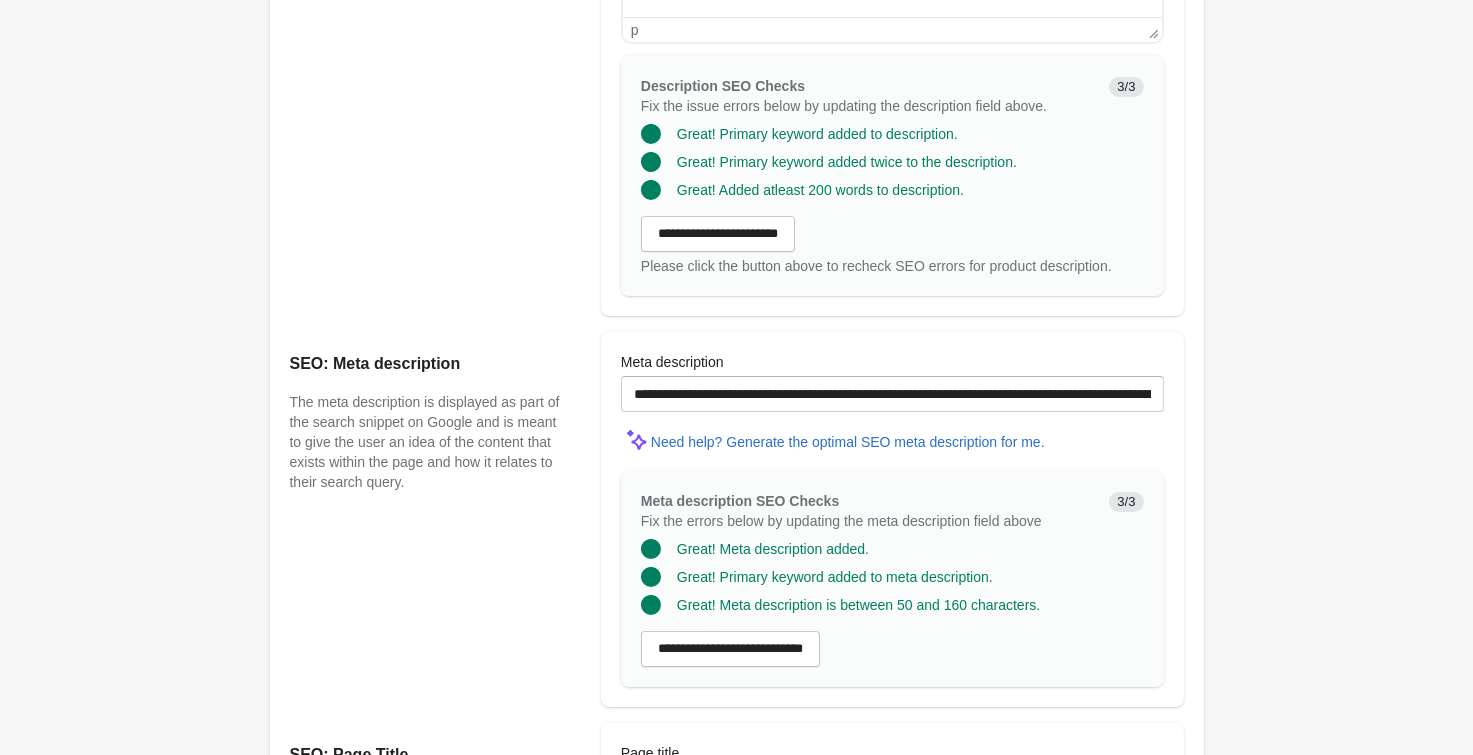 click on "Ambient Bike Short 7 1/2 Inch
Open on Shopify
Open on Shopify" at bounding box center [736, 51] 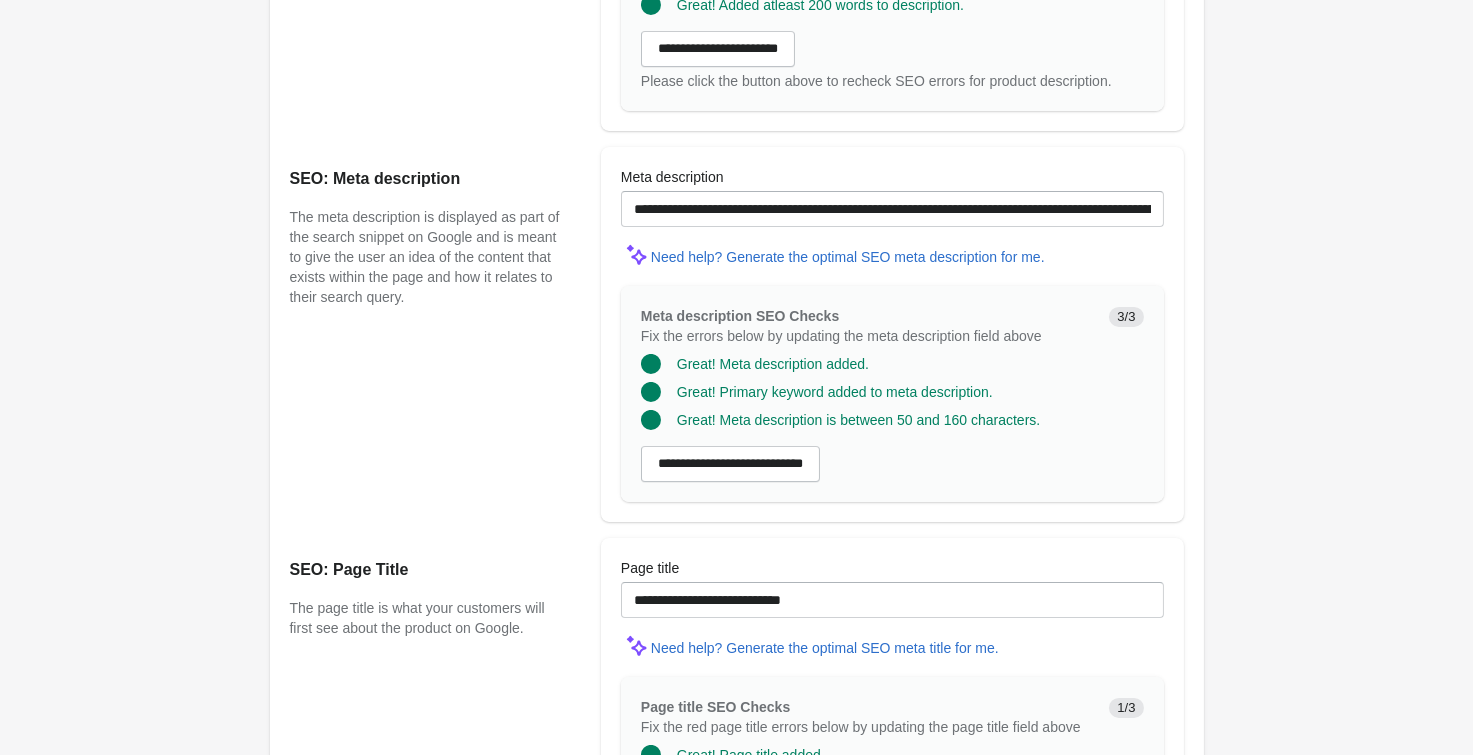 scroll, scrollTop: 1540, scrollLeft: 0, axis: vertical 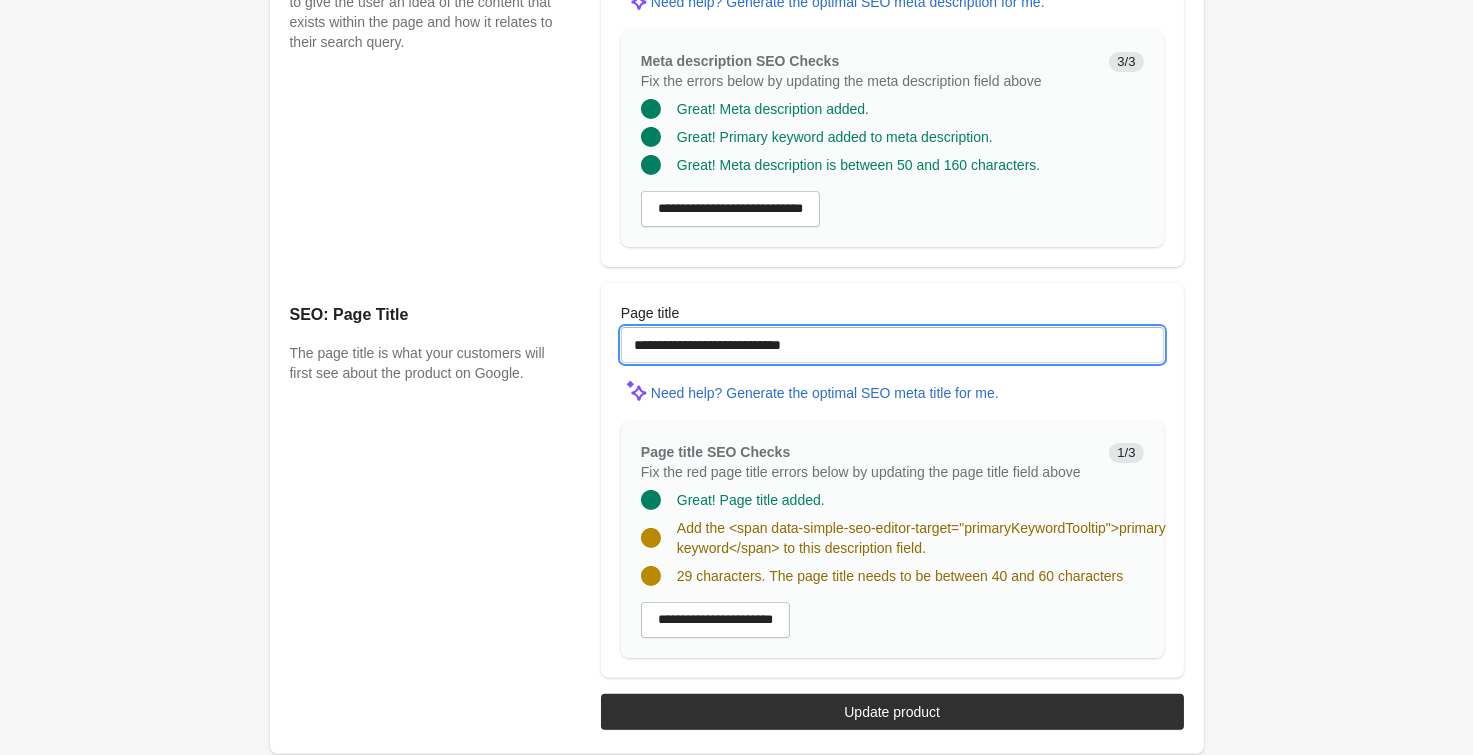 drag, startPoint x: 852, startPoint y: 356, endPoint x: 403, endPoint y: 331, distance: 449.69547 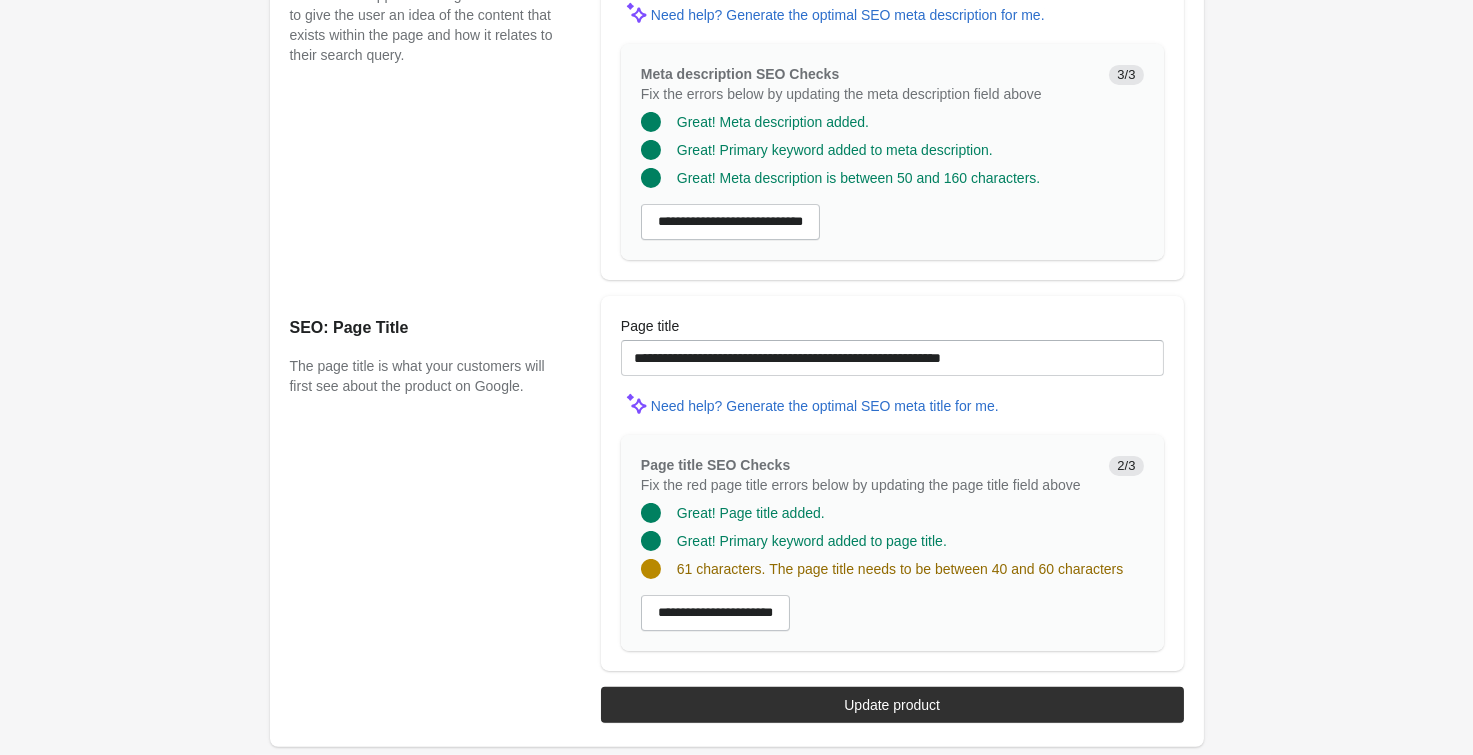 scroll, scrollTop: 1525, scrollLeft: 0, axis: vertical 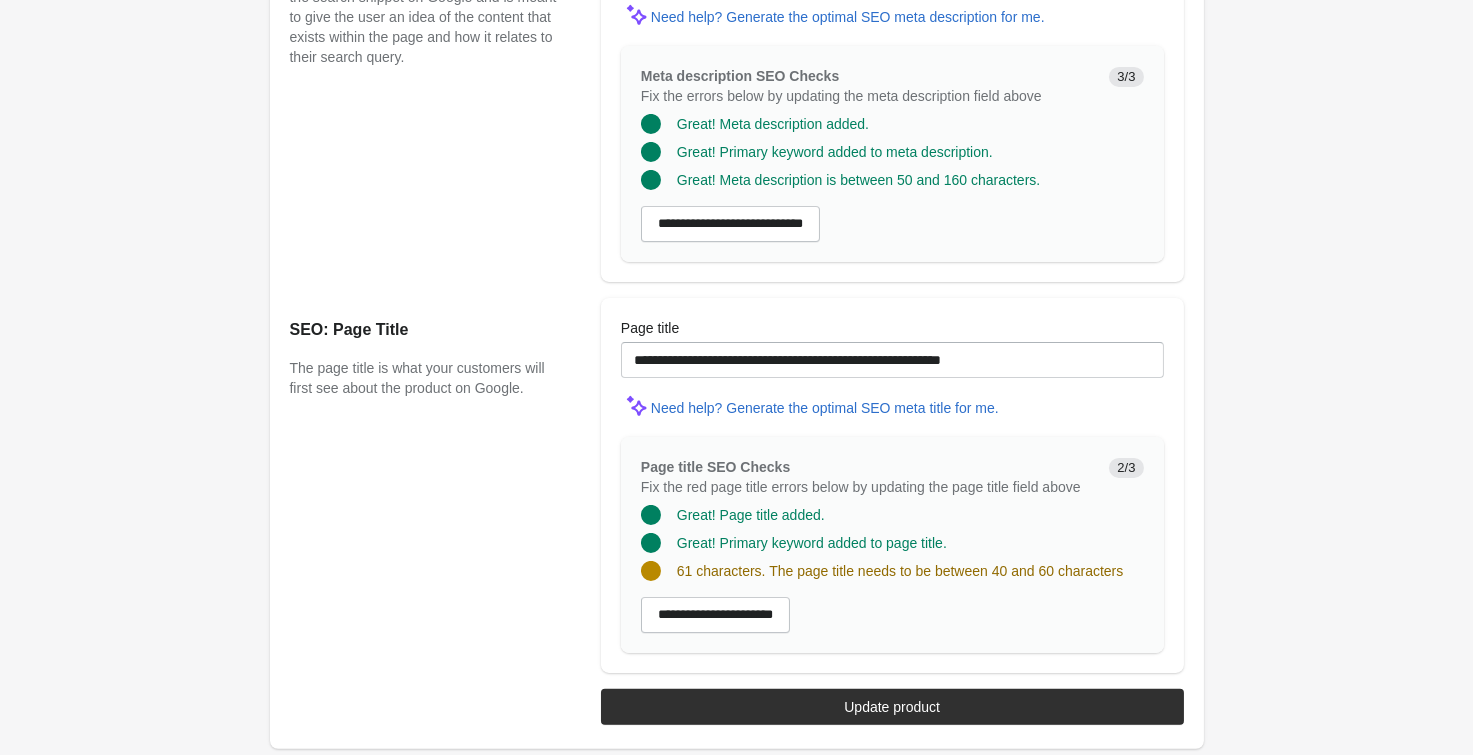 click on "Page title" at bounding box center [650, 328] 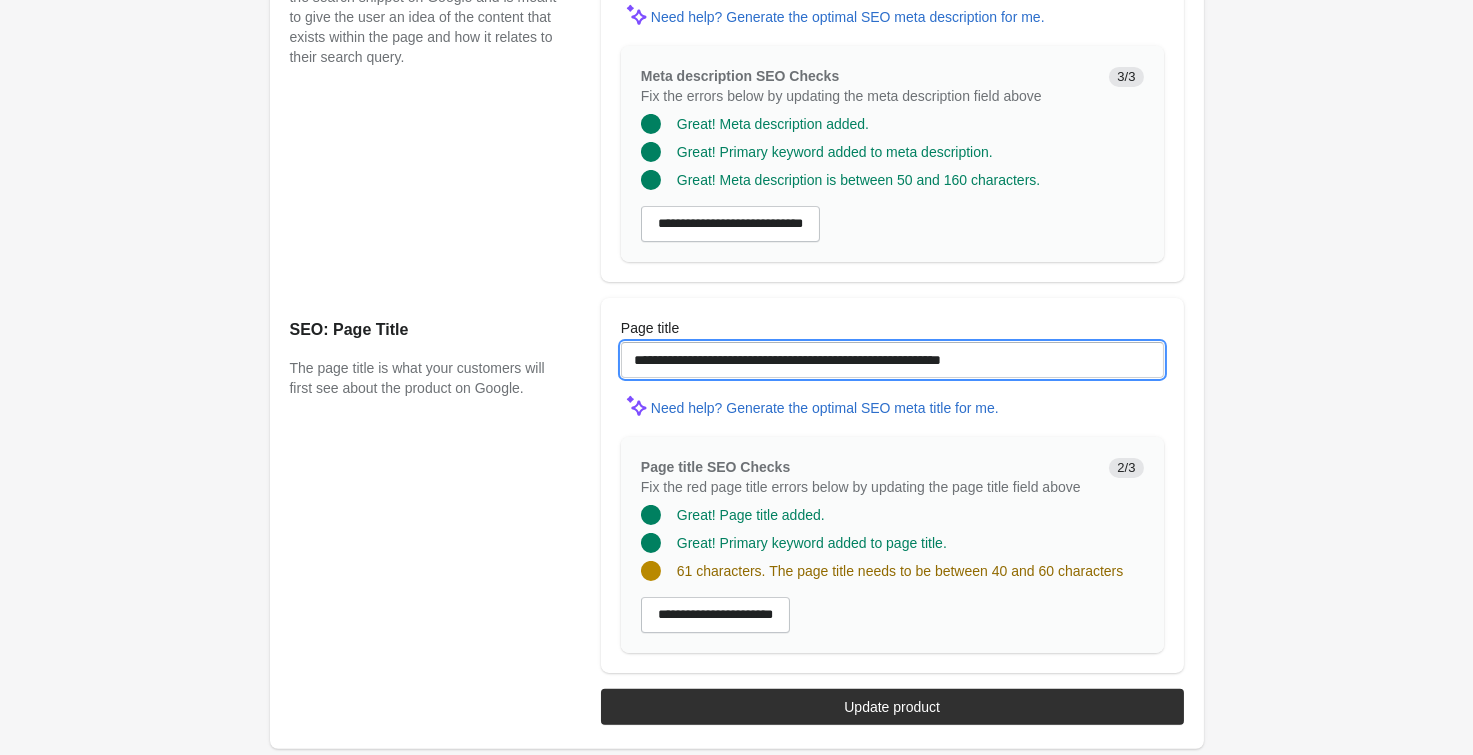 click on "**********" at bounding box center (892, 360) 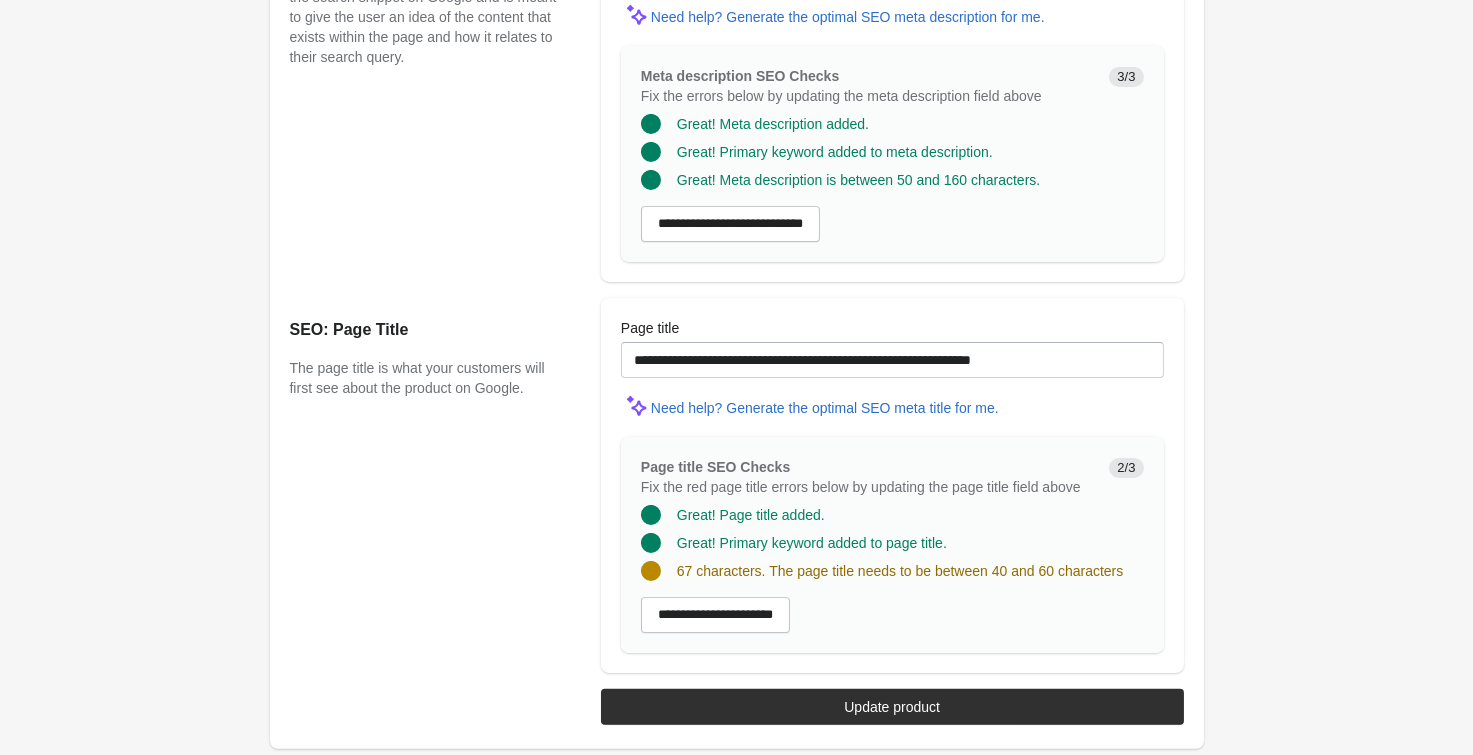 click on "Page title" at bounding box center [892, 328] 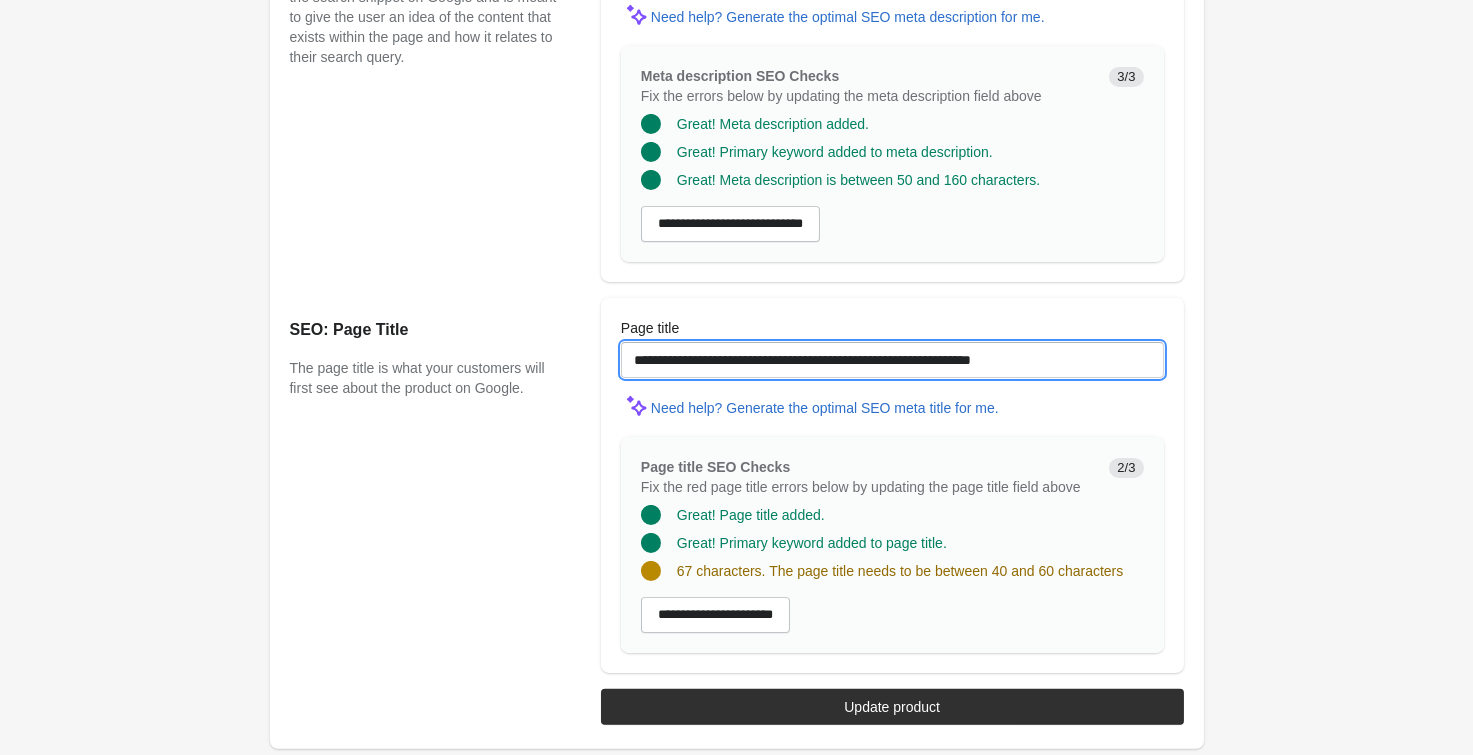 click on "**********" at bounding box center (892, 360) 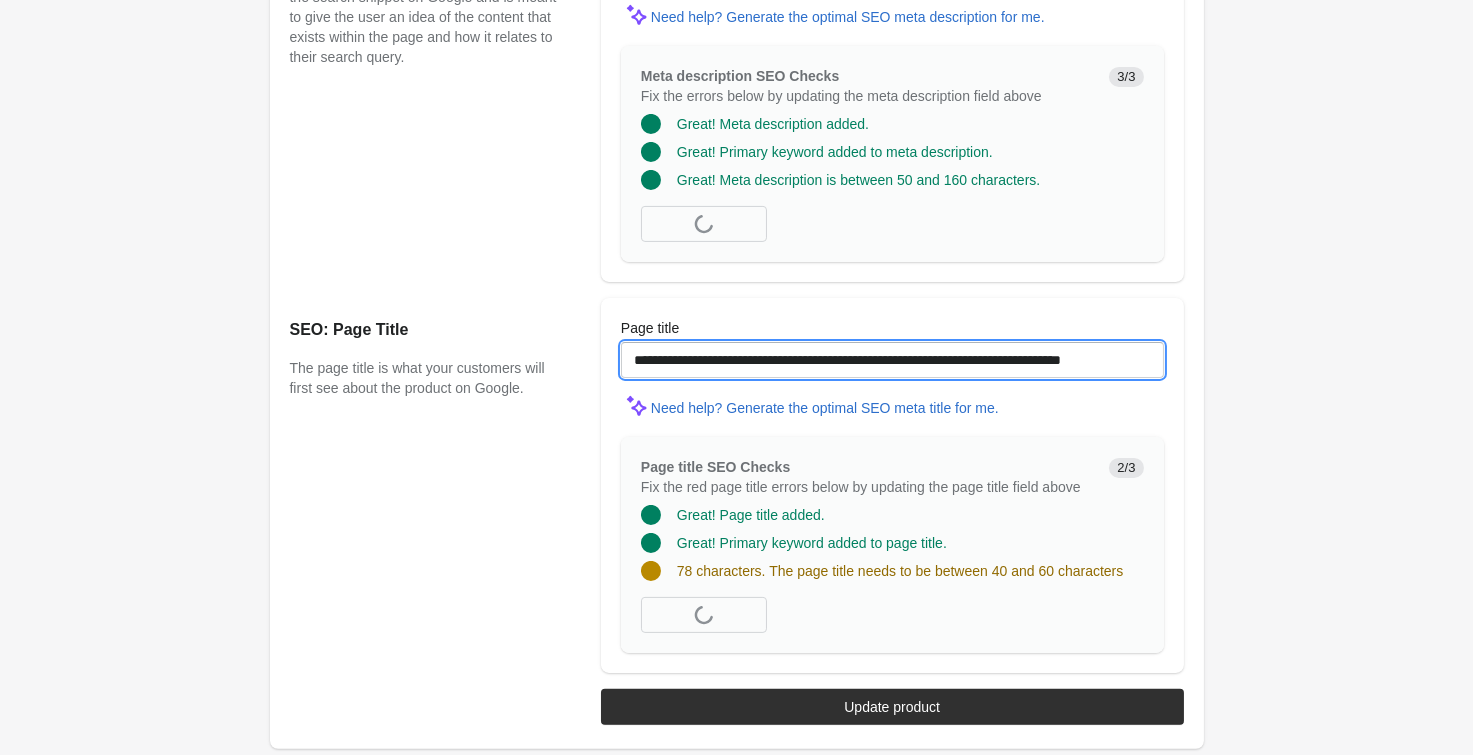 scroll, scrollTop: 0, scrollLeft: 16, axis: horizontal 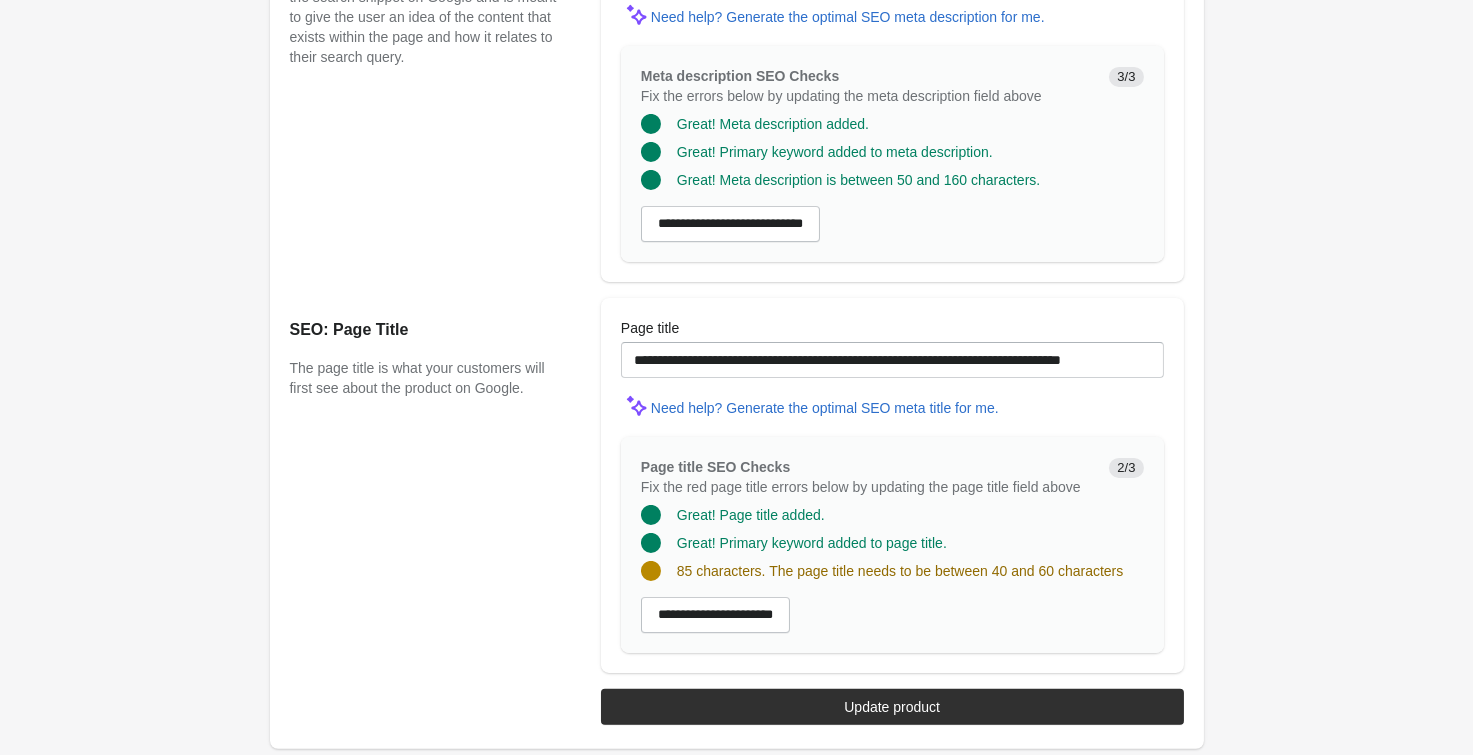 click on "Ambient Bike Short 7 1/2 Inch
Open on Shopify
Open on Shopify" at bounding box center (736, -384) 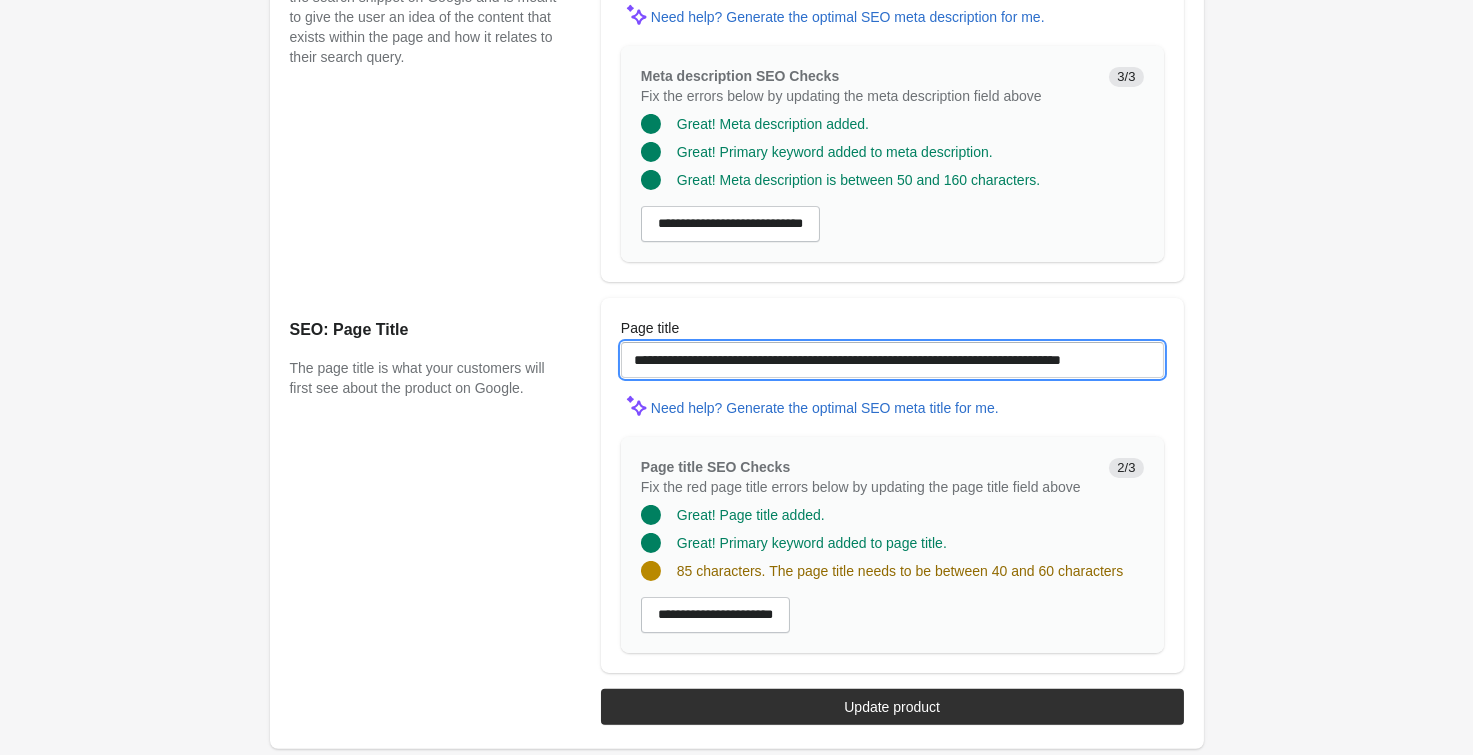 scroll, scrollTop: 0, scrollLeft: 0, axis: both 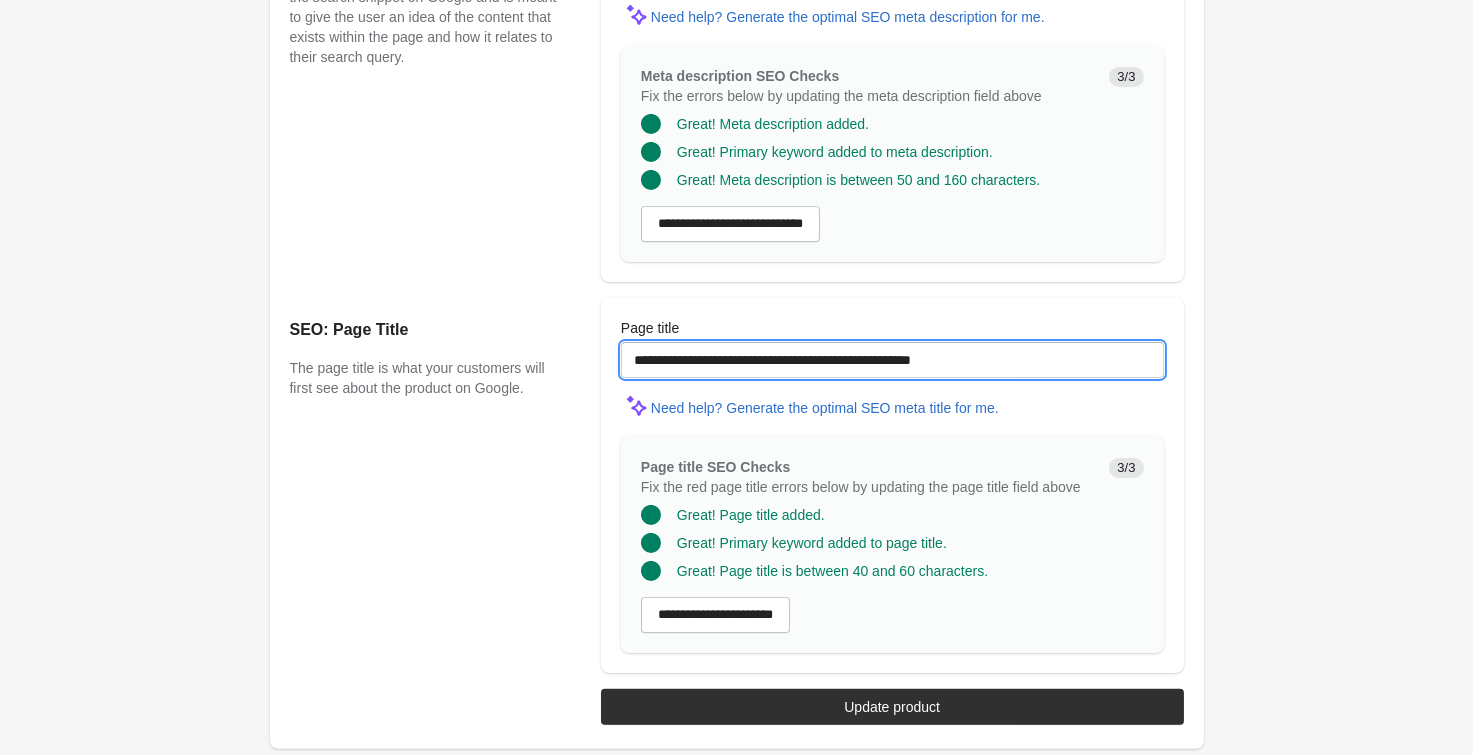 type on "**********" 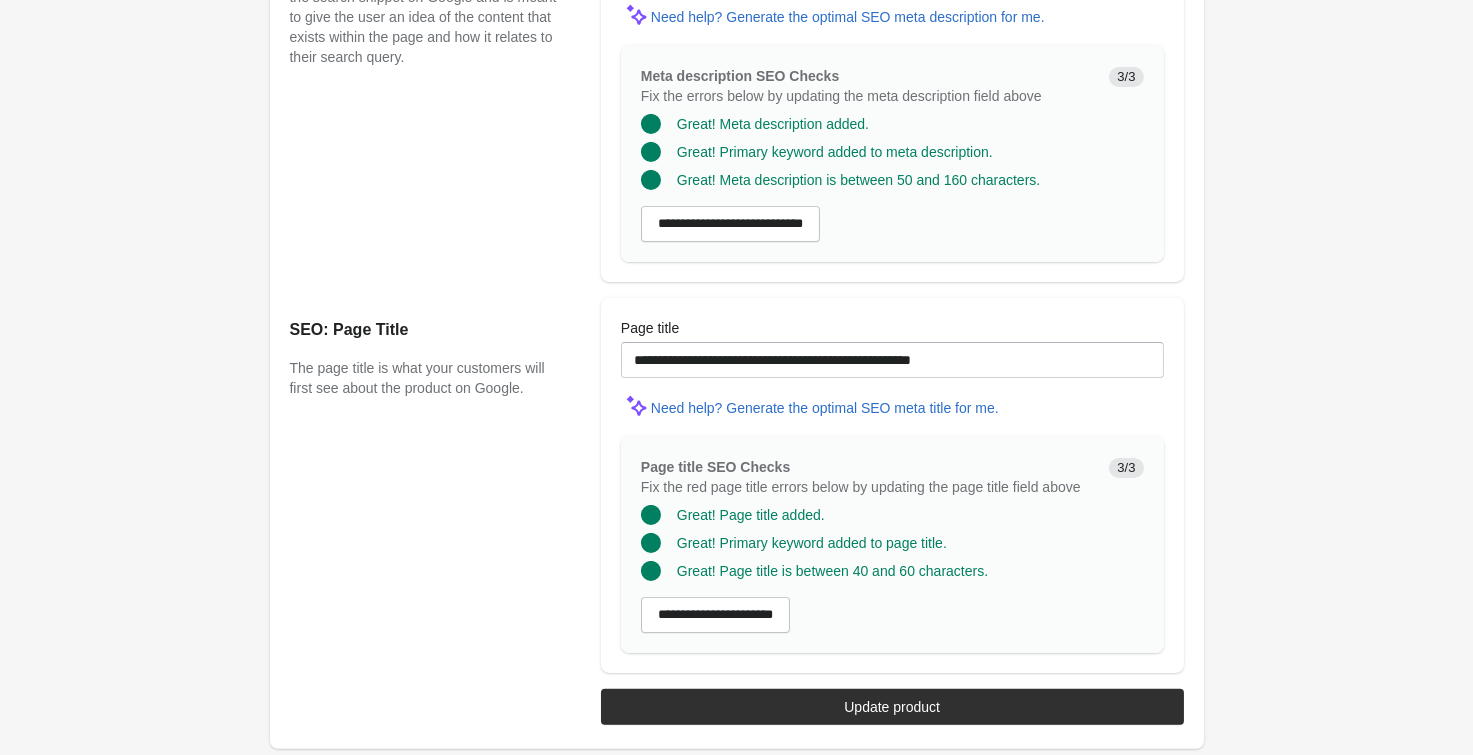 drag, startPoint x: 1325, startPoint y: 323, endPoint x: 1266, endPoint y: 362, distance: 70.724815 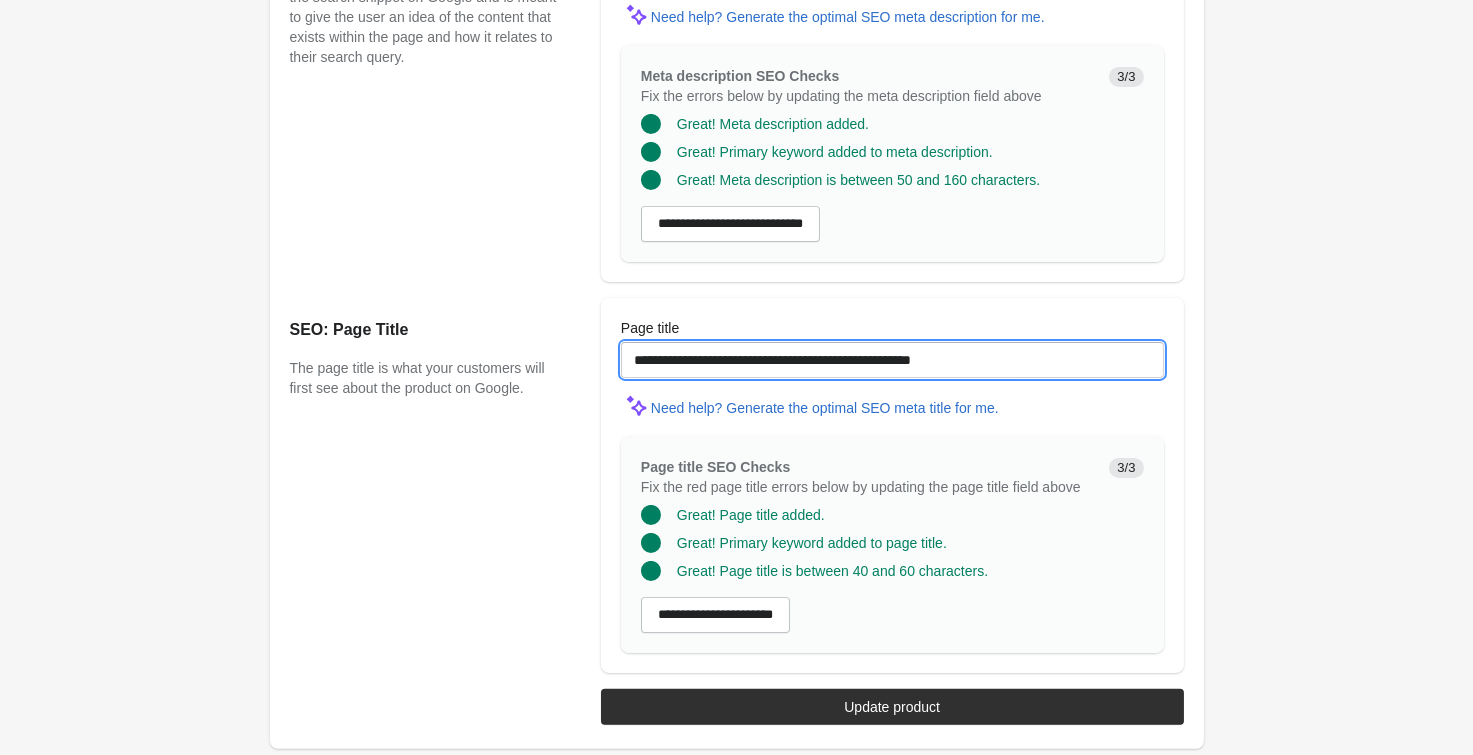 drag, startPoint x: 1029, startPoint y: 361, endPoint x: 262, endPoint y: 380, distance: 767.2353 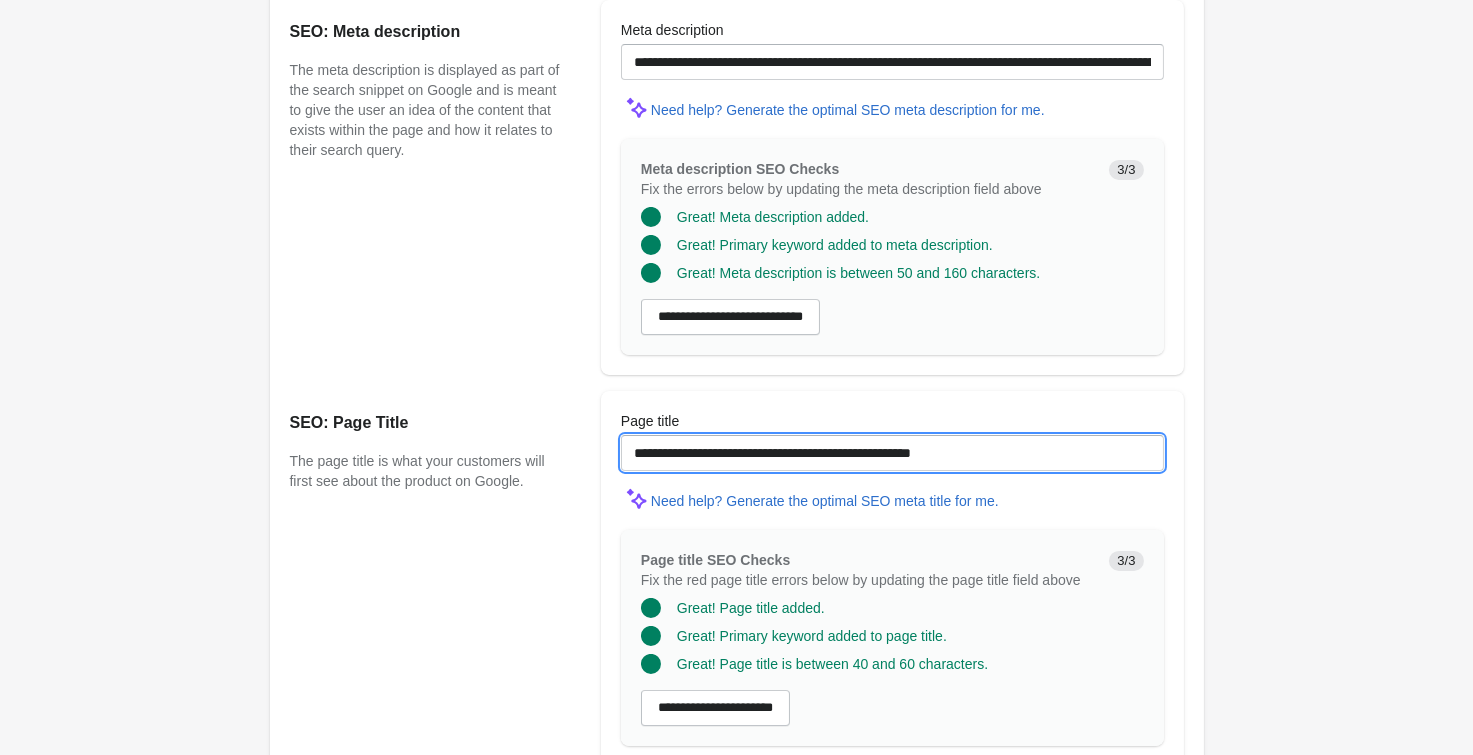 scroll, scrollTop: 1195, scrollLeft: 0, axis: vertical 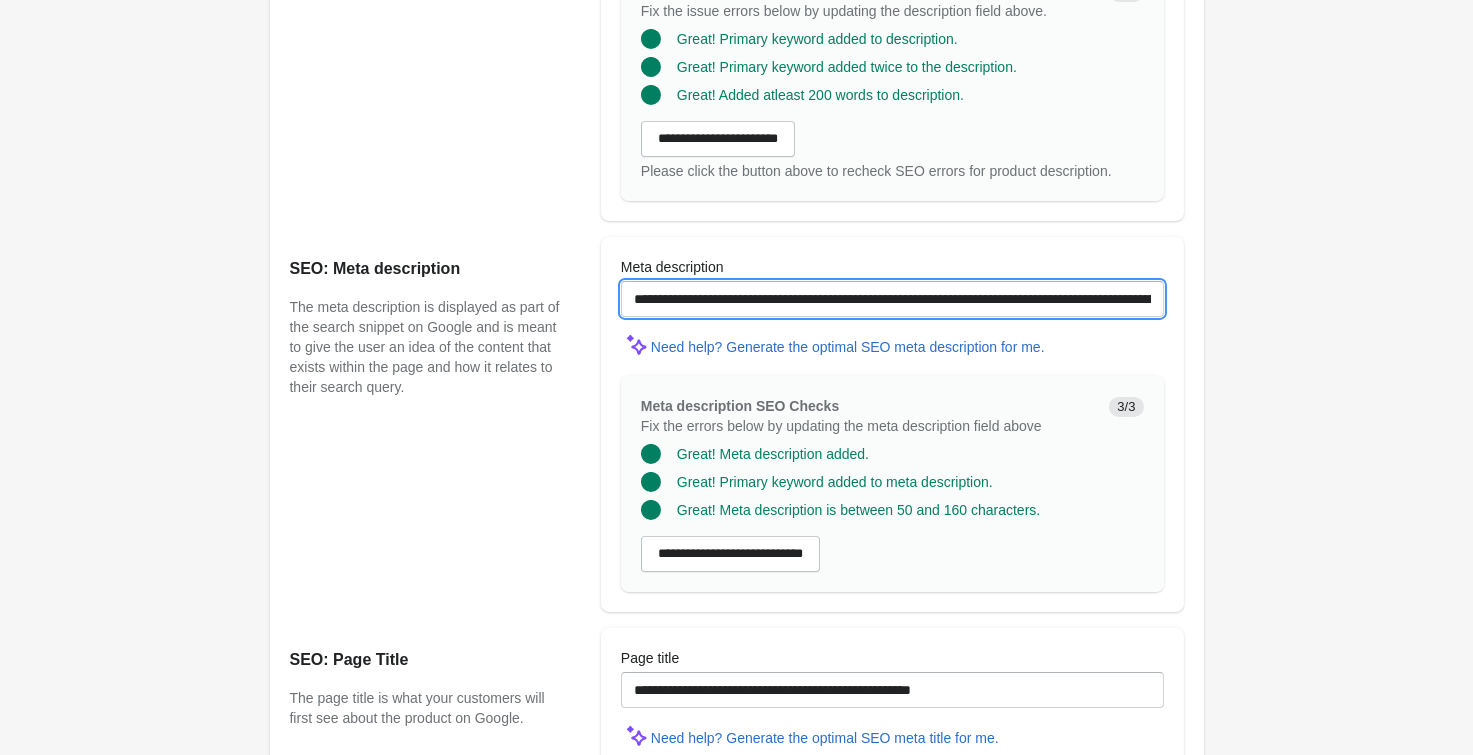 click on "**********" at bounding box center (892, 299) 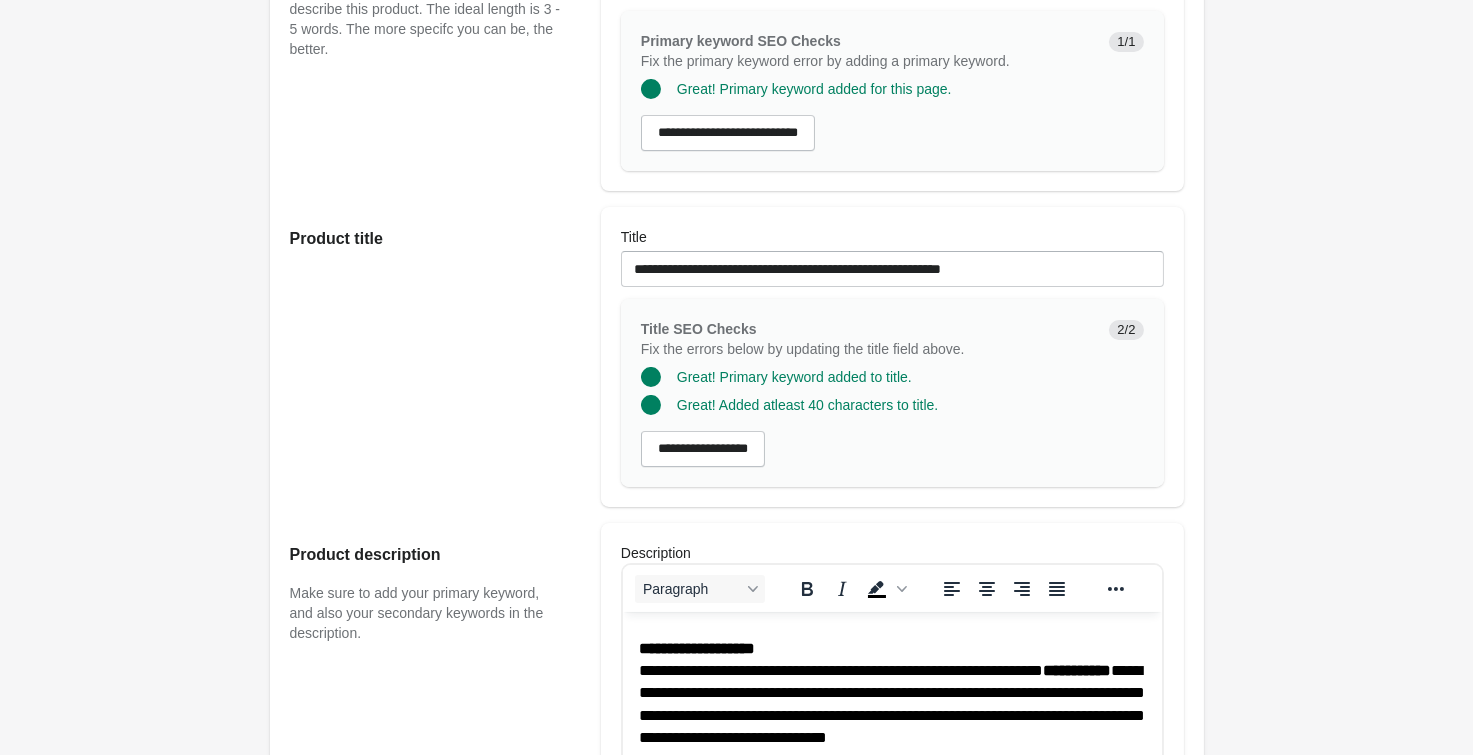 scroll, scrollTop: 205, scrollLeft: 0, axis: vertical 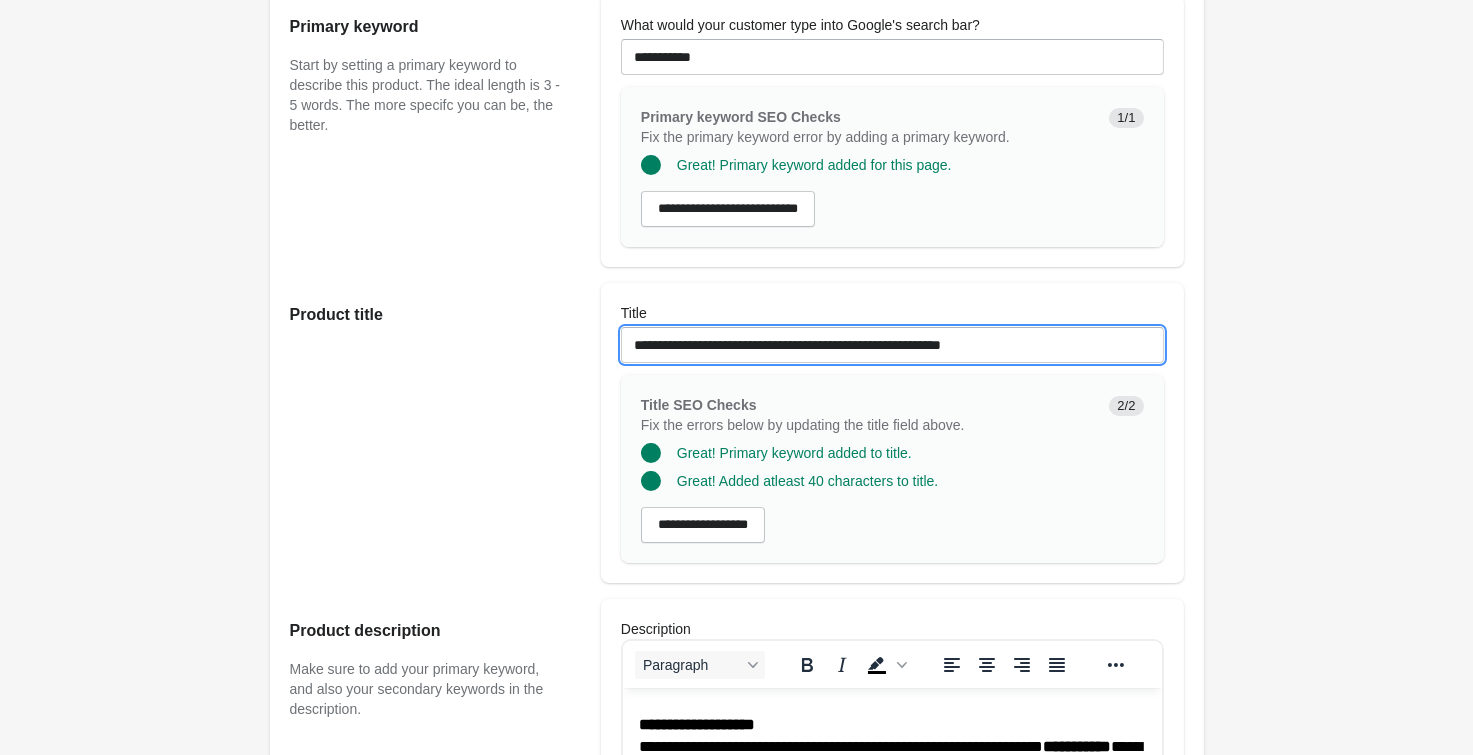 click on "**********" at bounding box center [892, 345] 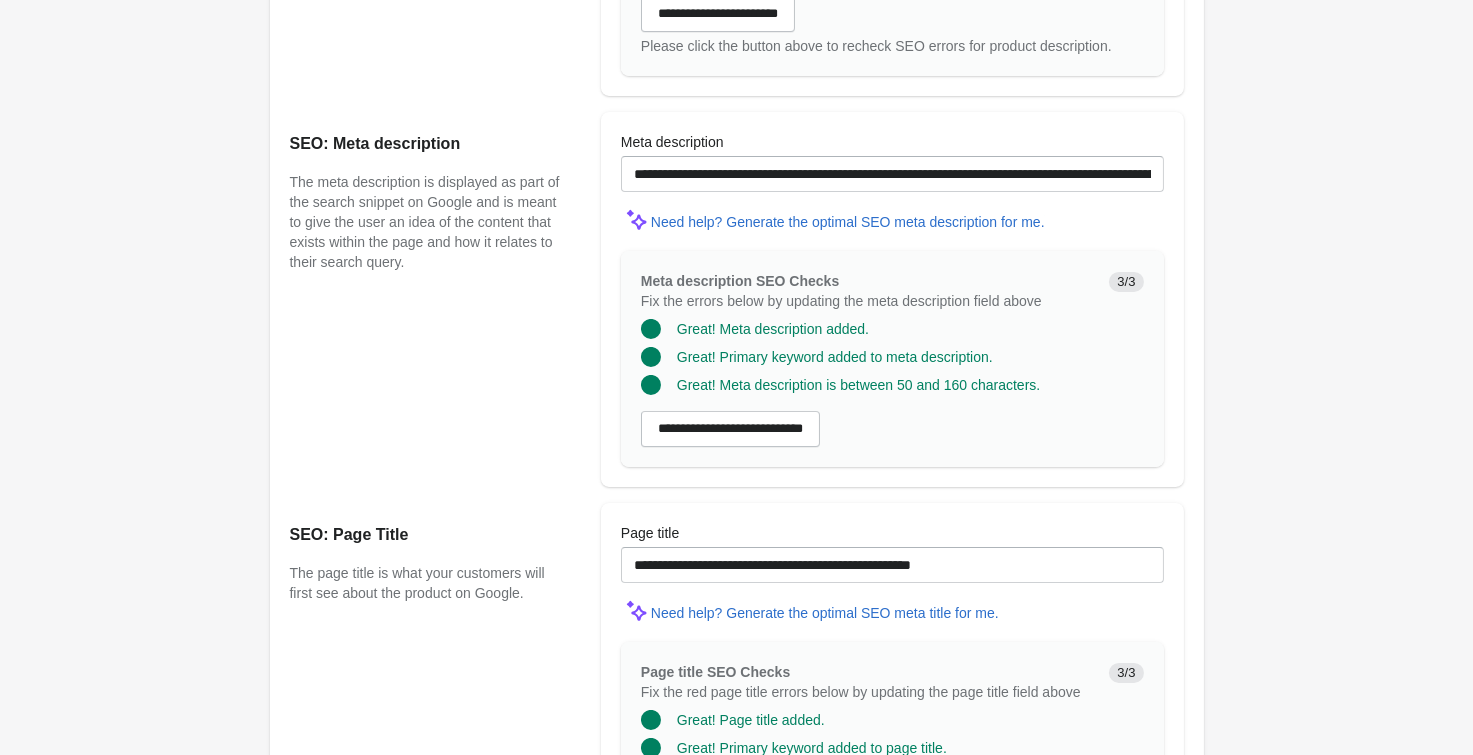 scroll, scrollTop: 1525, scrollLeft: 0, axis: vertical 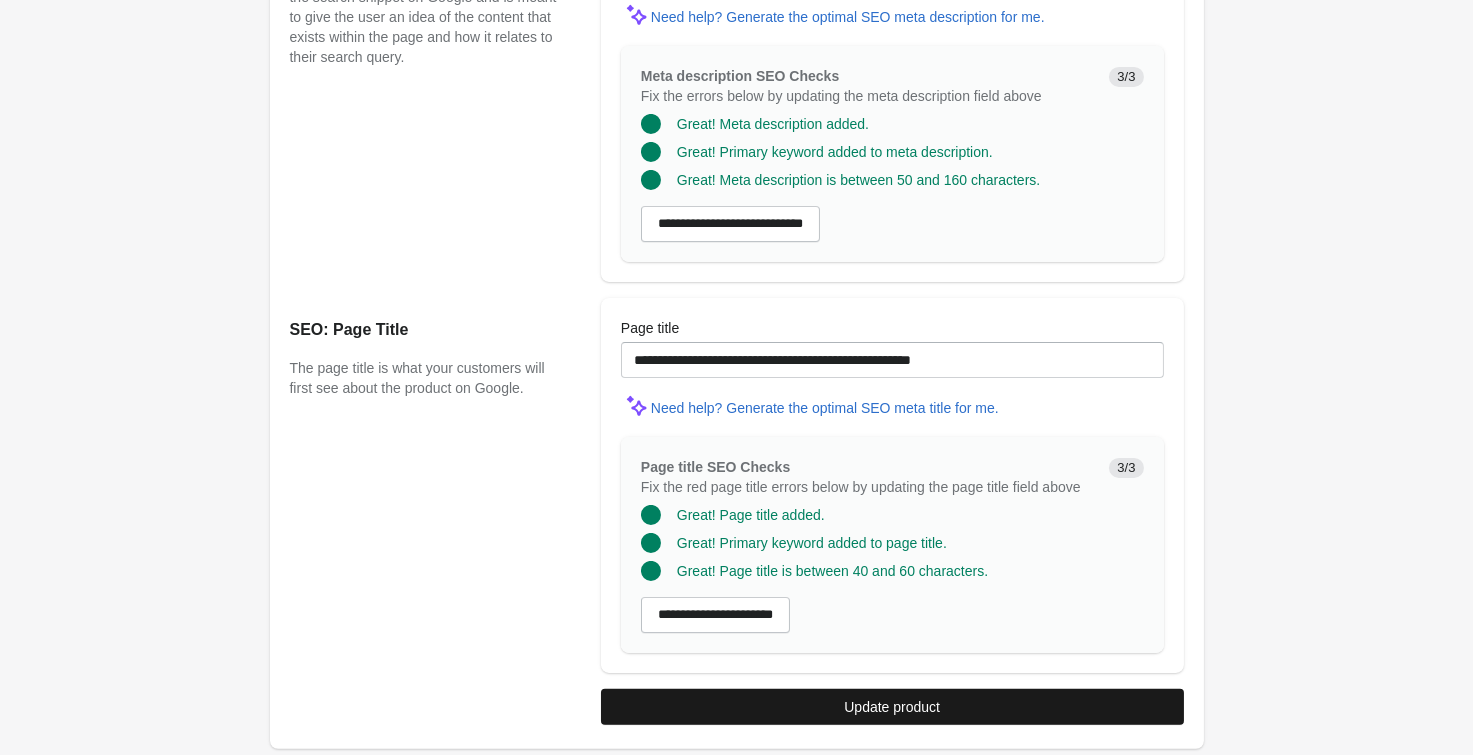 click on "Update product" at bounding box center [892, 707] 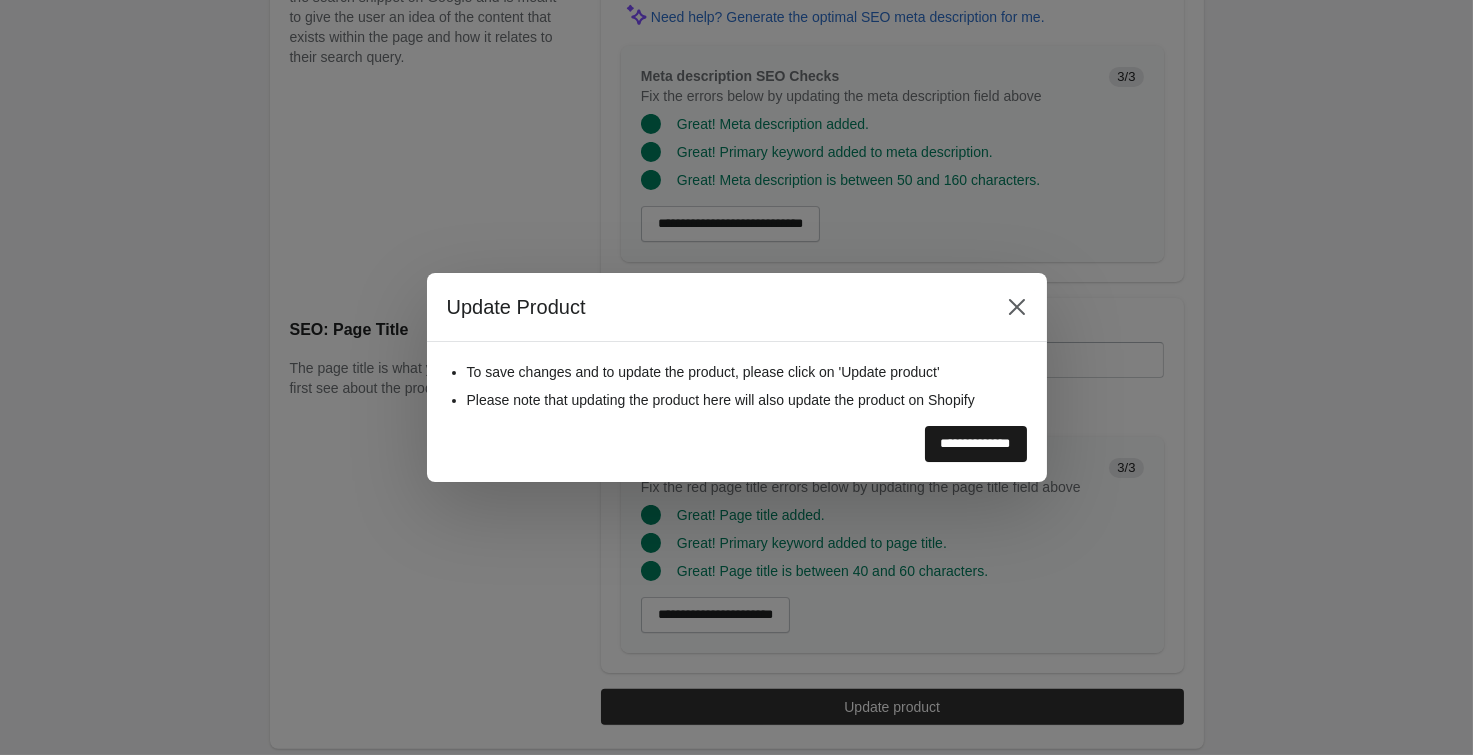click on "**********" at bounding box center (976, 444) 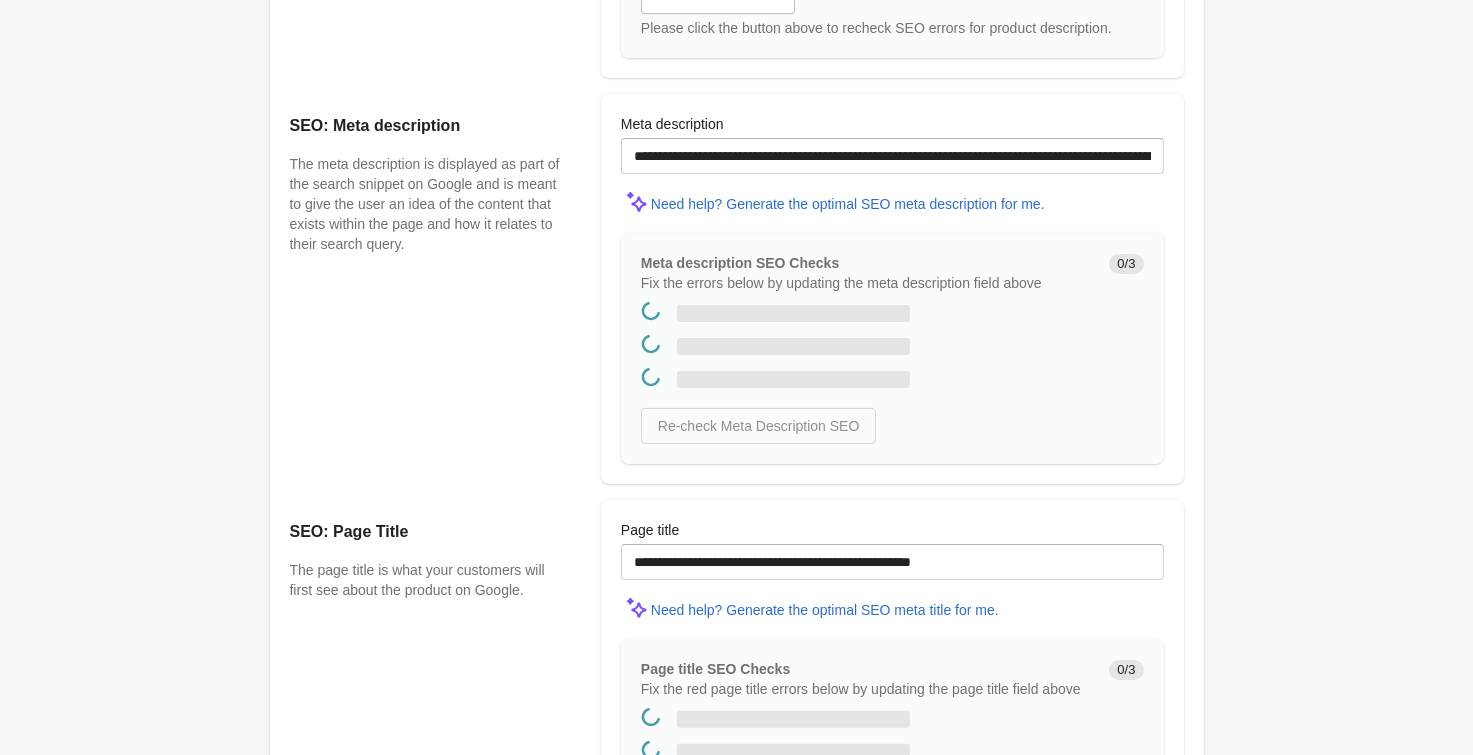 scroll, scrollTop: 0, scrollLeft: 0, axis: both 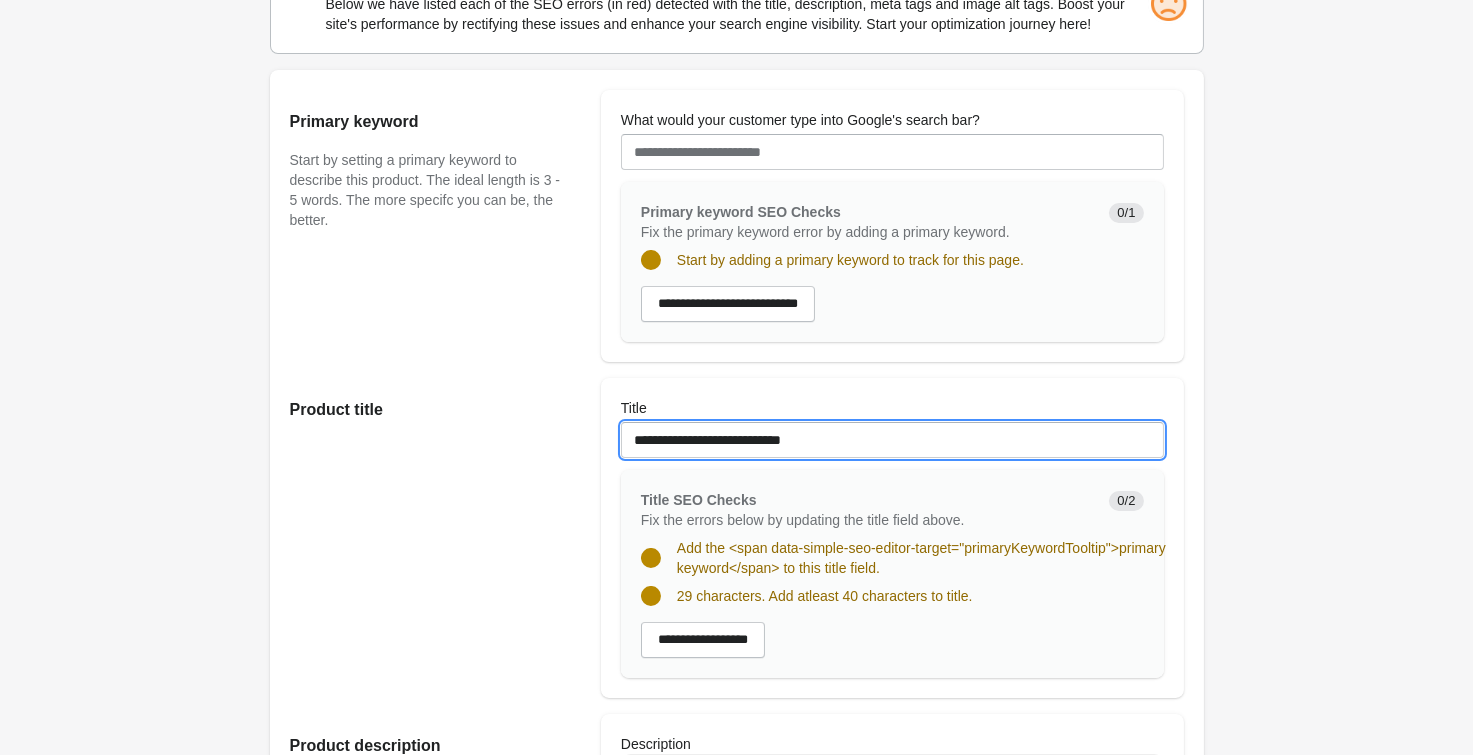 drag, startPoint x: 549, startPoint y: 421, endPoint x: 415, endPoint y: 413, distance: 134.23859 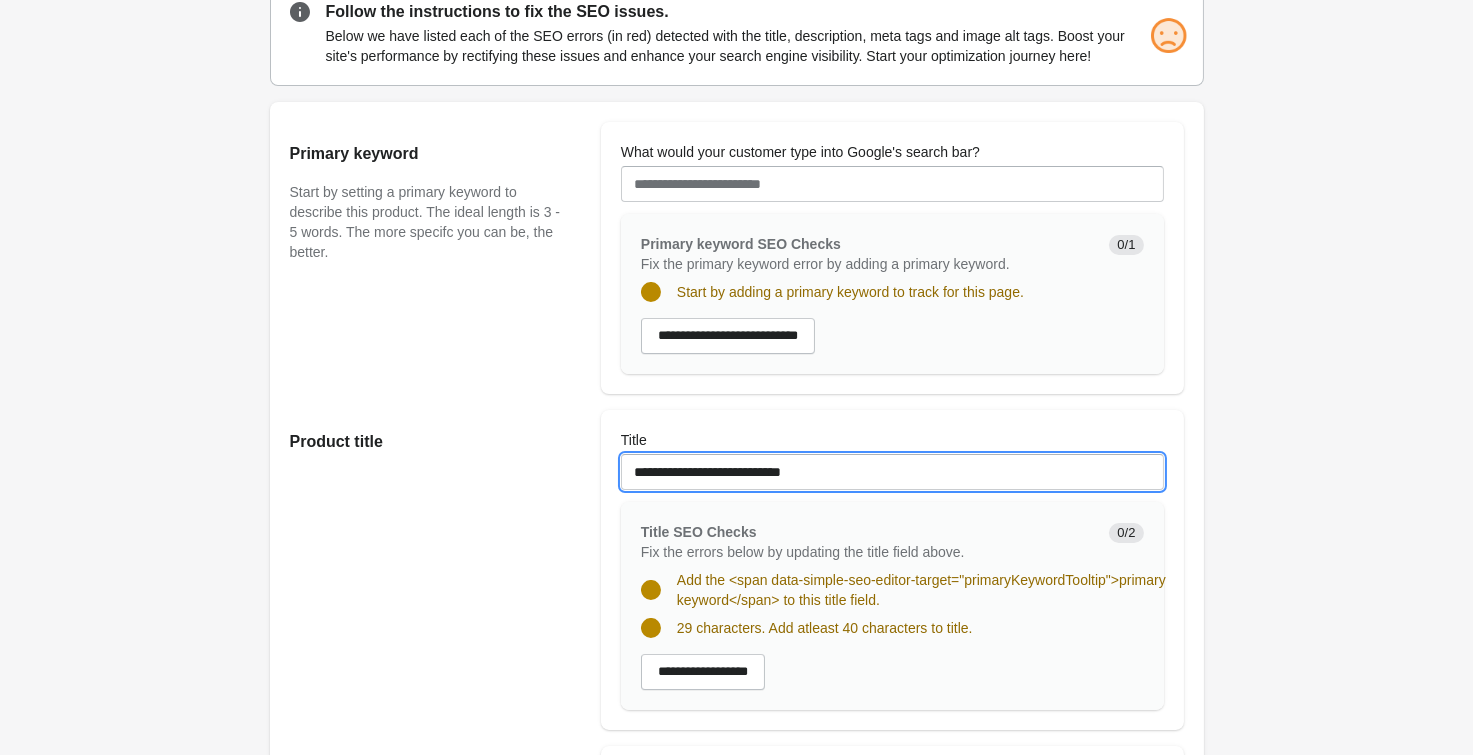 scroll, scrollTop: 0, scrollLeft: 0, axis: both 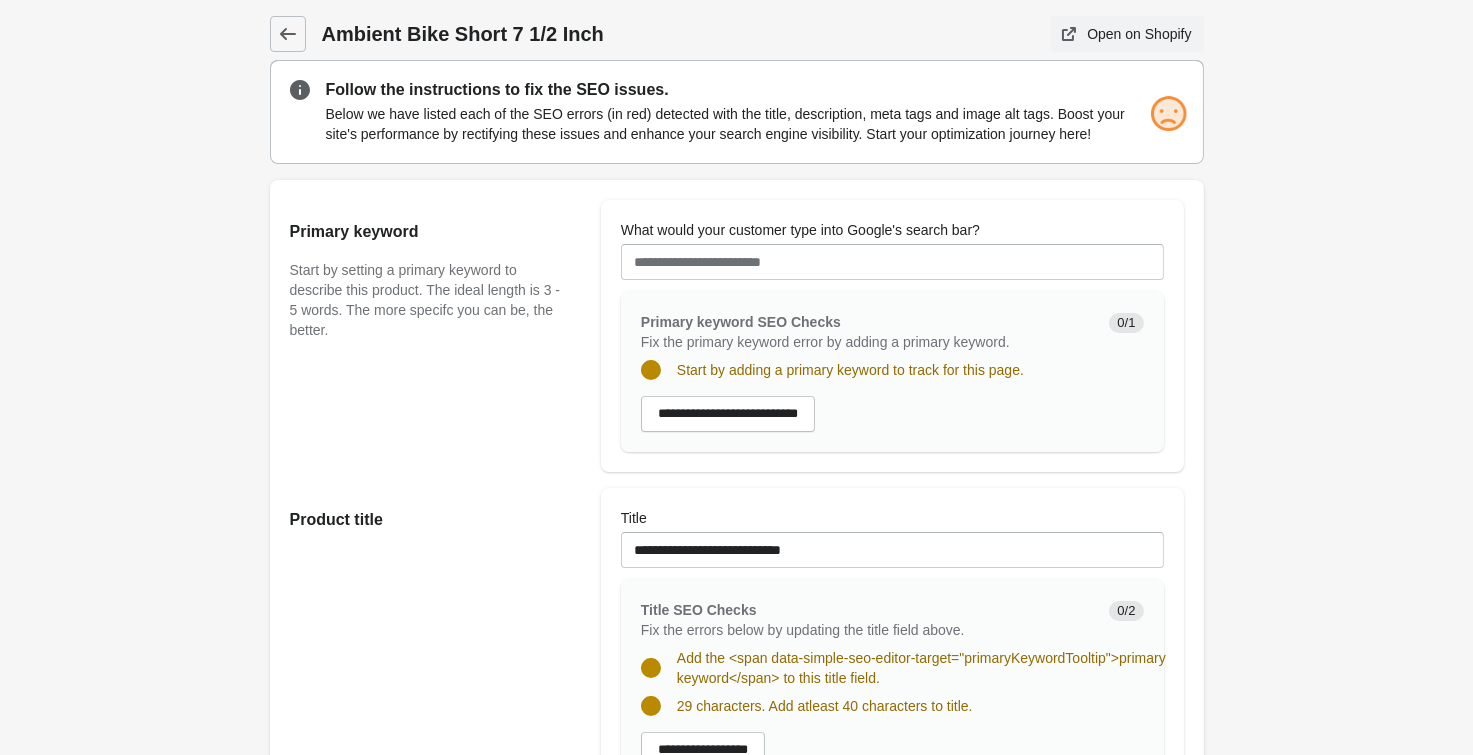 click on "Open on Shopify" at bounding box center (1139, 34) 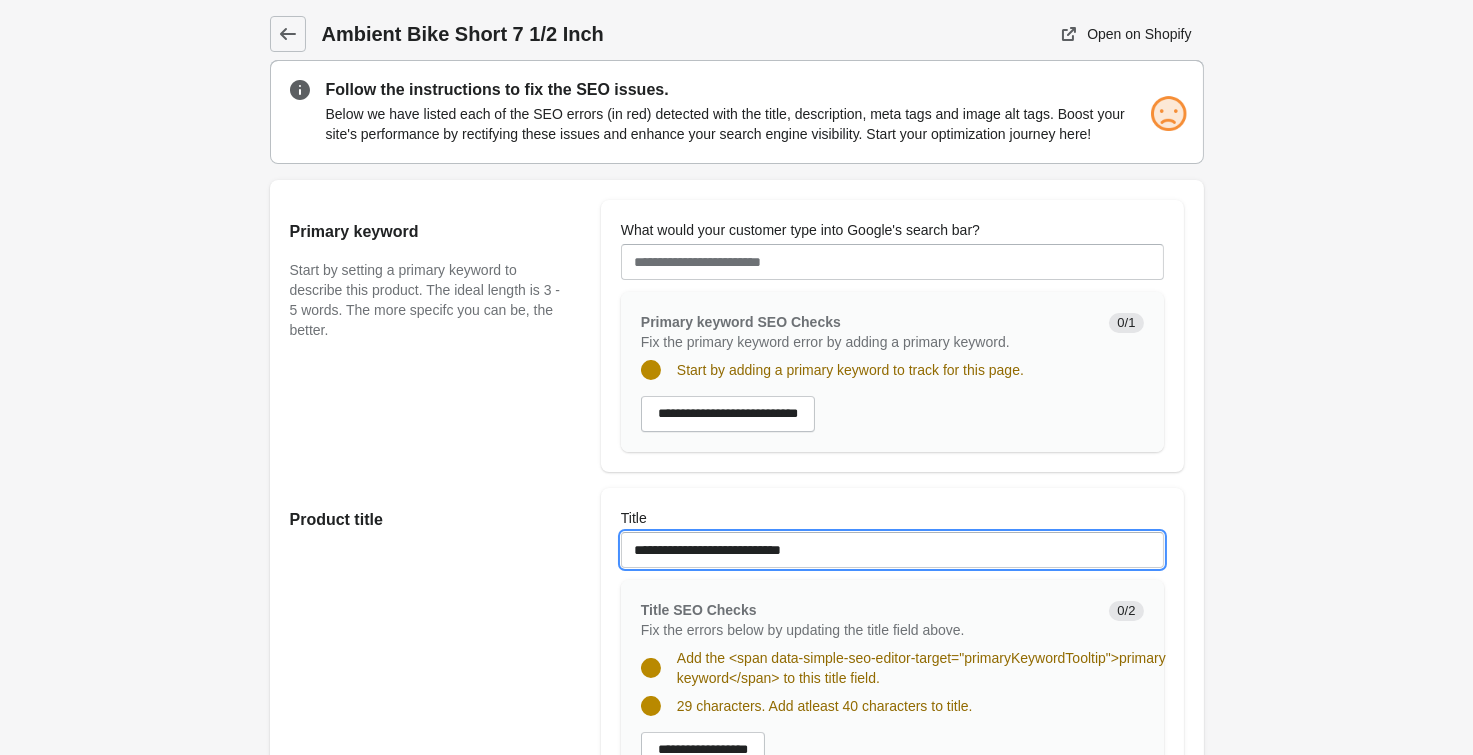 click on "**********" at bounding box center (892, 550) 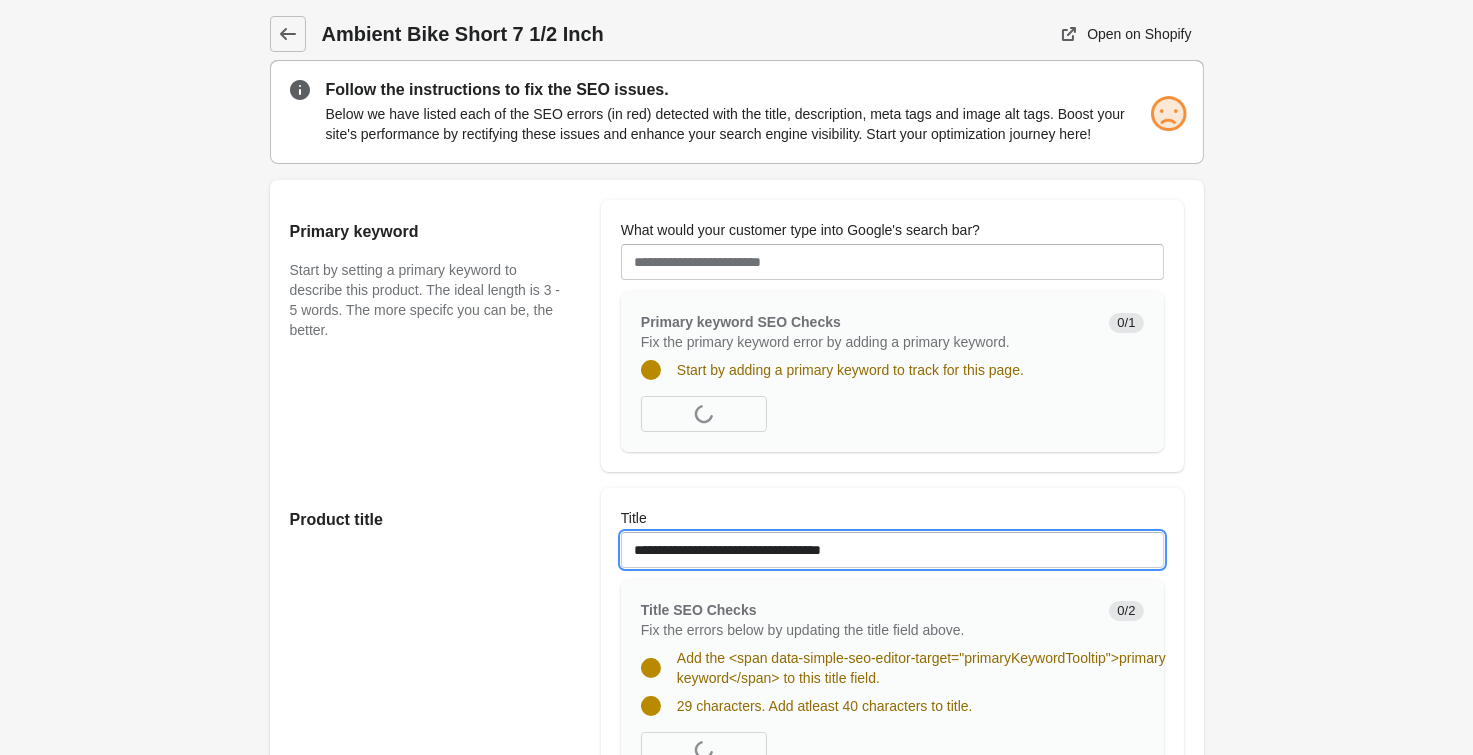 type on "**********" 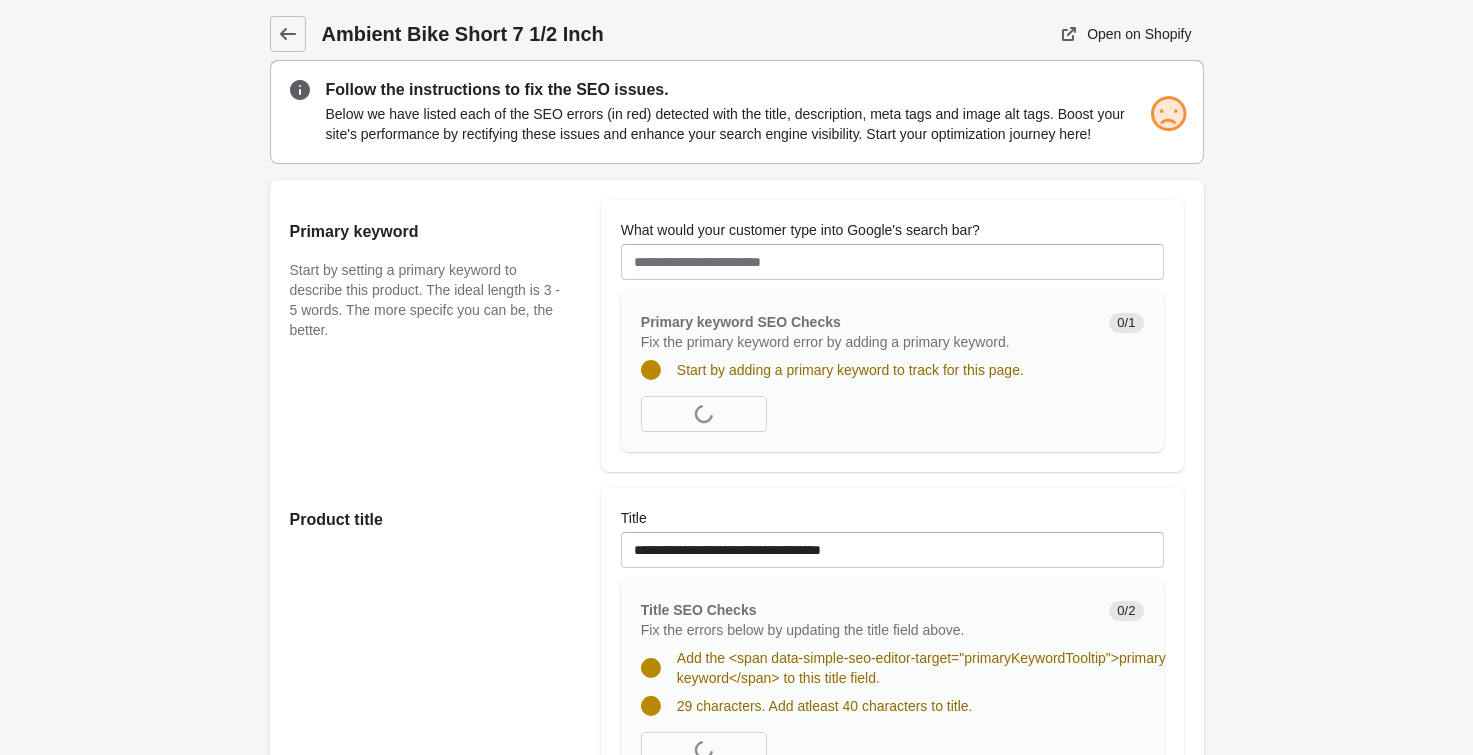 drag, startPoint x: 1399, startPoint y: 373, endPoint x: 1410, endPoint y: 362, distance: 15.556349 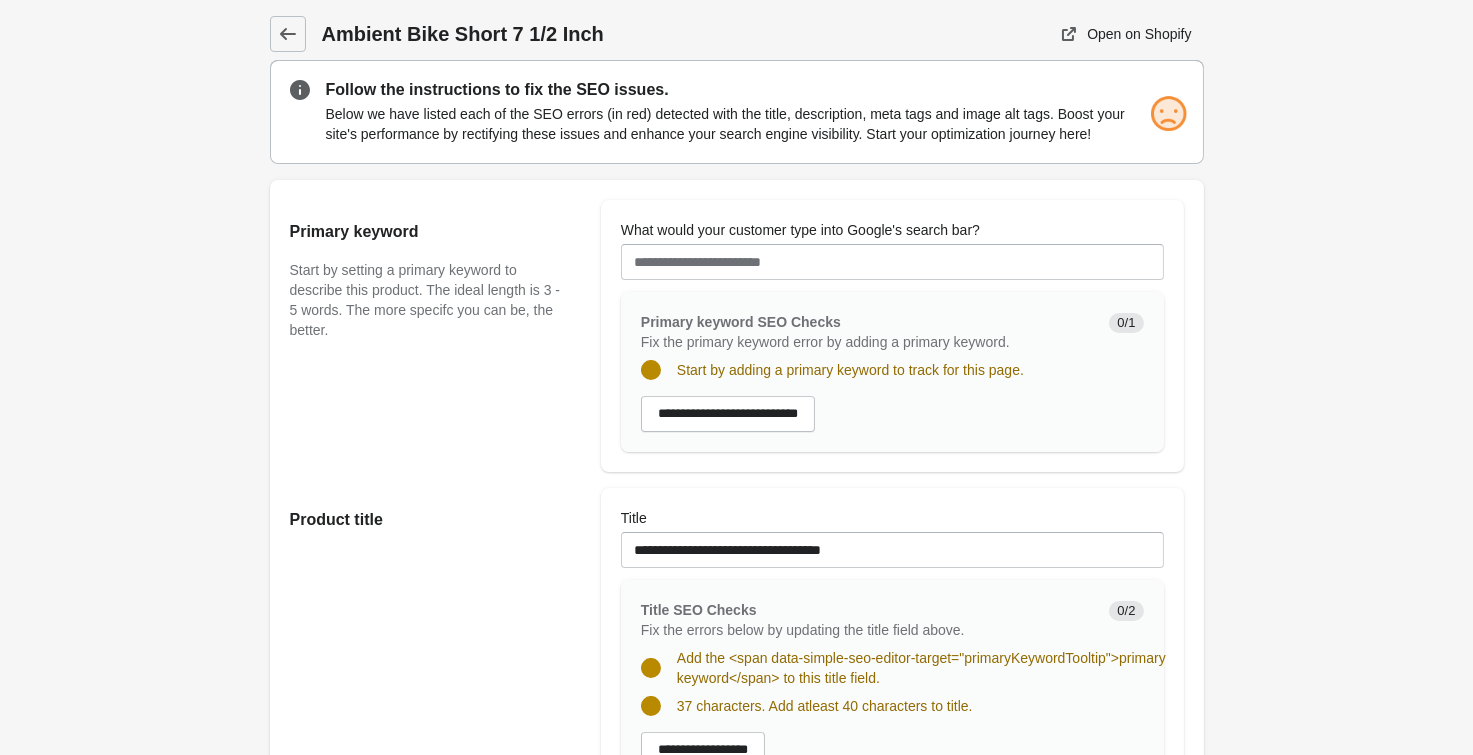 click on "Ambient Bike Short 7 1/2 Inch
Open on Shopify
Open on Shopify" at bounding box center [736, 1191] 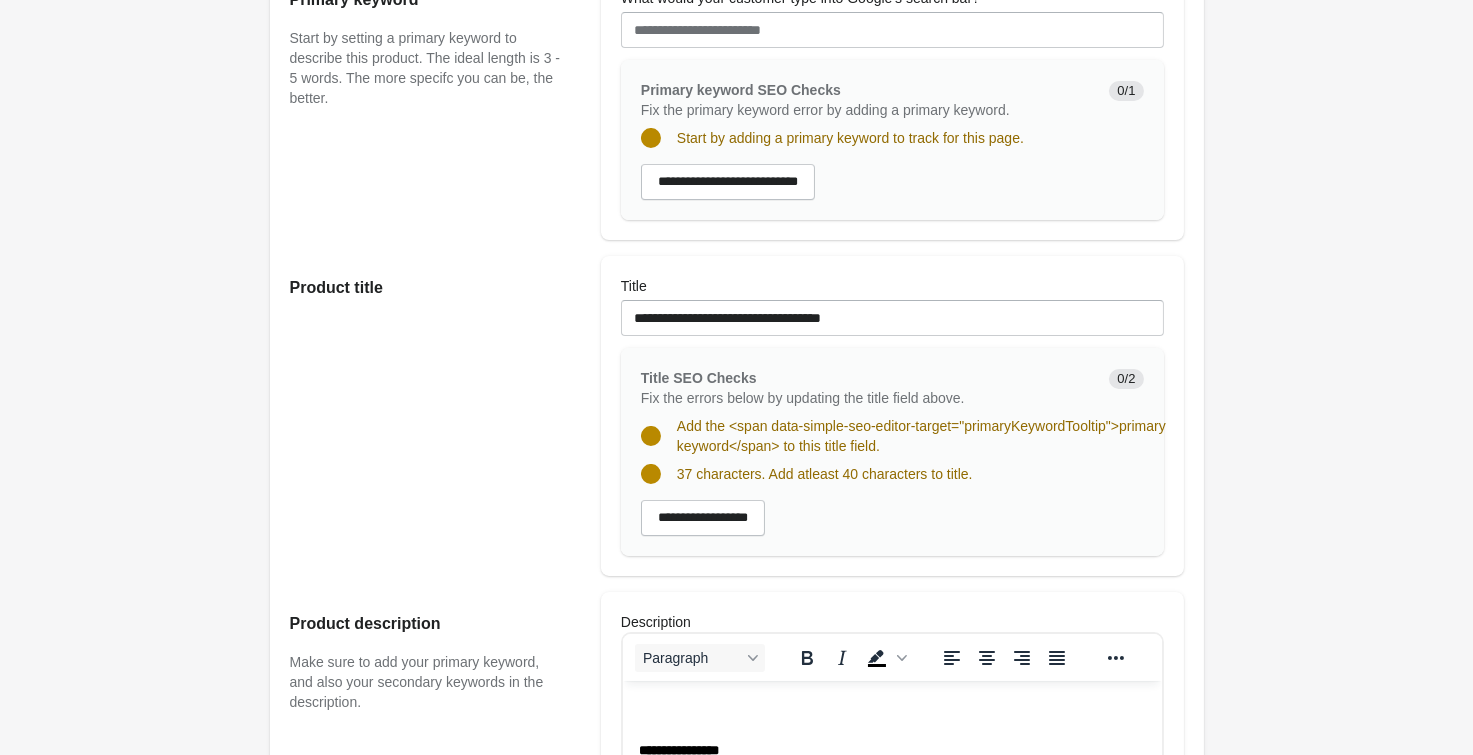 scroll, scrollTop: 0, scrollLeft: 0, axis: both 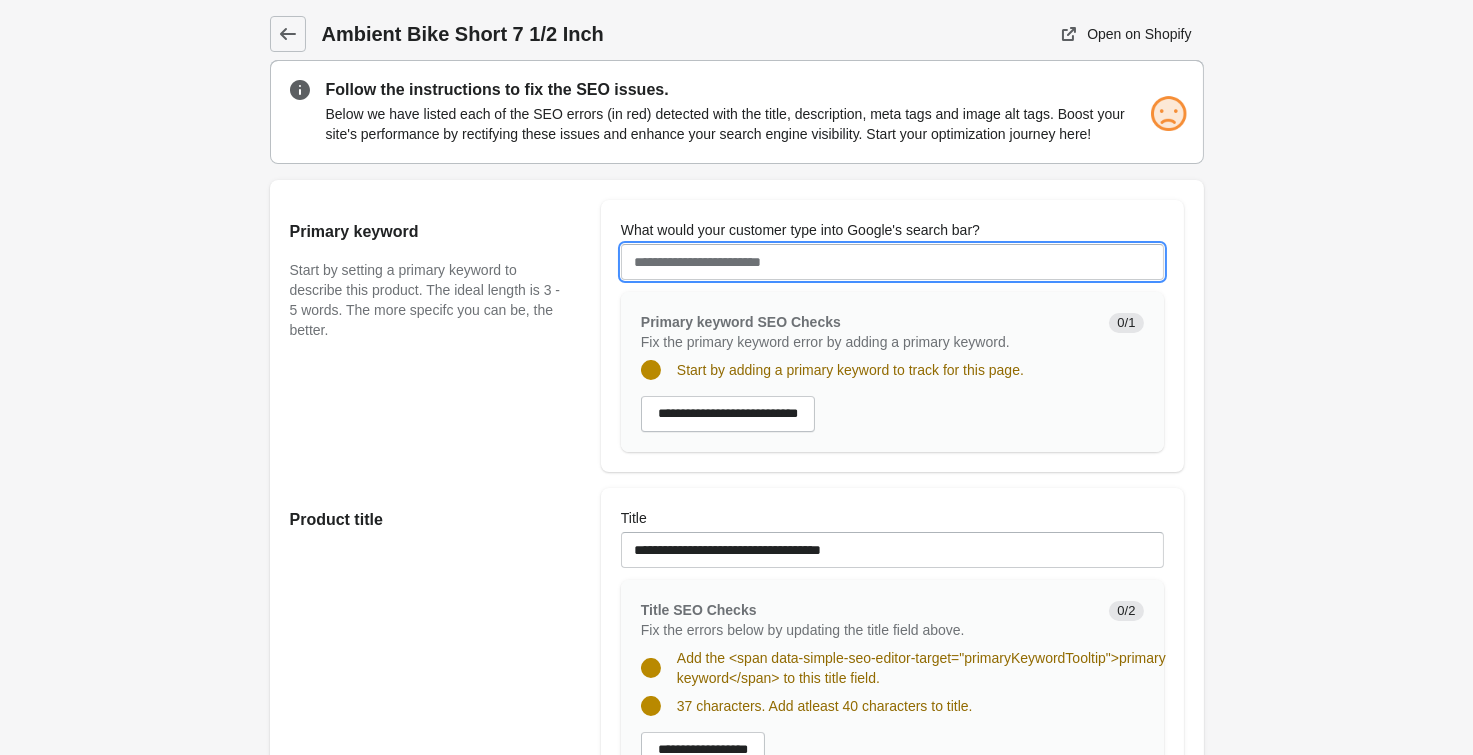 click on "What would your customer type into Google's search bar?" at bounding box center (892, 262) 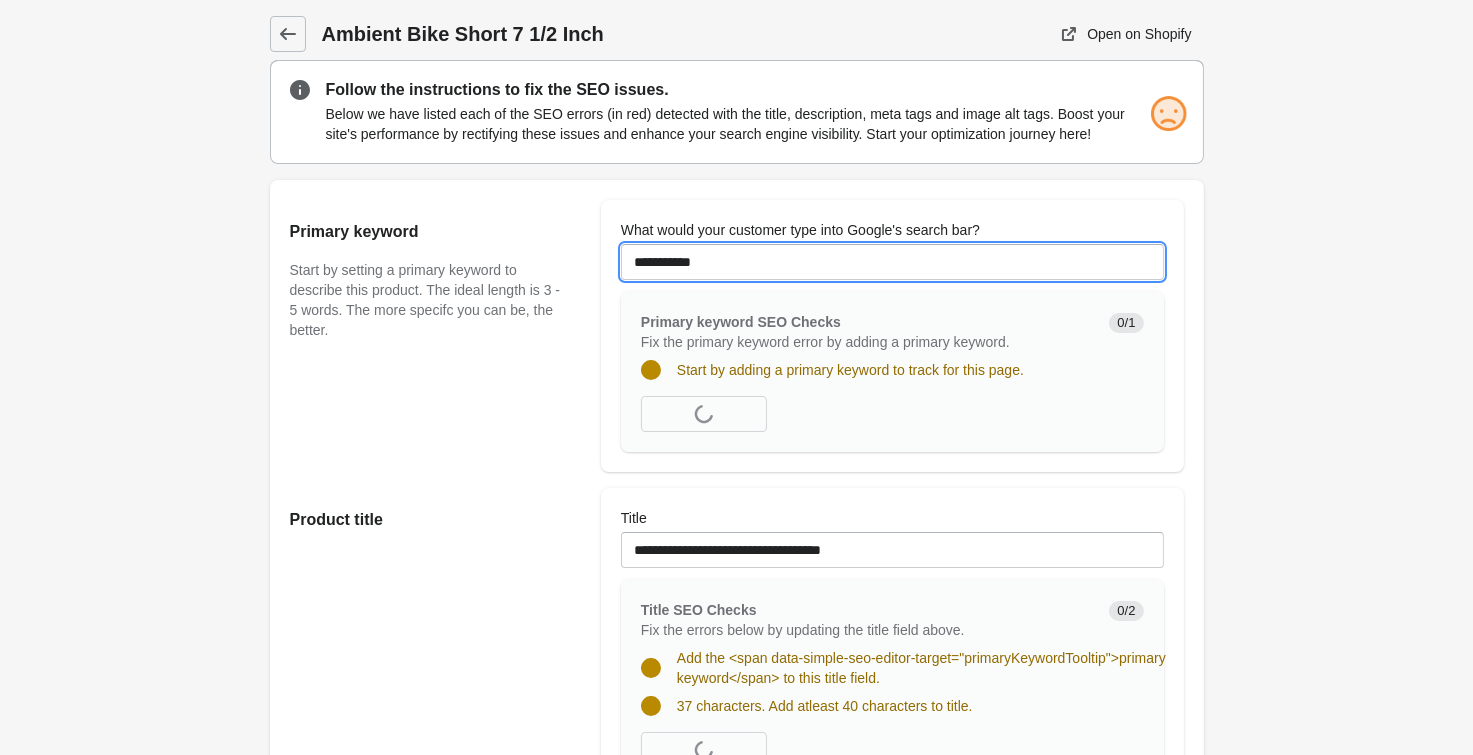 type on "**********" 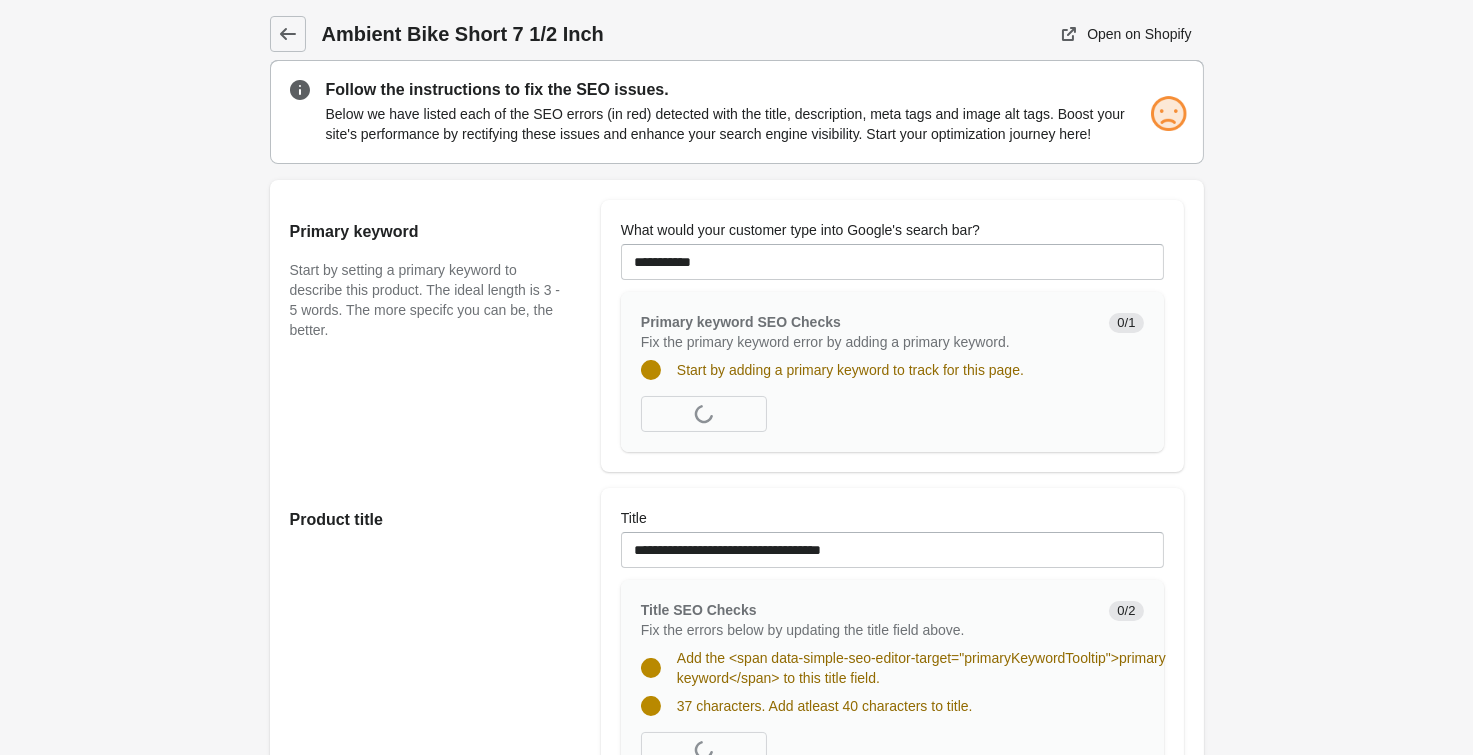 click on "Ambient Bike Short 7 1/2 Inch
Open on Shopify
Open on Shopify" at bounding box center [736, 1191] 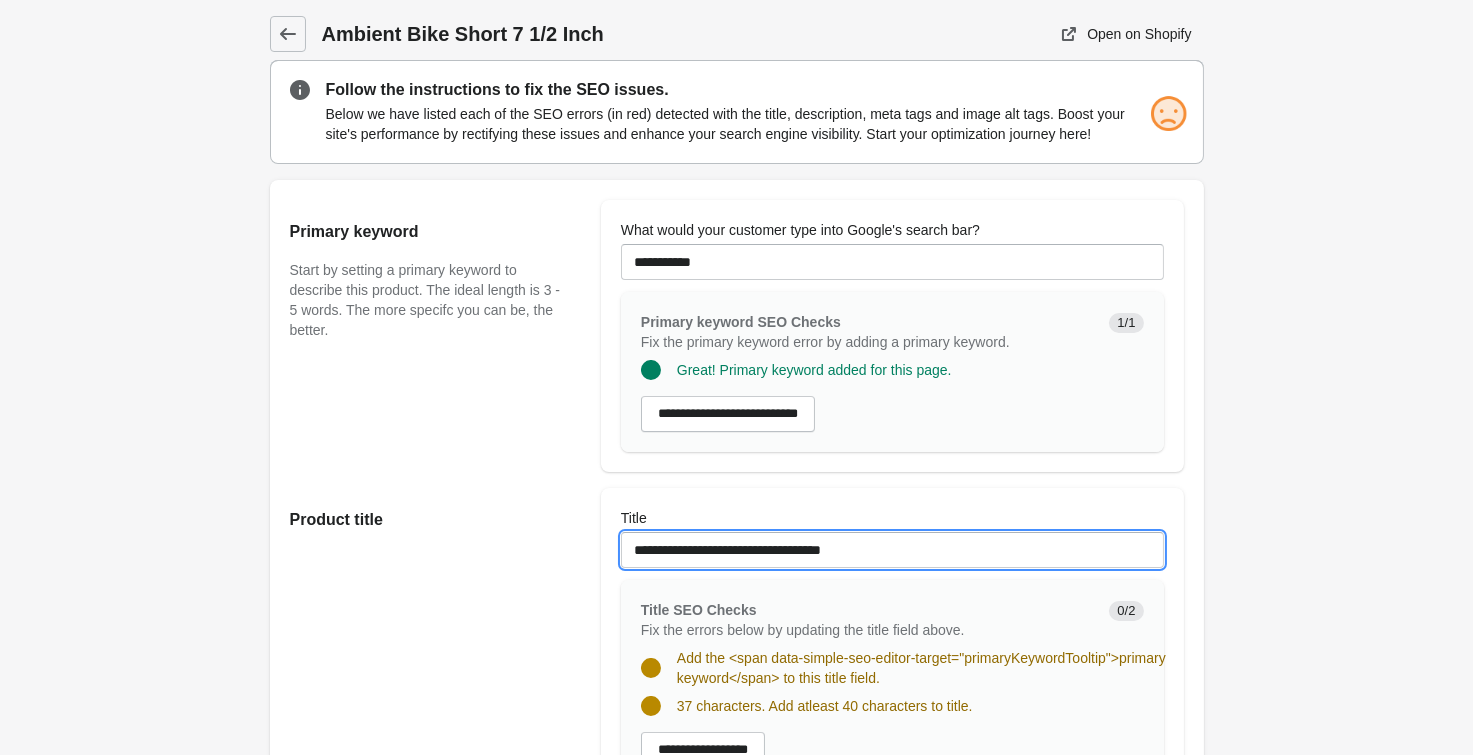 drag, startPoint x: 830, startPoint y: 554, endPoint x: 408, endPoint y: 537, distance: 422.3423 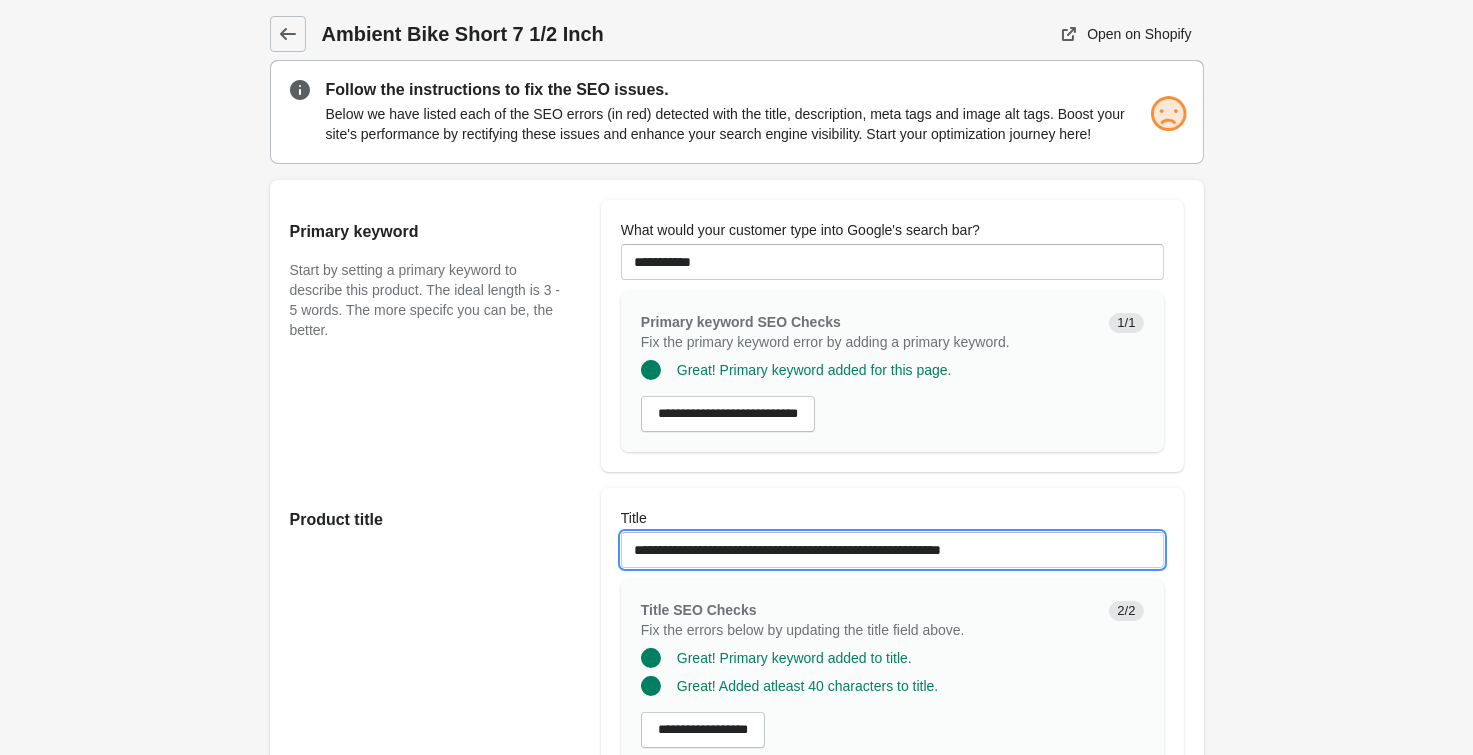 type on "**********" 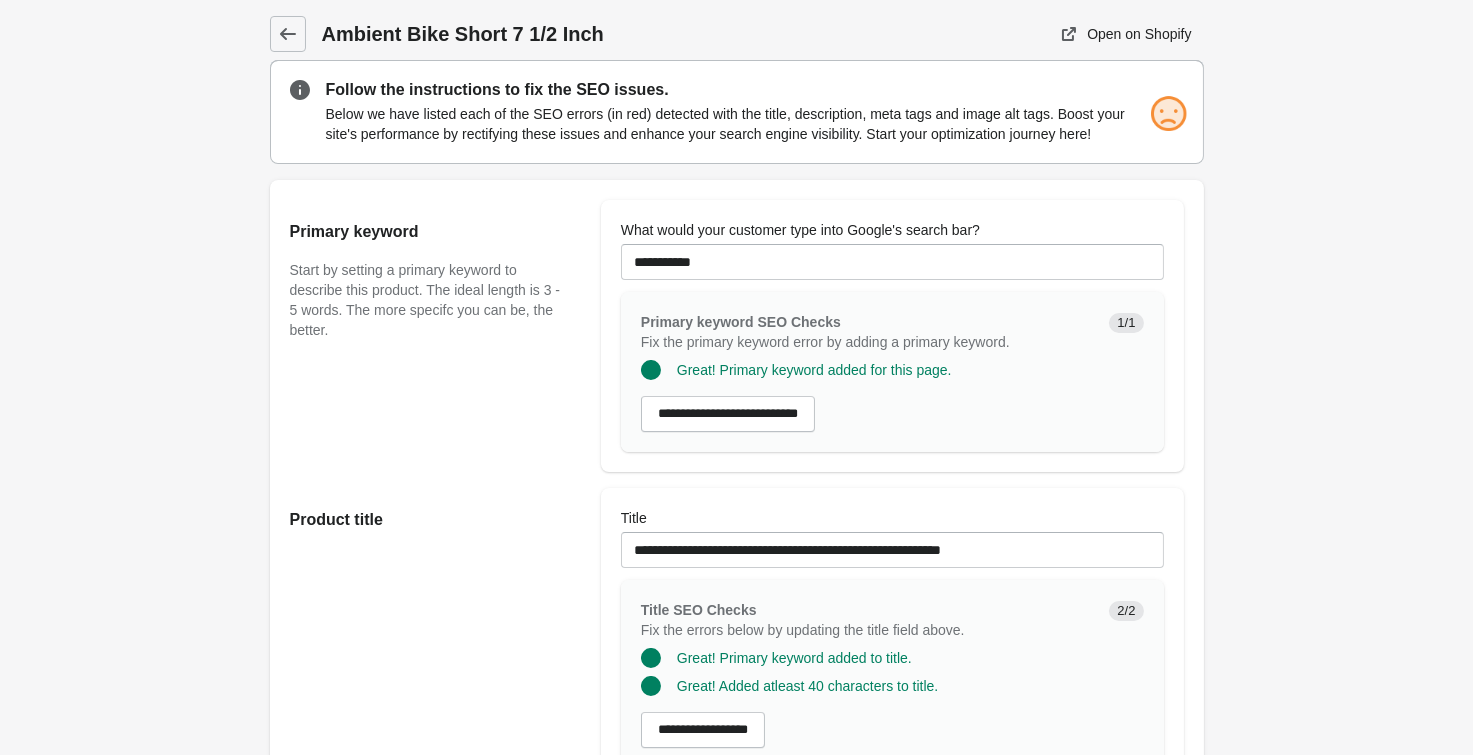 click on "Ambient Bike Short 7 1/2 Inch
Open on Shopify
Open on Shopify" at bounding box center (736, 1161) 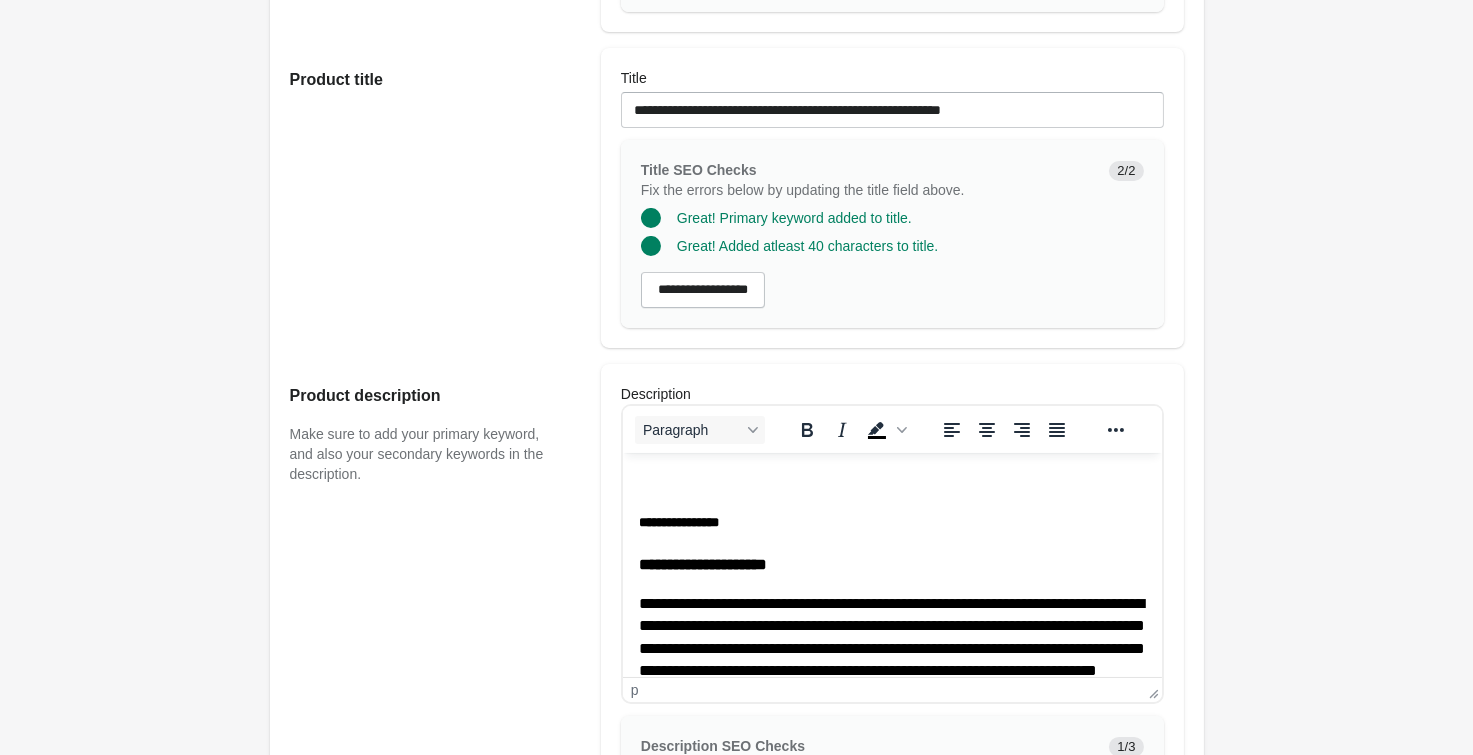 scroll, scrollTop: 880, scrollLeft: 0, axis: vertical 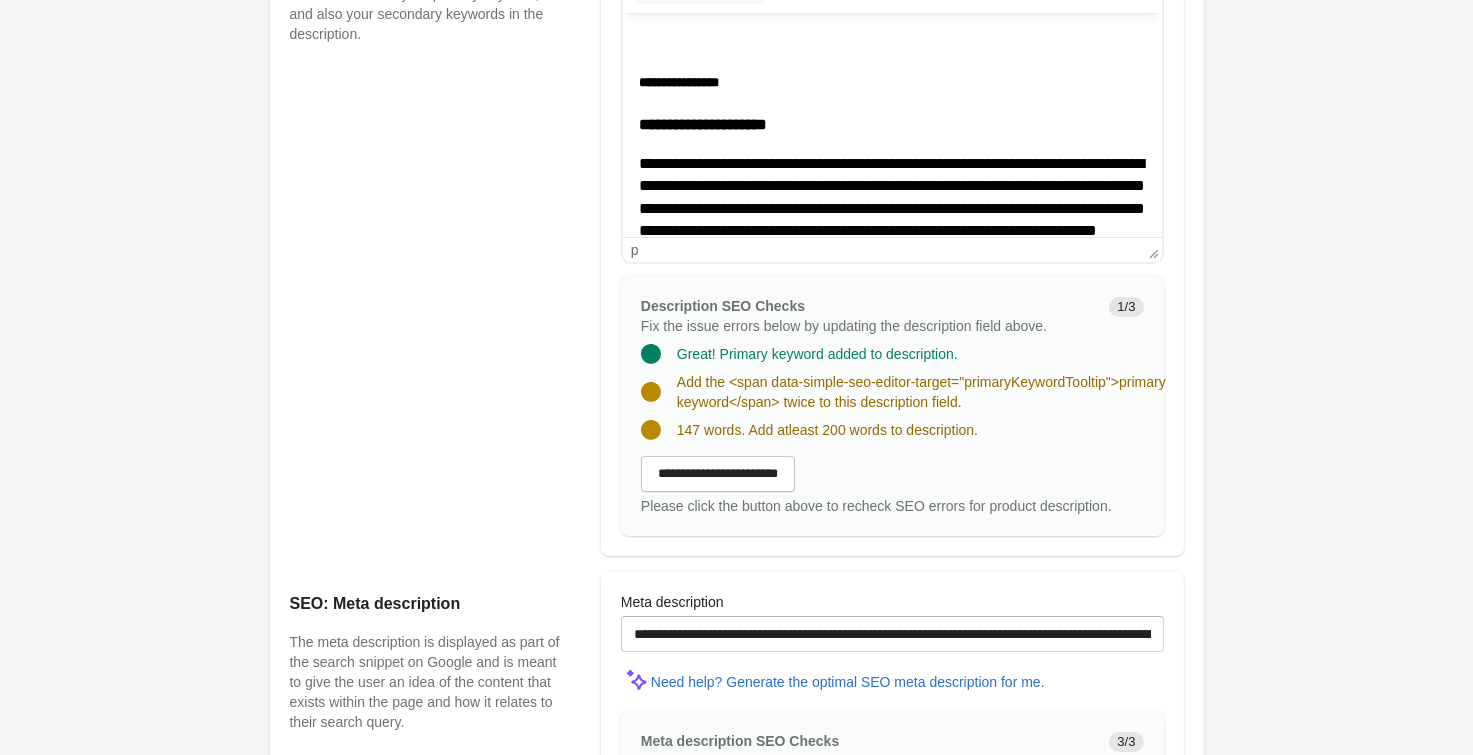 click on "**********" at bounding box center (891, 209) 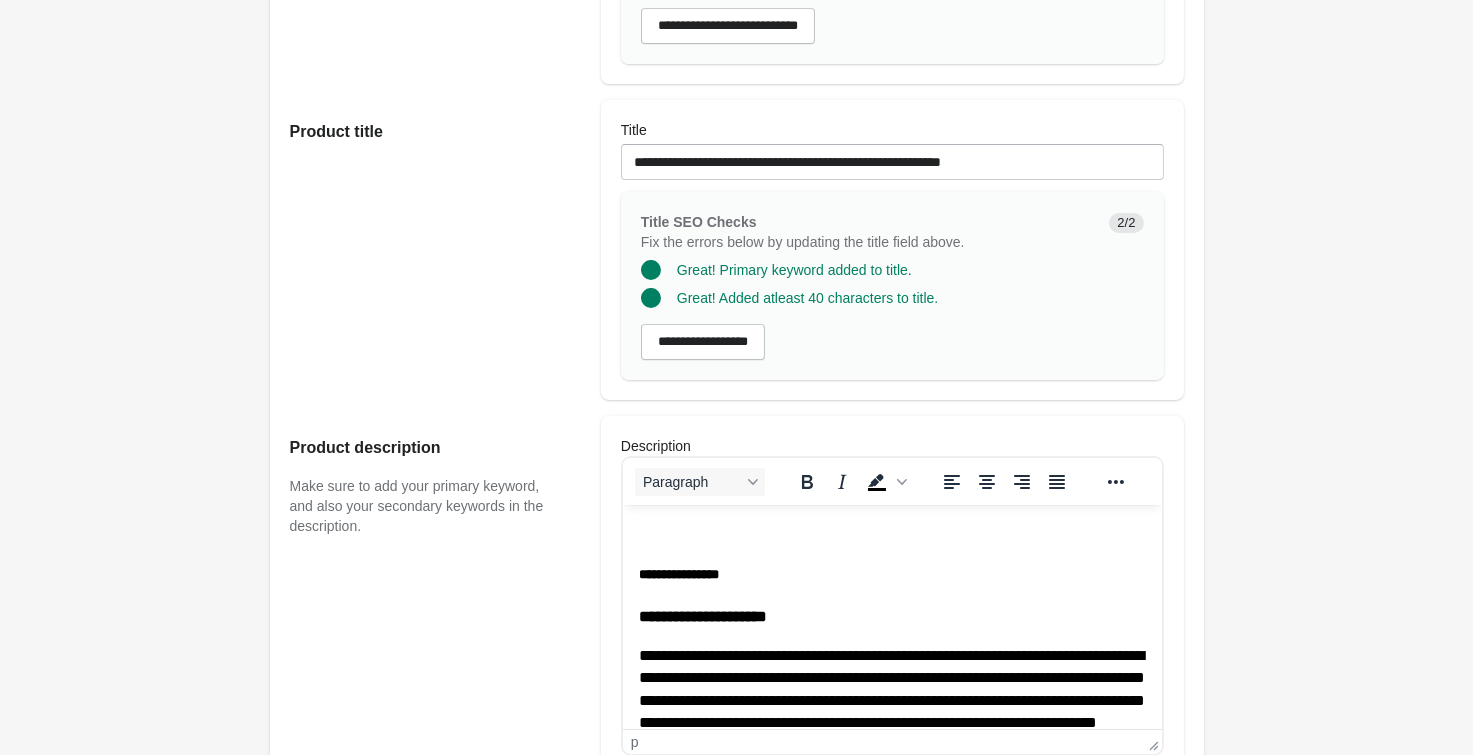 scroll, scrollTop: 440, scrollLeft: 0, axis: vertical 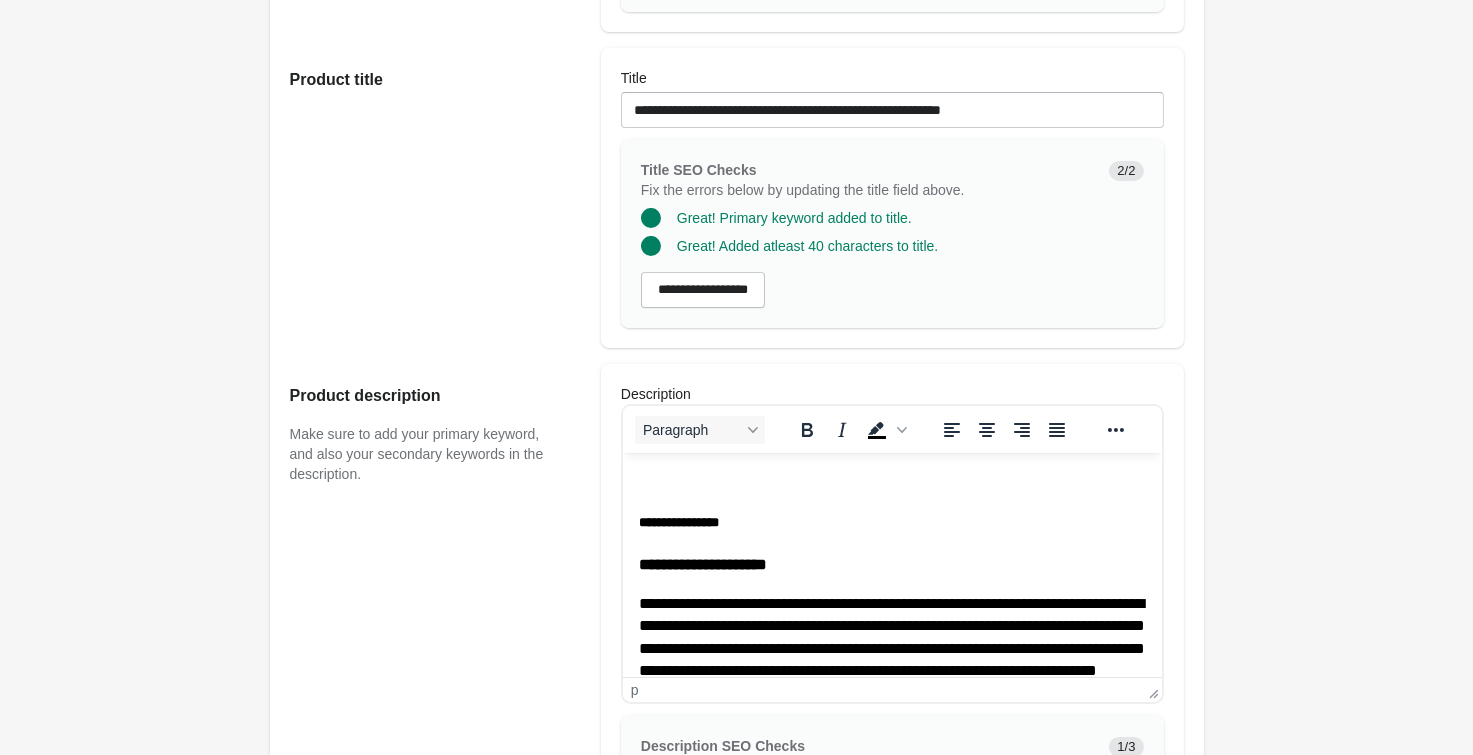 click on "**********" at bounding box center (891, 564) 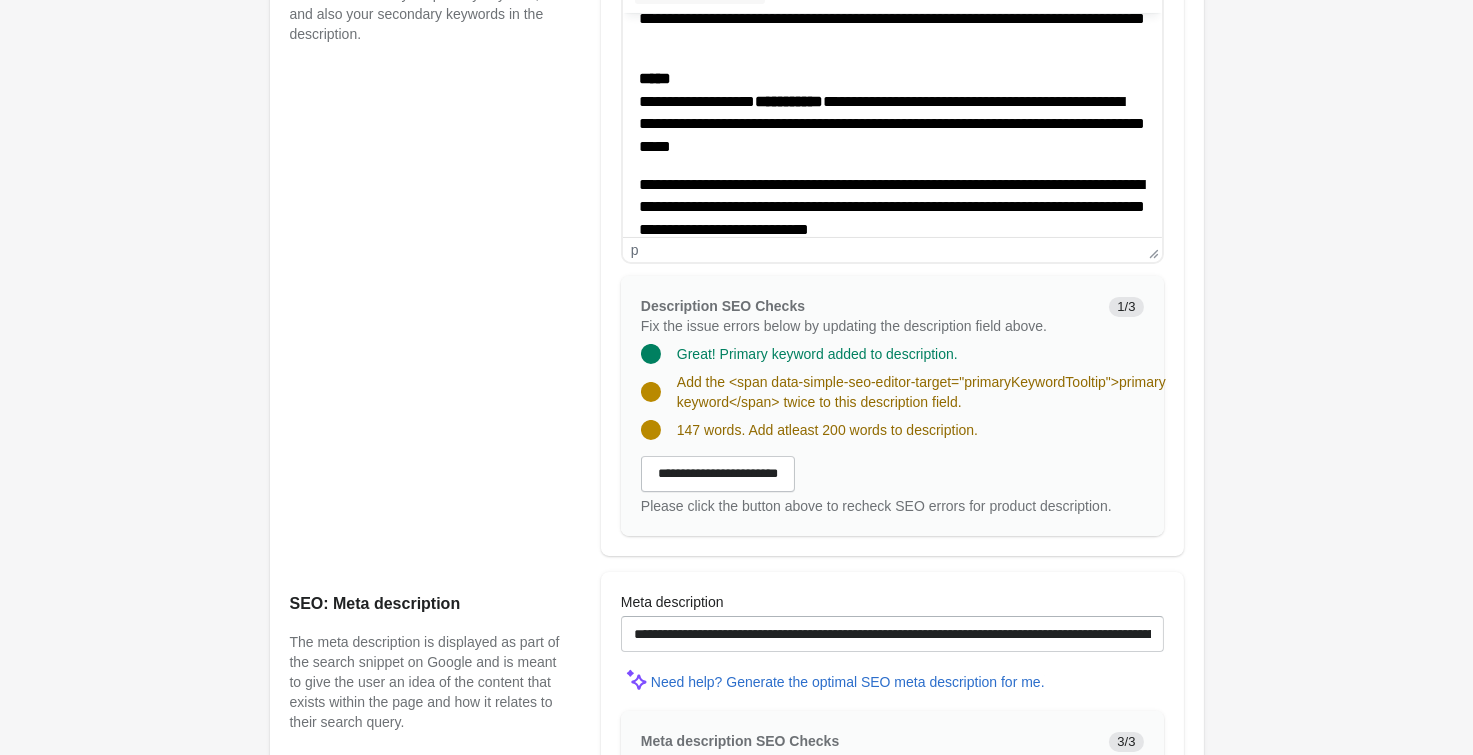 scroll, scrollTop: 1210, scrollLeft: 0, axis: vertical 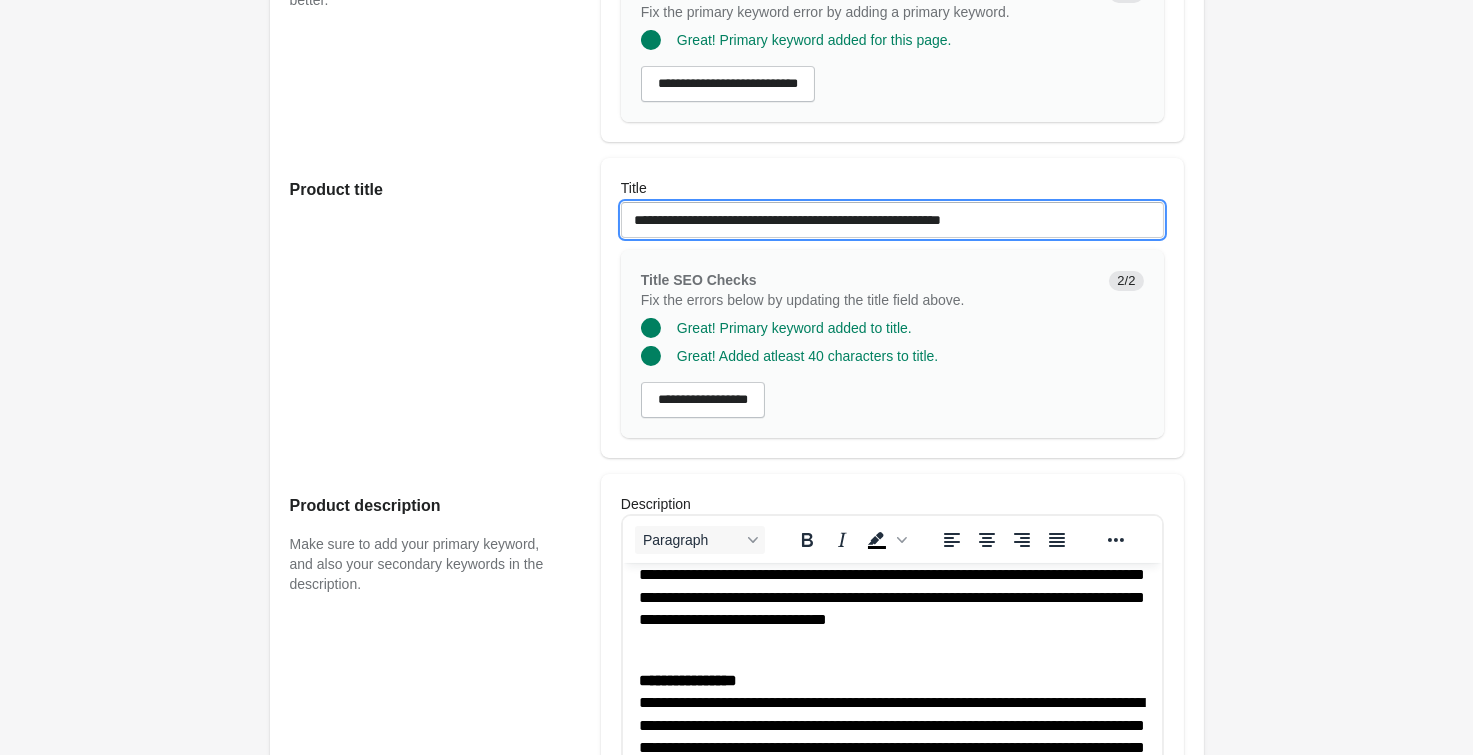 drag, startPoint x: 880, startPoint y: 187, endPoint x: 253, endPoint y: 157, distance: 627.7173 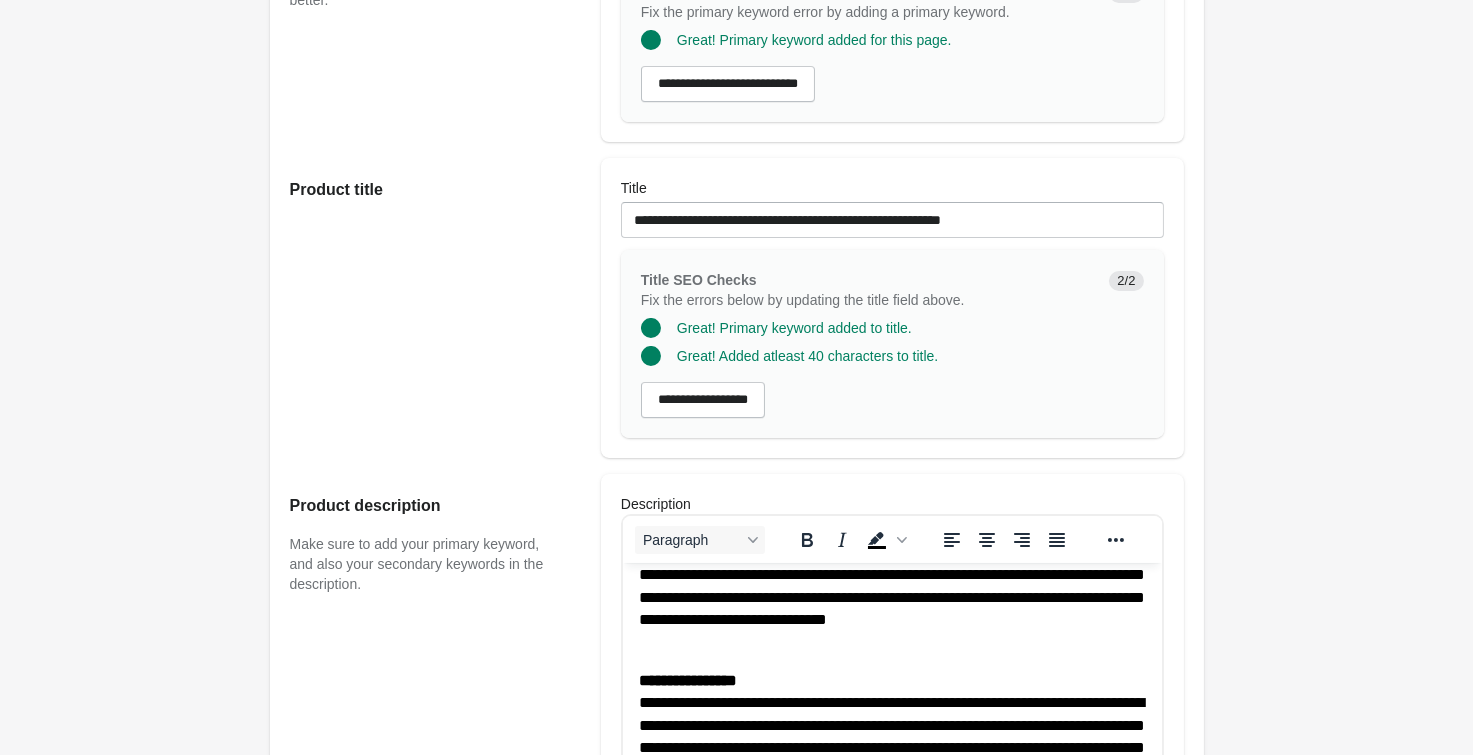 click on "Ambient Bike Short 7 1/2 Inch
Open on Shopify
Open on Shopify" at bounding box center [736, 831] 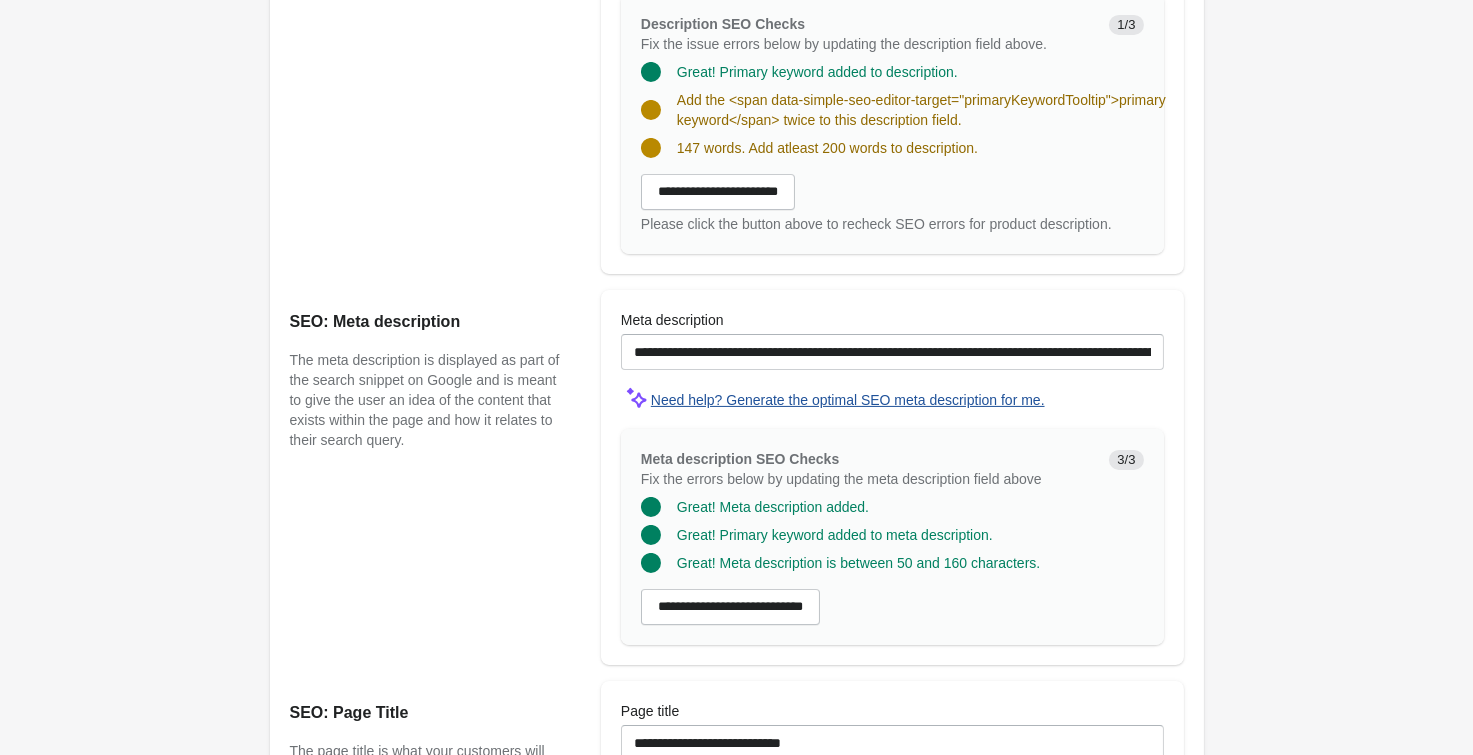 scroll, scrollTop: 1210, scrollLeft: 0, axis: vertical 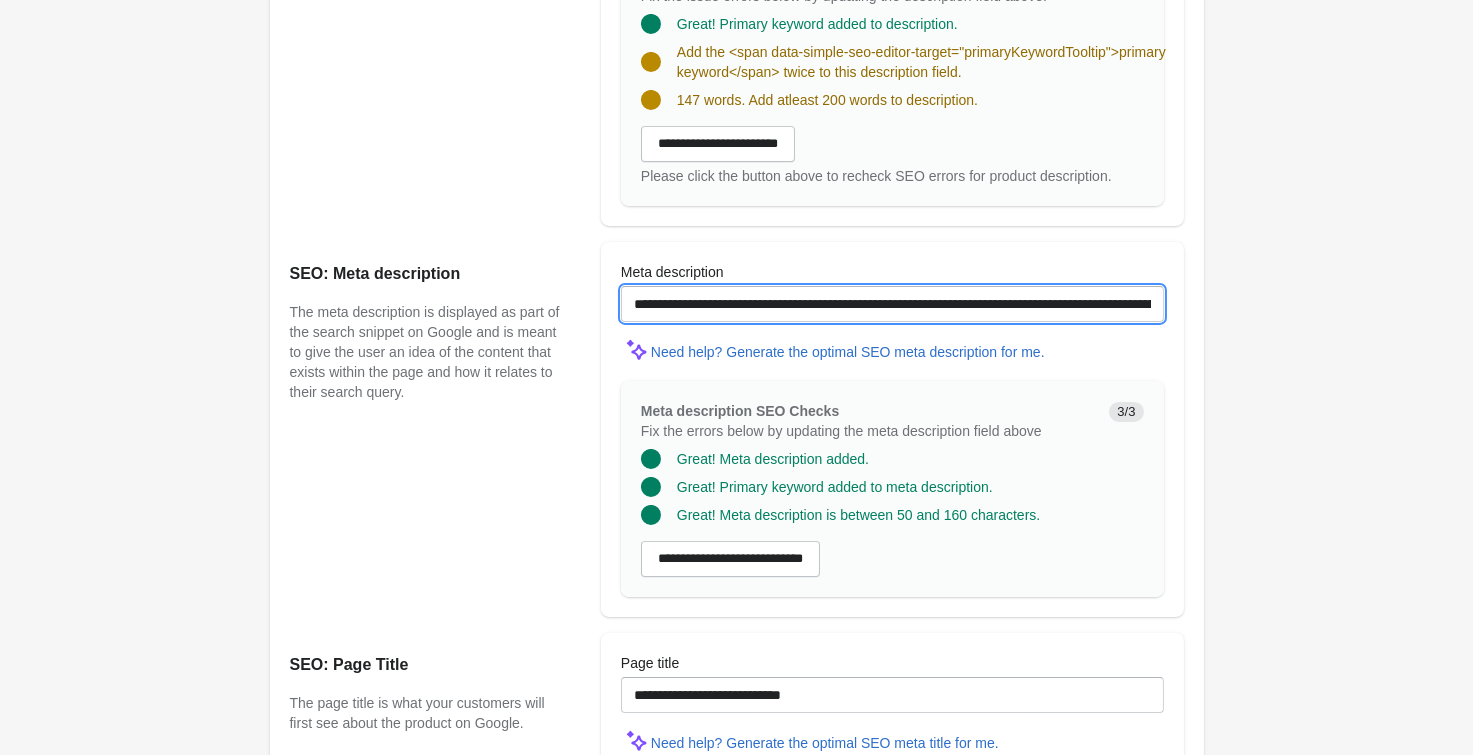click on "**********" at bounding box center [892, 304] 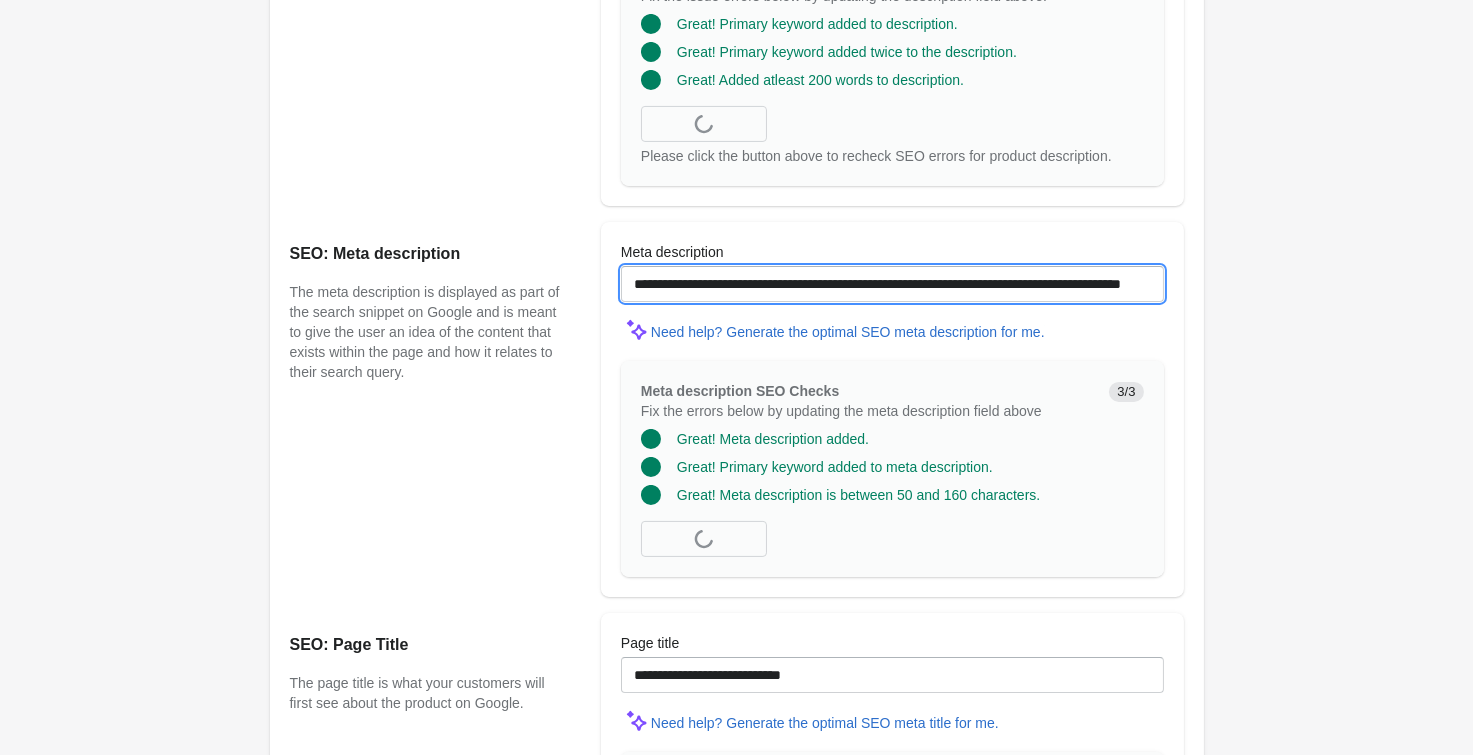 paste on "**********" 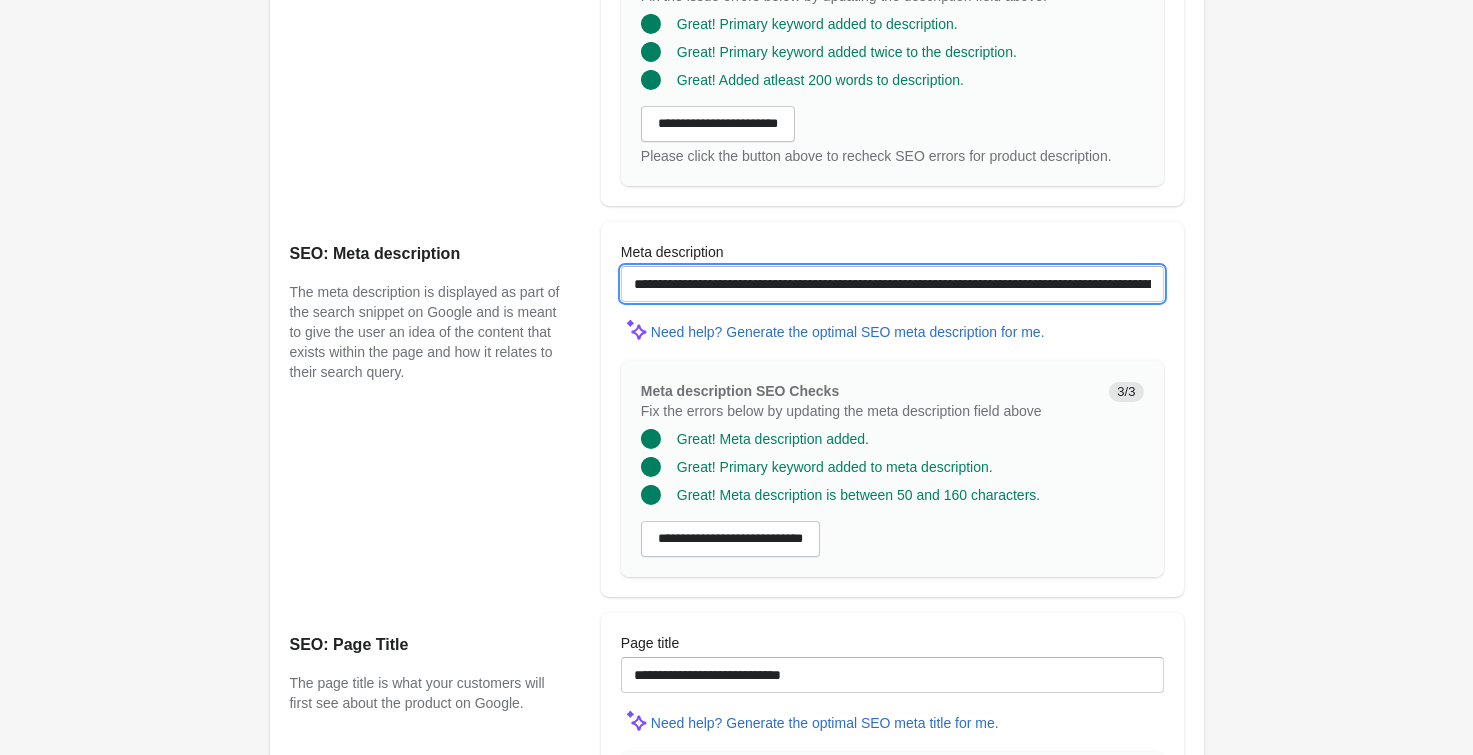 type on "**********" 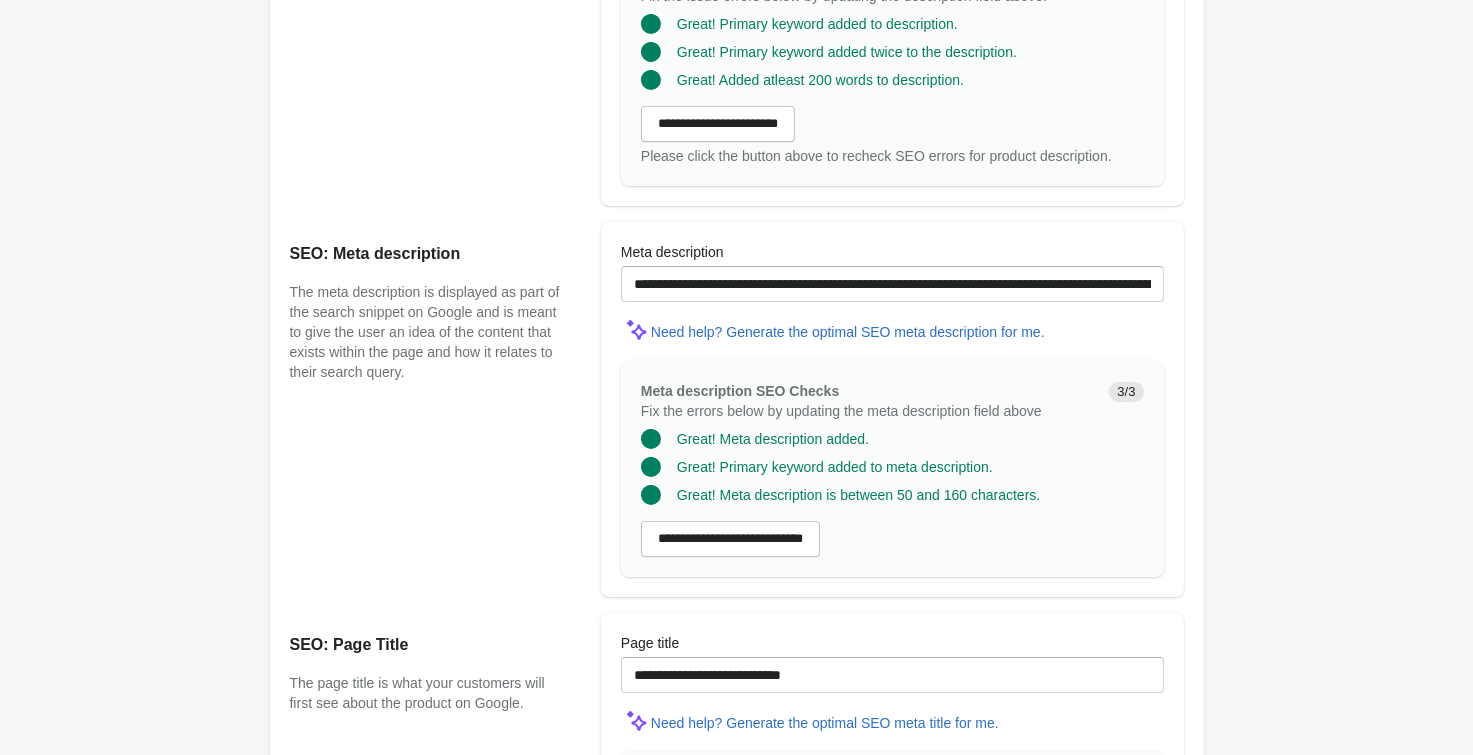 click on "Ambient Bike Short 7 1/2 Inch
Open on Shopify
Open on Shopify" at bounding box center (736, -59) 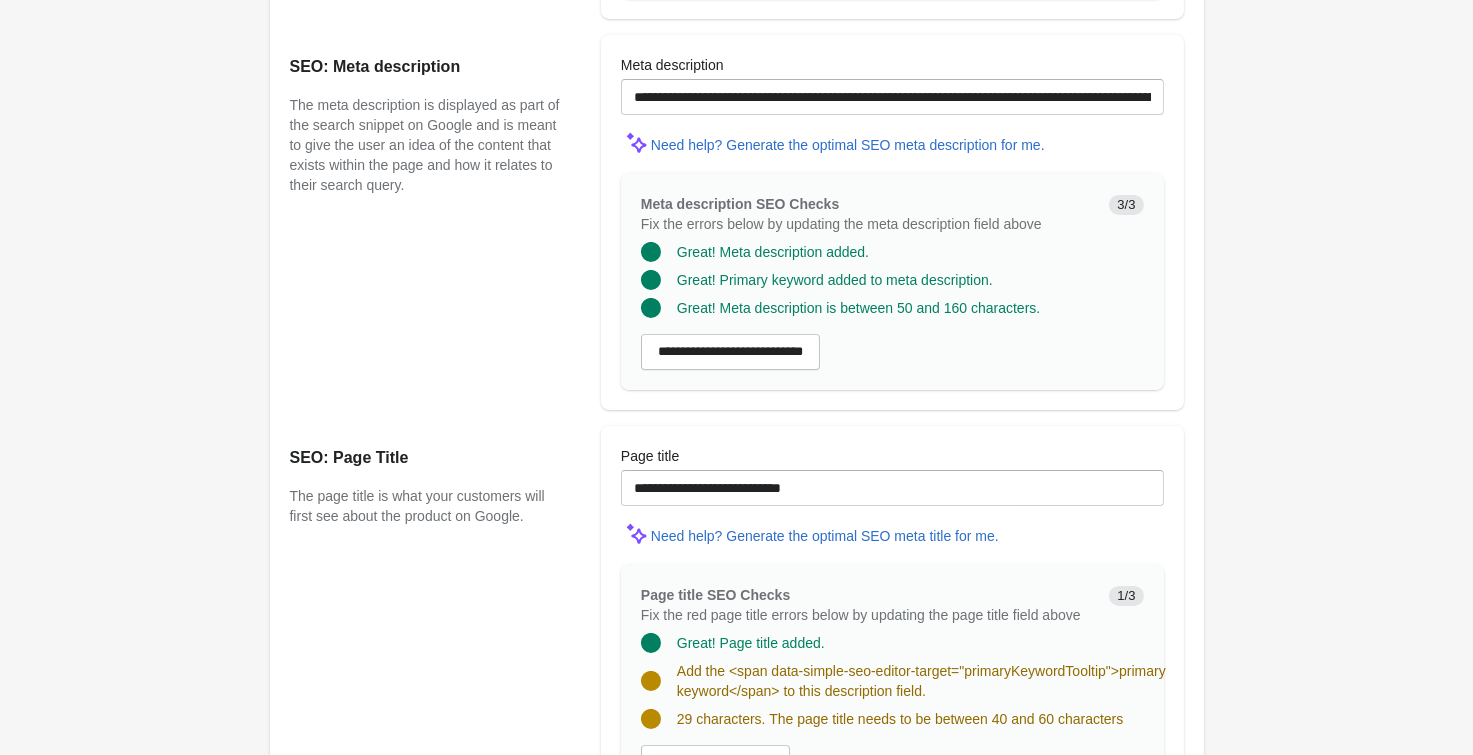 scroll, scrollTop: 1540, scrollLeft: 0, axis: vertical 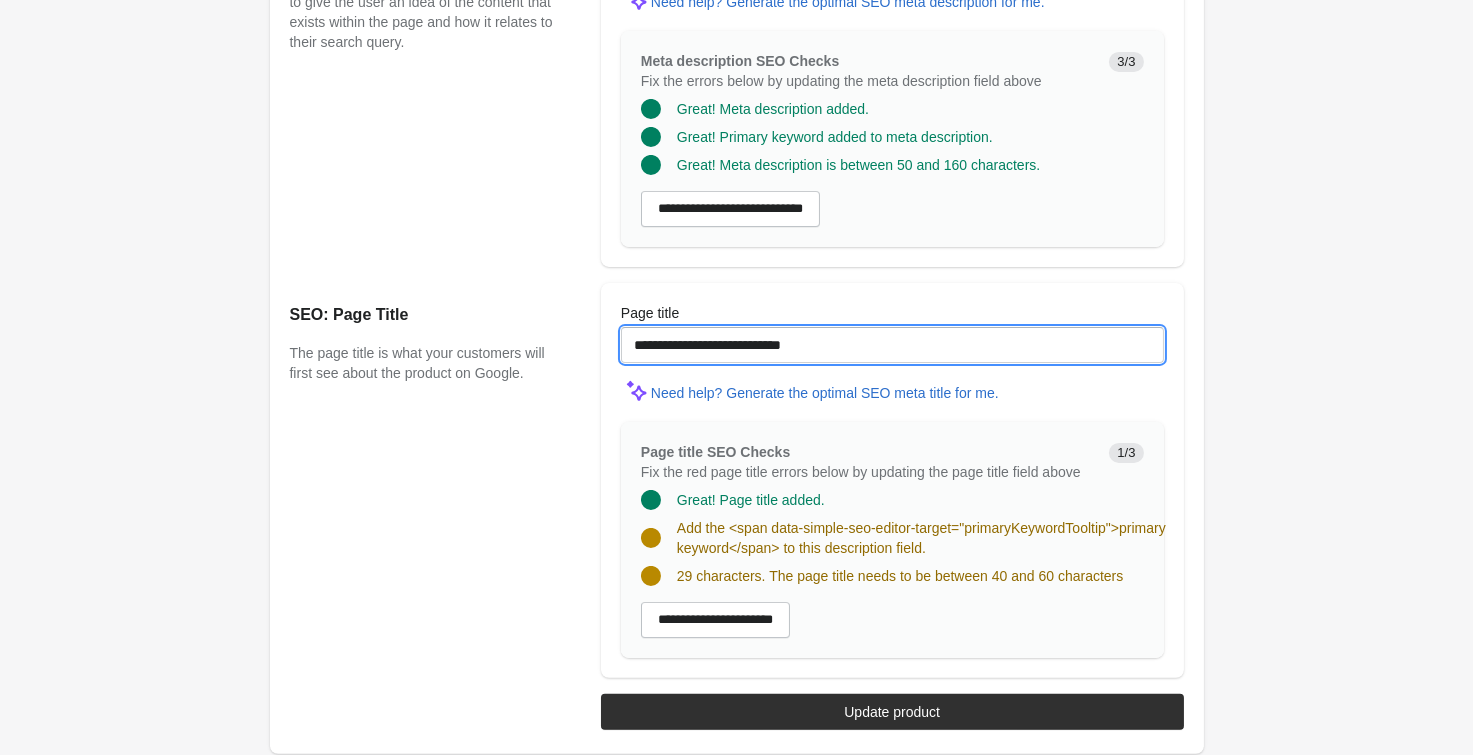drag, startPoint x: 845, startPoint y: 333, endPoint x: 266, endPoint y: 318, distance: 579.1943 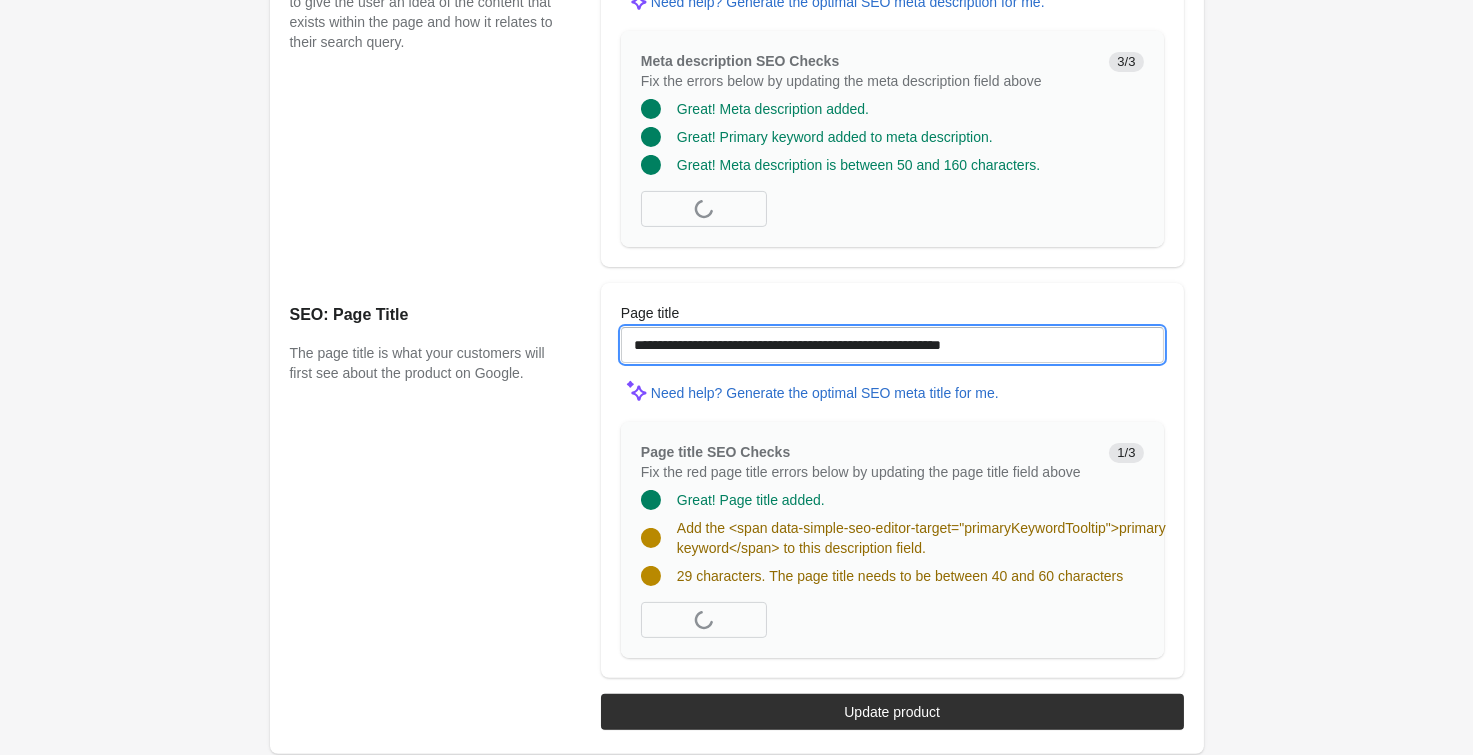 click on "**********" at bounding box center [892, 345] 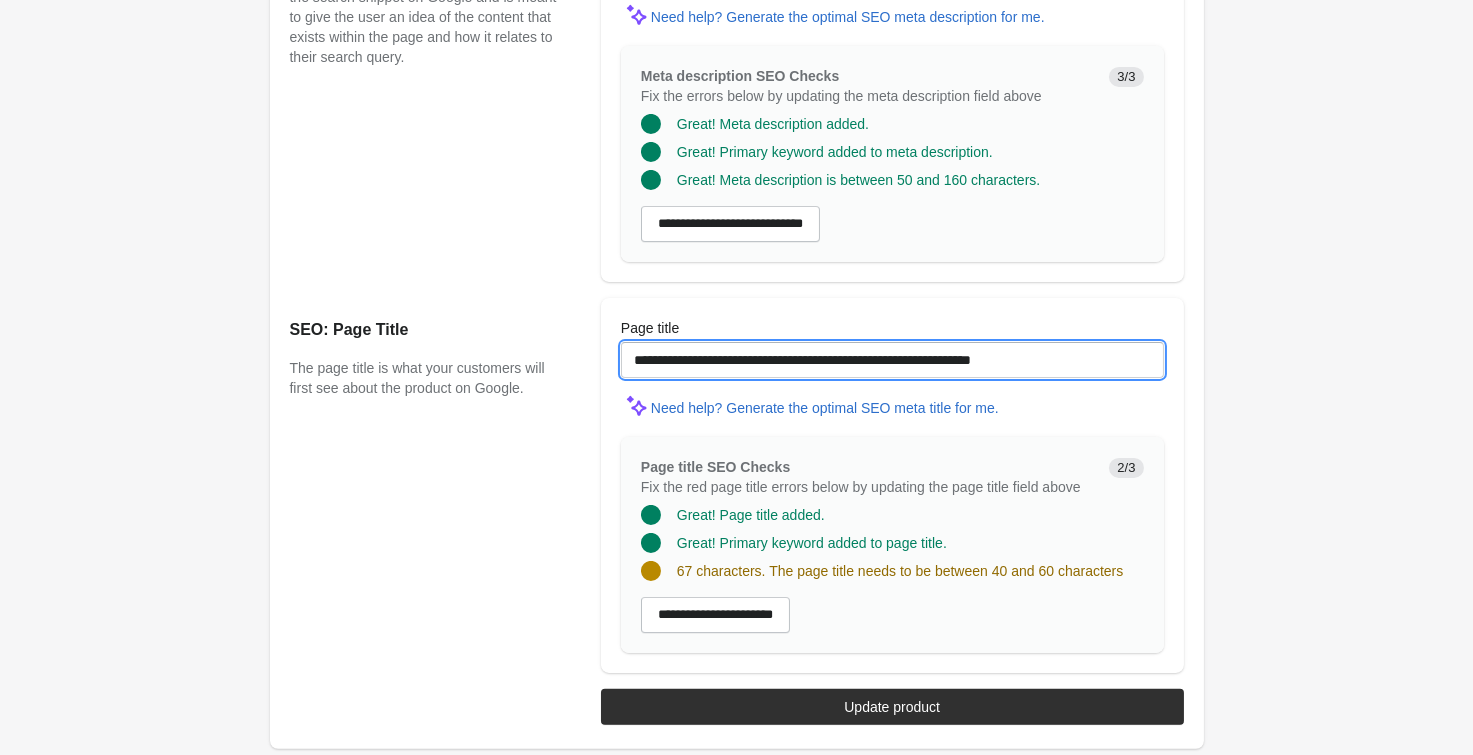 drag, startPoint x: 677, startPoint y: 358, endPoint x: 872, endPoint y: 364, distance: 195.09229 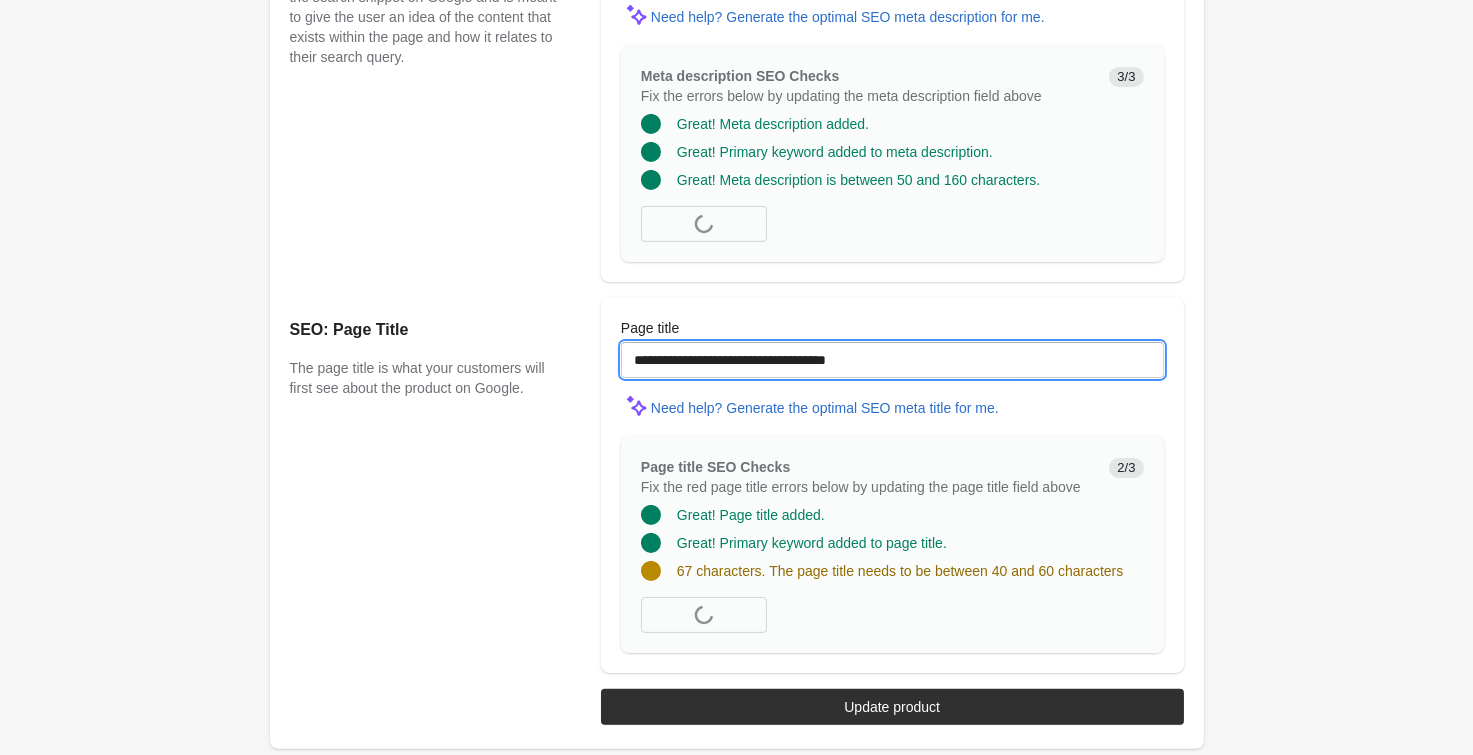 click on "**********" at bounding box center [892, 360] 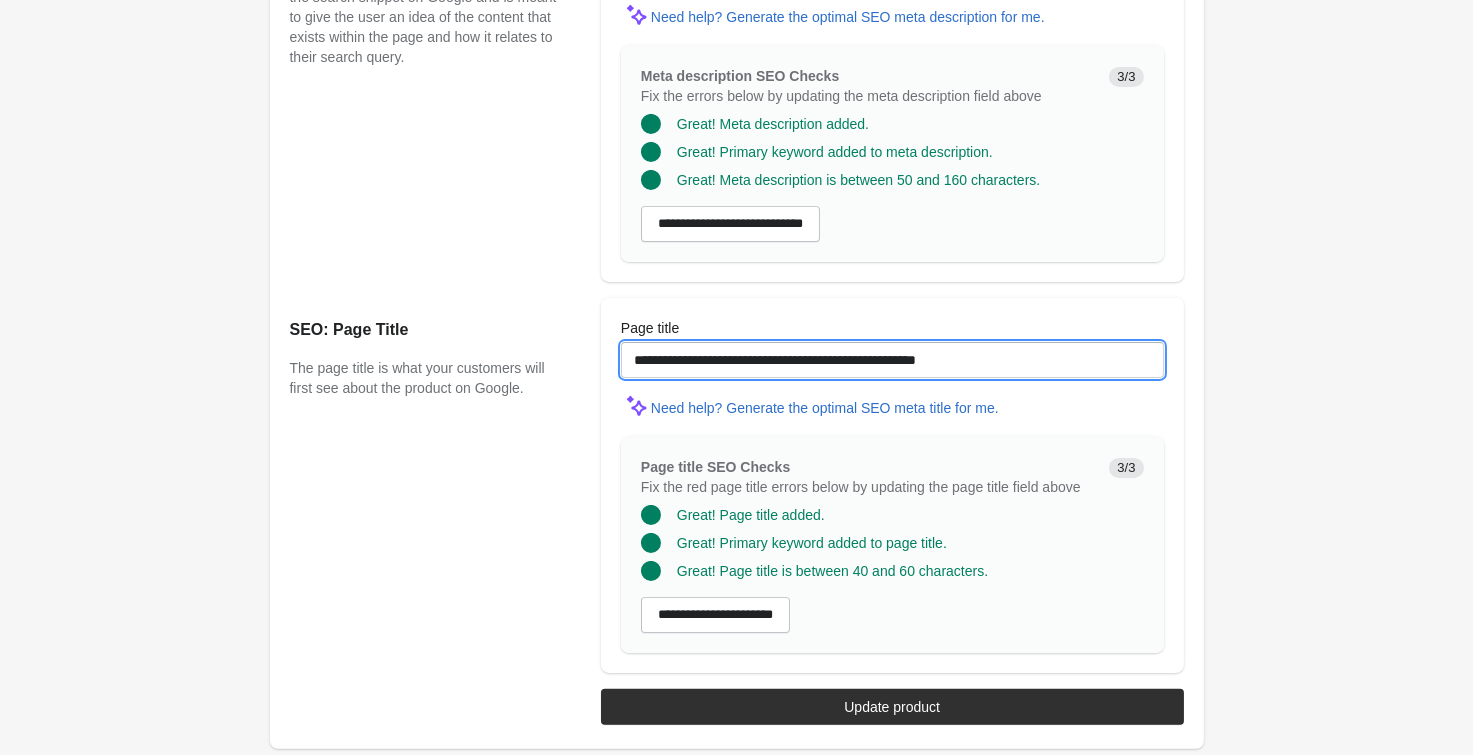 type on "**********" 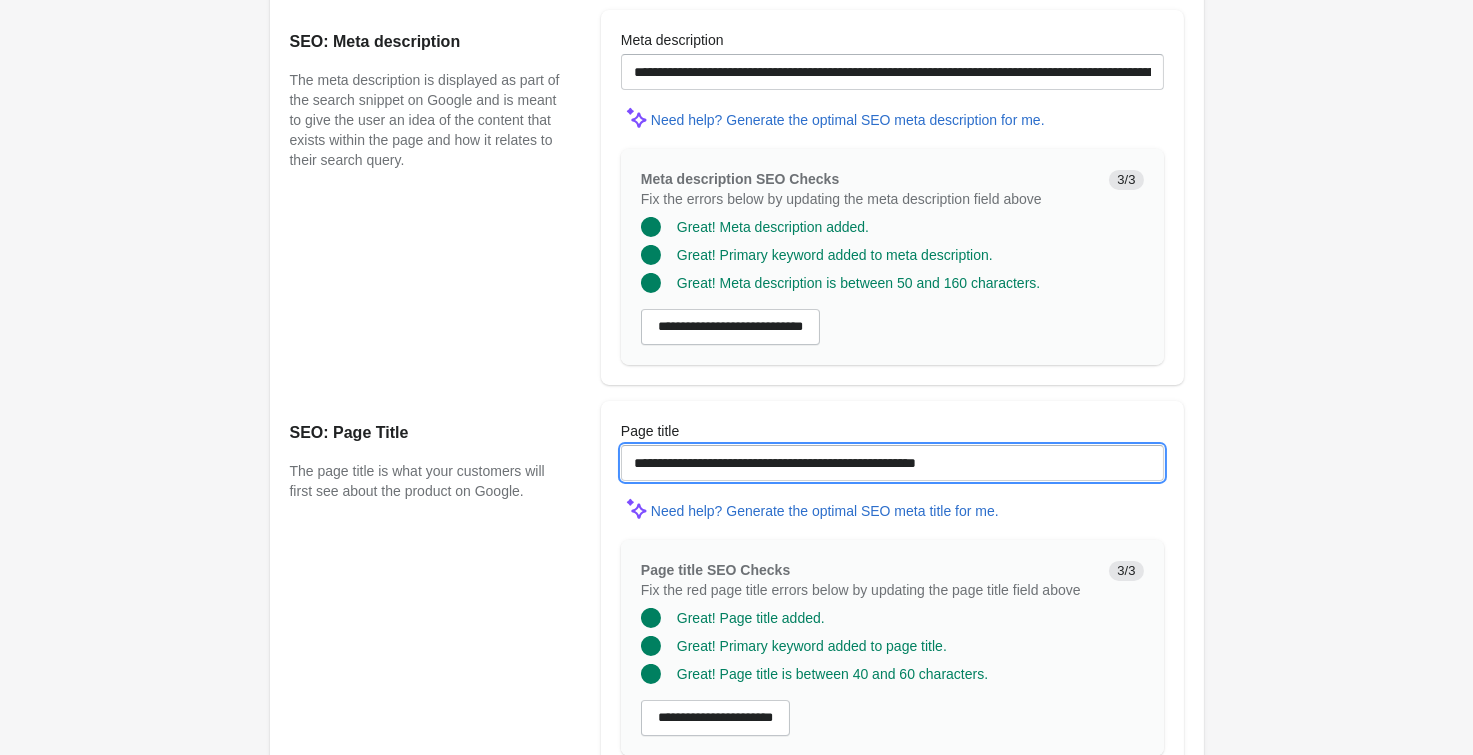 scroll, scrollTop: 1195, scrollLeft: 0, axis: vertical 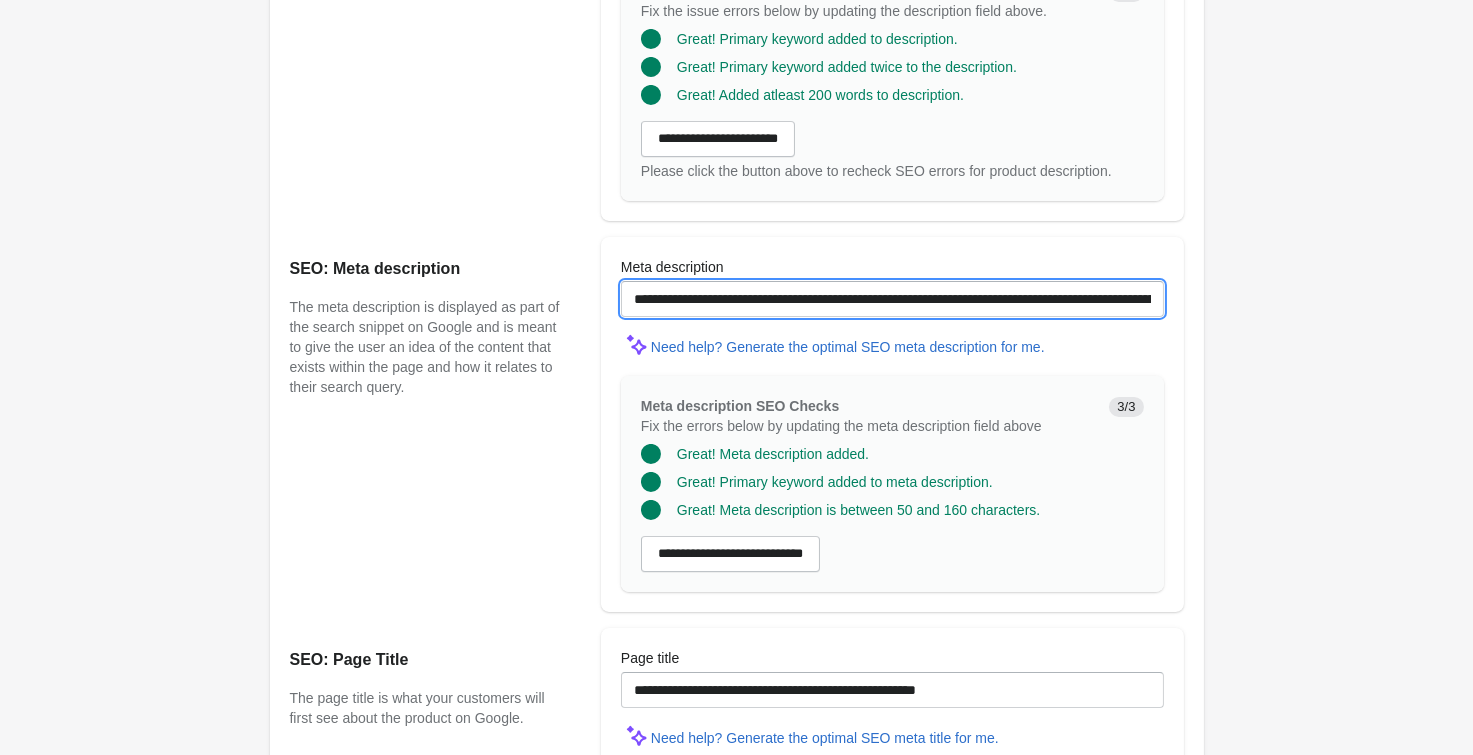 click on "**********" at bounding box center (892, 299) 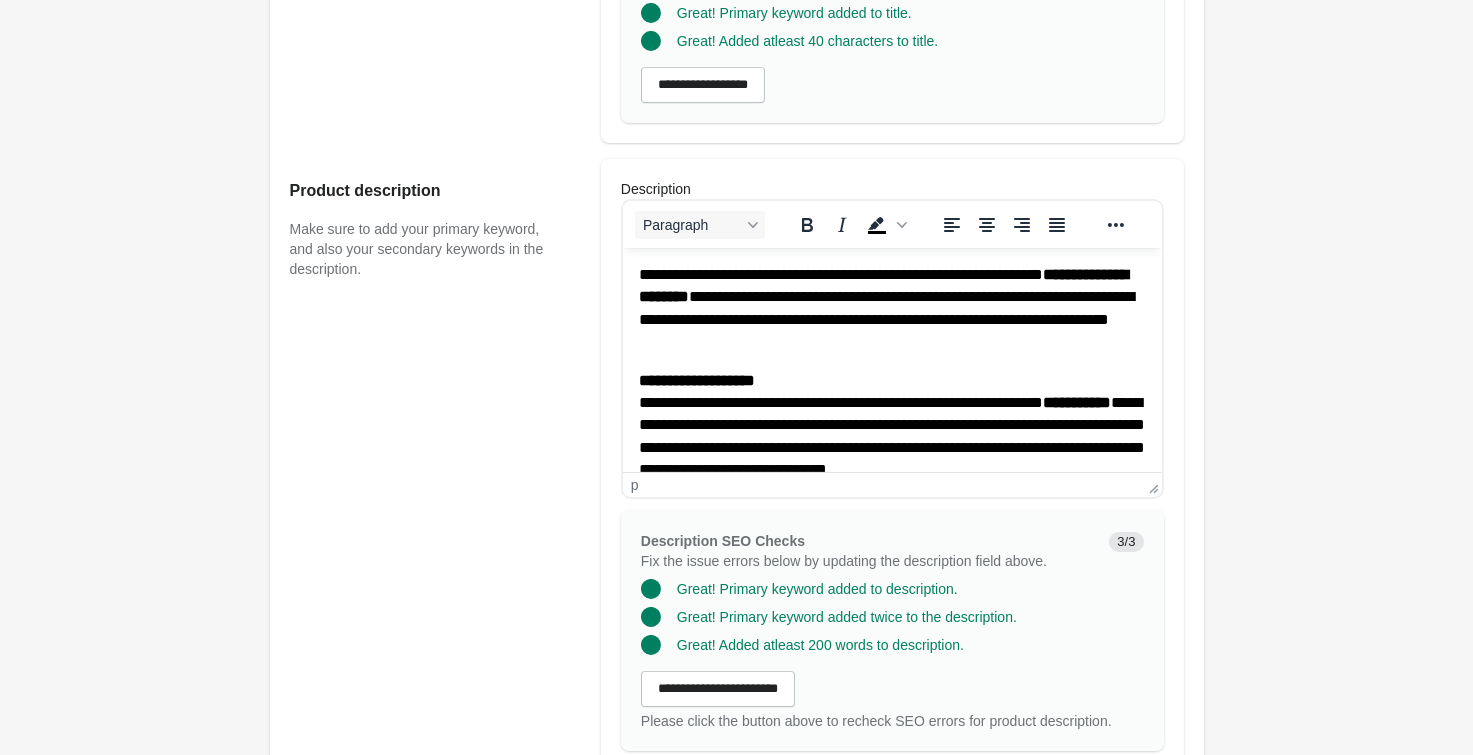 scroll, scrollTop: 315, scrollLeft: 0, axis: vertical 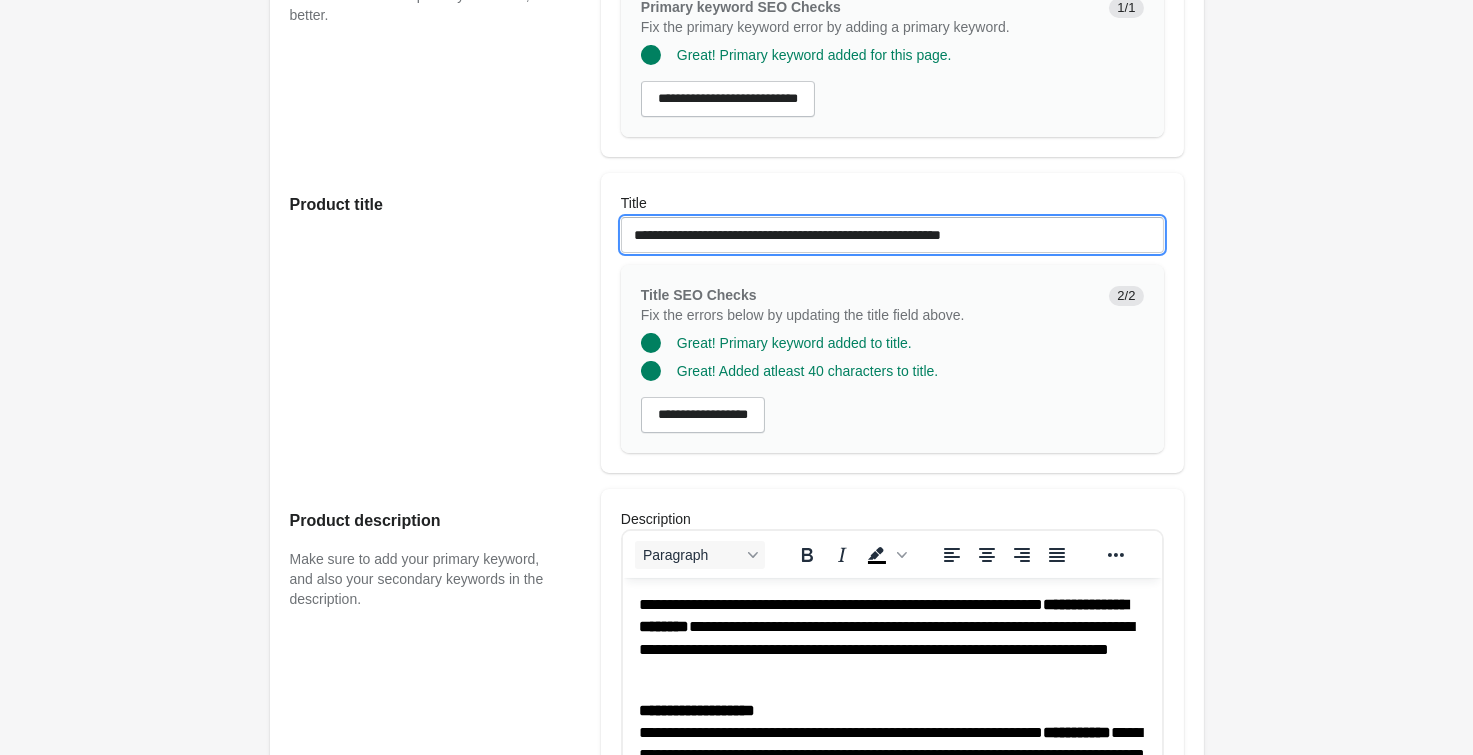 click on "**********" at bounding box center [892, 235] 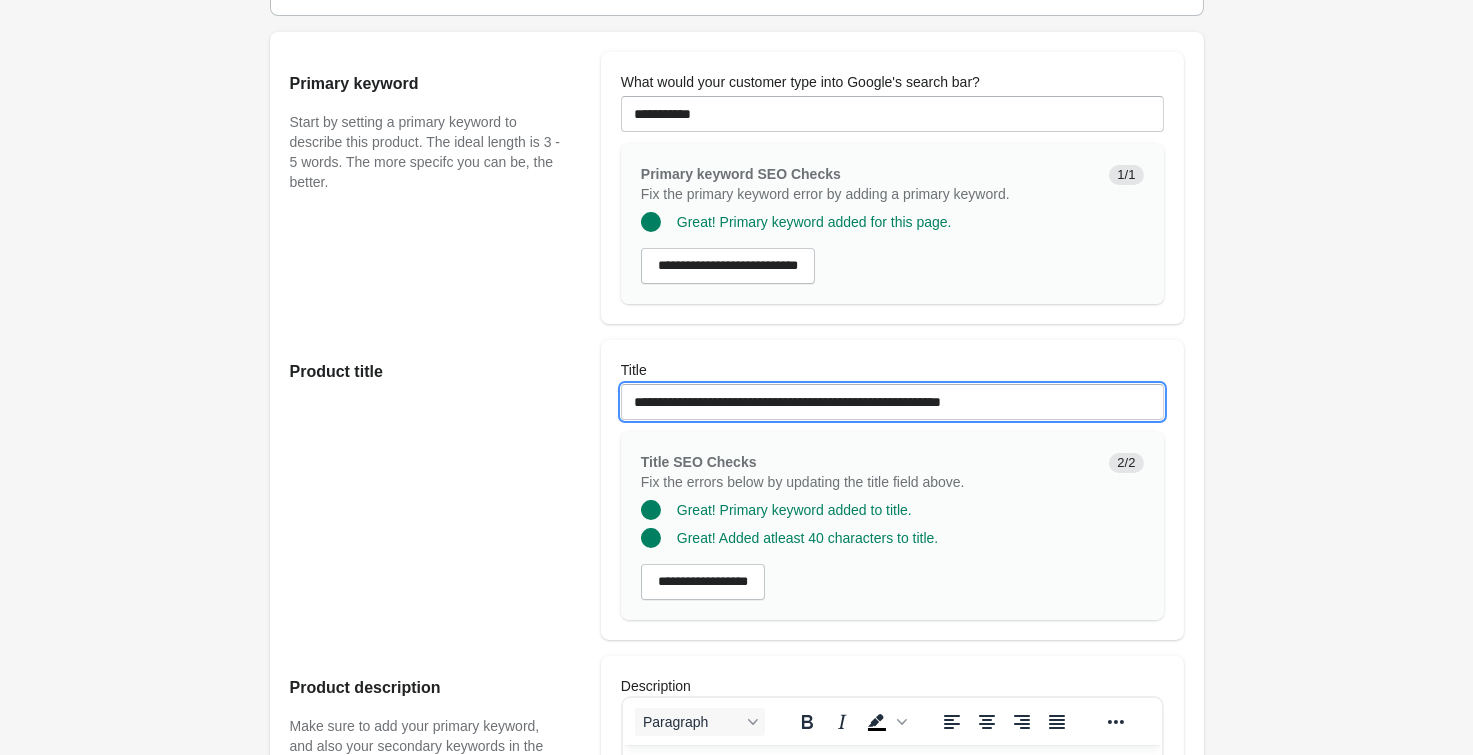 scroll, scrollTop: 0, scrollLeft: 0, axis: both 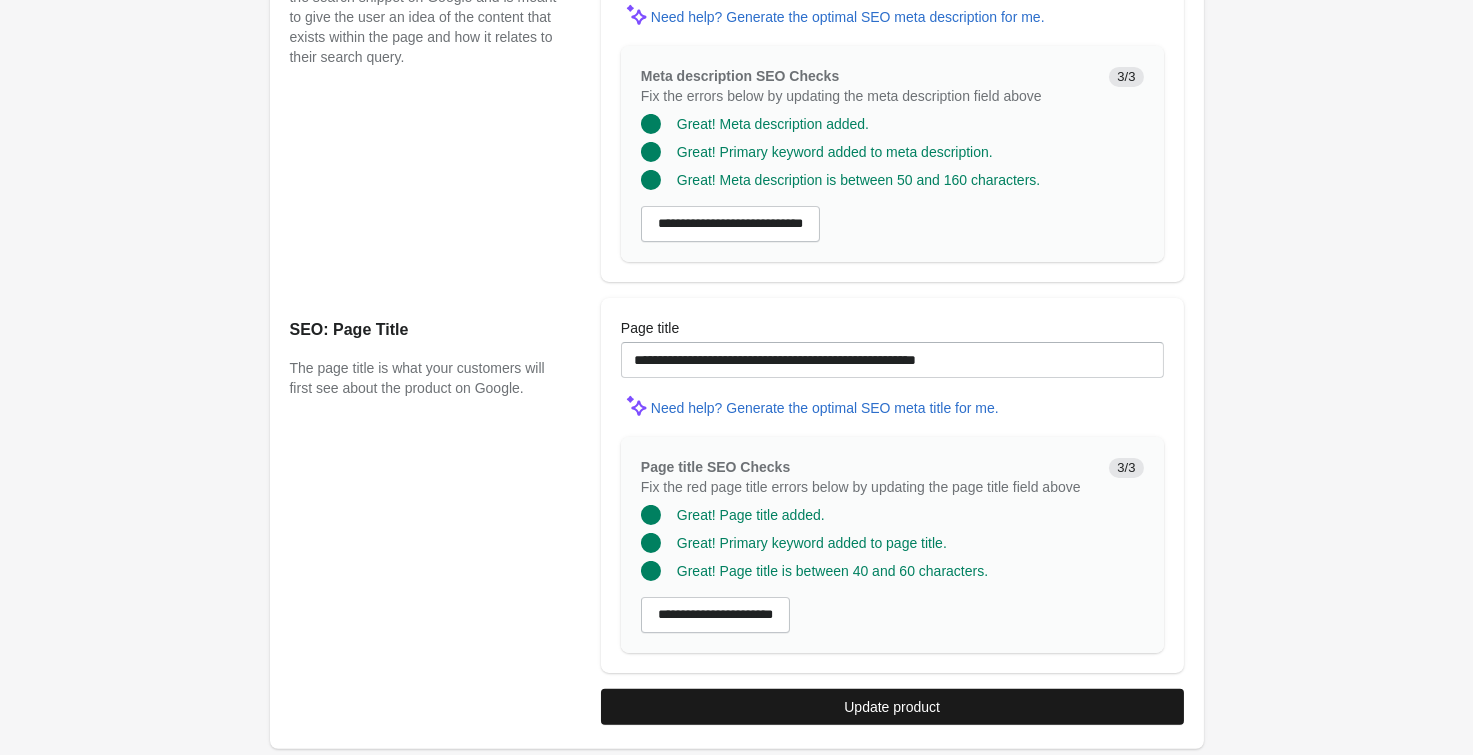 click on "Update product" at bounding box center (892, 707) 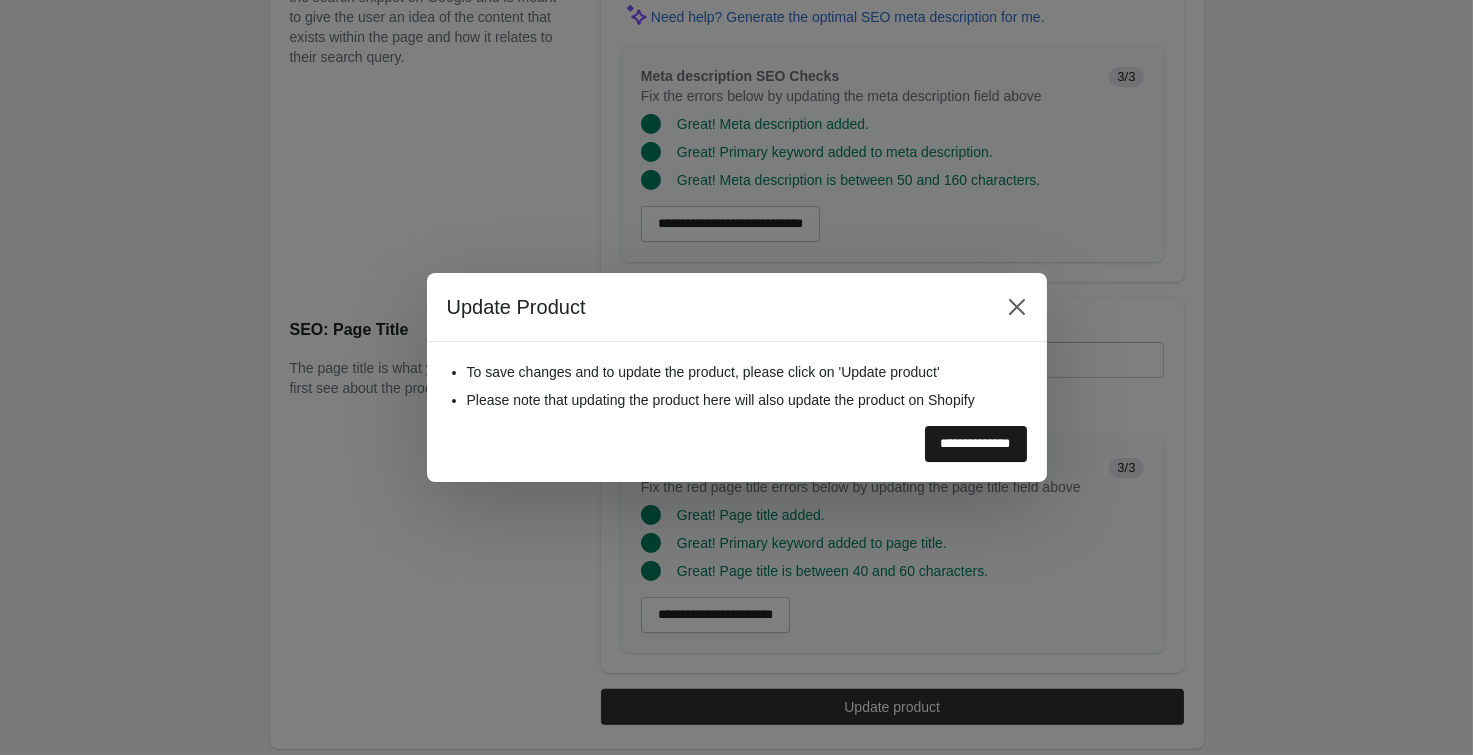 click on "**********" at bounding box center [976, 444] 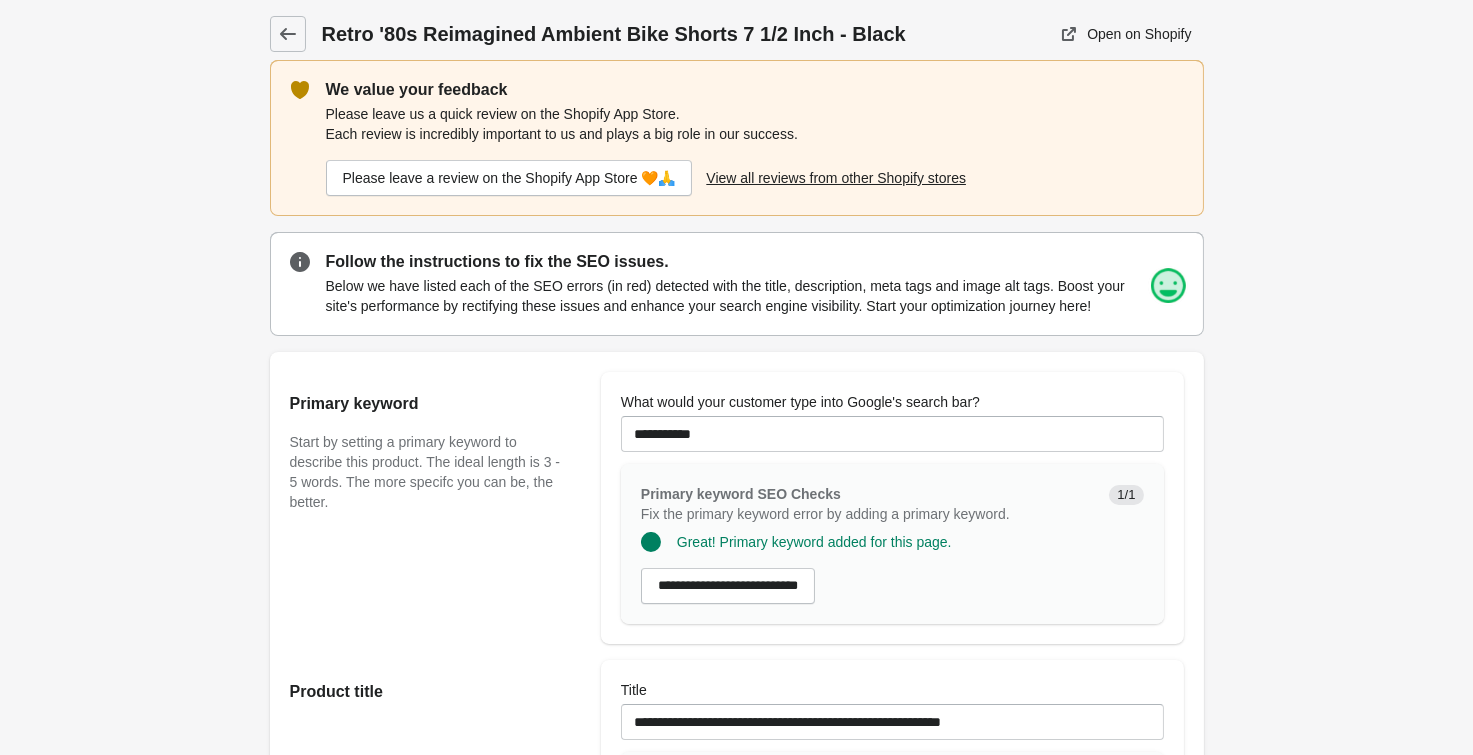 scroll, scrollTop: 0, scrollLeft: 0, axis: both 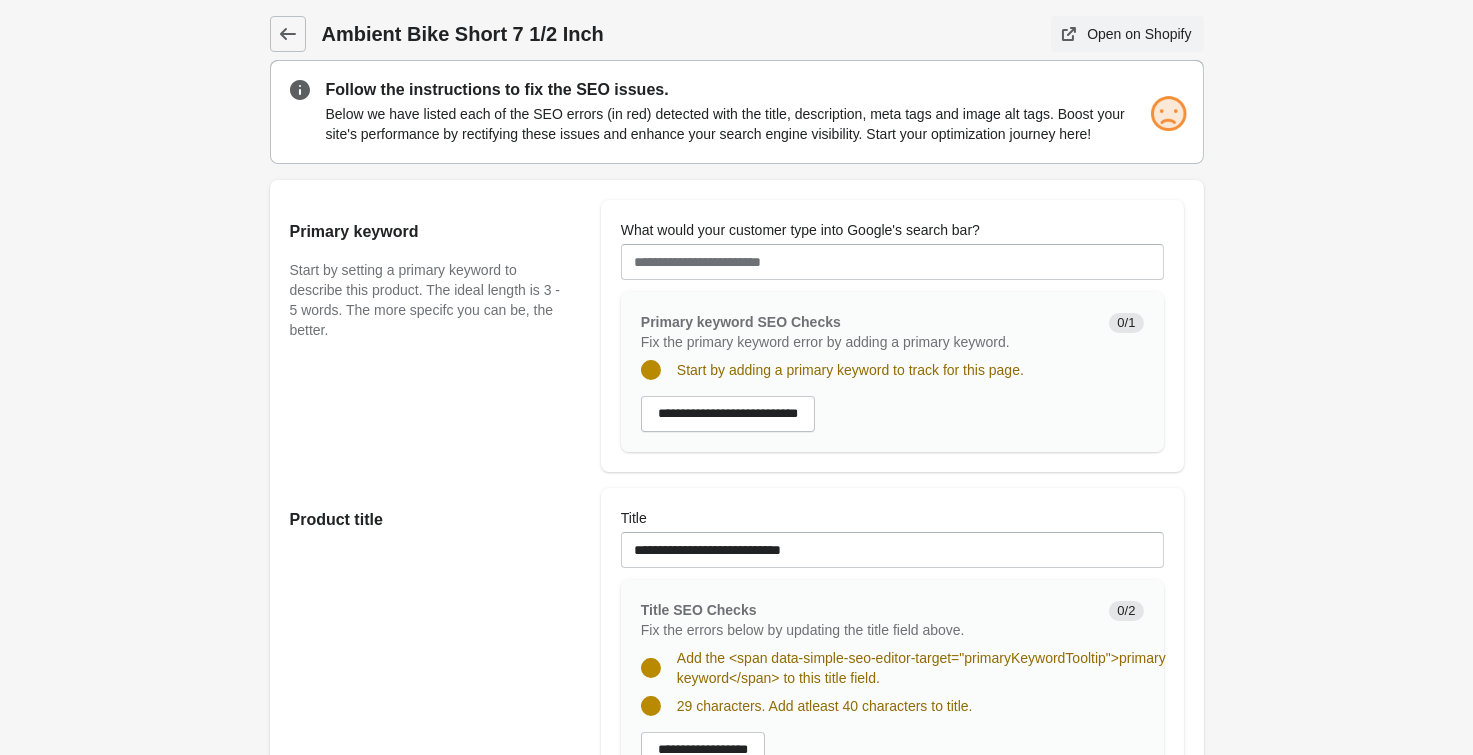 click on "Open on Shopify" at bounding box center (1139, 34) 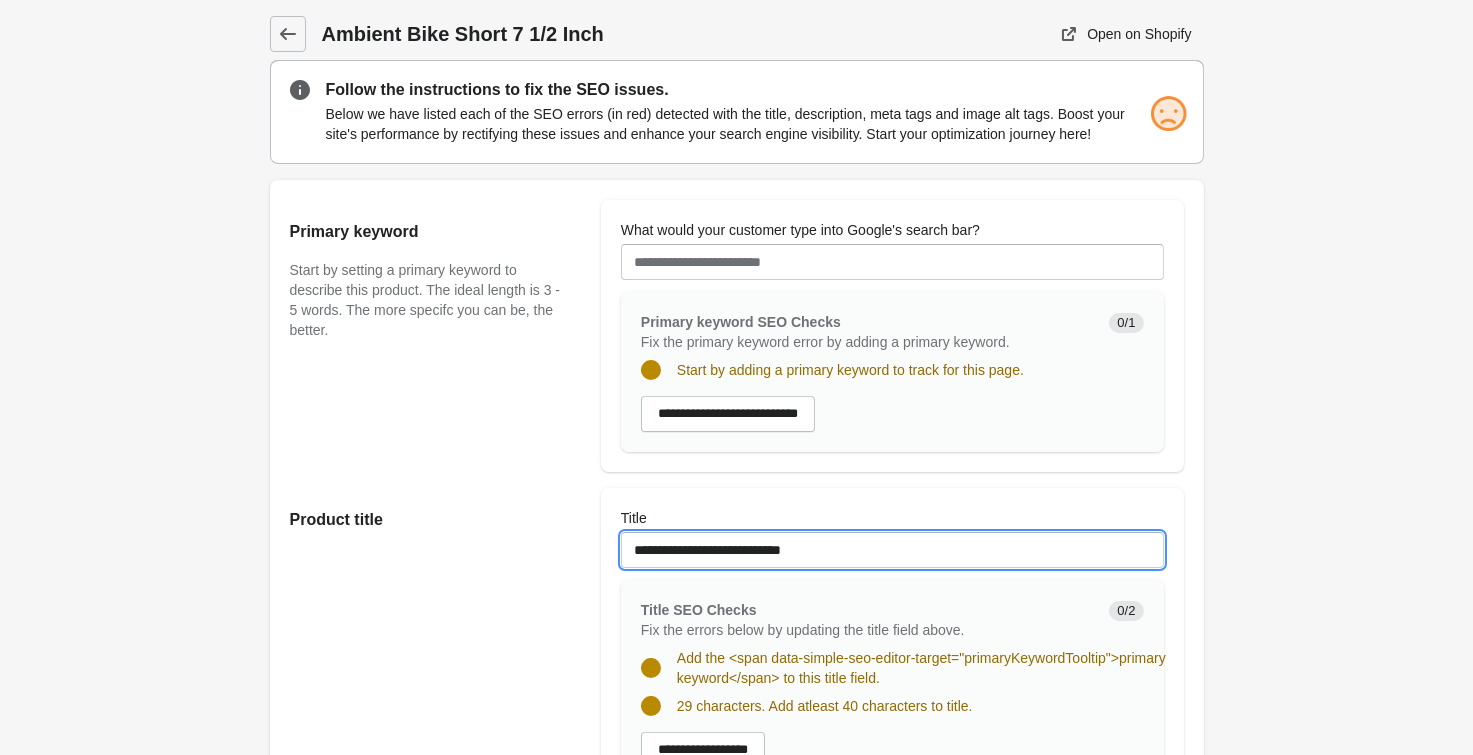 click on "**********" at bounding box center [892, 550] 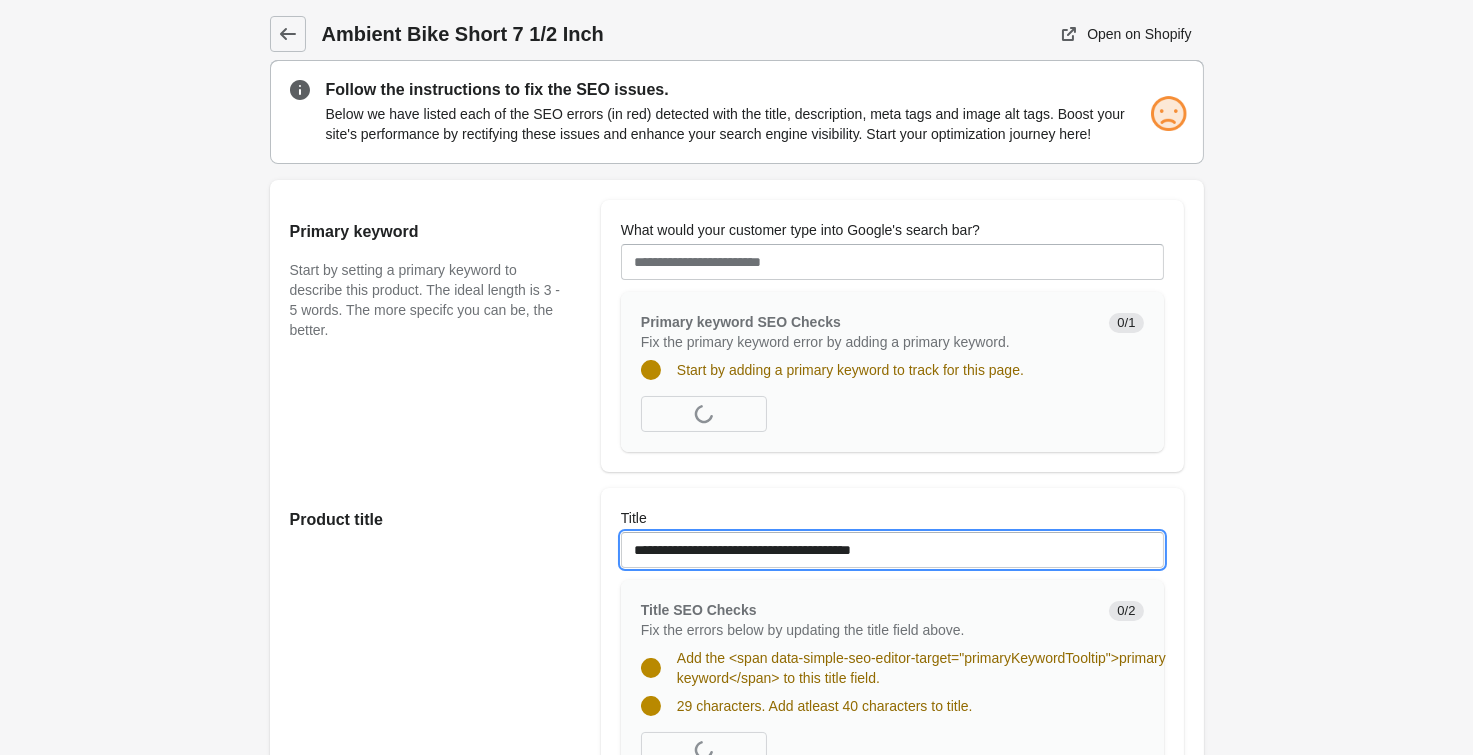 type on "**********" 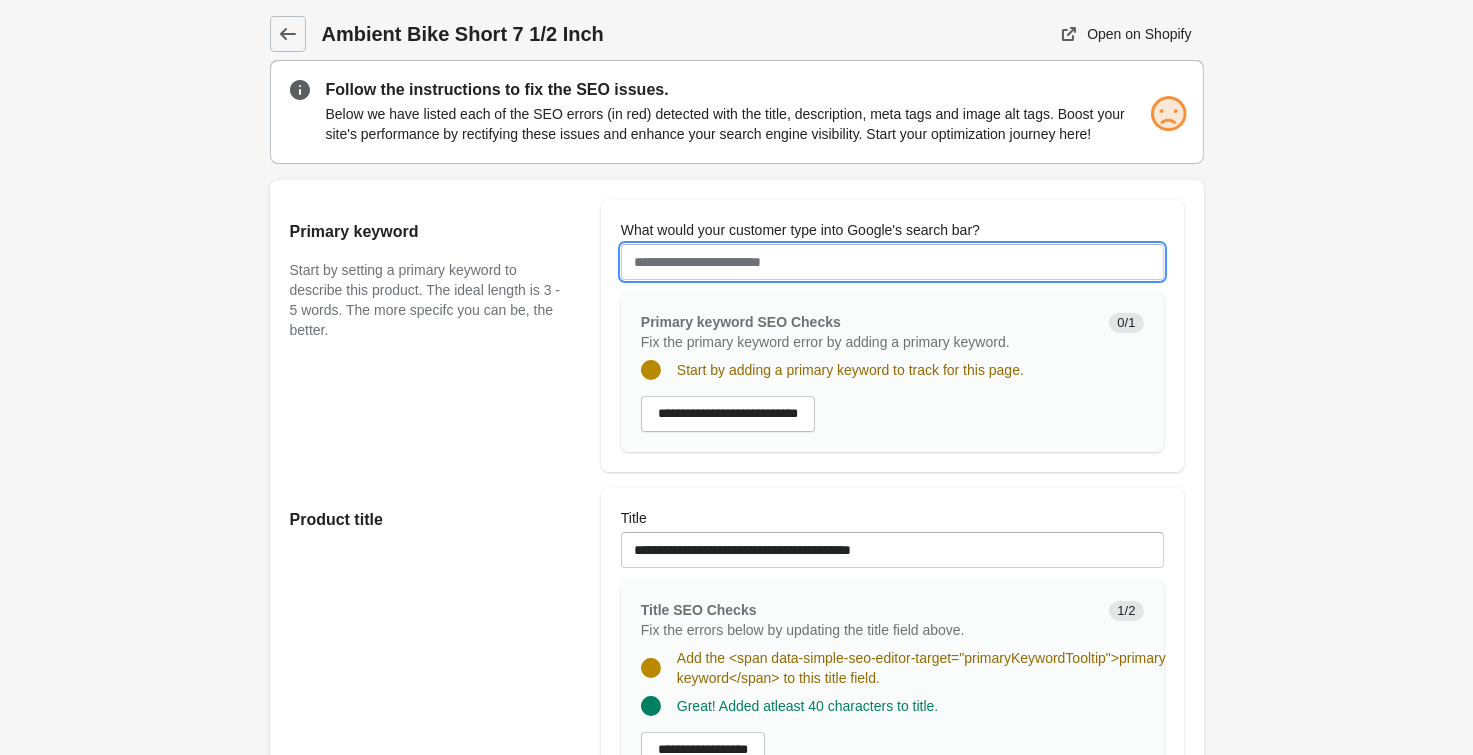 click on "What would your customer type into Google's search bar?" at bounding box center [892, 262] 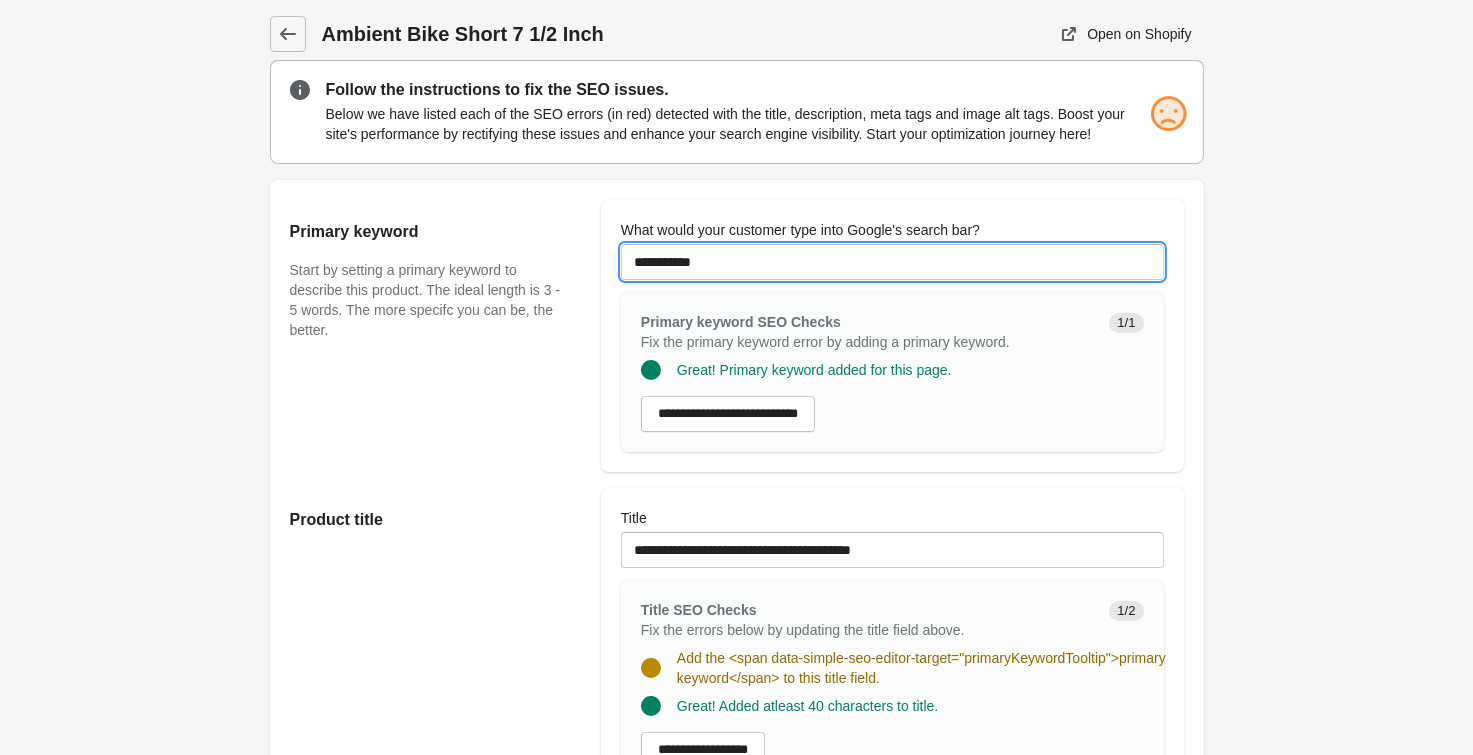type on "**********" 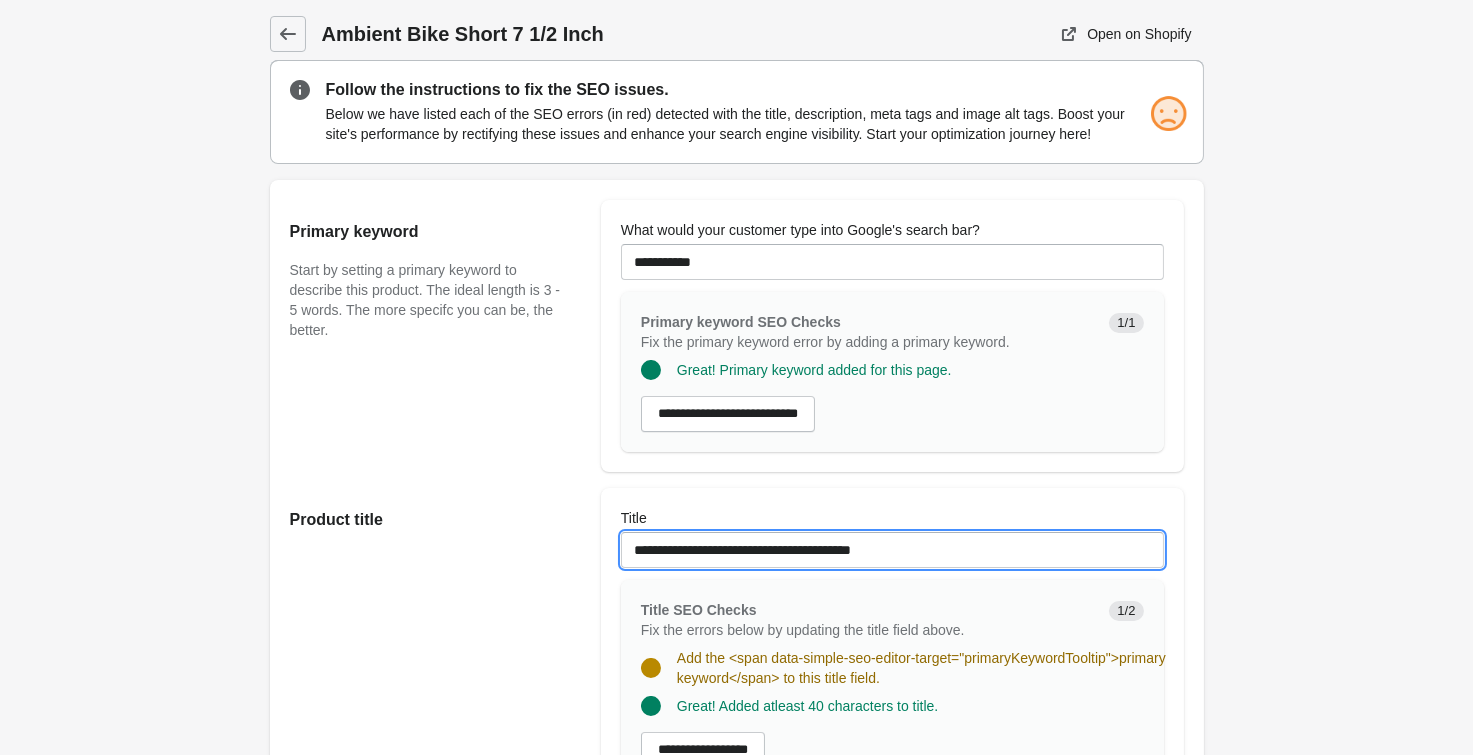 drag, startPoint x: 927, startPoint y: 556, endPoint x: 343, endPoint y: 489, distance: 587.83075 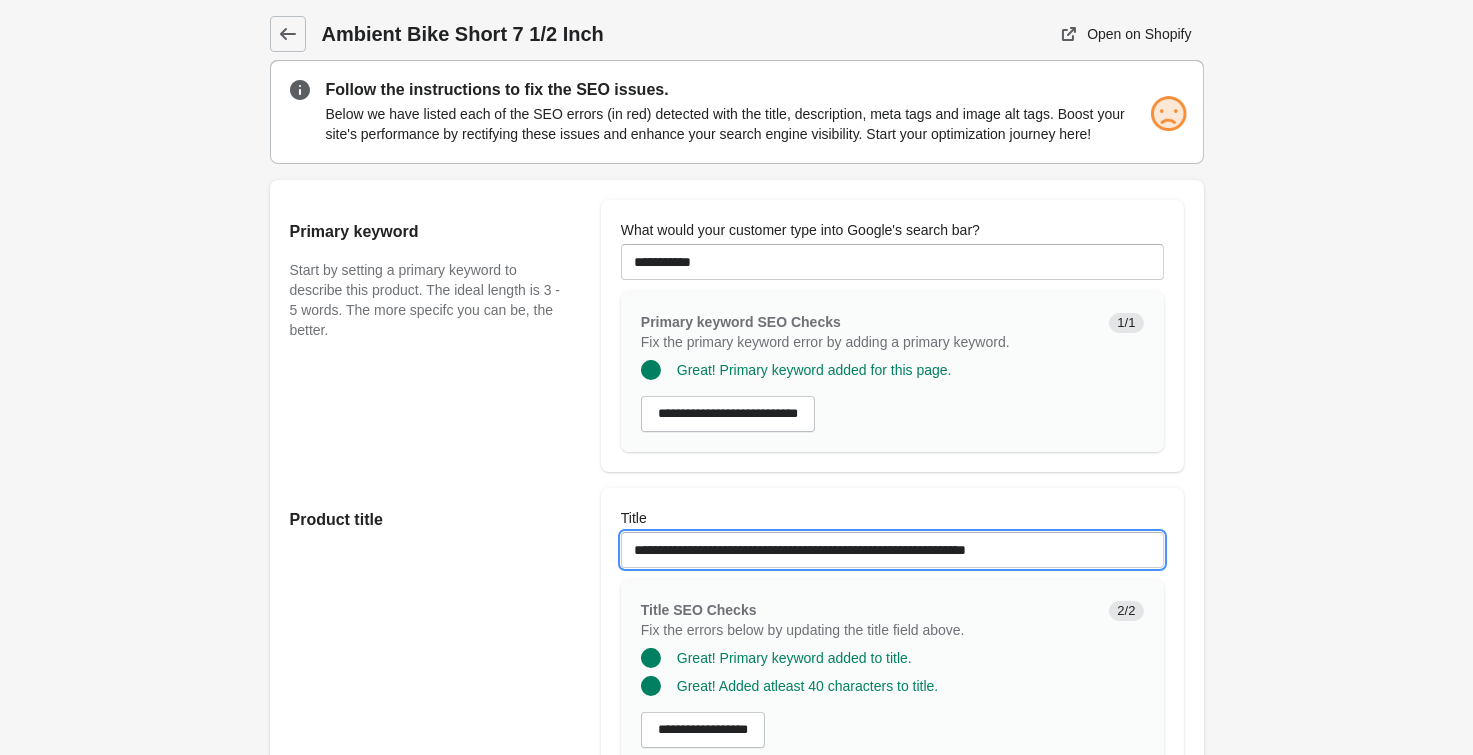 type on "**********" 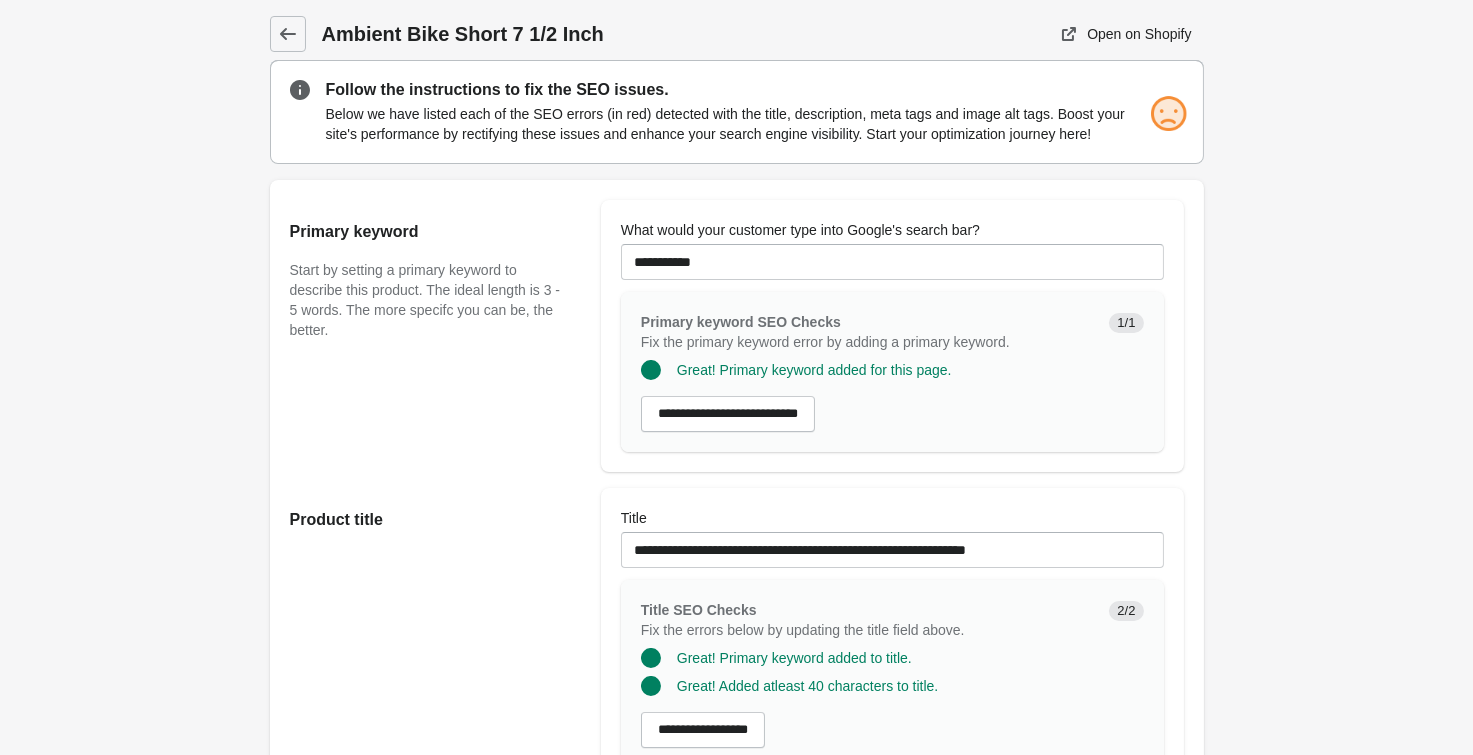click on "Ambient Bike Short 7 1/2 Inch
Open on Shopify
Open on Shopify" at bounding box center (737, 1161) 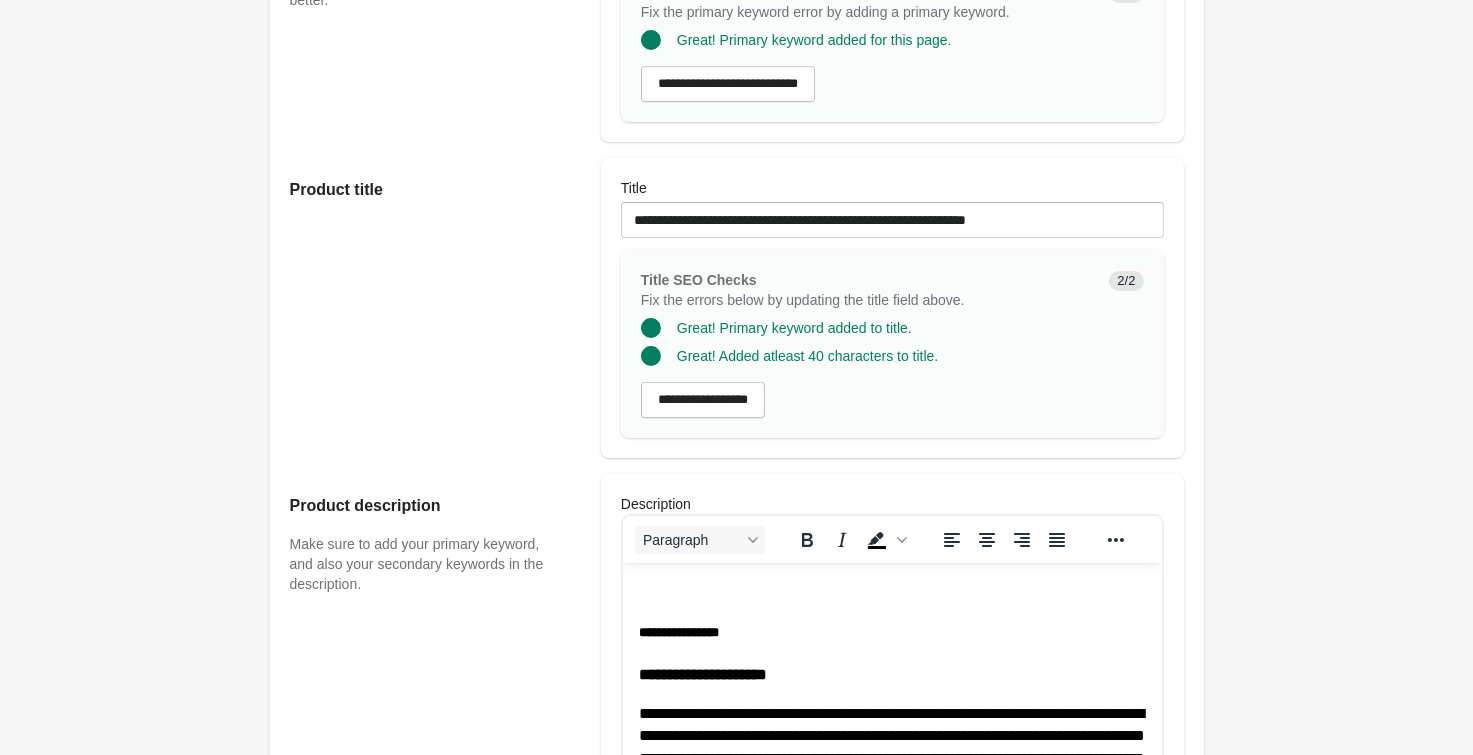 scroll, scrollTop: 660, scrollLeft: 0, axis: vertical 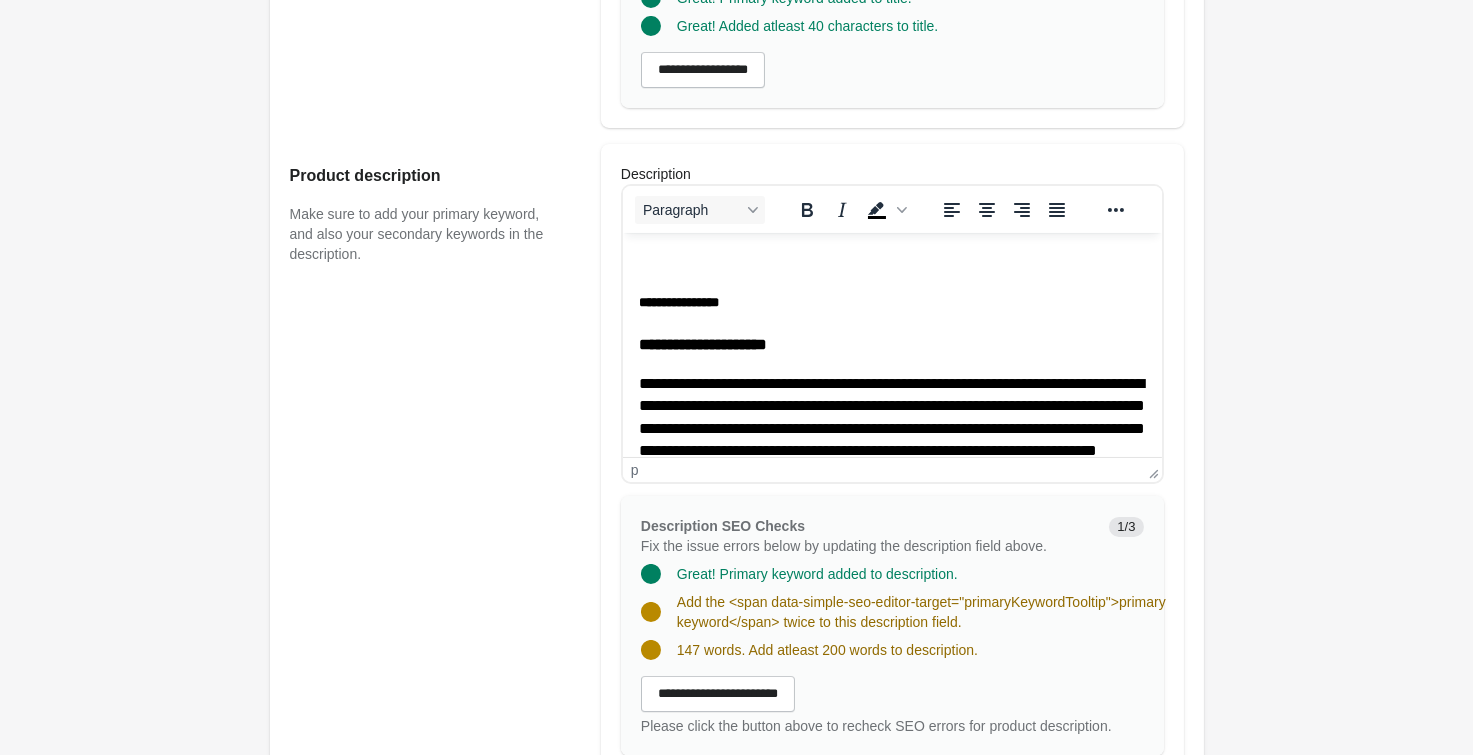 click on "**********" at bounding box center (702, 343) 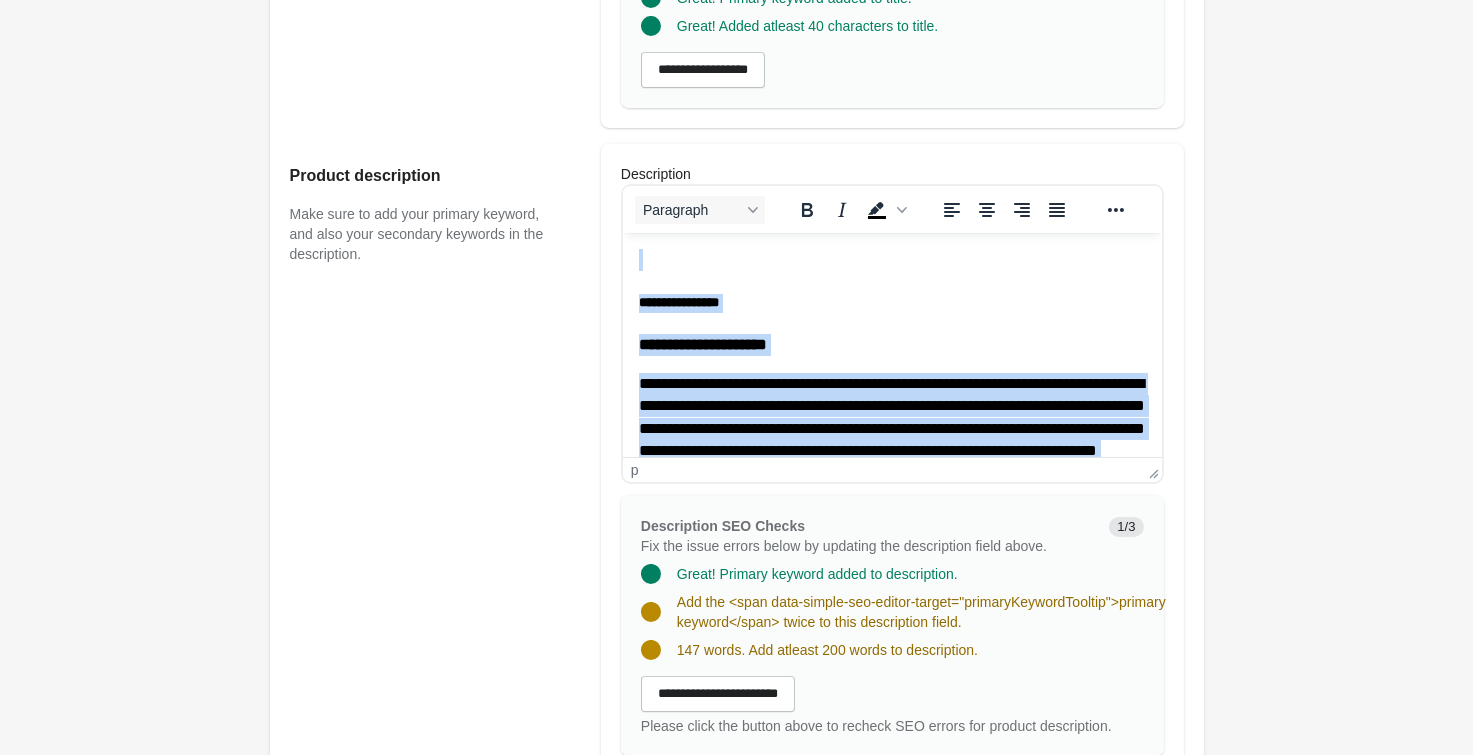 type 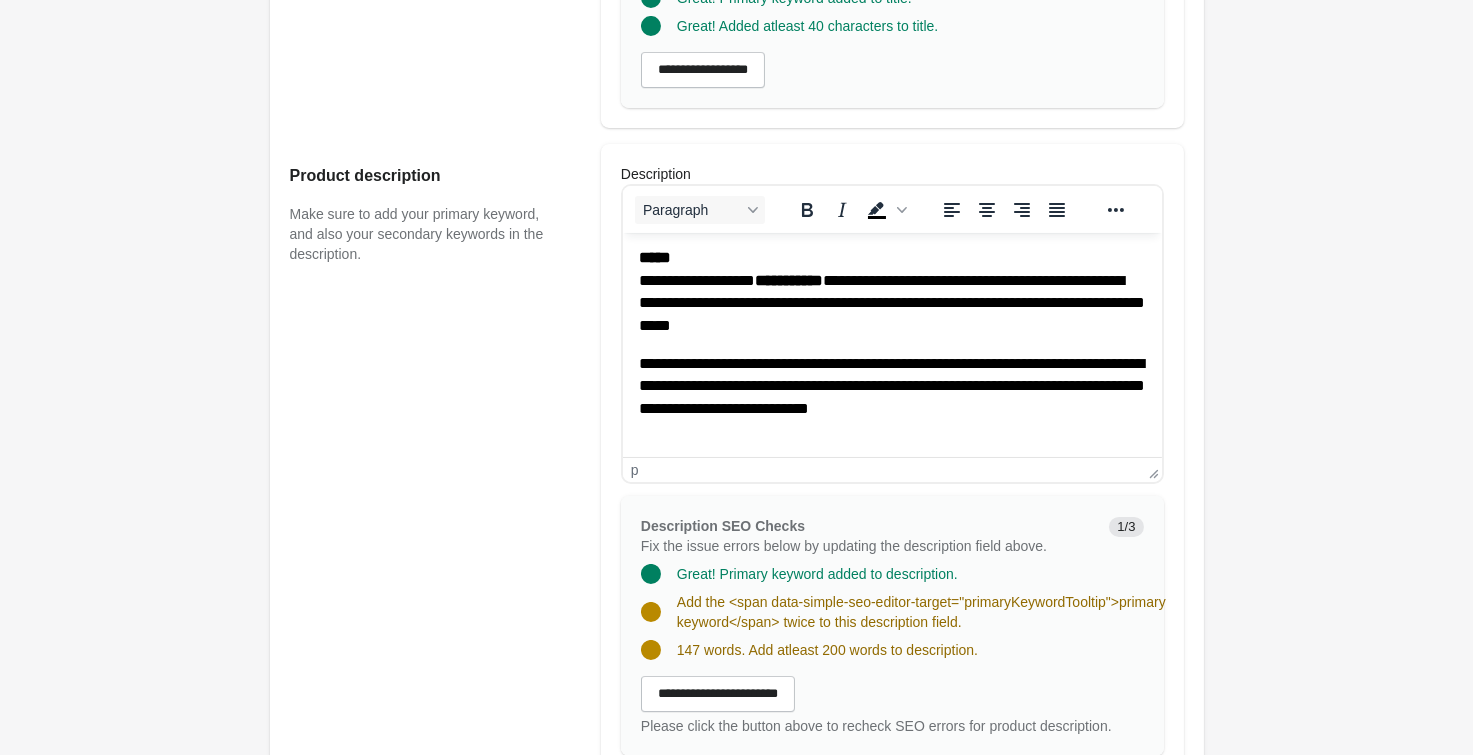 drag, startPoint x: 1297, startPoint y: 341, endPoint x: 1197, endPoint y: 435, distance: 137.24431 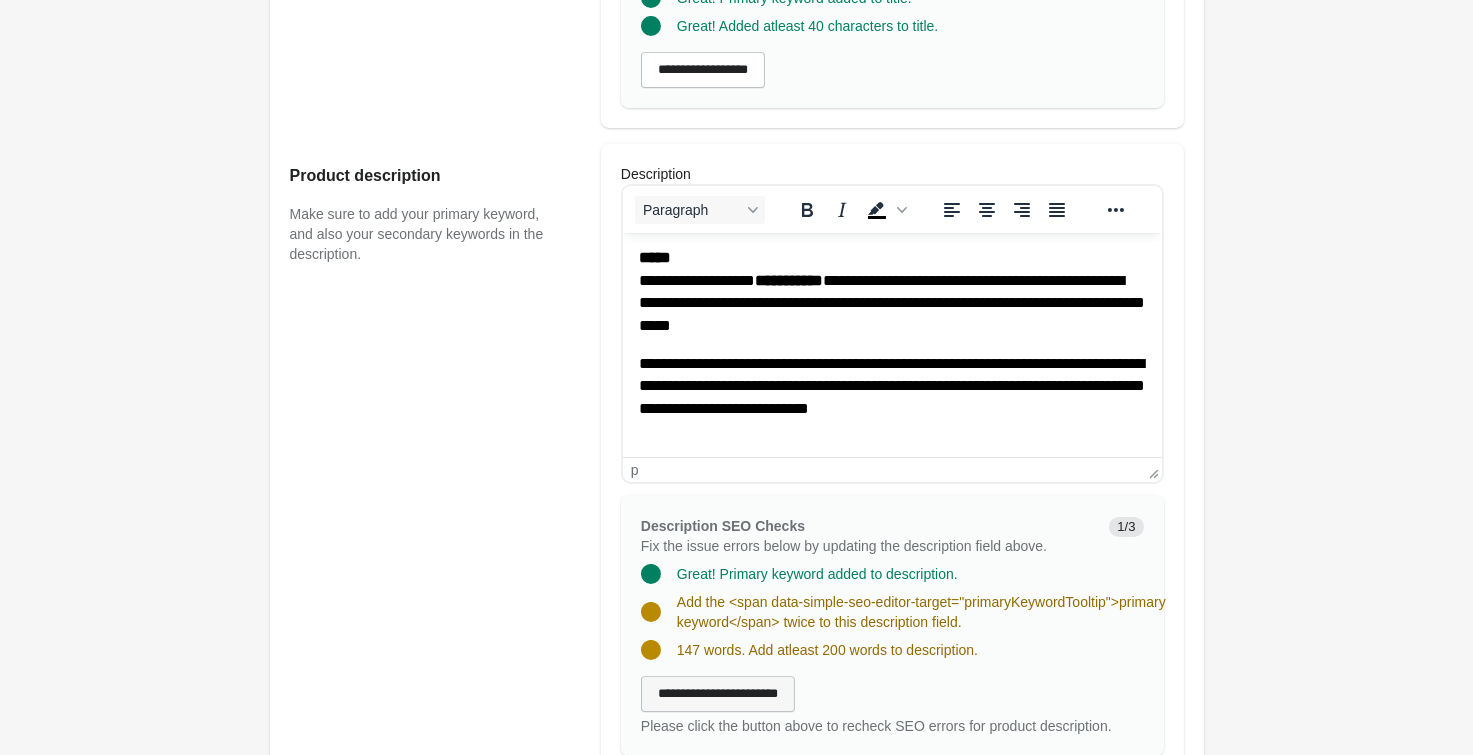 click on "**********" at bounding box center (718, 694) 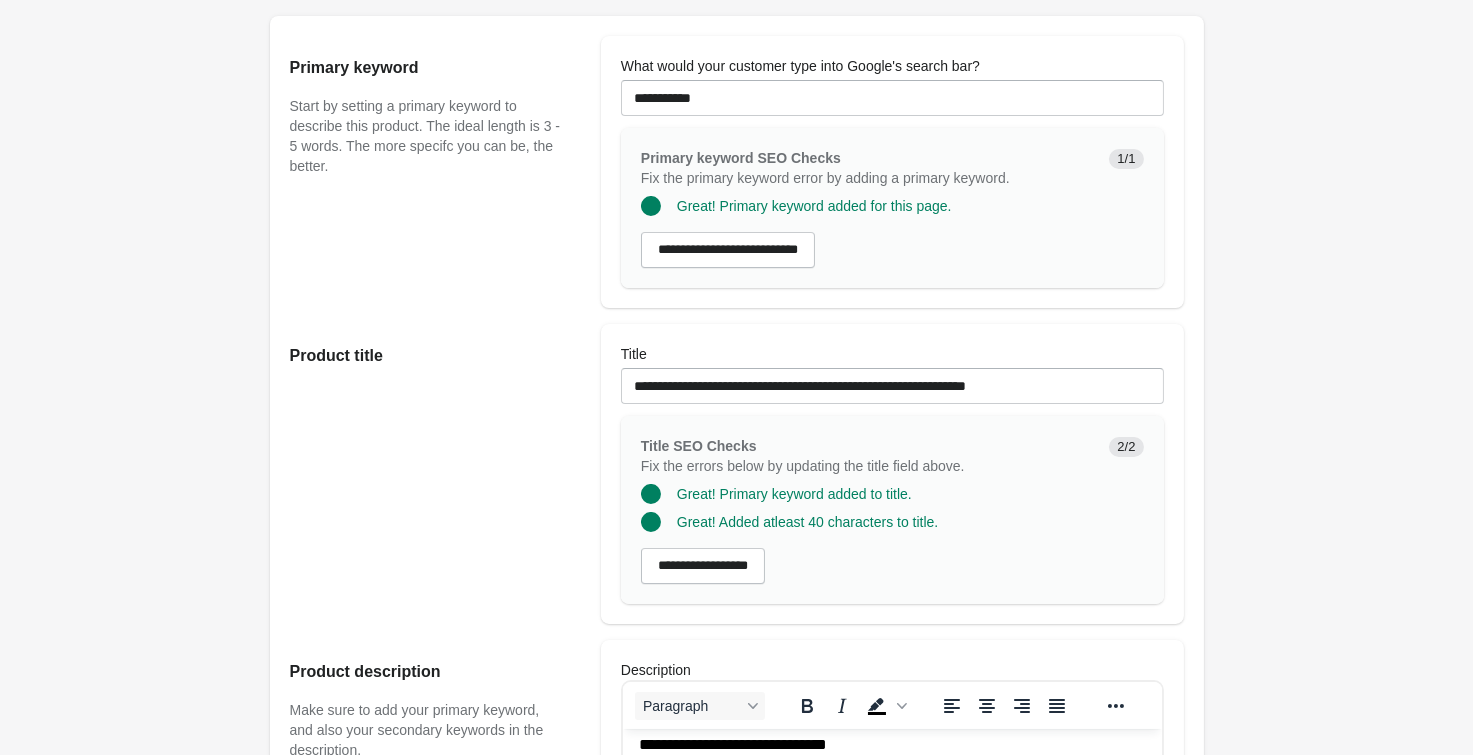 scroll, scrollTop: 110, scrollLeft: 0, axis: vertical 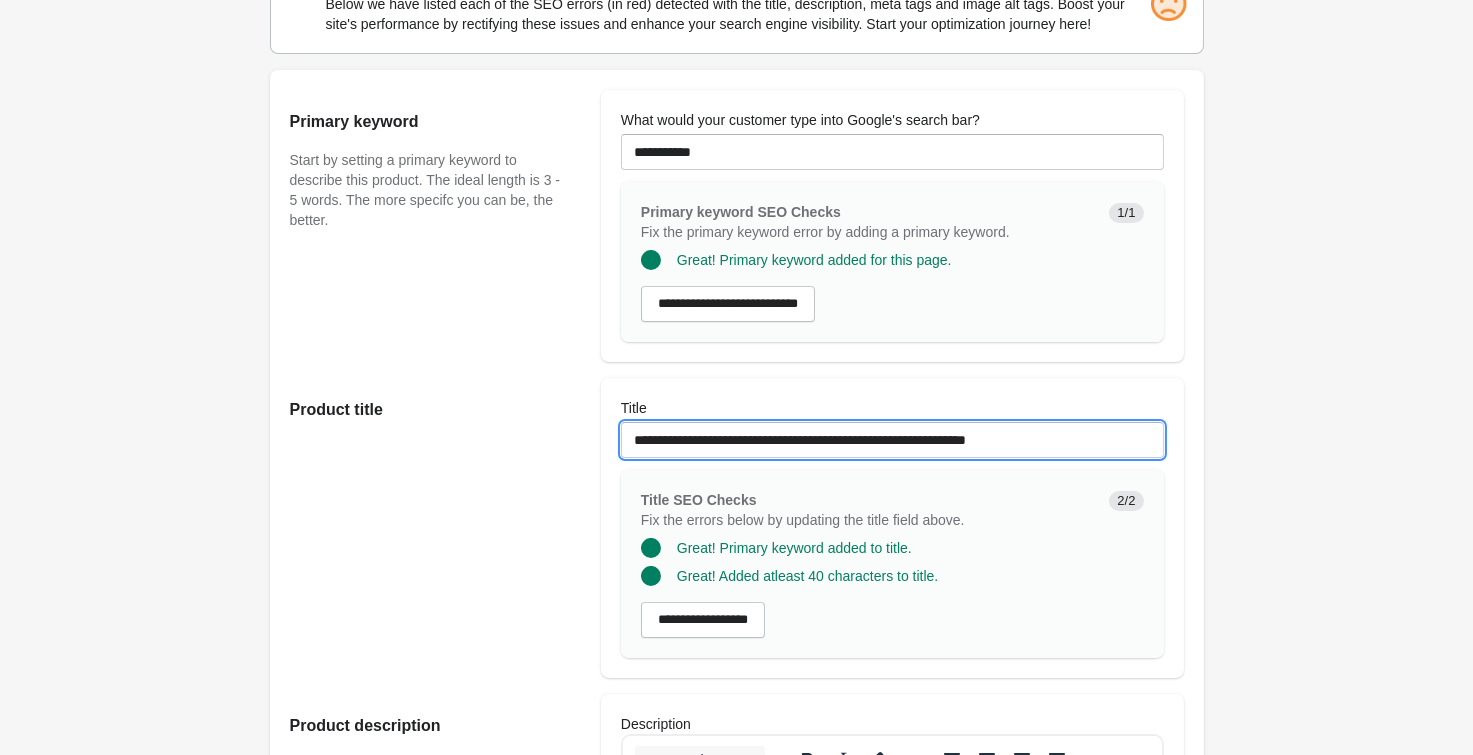drag, startPoint x: 1094, startPoint y: 442, endPoint x: 225, endPoint y: 398, distance: 870.1132 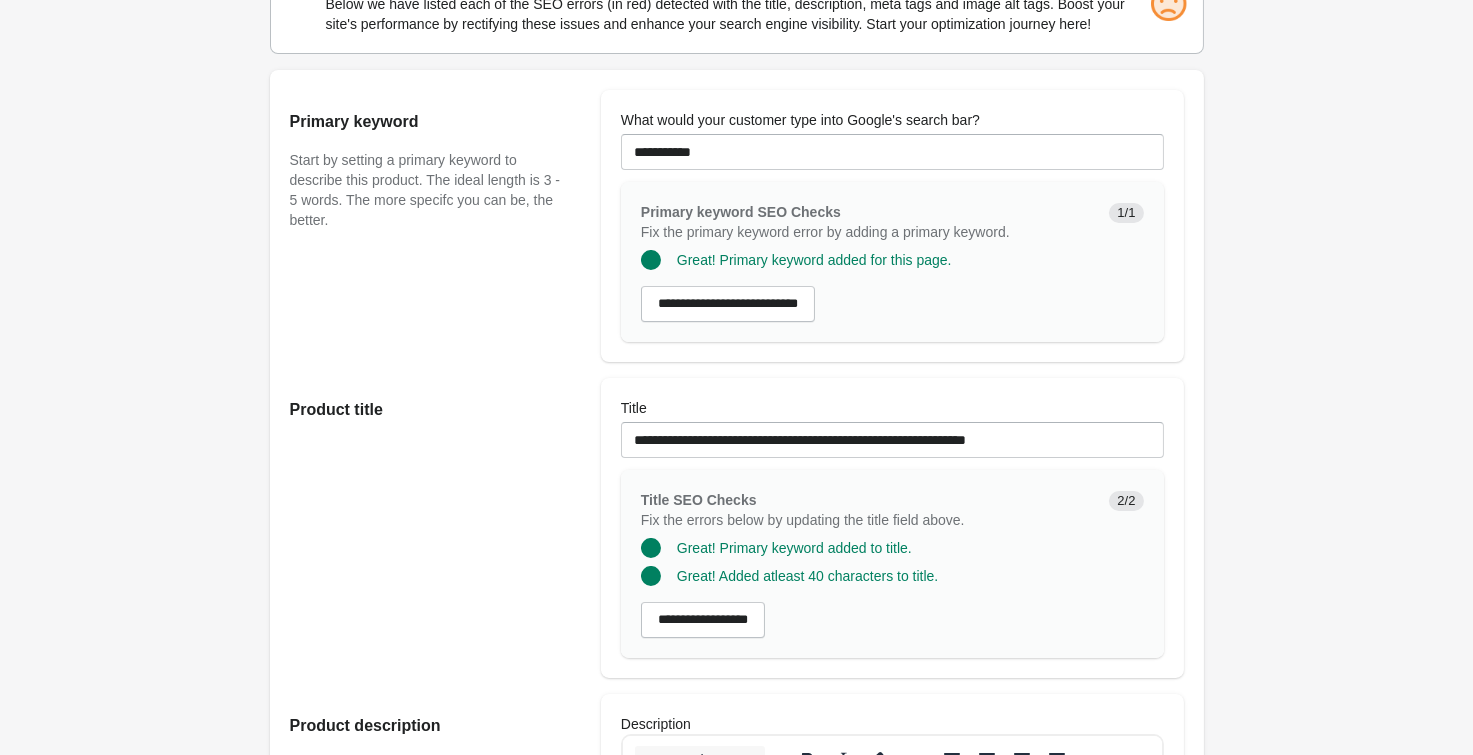 click on "Ambient Bike Short 7 1/2 Inch
Open on Shopify
Open on Shopify" at bounding box center [736, 1041] 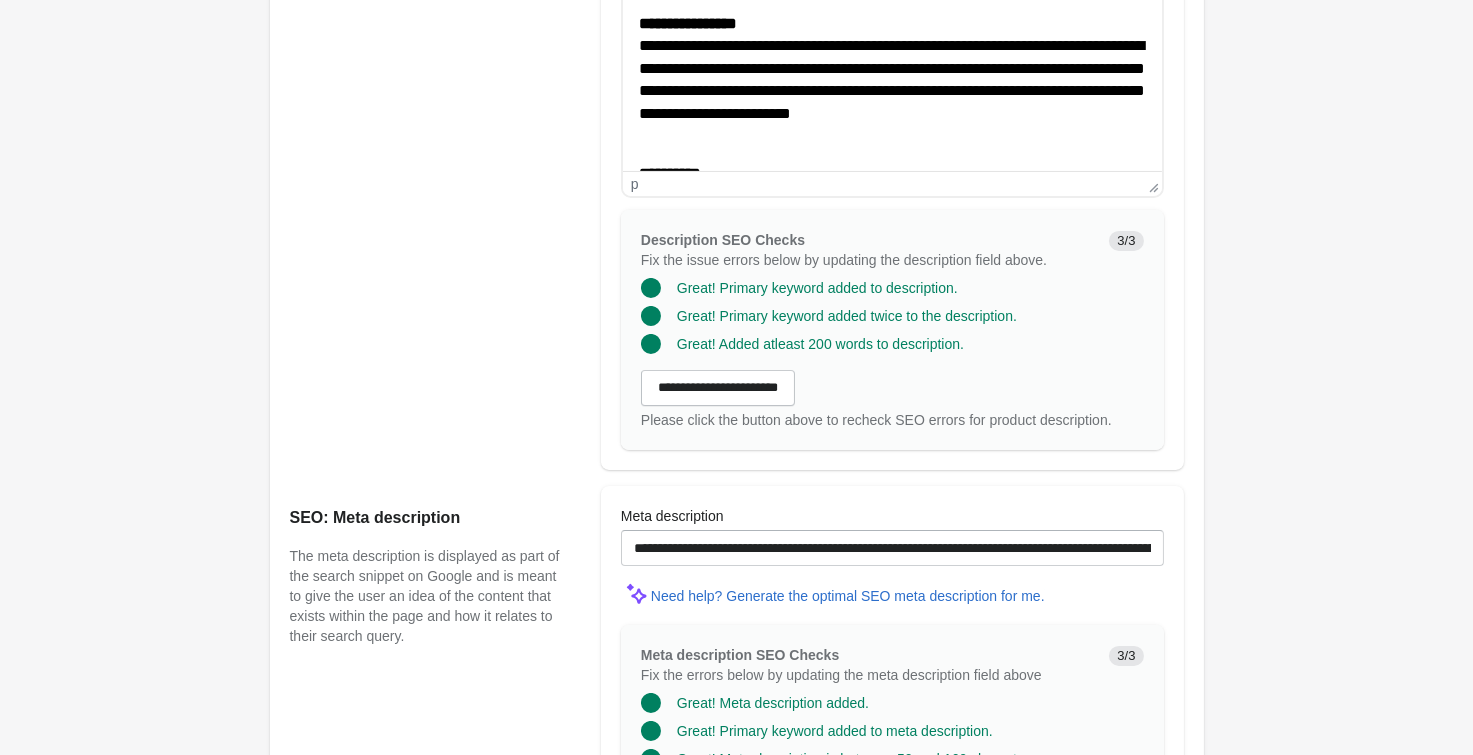 scroll, scrollTop: 1100, scrollLeft: 0, axis: vertical 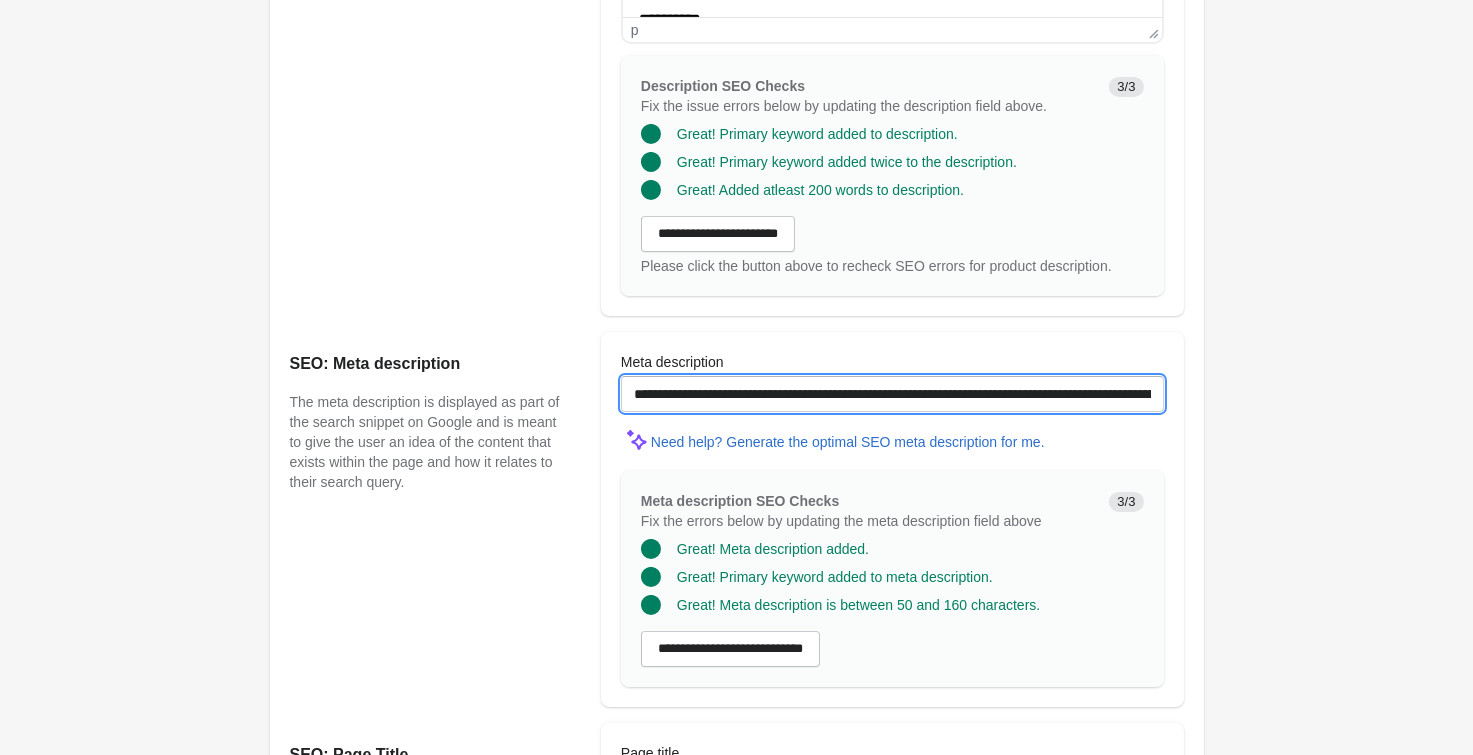 click on "**********" at bounding box center (892, 394) 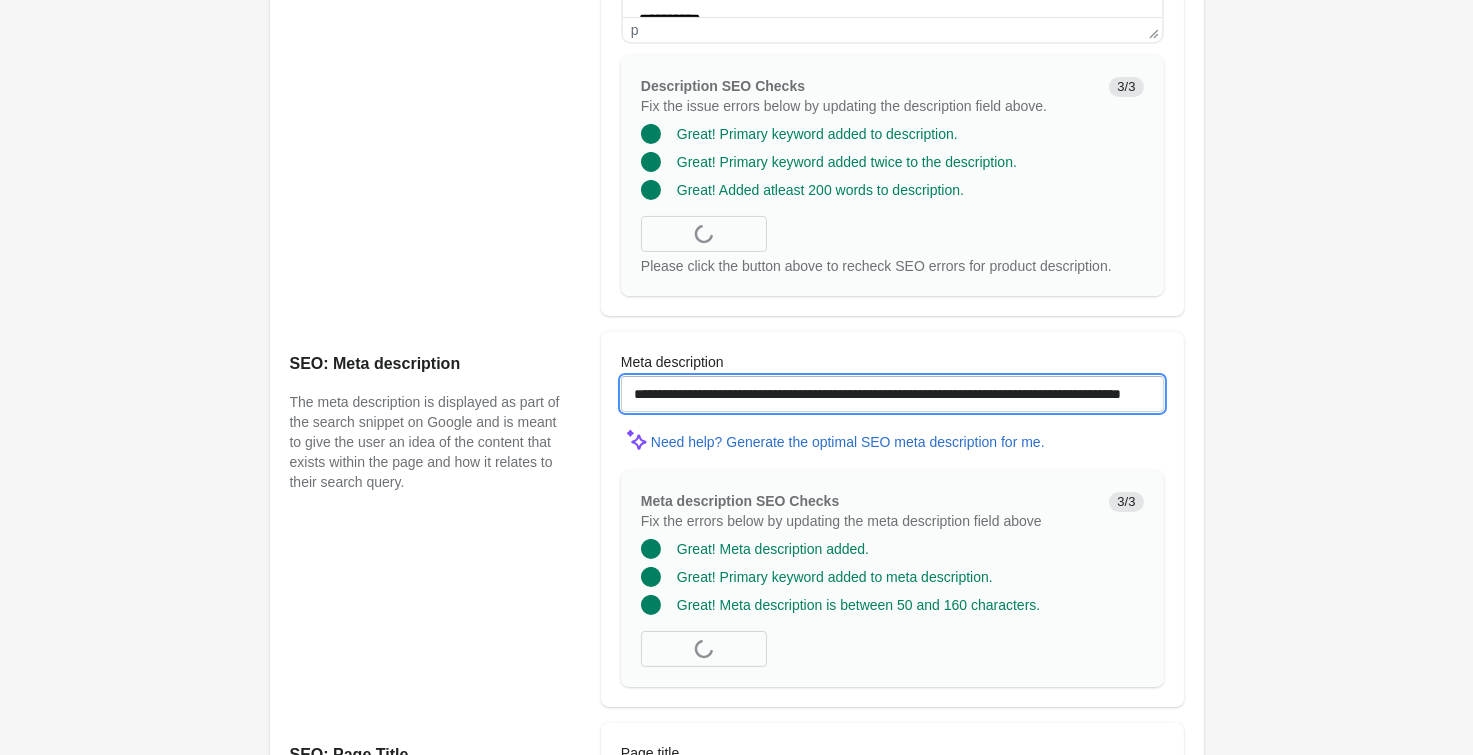 paste on "**********" 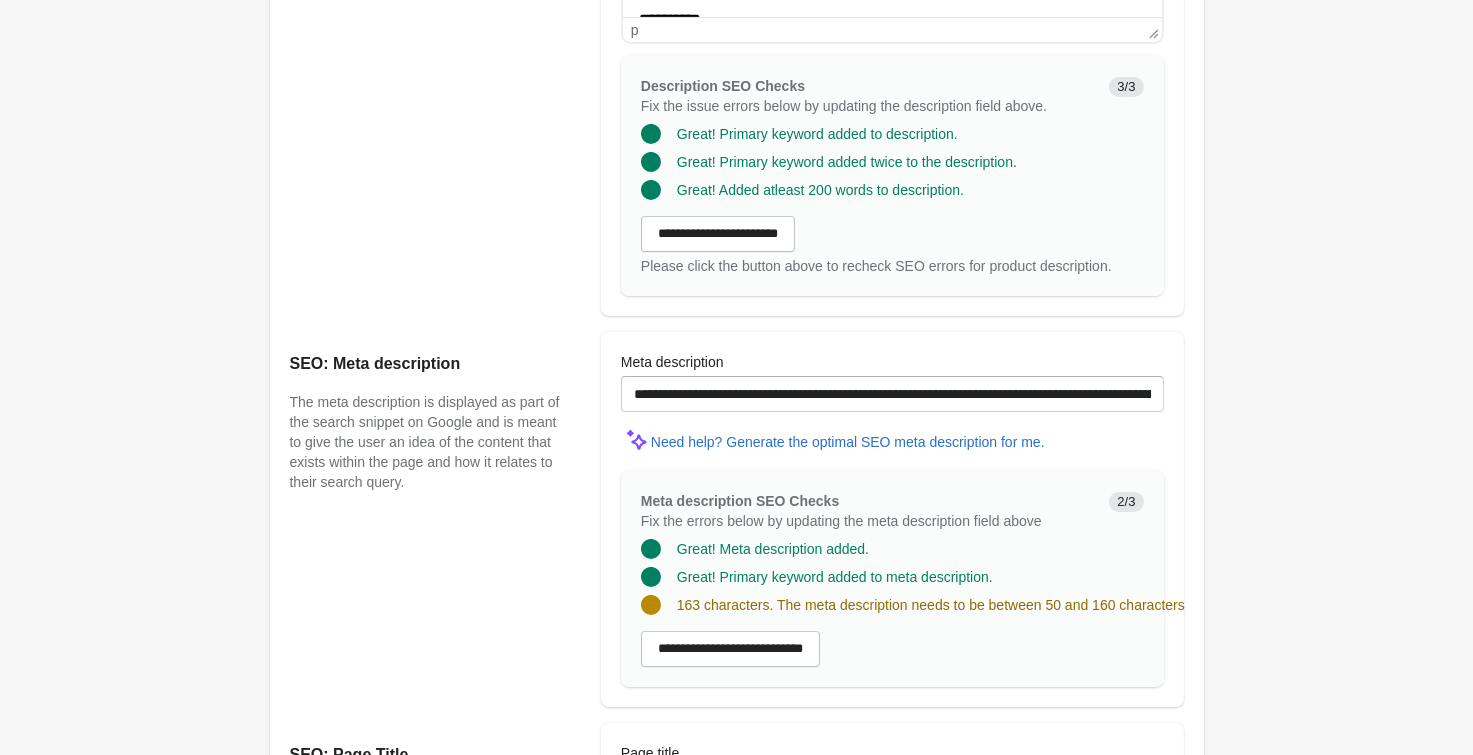 click on "Ambient Bike Short 7 1/2 Inch
Open on Shopify
Open on Shopify" at bounding box center [736, 51] 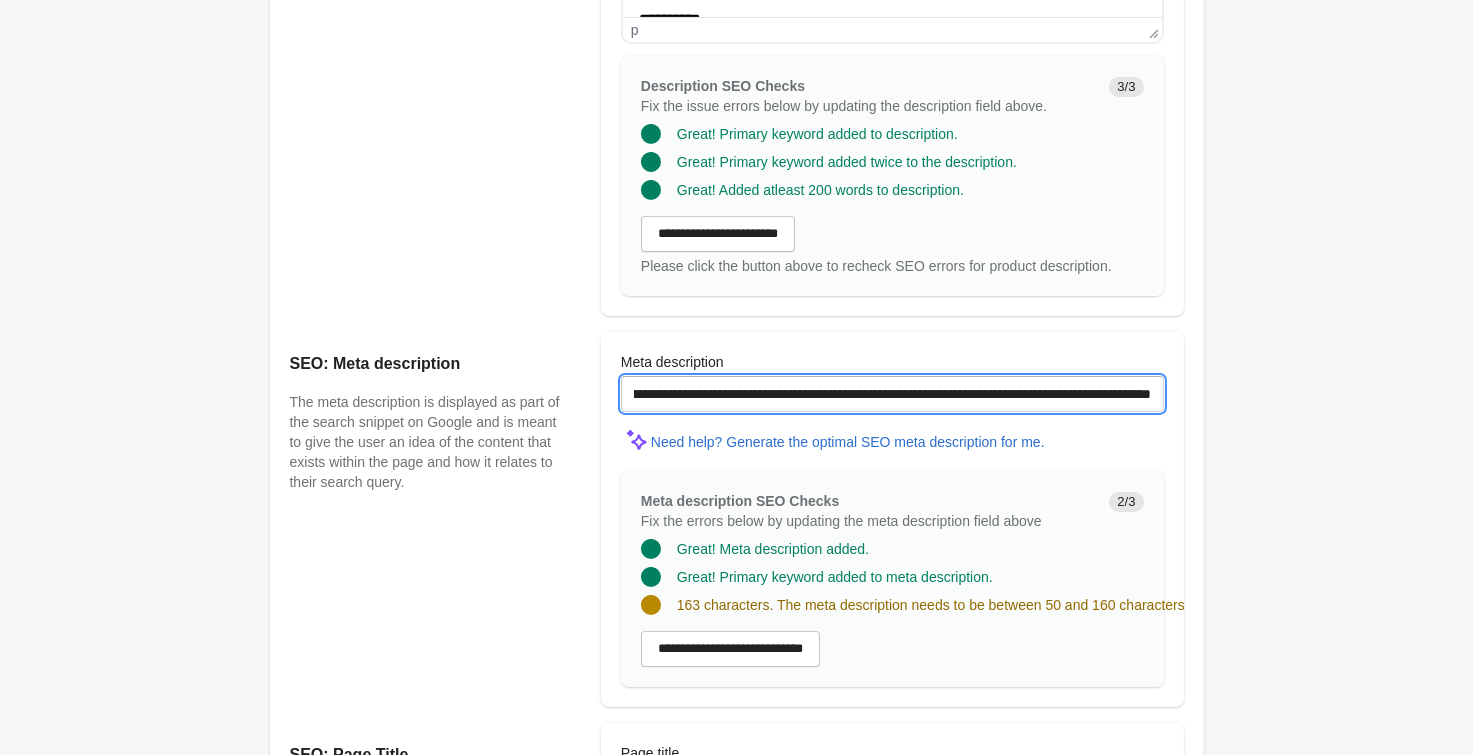 scroll, scrollTop: 0, scrollLeft: 485, axis: horizontal 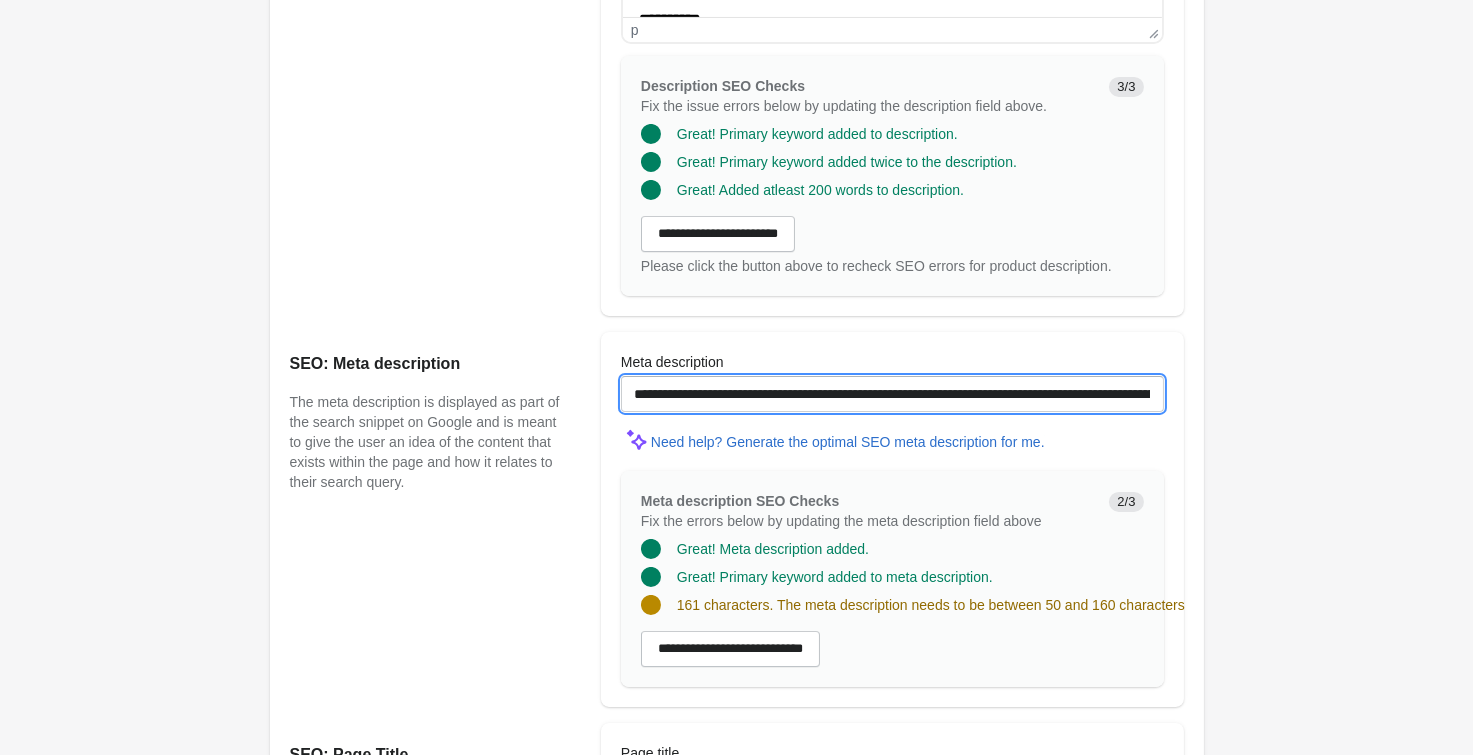 drag, startPoint x: 926, startPoint y: 387, endPoint x: 303, endPoint y: 353, distance: 623.92706 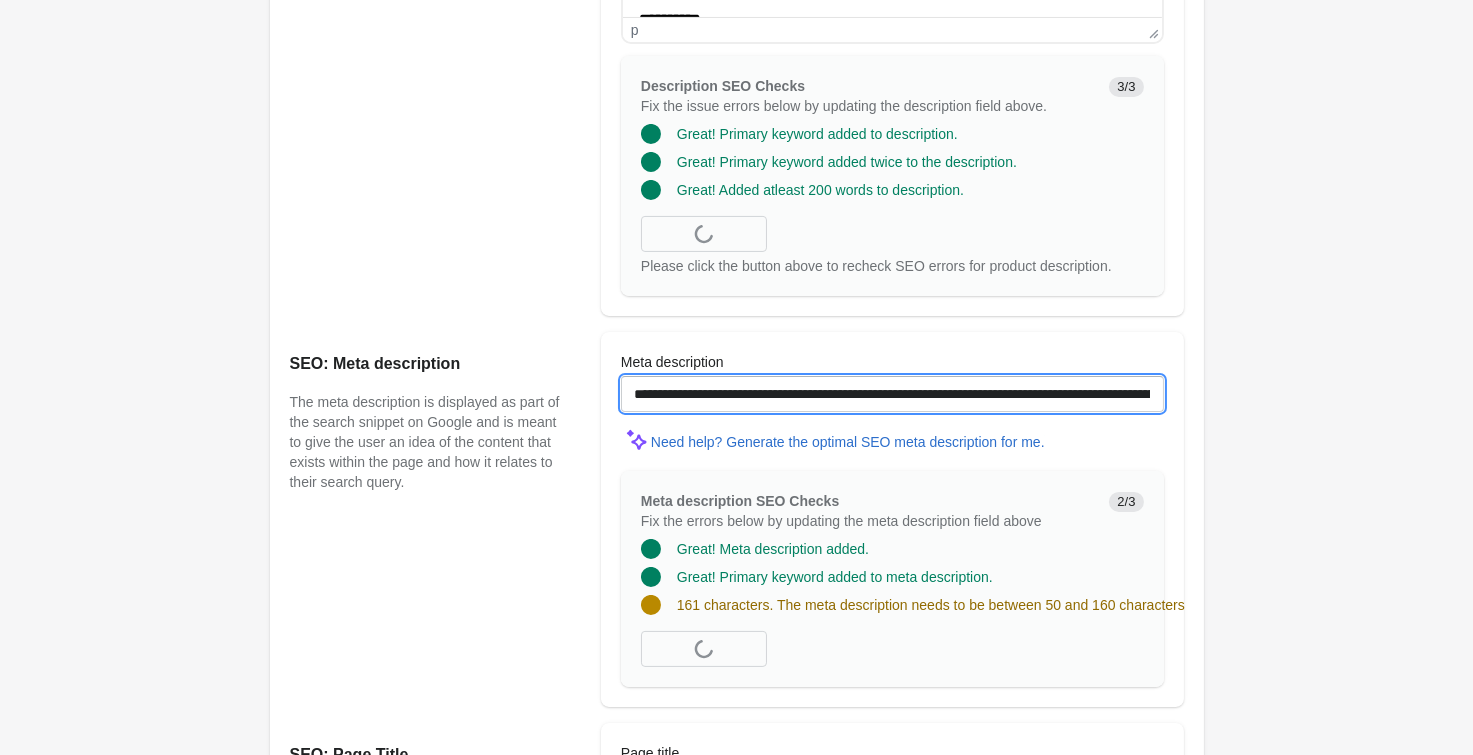 type on "**********" 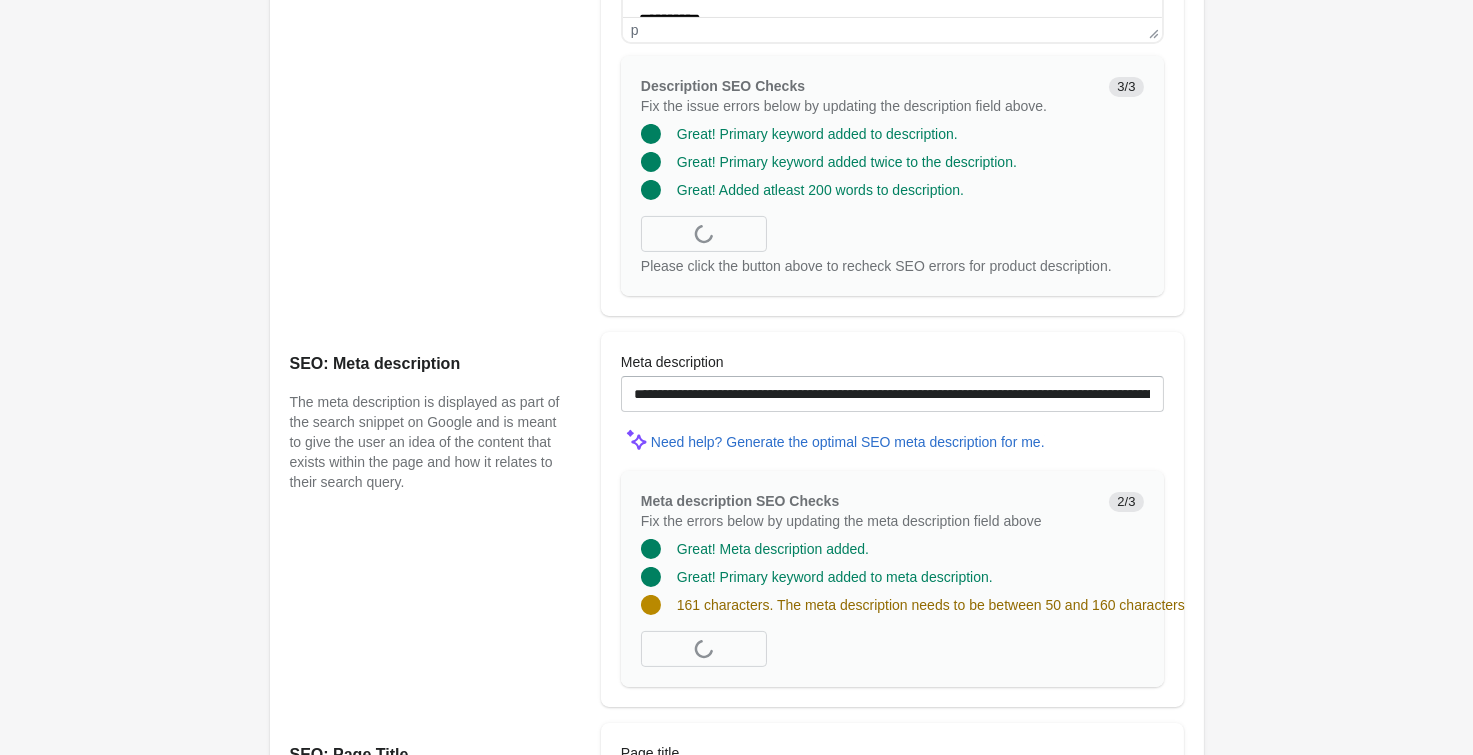 click on "Ambient Bike Short 7 1/2 Inch
Open on Shopify
Open on Shopify" at bounding box center (736, 51) 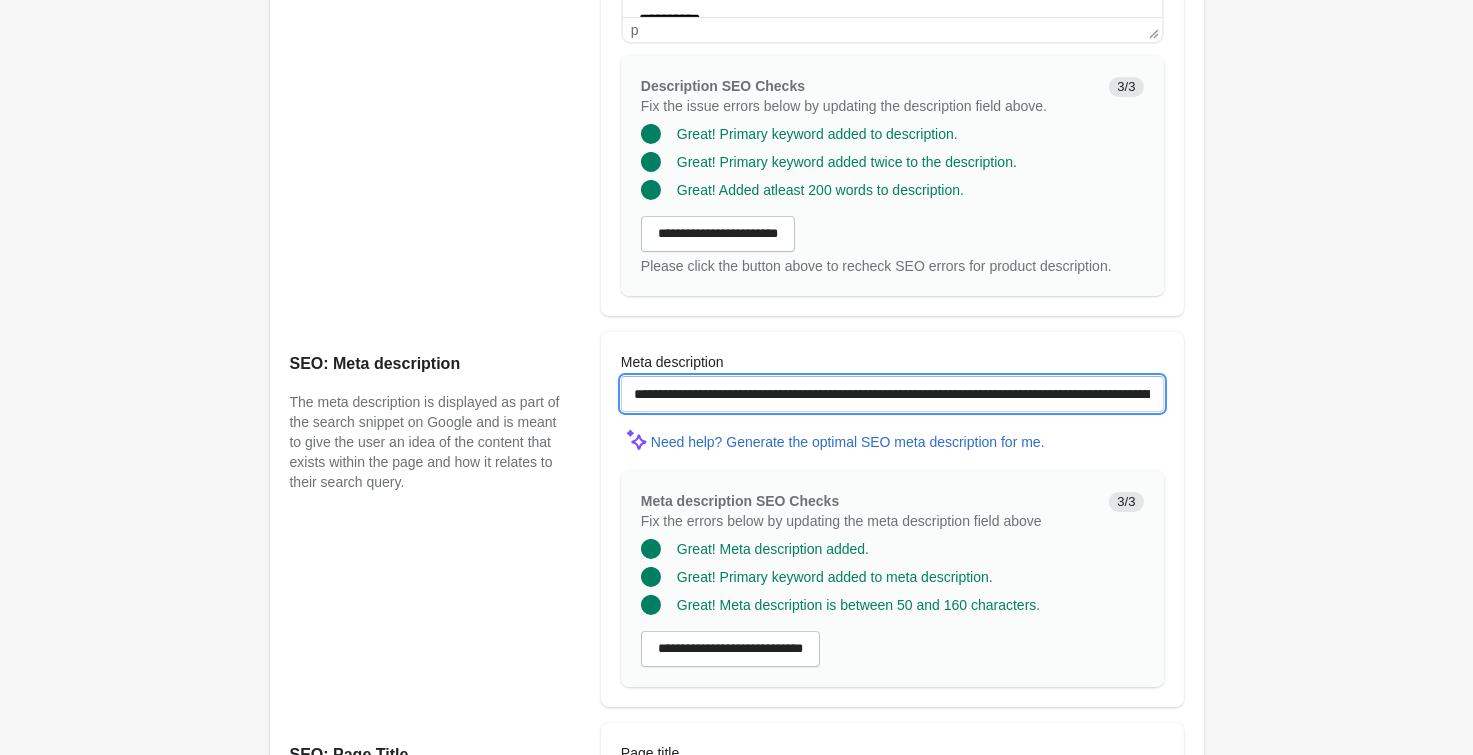 drag, startPoint x: 1084, startPoint y: 396, endPoint x: 674, endPoint y: 399, distance: 410.011 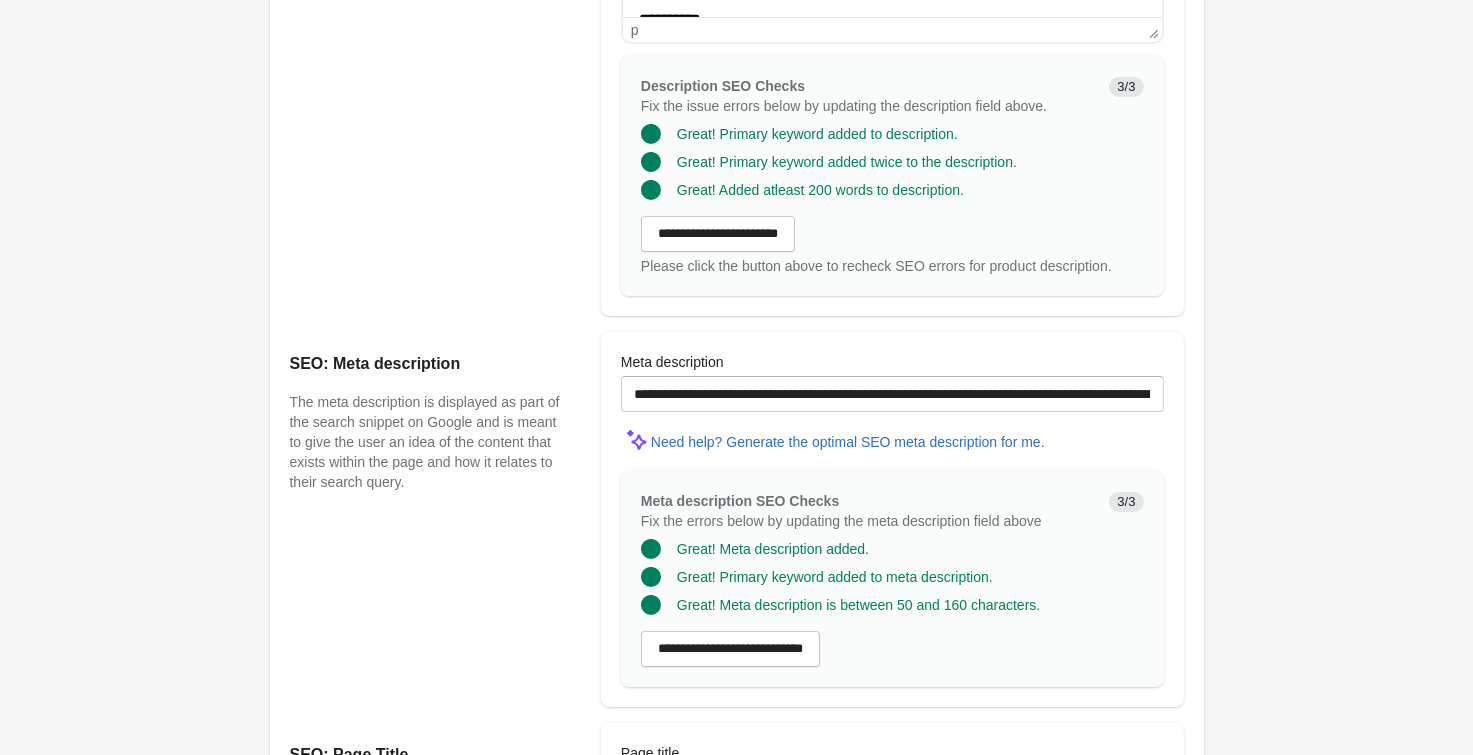 click on "Ambient Bike Short 7 1/2 Inch
Open on Shopify
Open on Shopify" at bounding box center (736, 51) 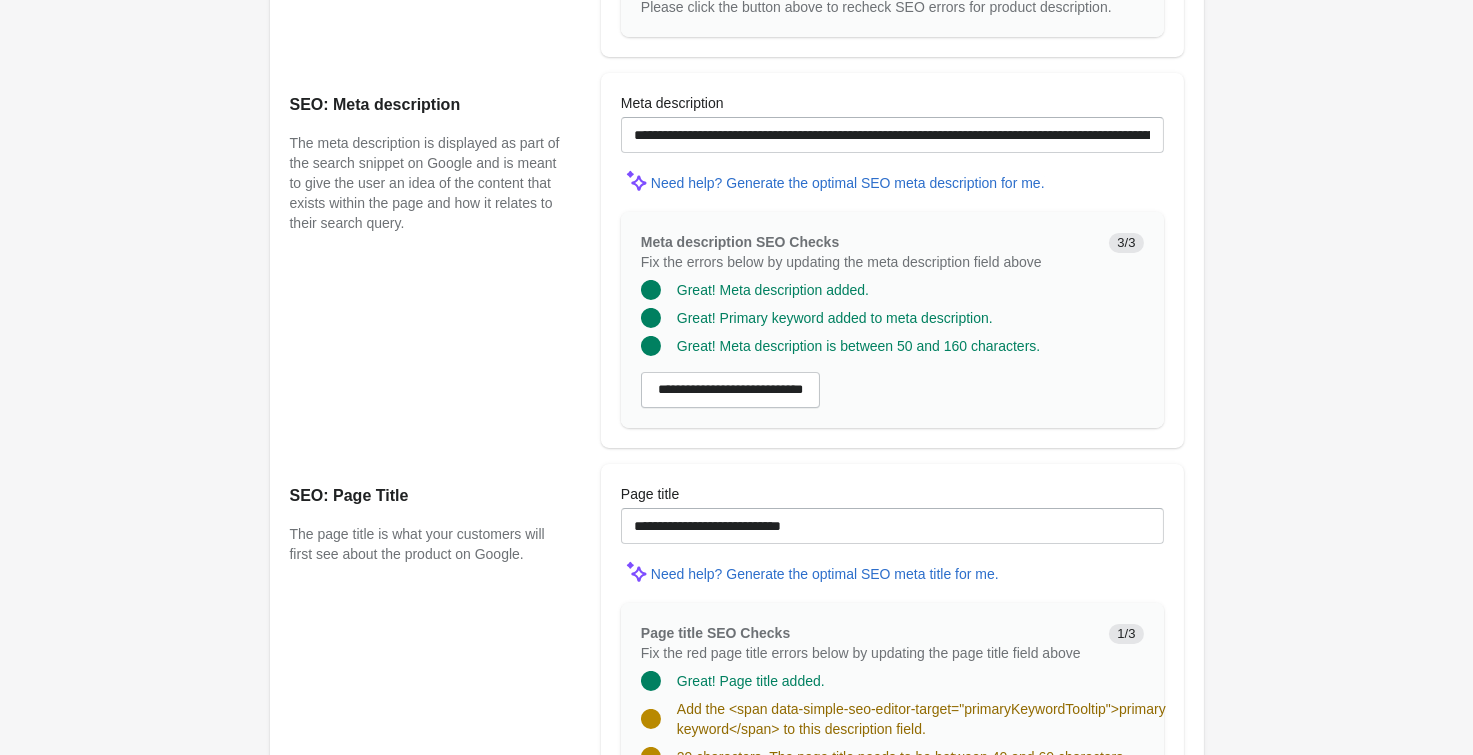 scroll, scrollTop: 1430, scrollLeft: 0, axis: vertical 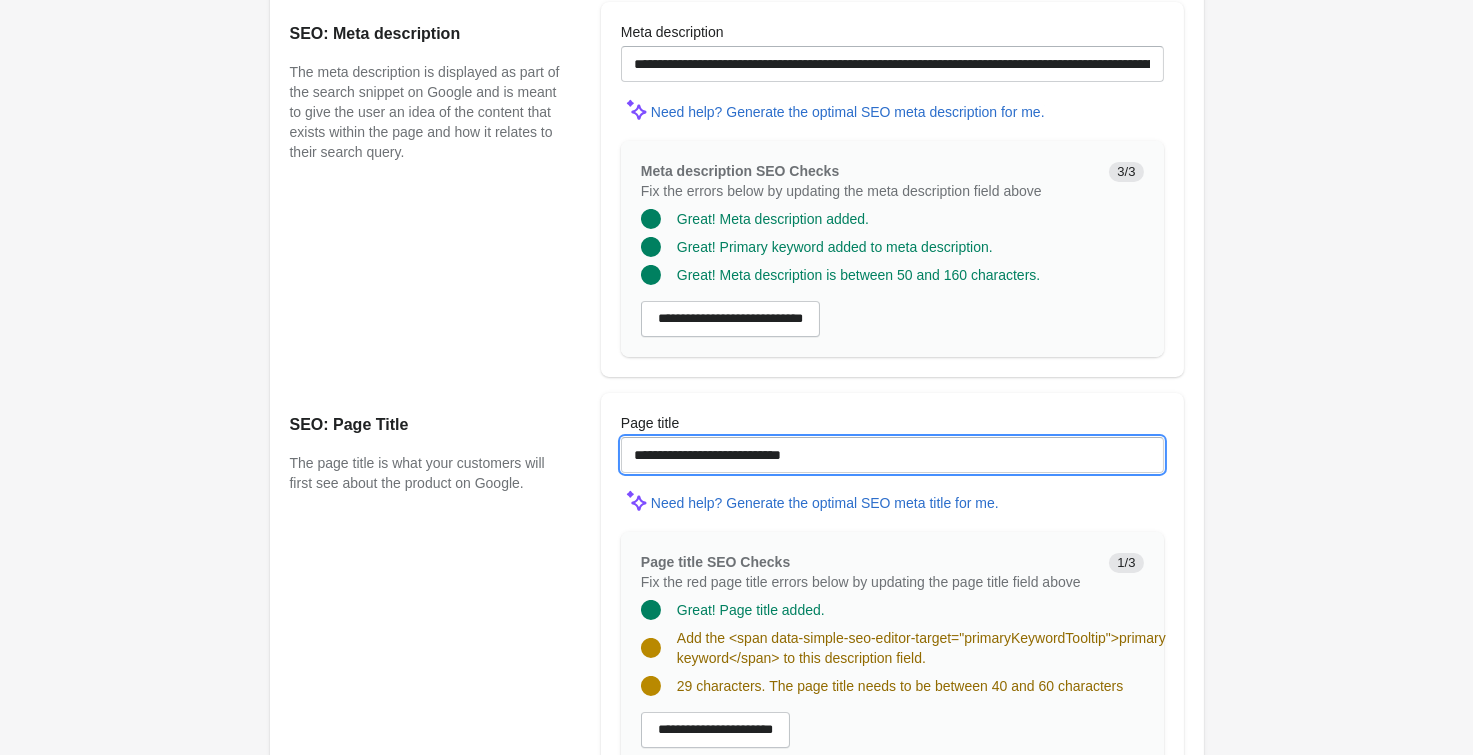 drag, startPoint x: 862, startPoint y: 451, endPoint x: 521, endPoint y: 442, distance: 341.11874 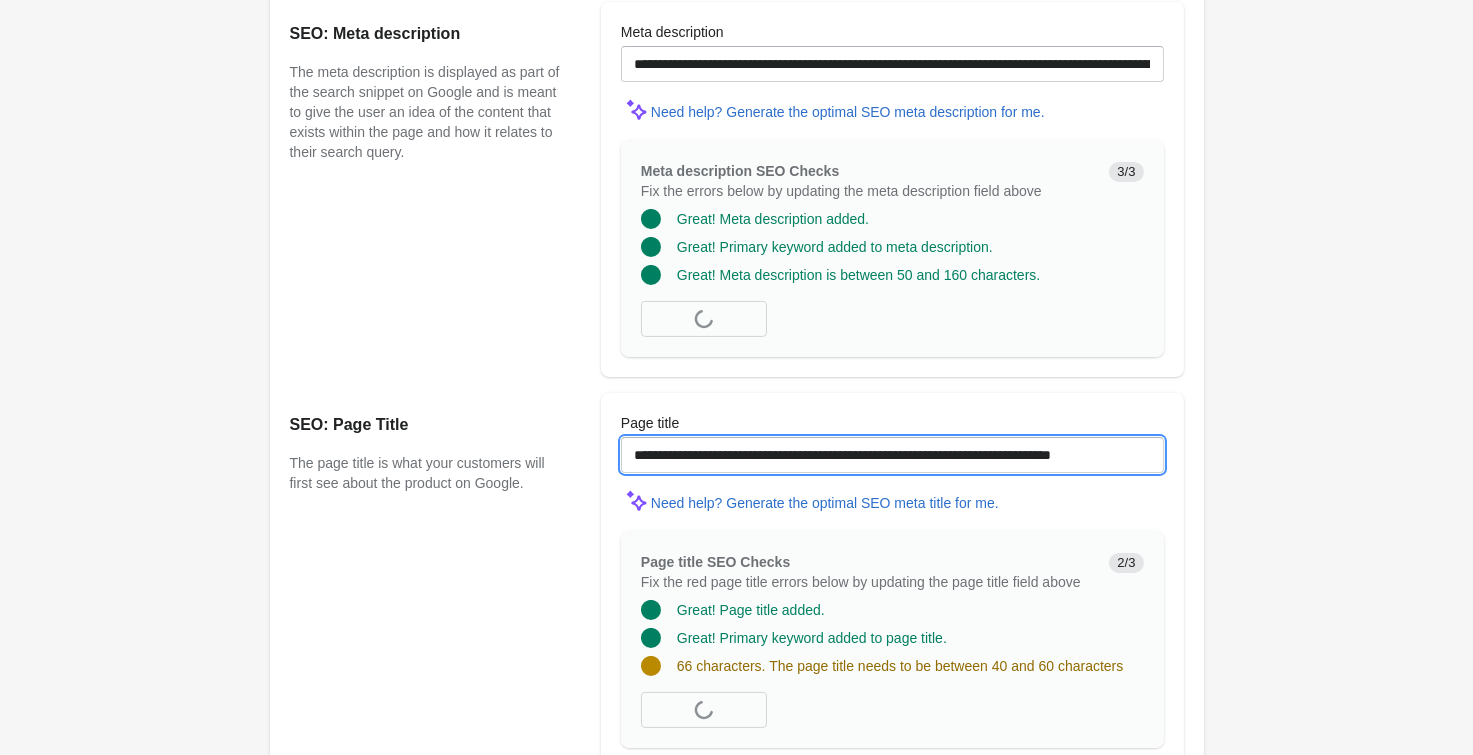scroll, scrollTop: 0, scrollLeft: 3, axis: horizontal 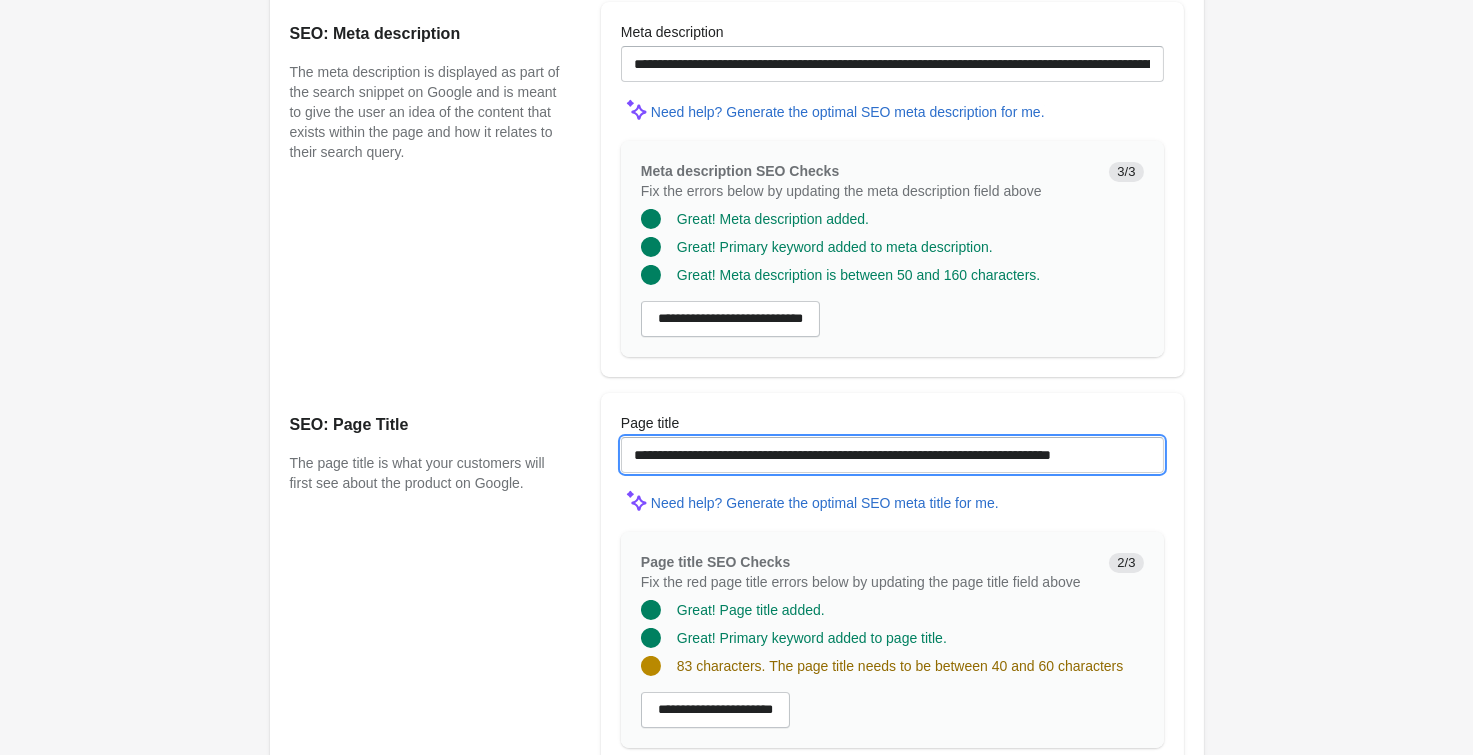 drag, startPoint x: 672, startPoint y: 454, endPoint x: 866, endPoint y: 455, distance: 194.00258 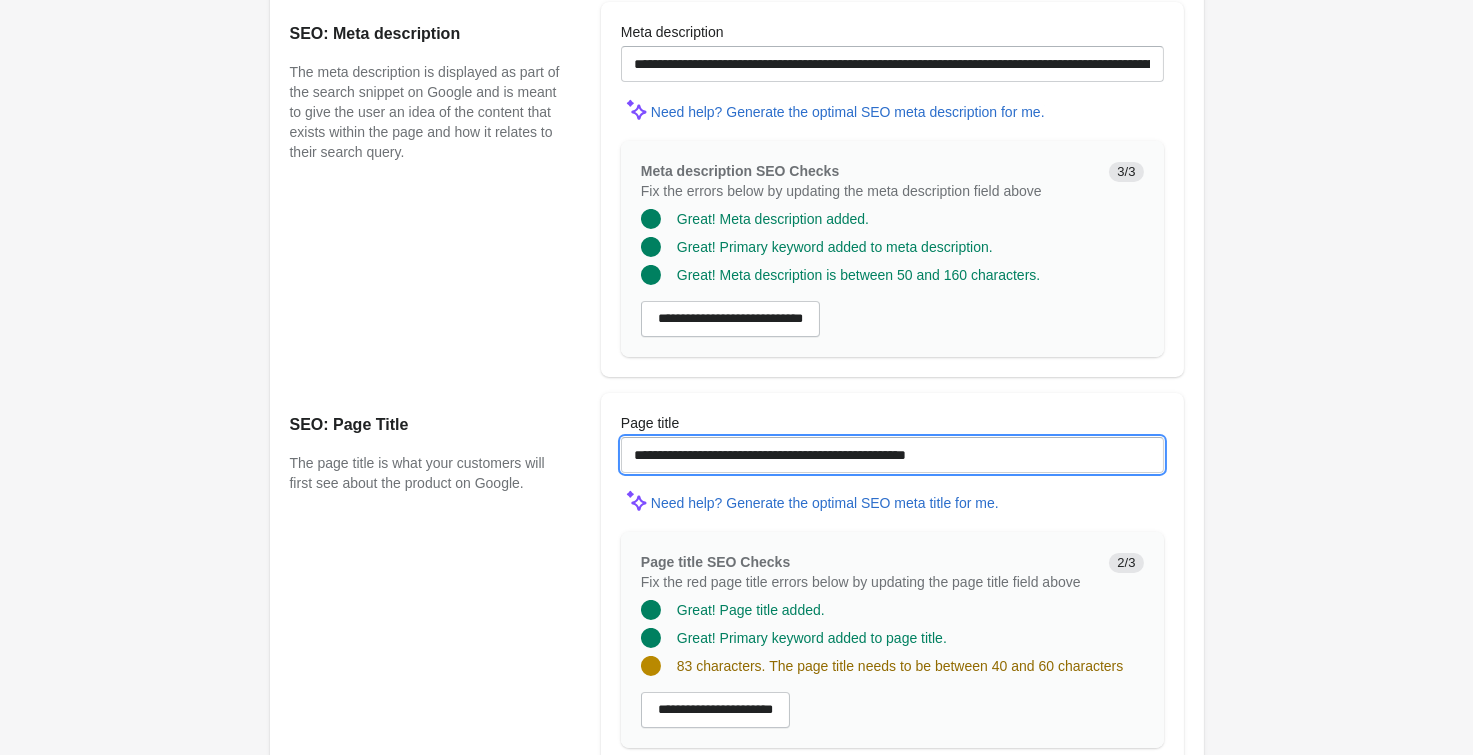 scroll, scrollTop: 0, scrollLeft: 0, axis: both 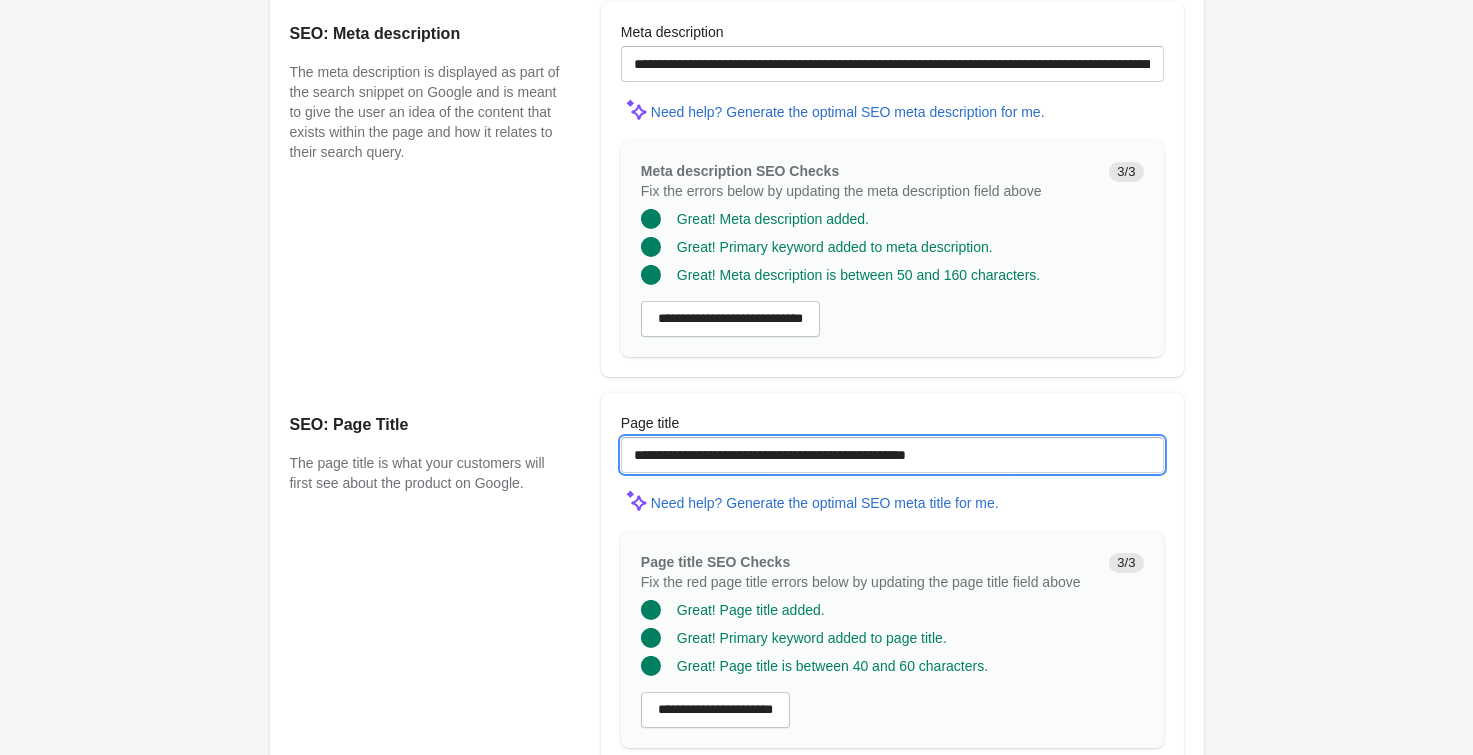 click on "**********" at bounding box center [892, 455] 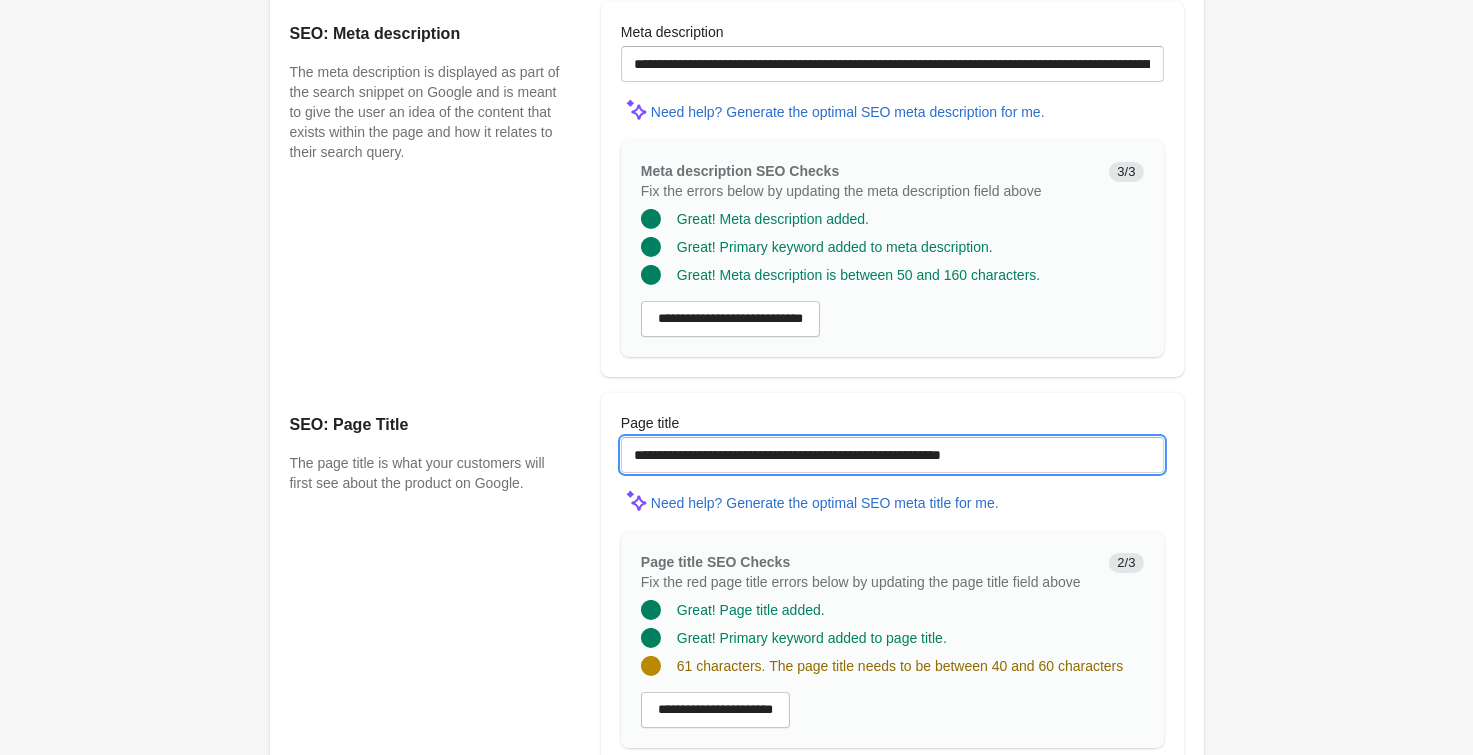 click on "**********" at bounding box center (892, 455) 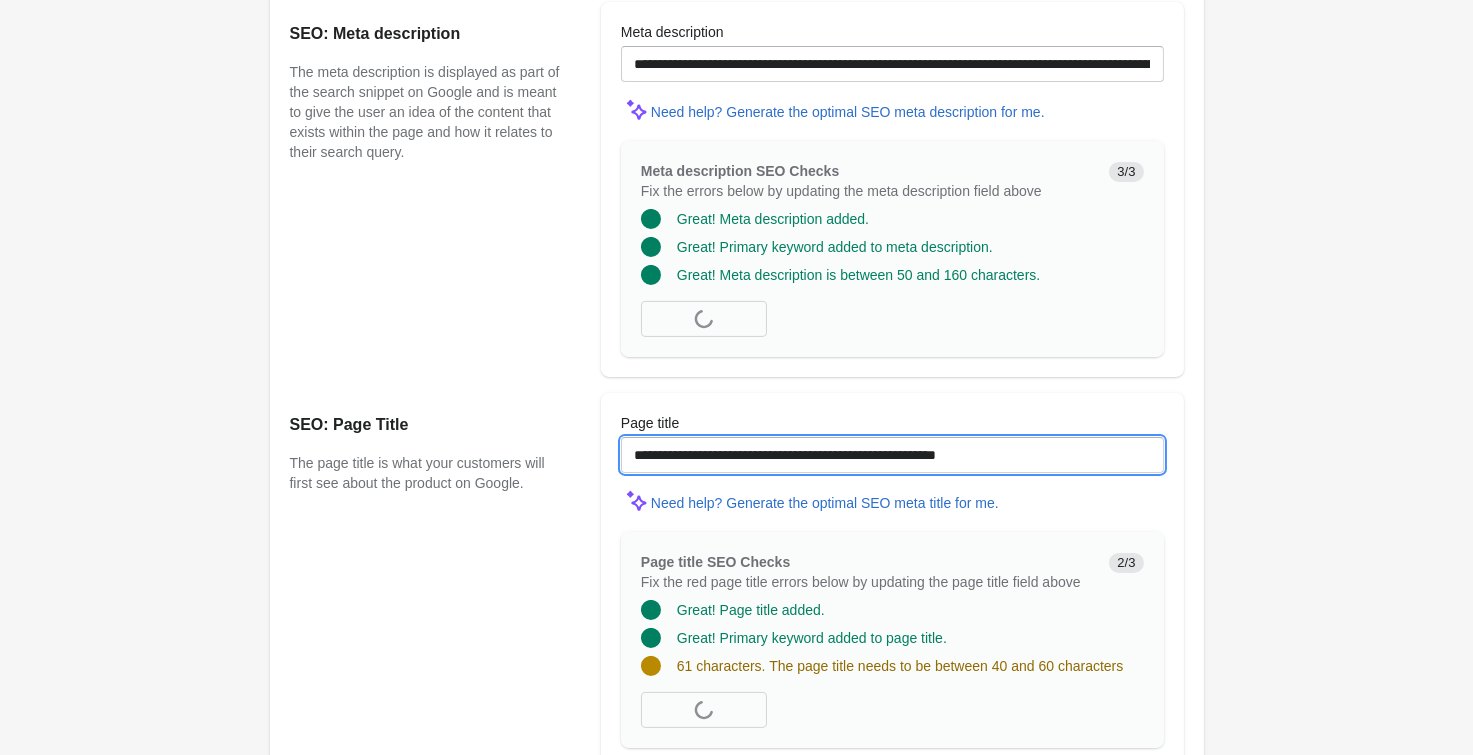 scroll, scrollTop: 1427, scrollLeft: 0, axis: vertical 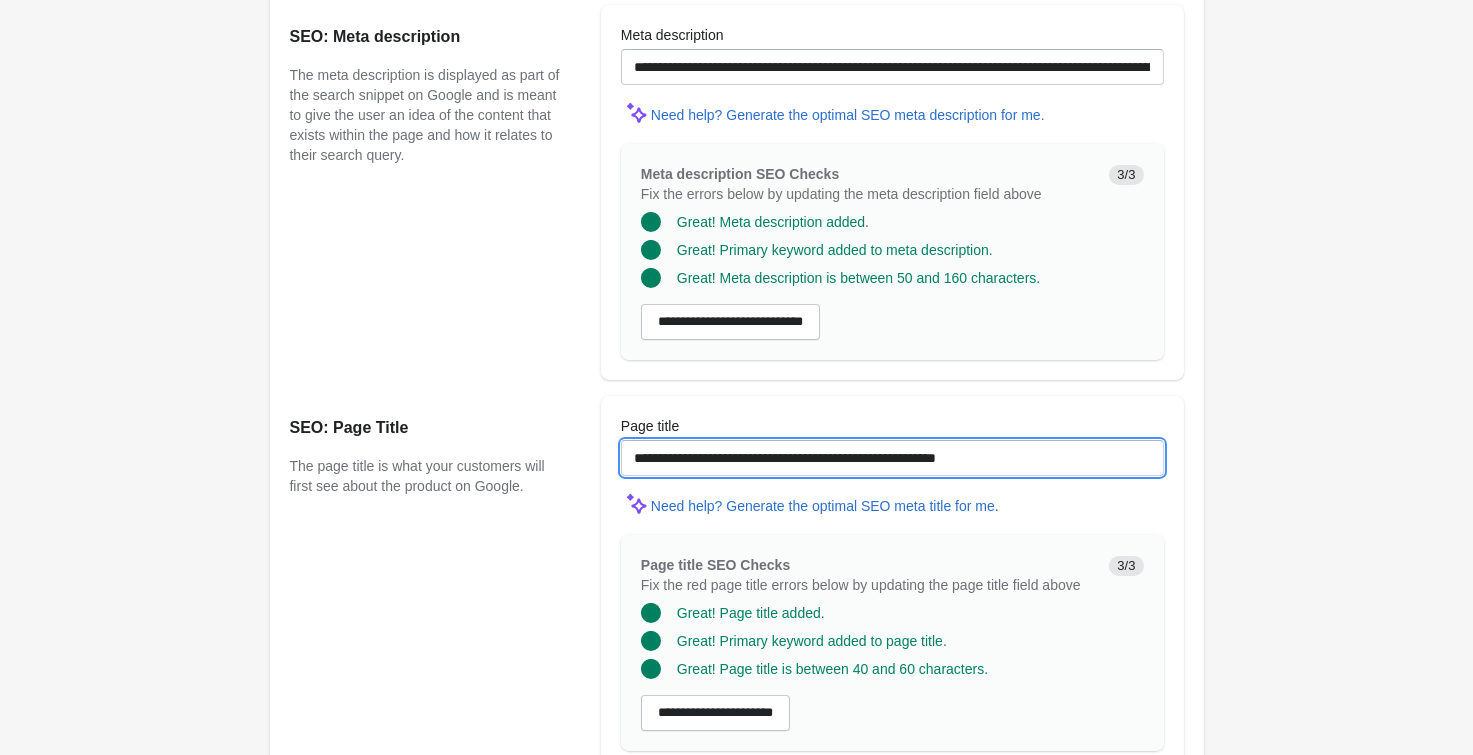 click on "**********" at bounding box center [892, 458] 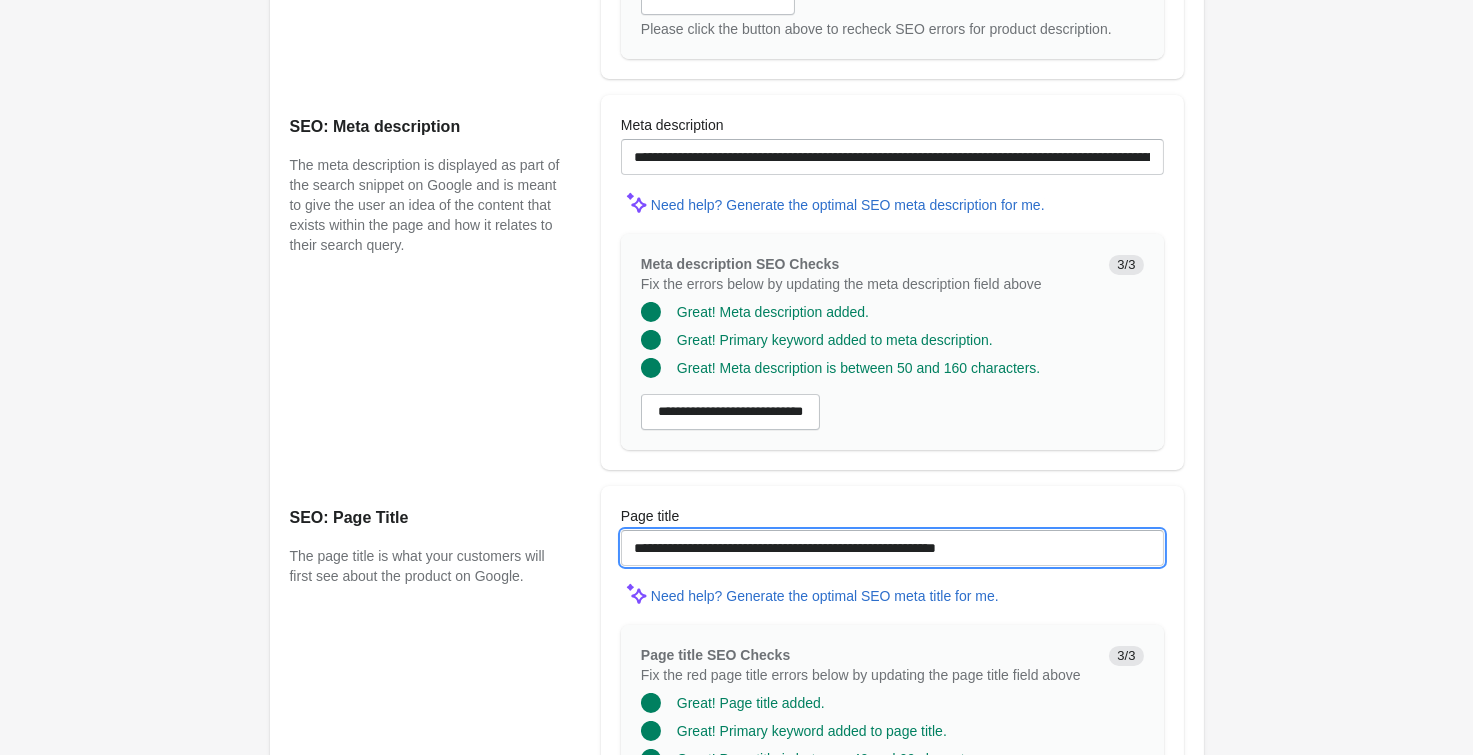 scroll, scrollTop: 1207, scrollLeft: 0, axis: vertical 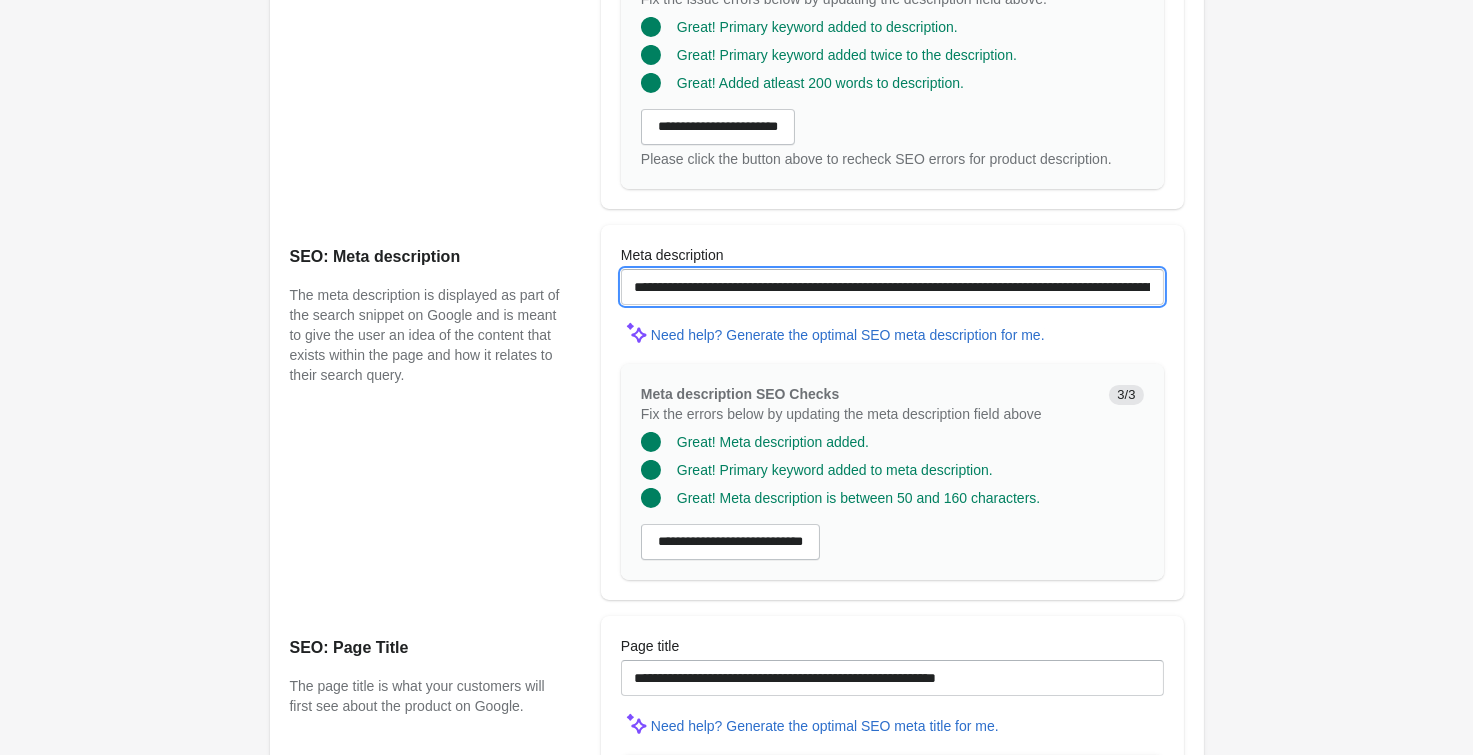 click on "**********" at bounding box center (892, 287) 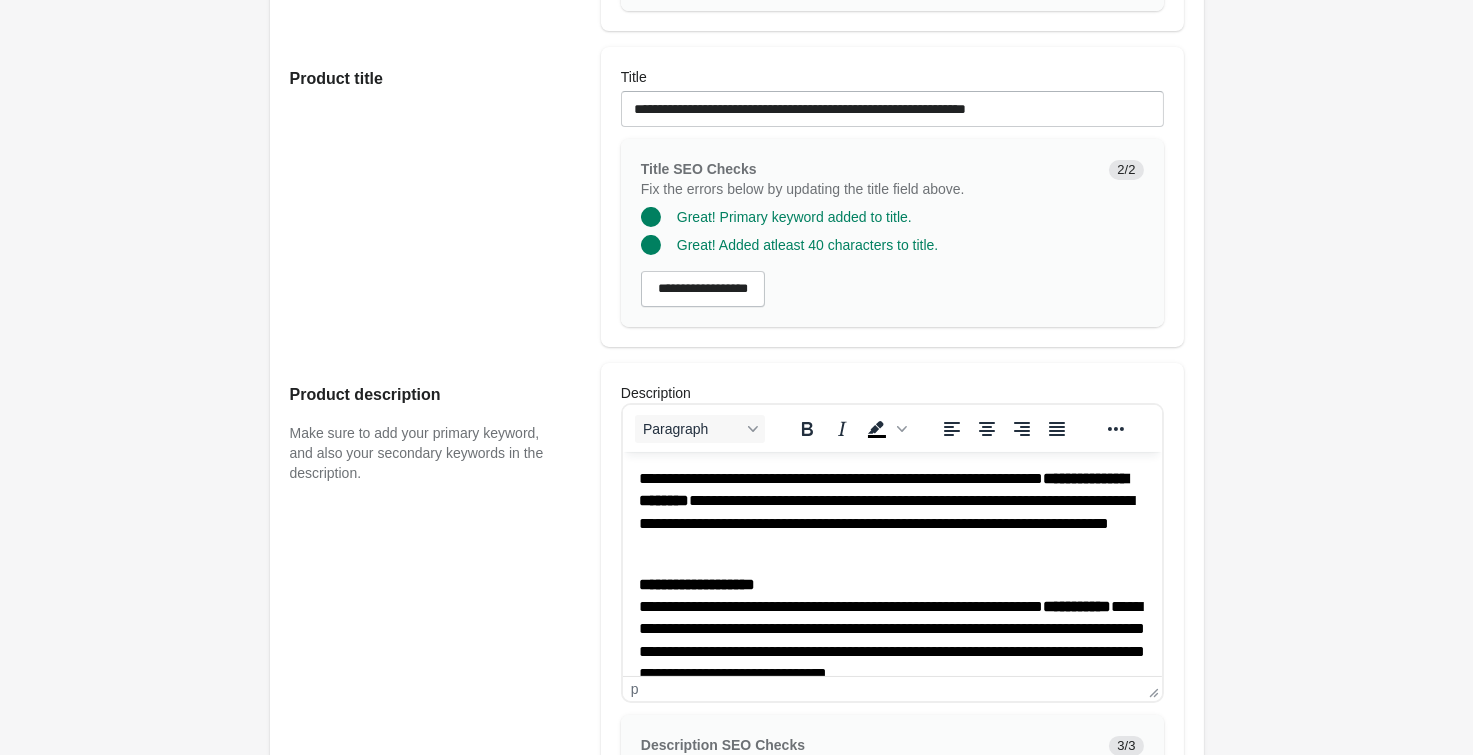 scroll, scrollTop: 437, scrollLeft: 0, axis: vertical 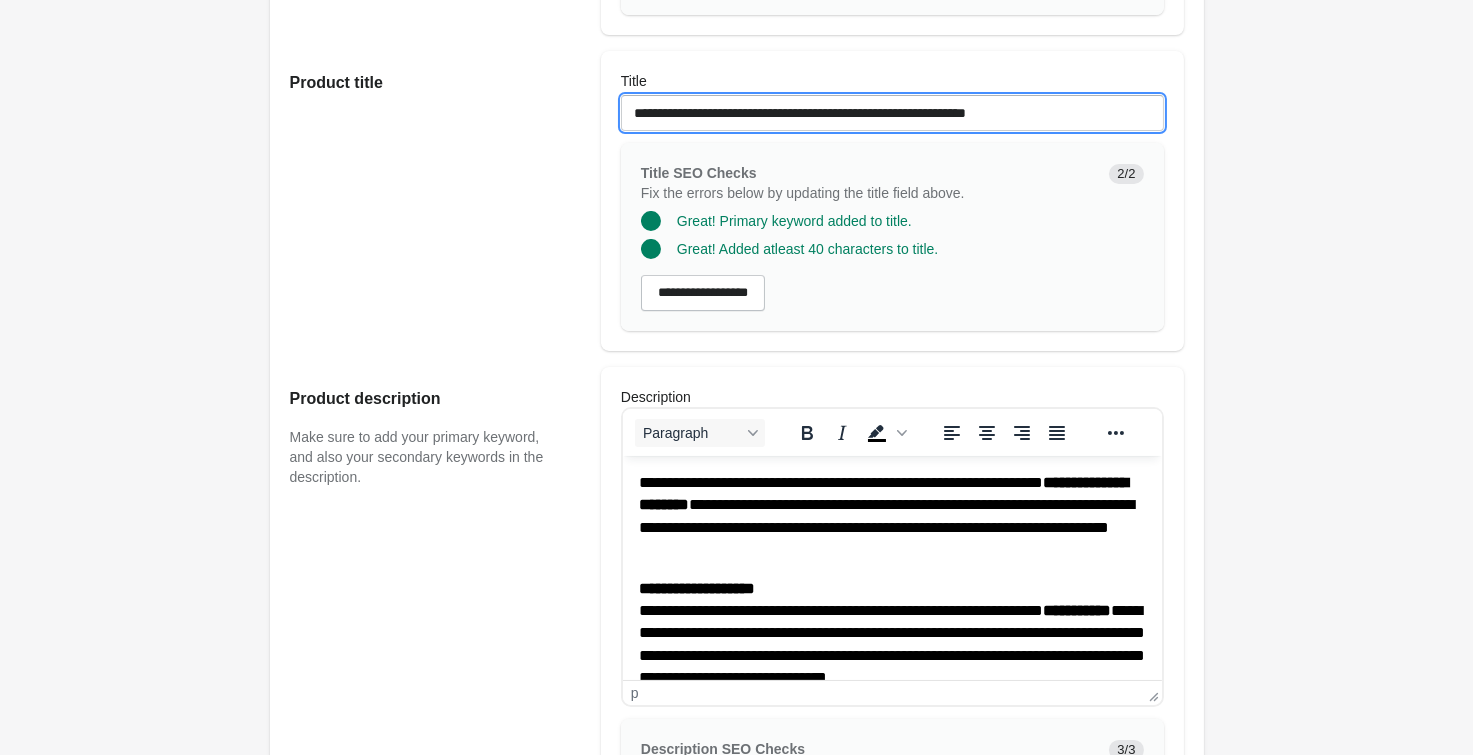 click on "**********" at bounding box center [892, 113] 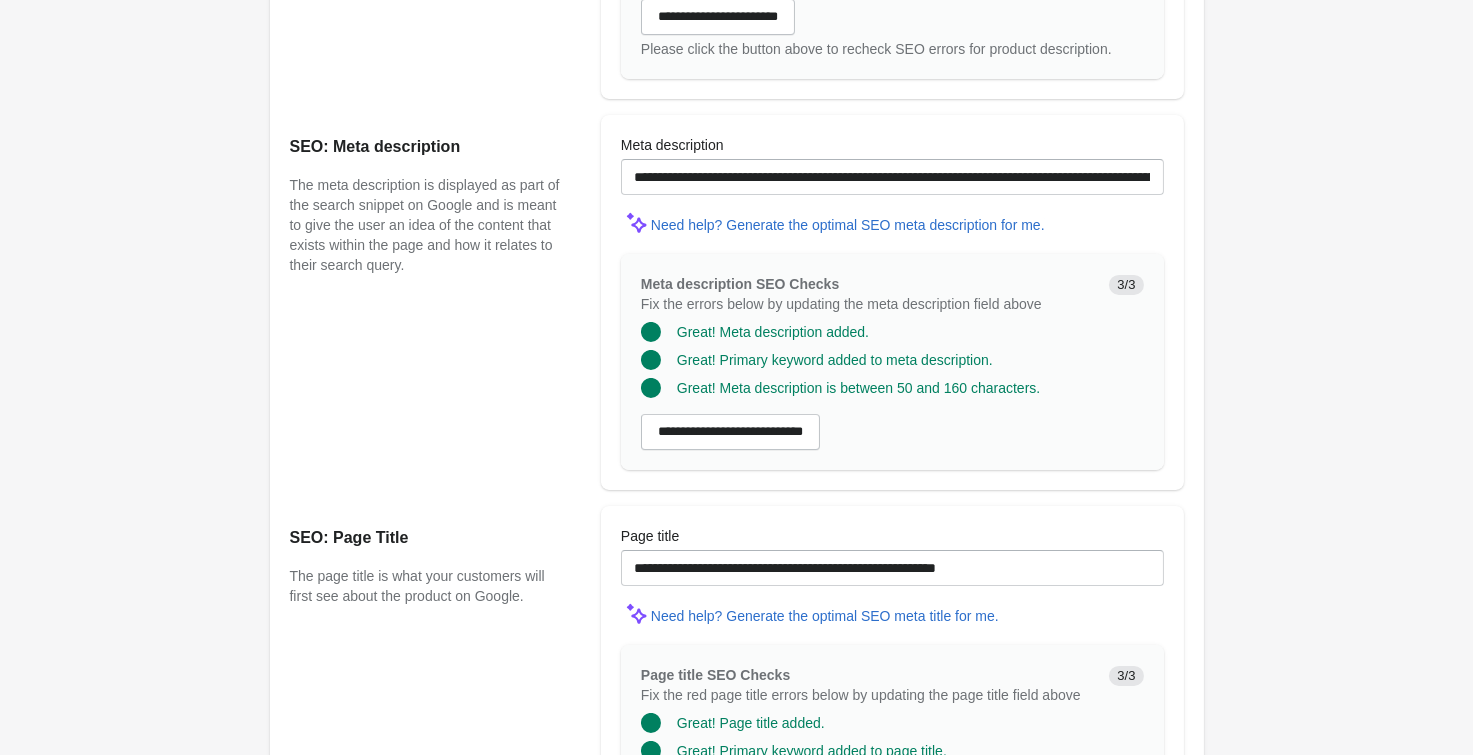 scroll, scrollTop: 1525, scrollLeft: 0, axis: vertical 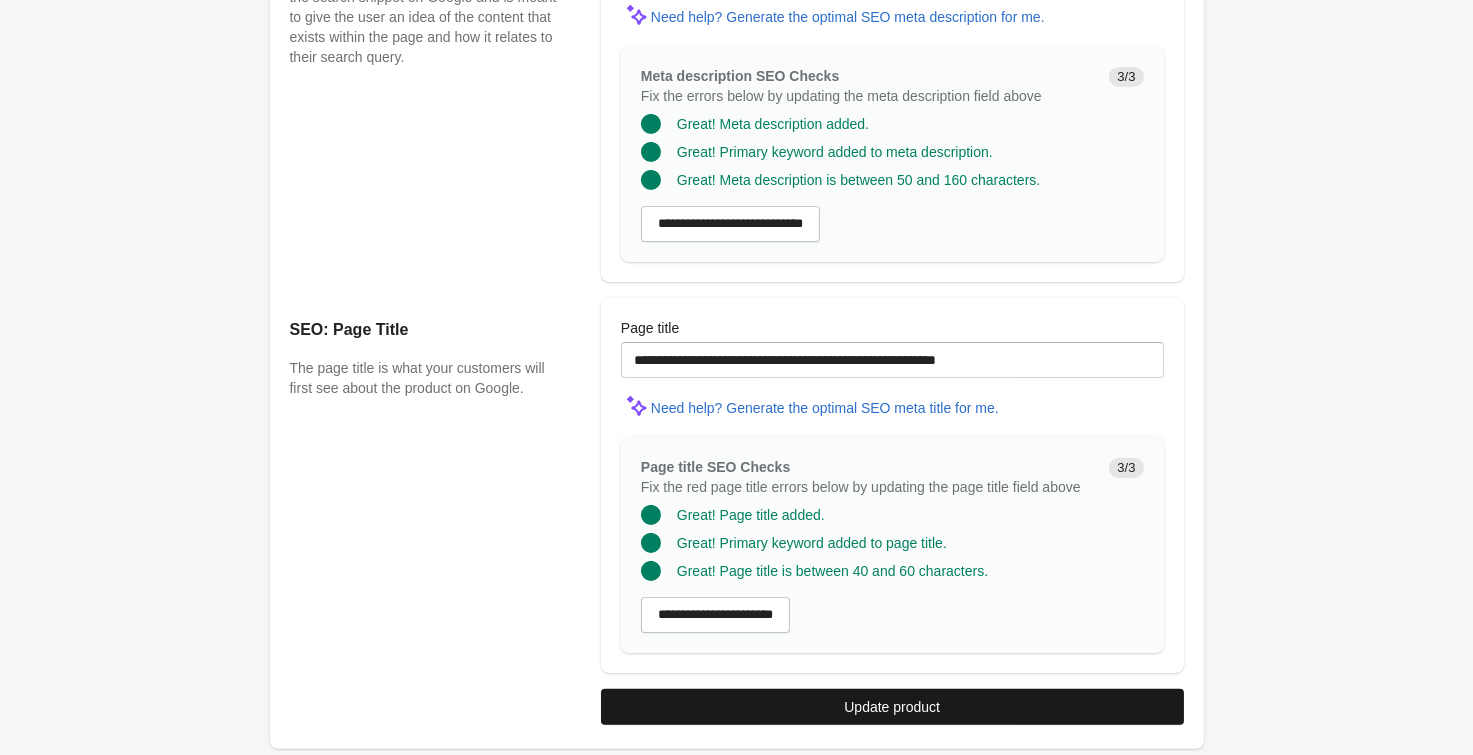 click on "Update product" at bounding box center [892, 707] 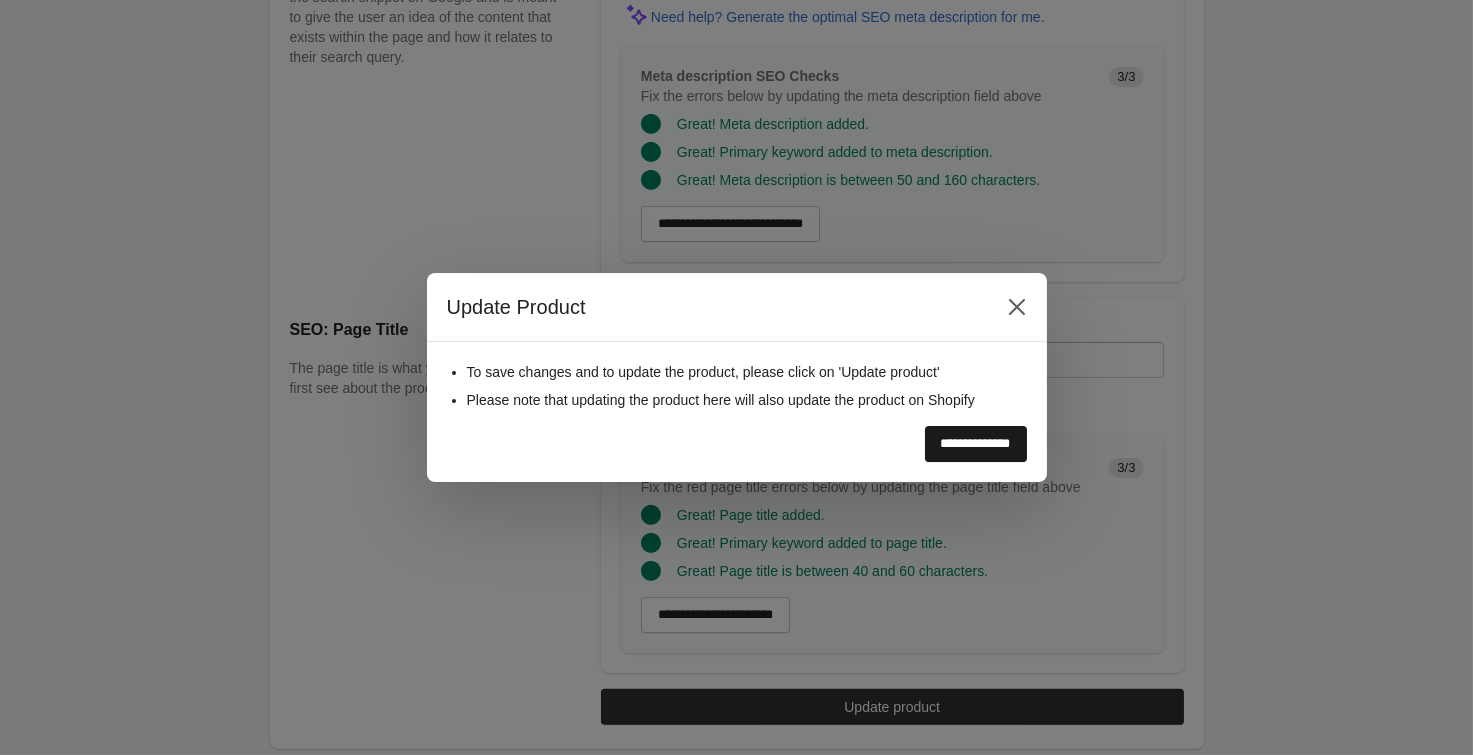 click on "**********" at bounding box center (976, 444) 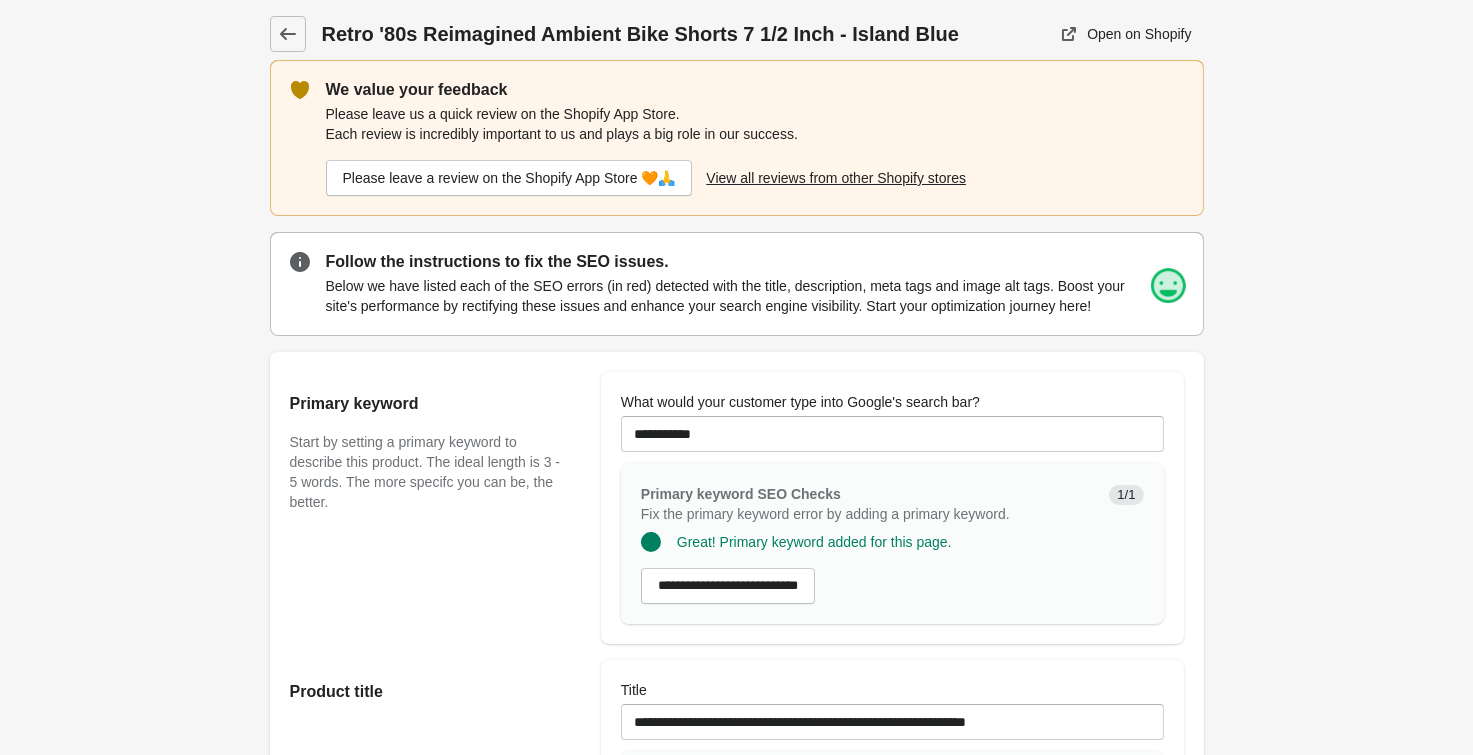 scroll, scrollTop: 0, scrollLeft: 0, axis: both 